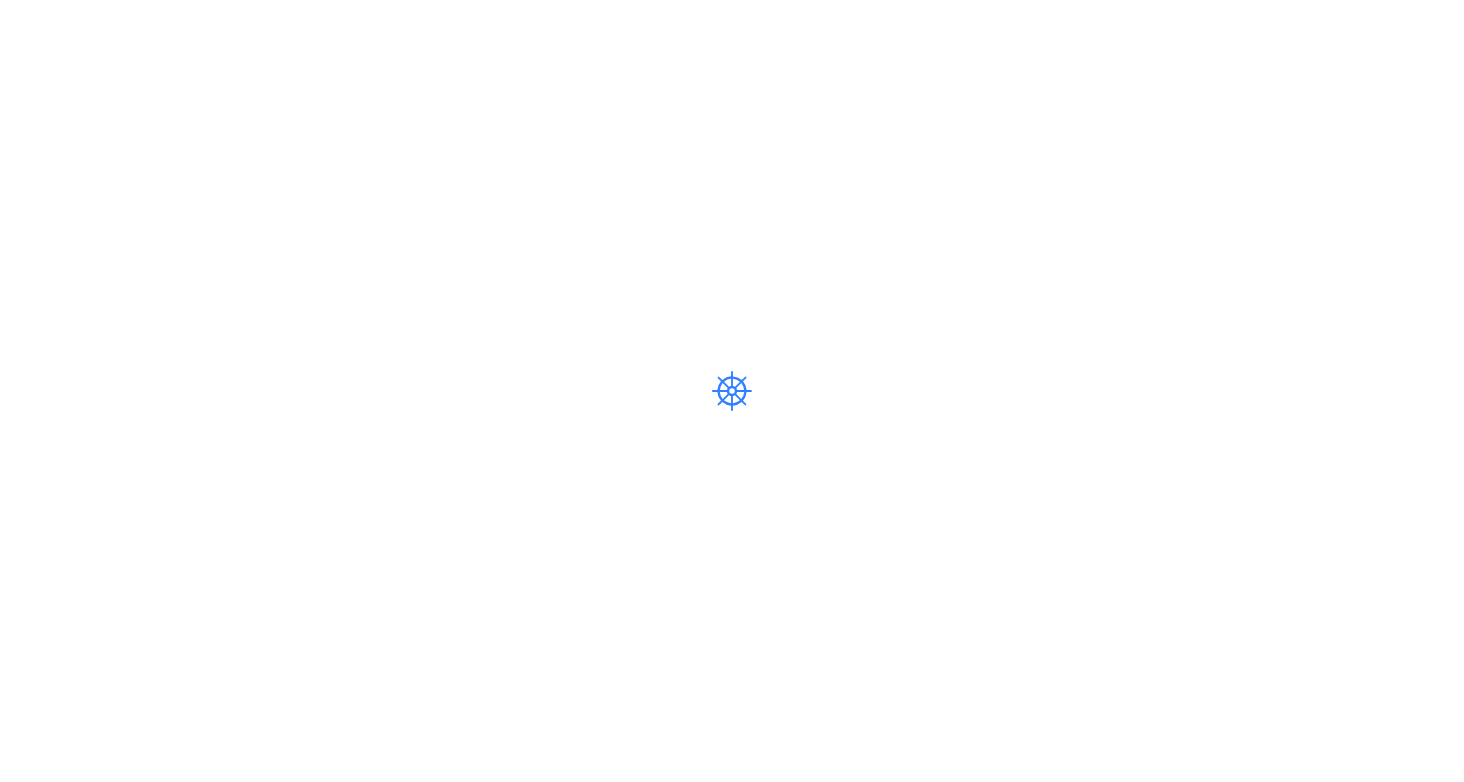 scroll, scrollTop: 0, scrollLeft: 0, axis: both 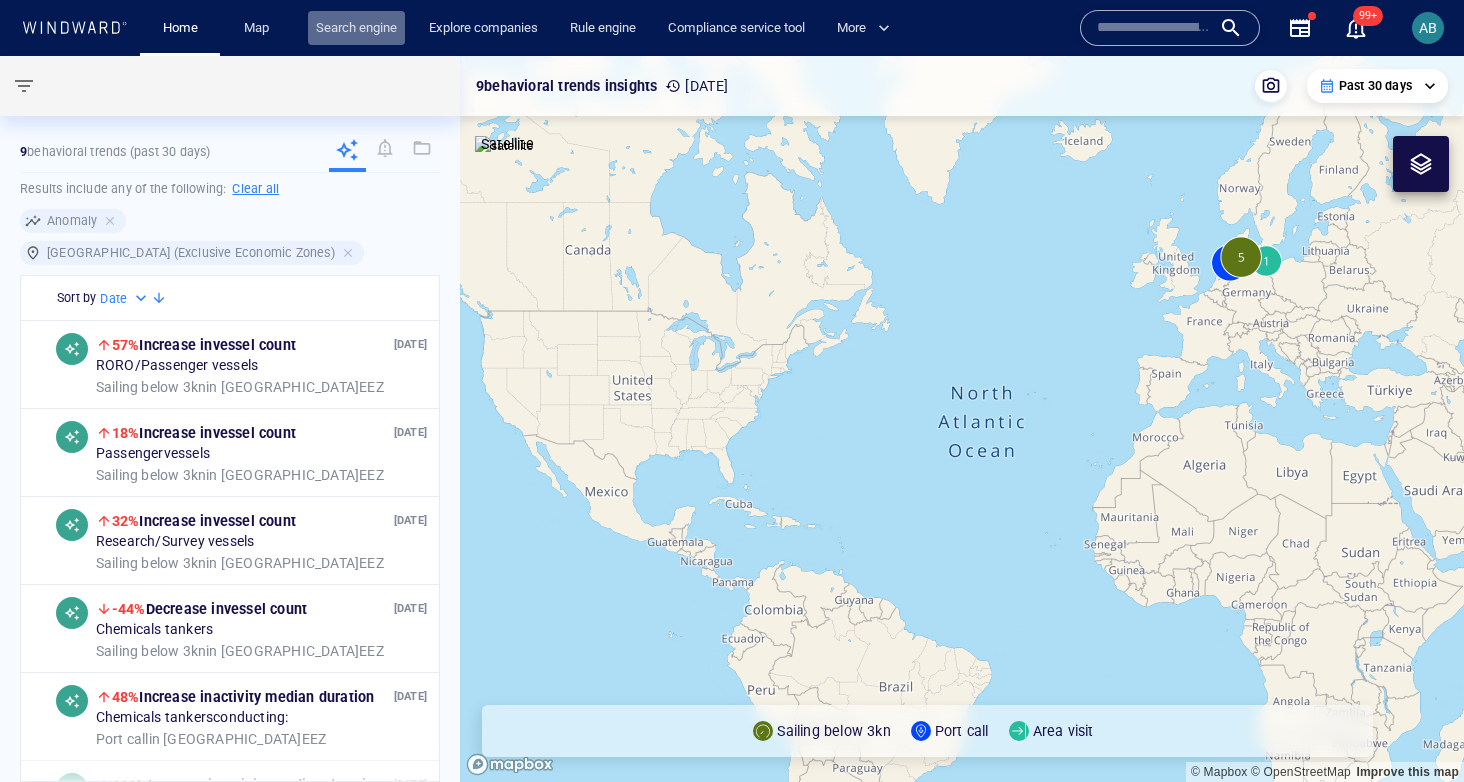 click on "Search engine" at bounding box center (356, 28) 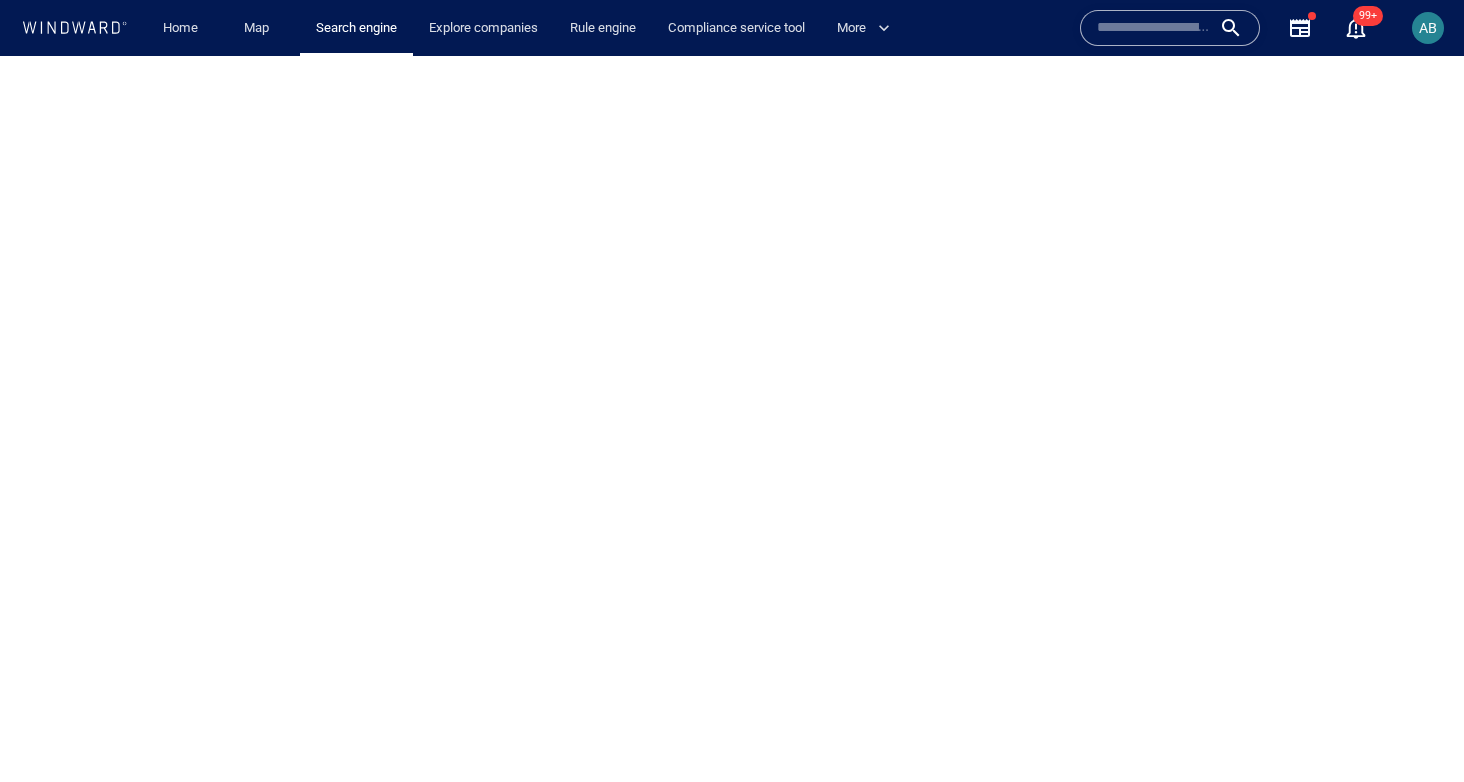 scroll, scrollTop: 0, scrollLeft: 0, axis: both 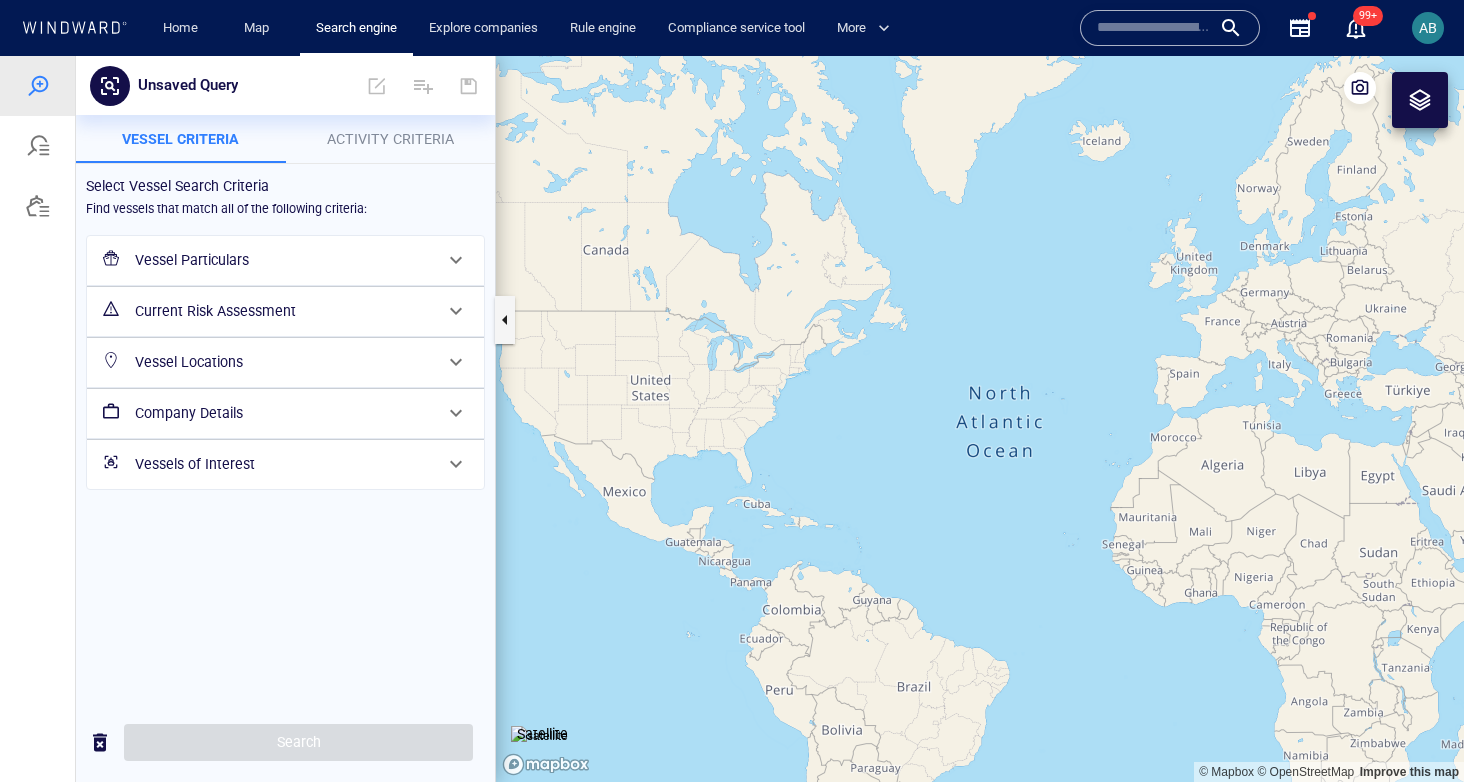click on "Vessel Particulars" at bounding box center (283, 260) 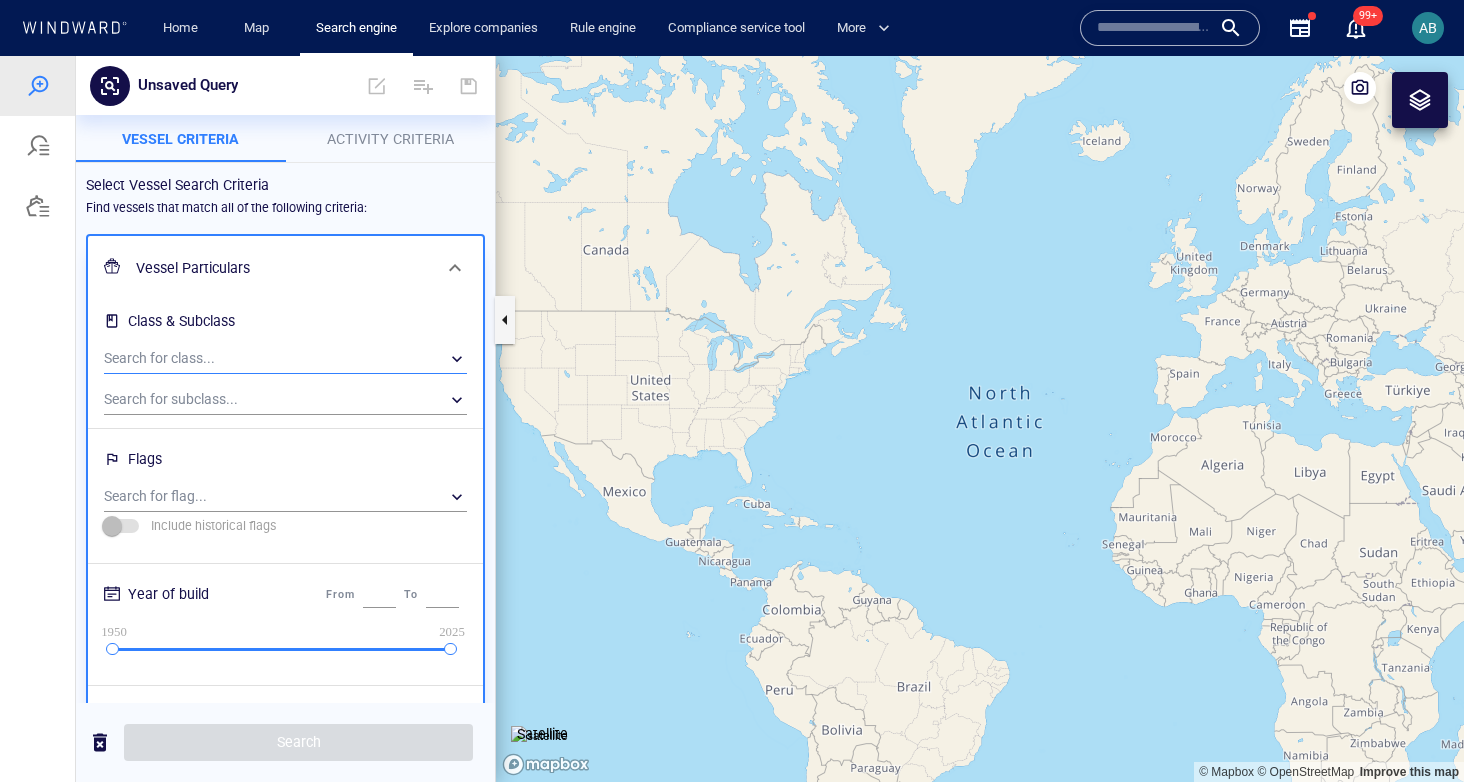 click on "​" at bounding box center [285, 359] 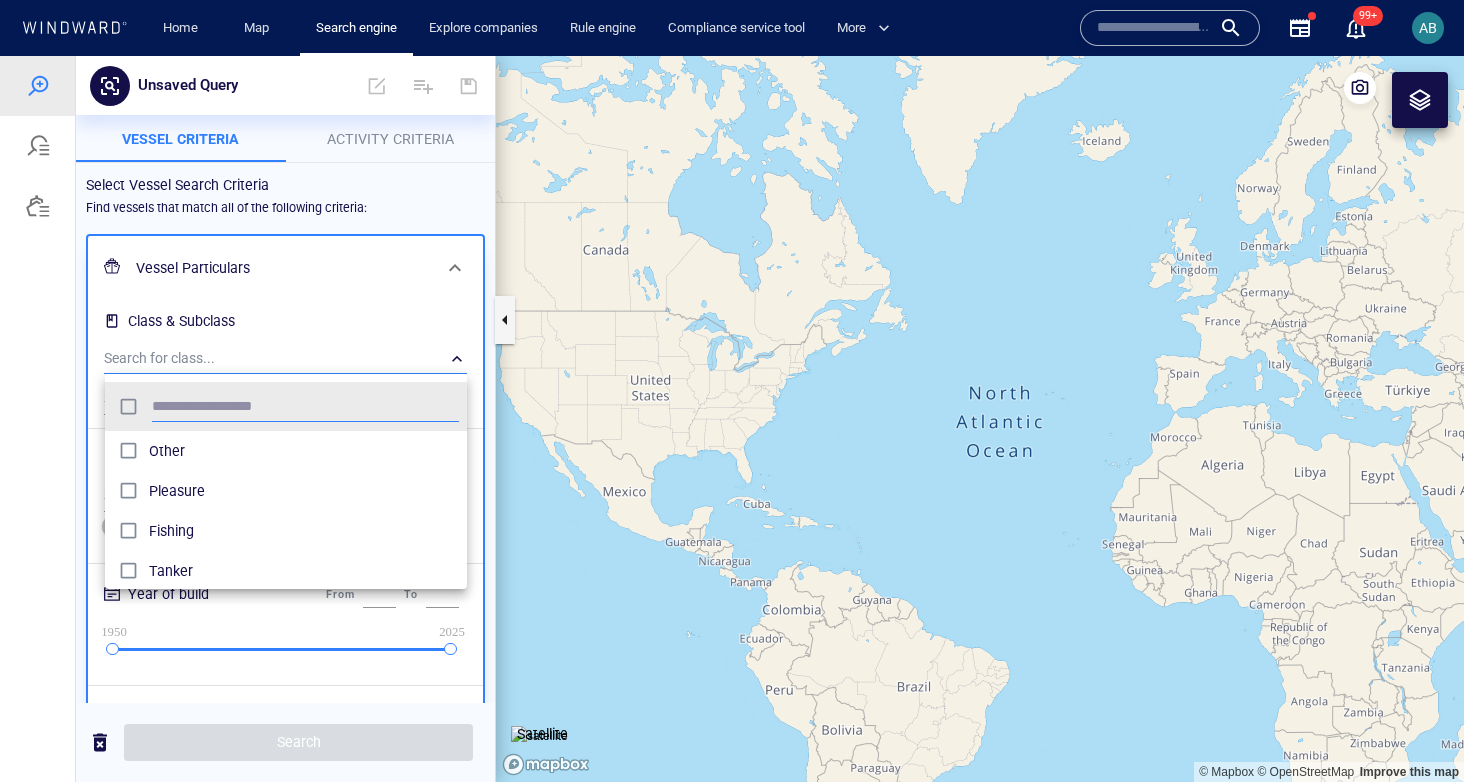 scroll, scrollTop: 0, scrollLeft: 1, axis: horizontal 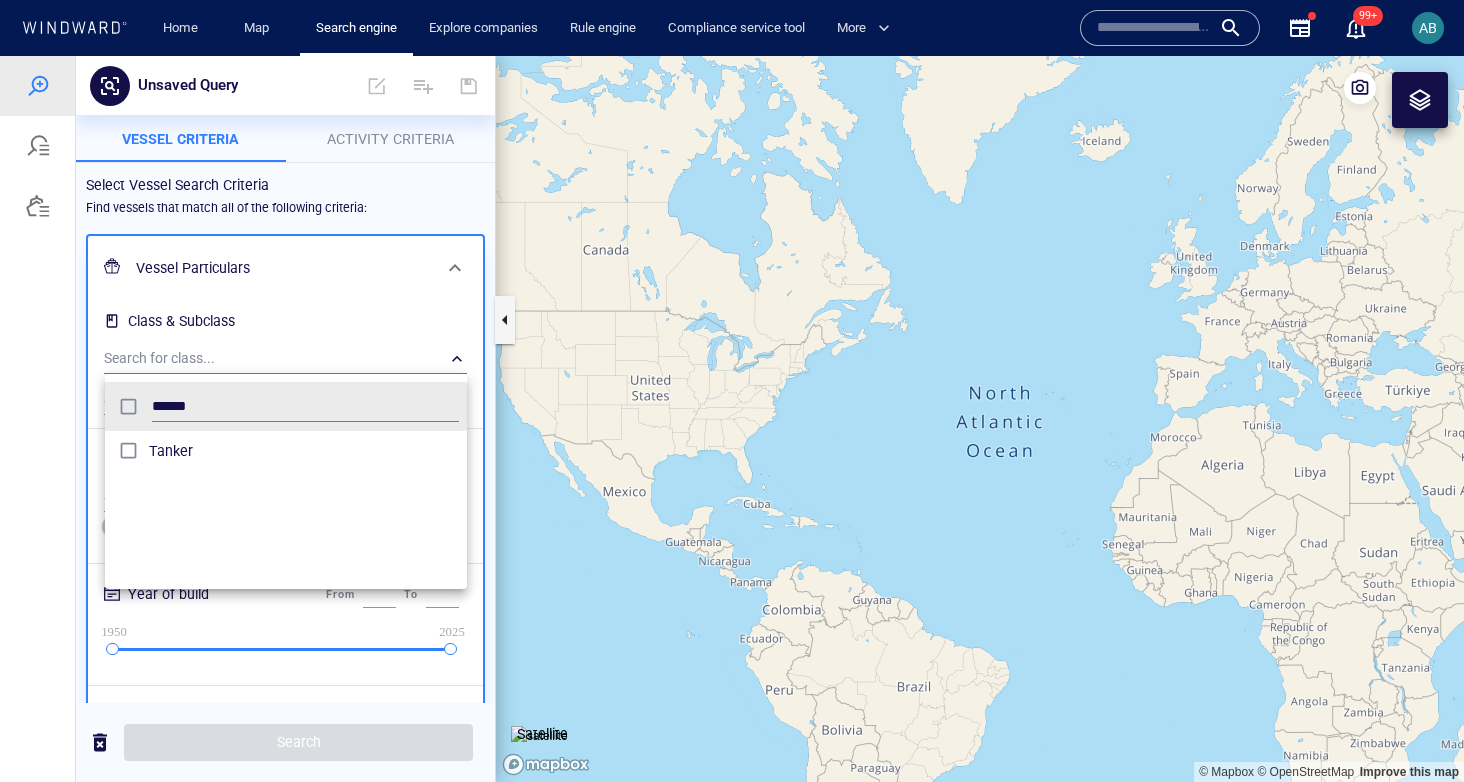 type on "******" 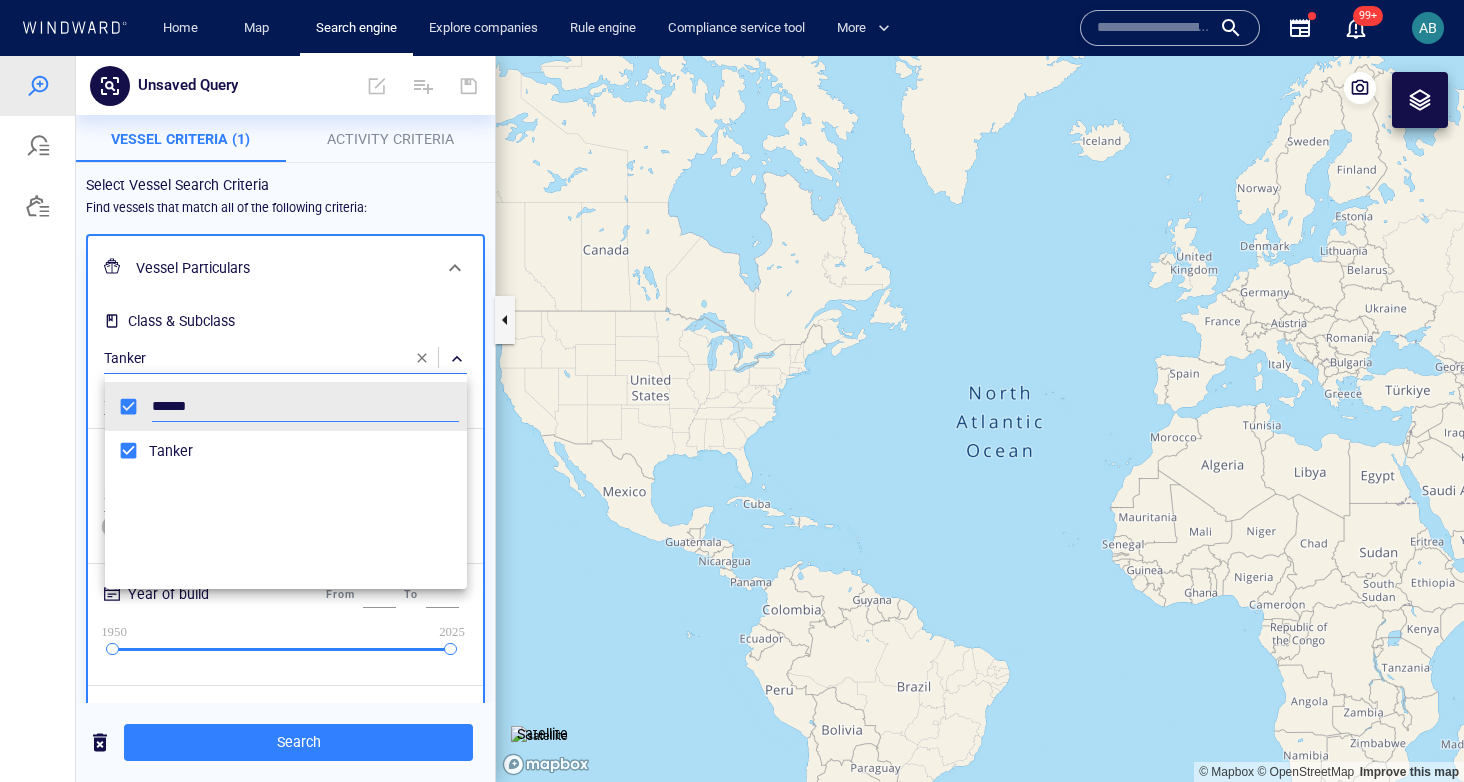click at bounding box center [732, 419] 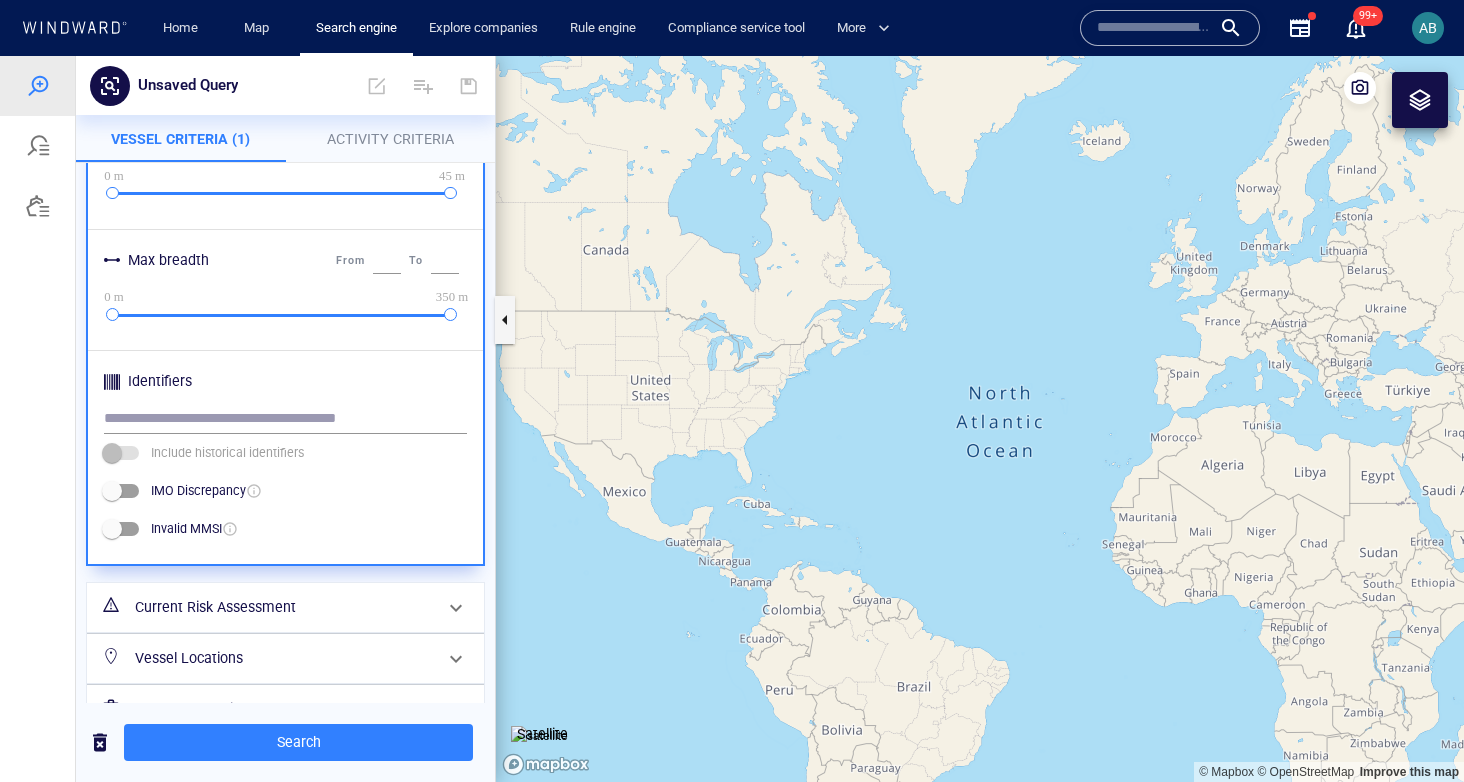 scroll, scrollTop: 900, scrollLeft: 0, axis: vertical 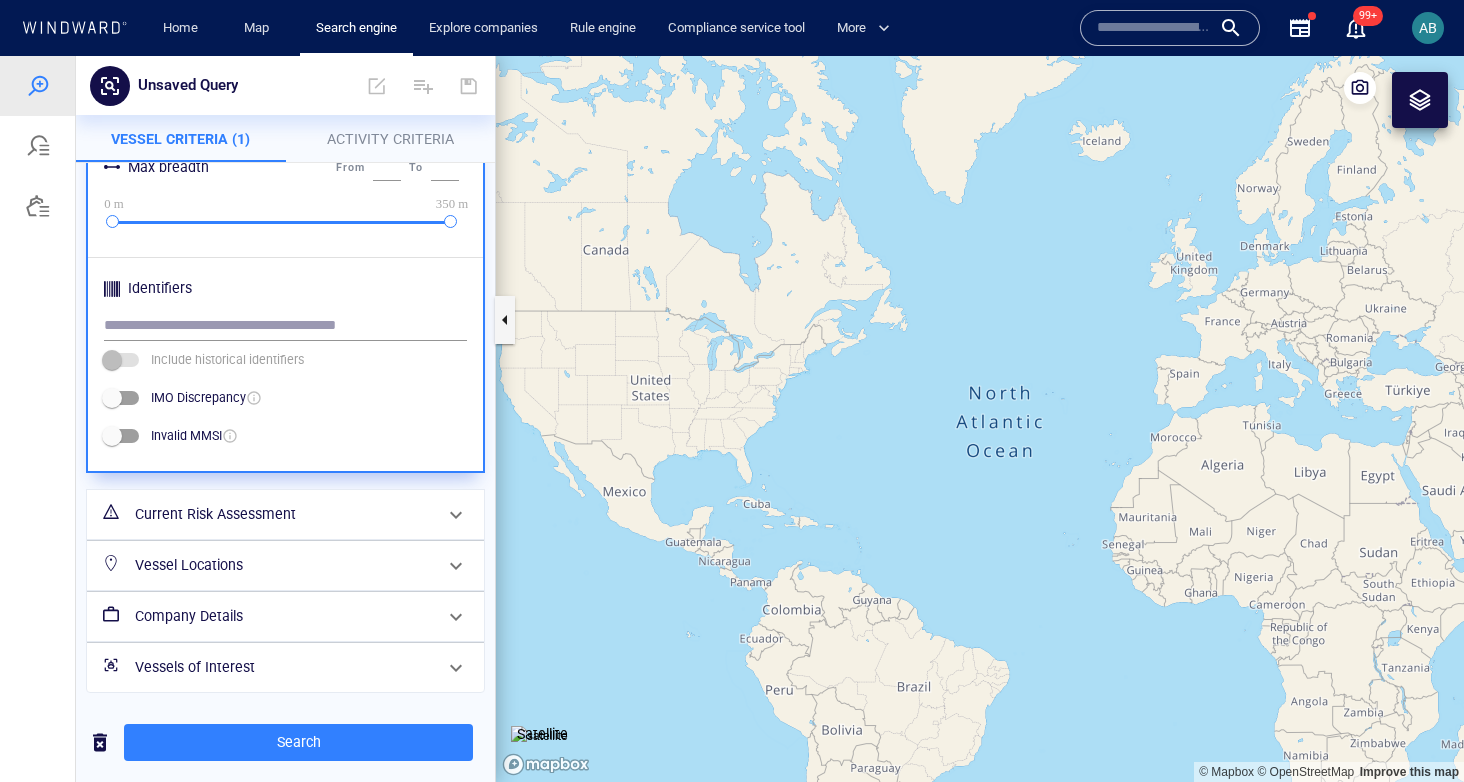 click on "Vessel Locations" at bounding box center [283, 565] 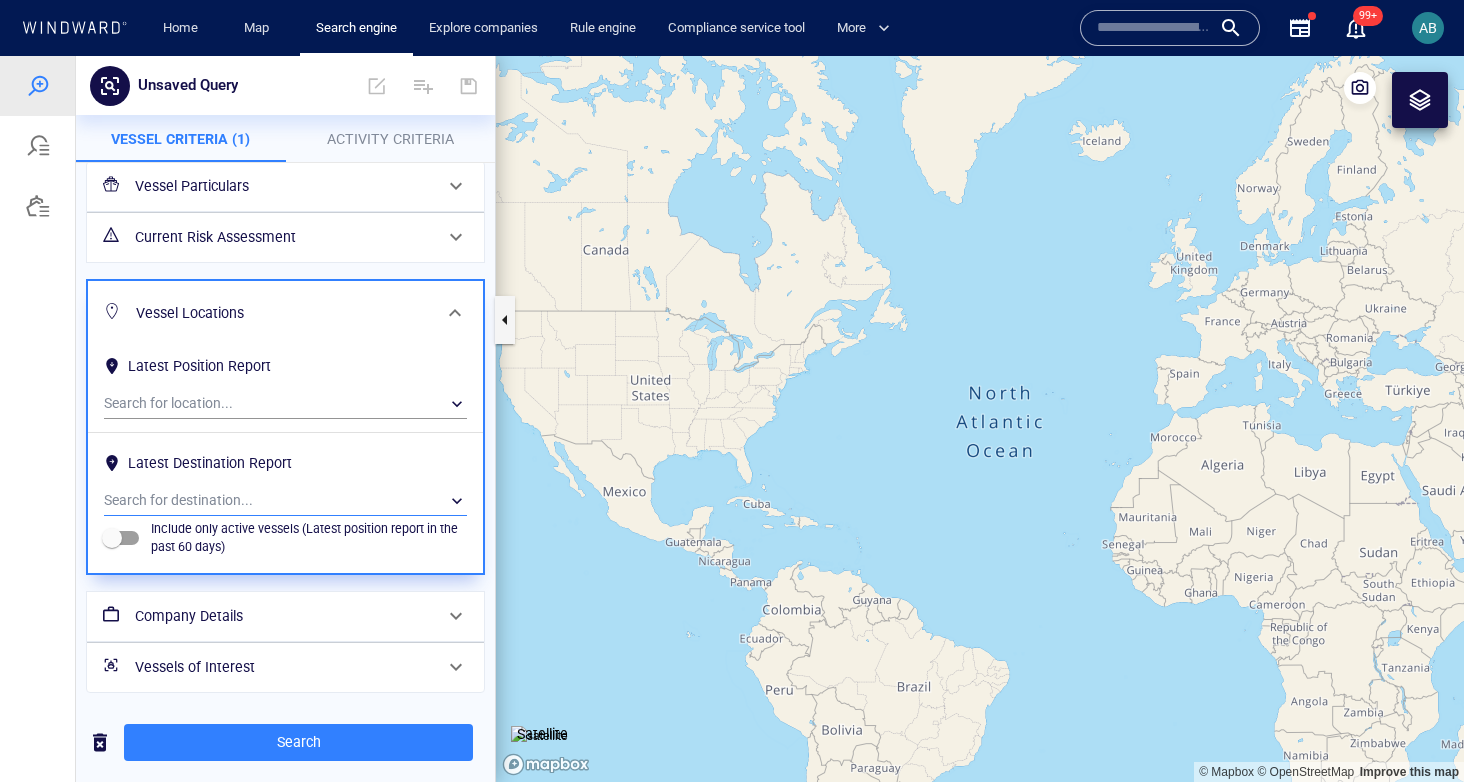 scroll, scrollTop: 0, scrollLeft: 0, axis: both 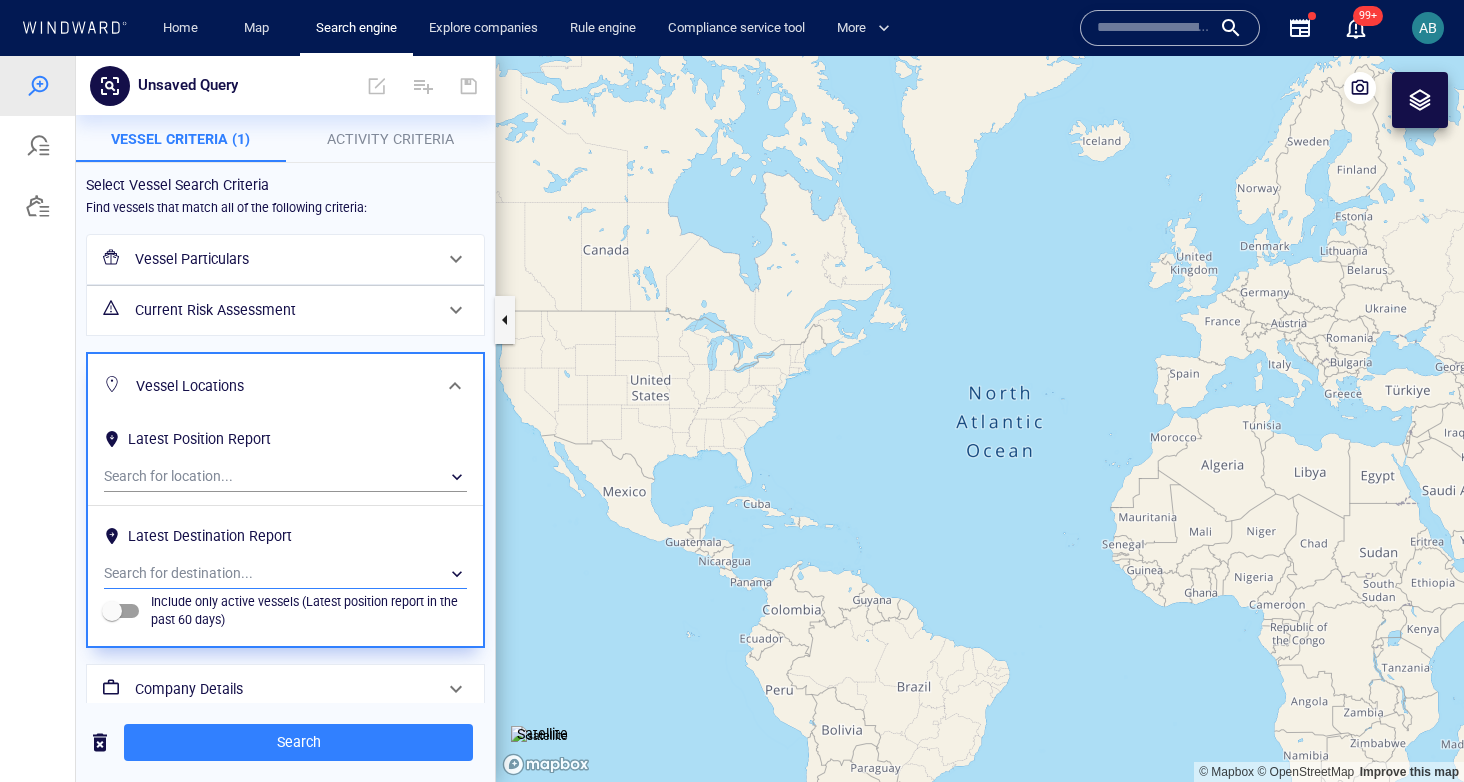 click on "​" at bounding box center (285, 574) 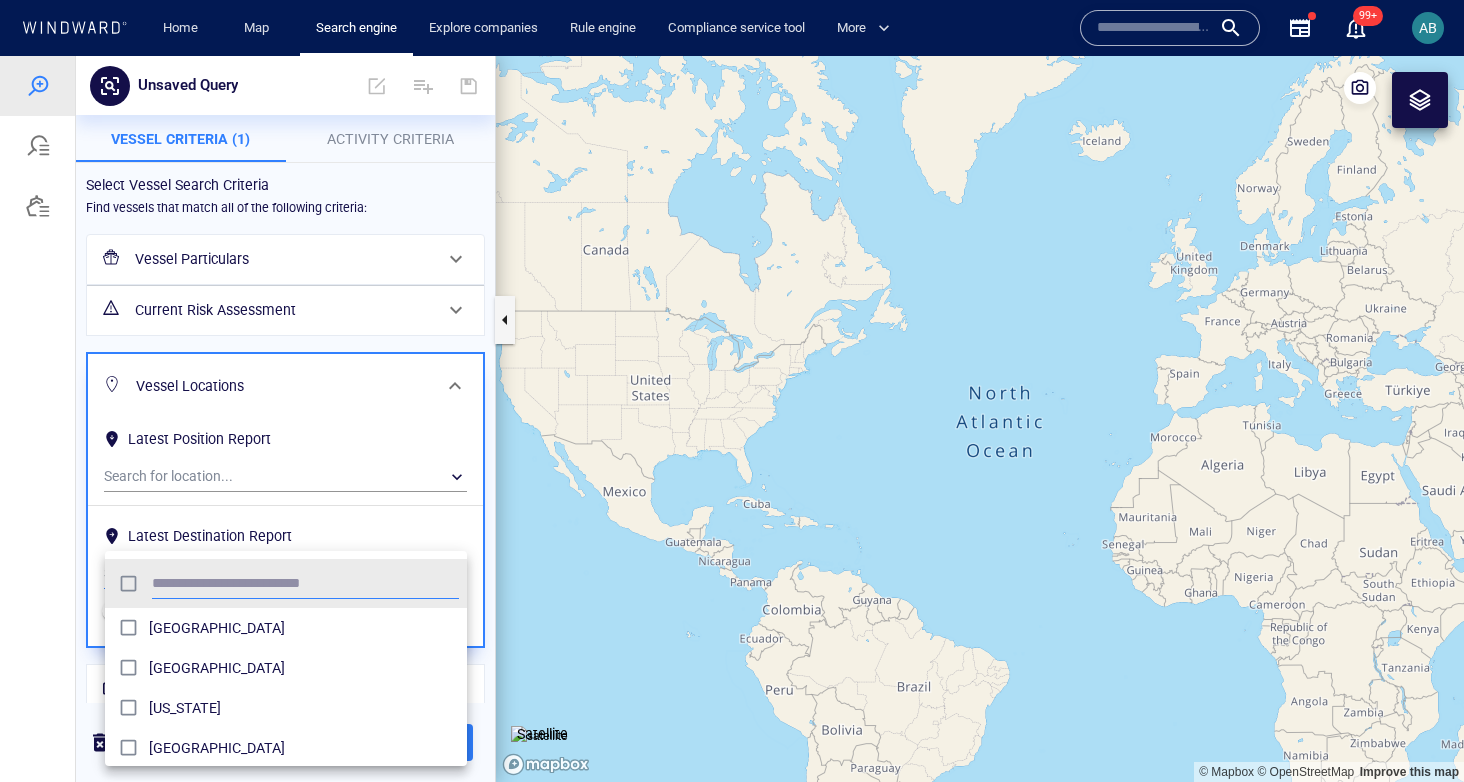 scroll, scrollTop: 0, scrollLeft: 1, axis: horizontal 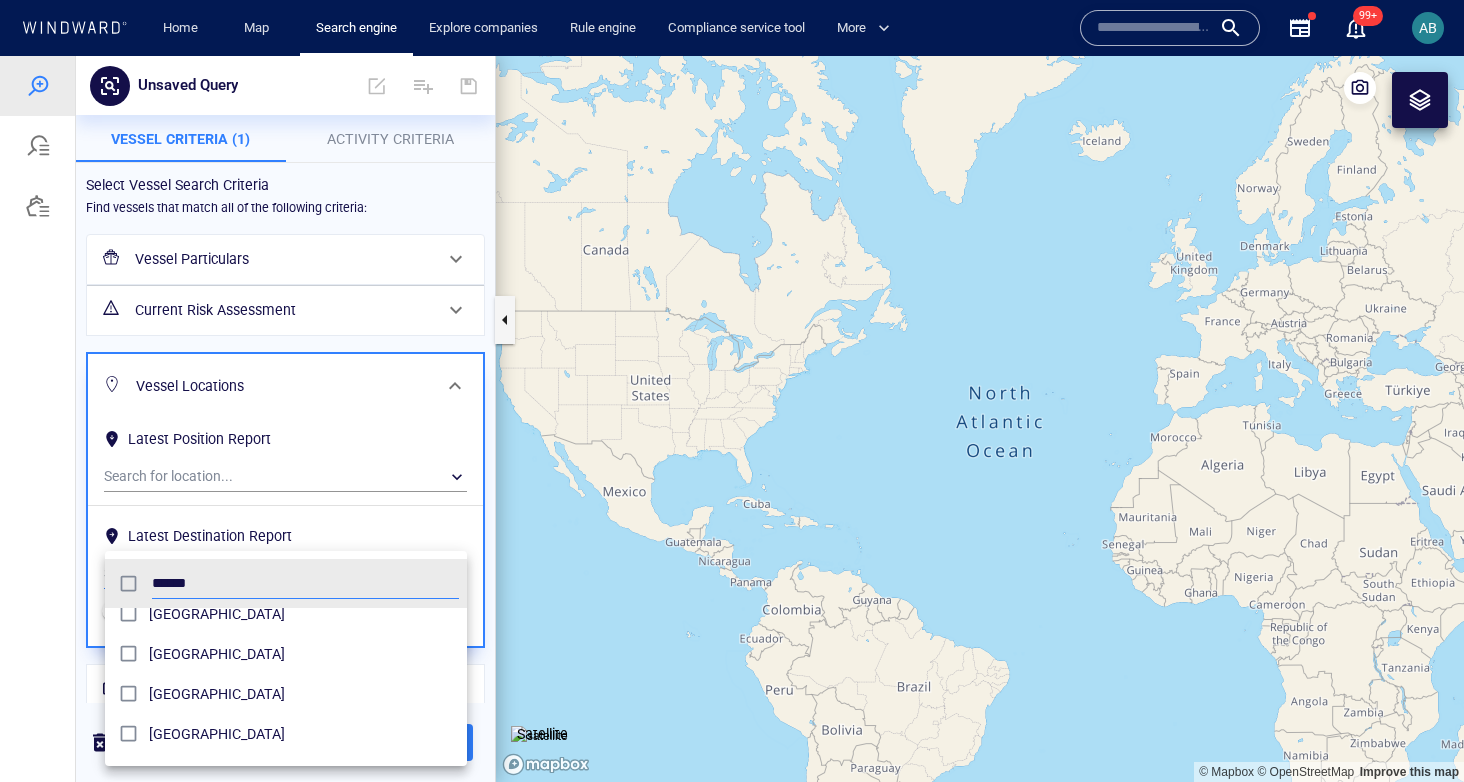 type on "******" 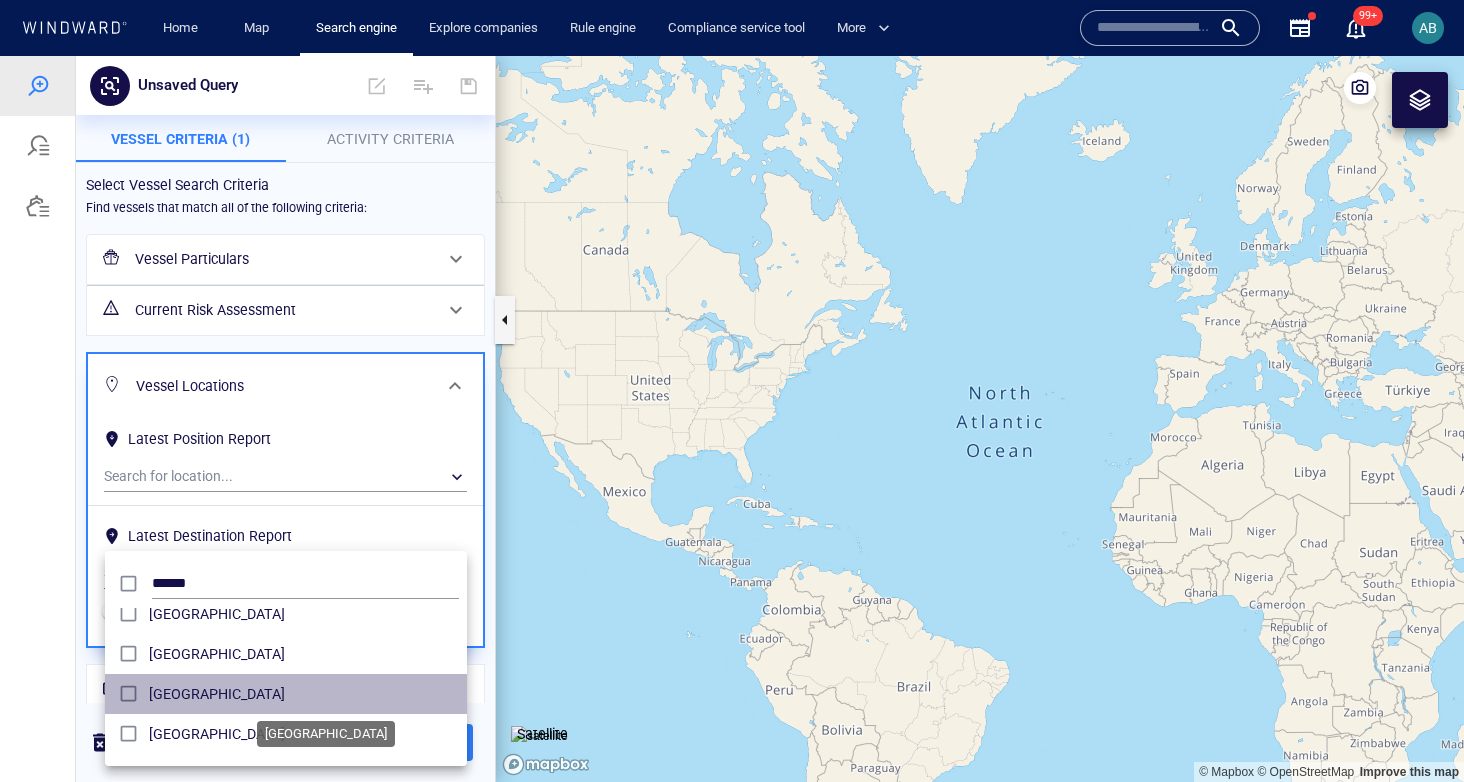 click on "[GEOGRAPHIC_DATA]" at bounding box center (304, 694) 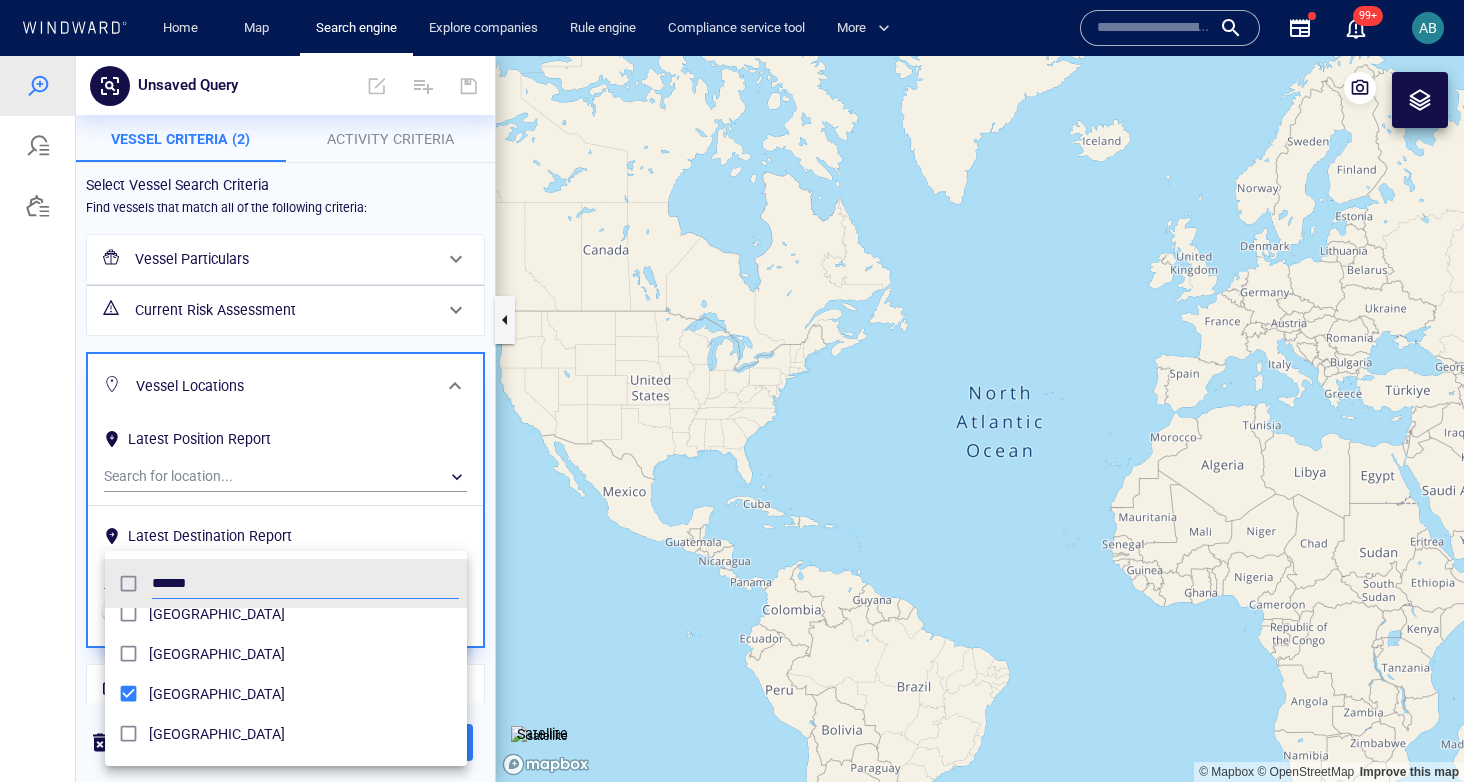 click at bounding box center (732, 419) 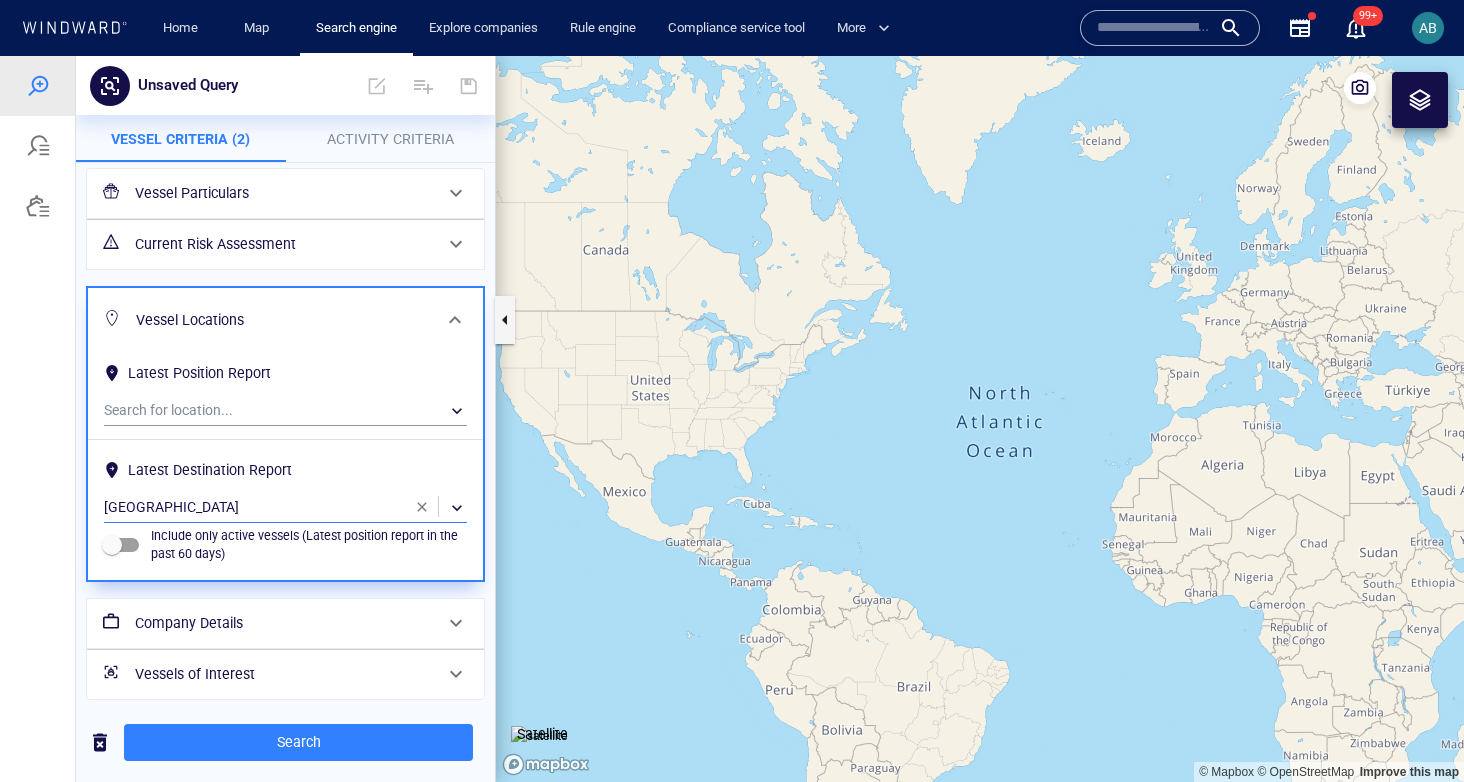 scroll, scrollTop: 73, scrollLeft: 0, axis: vertical 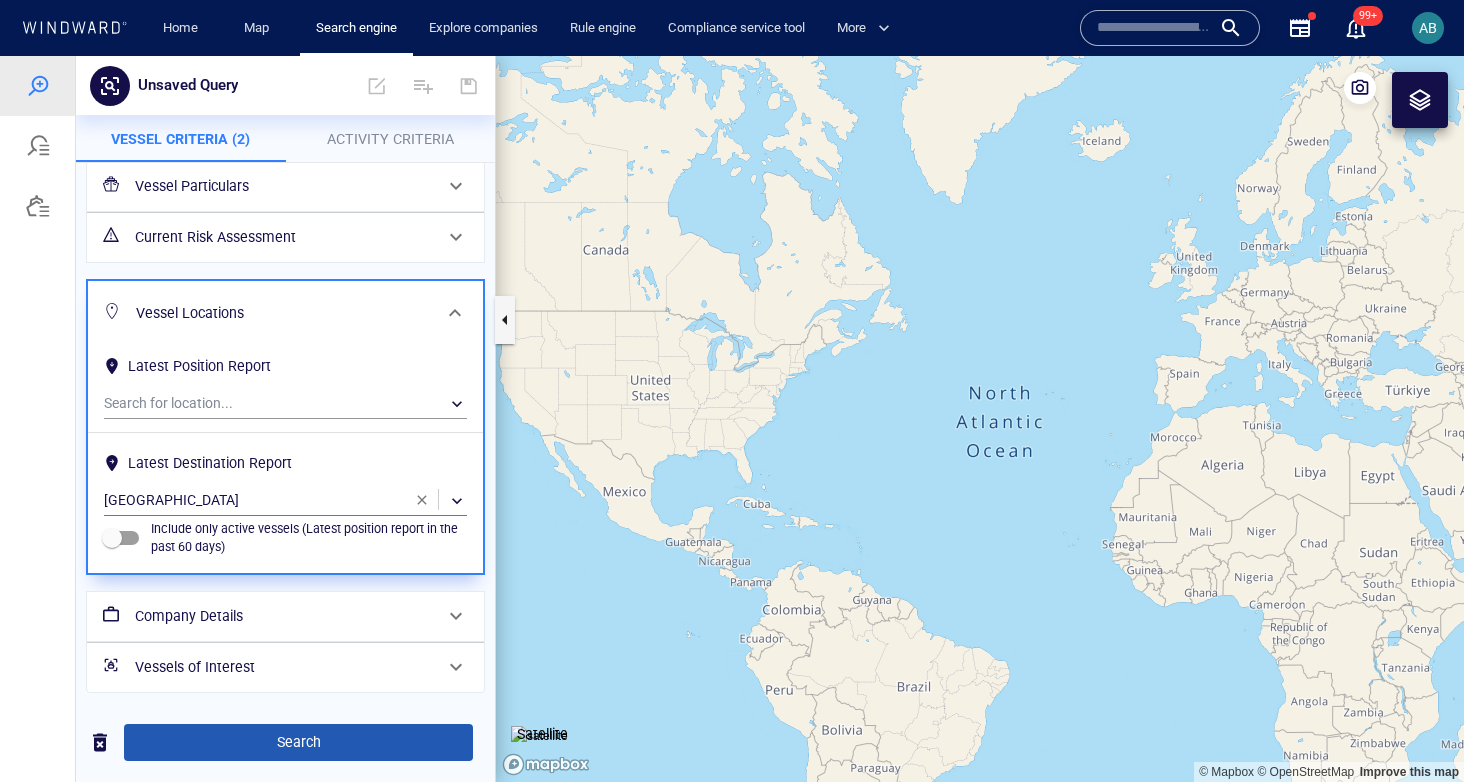 click on "Search" at bounding box center (298, 742) 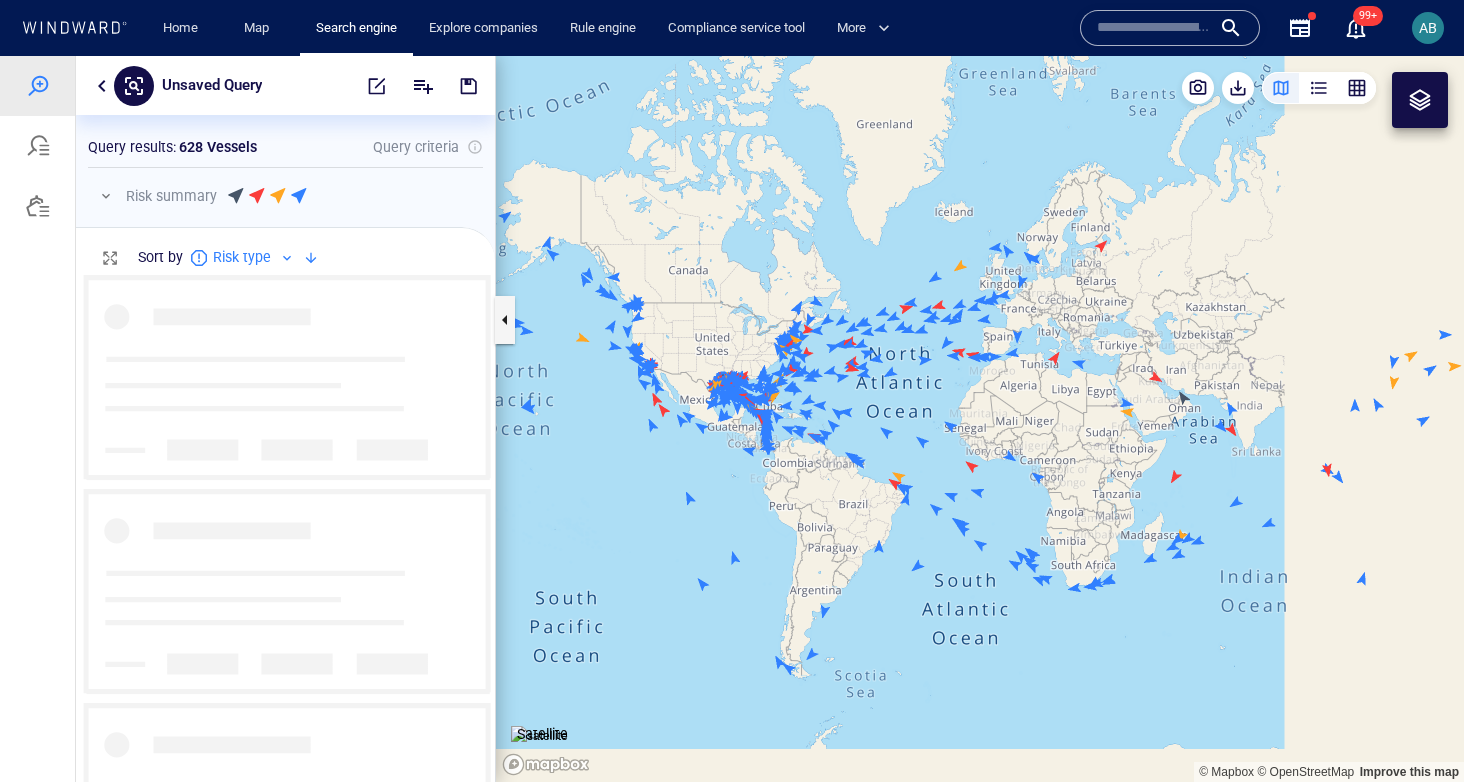 scroll, scrollTop: 0, scrollLeft: 1, axis: horizontal 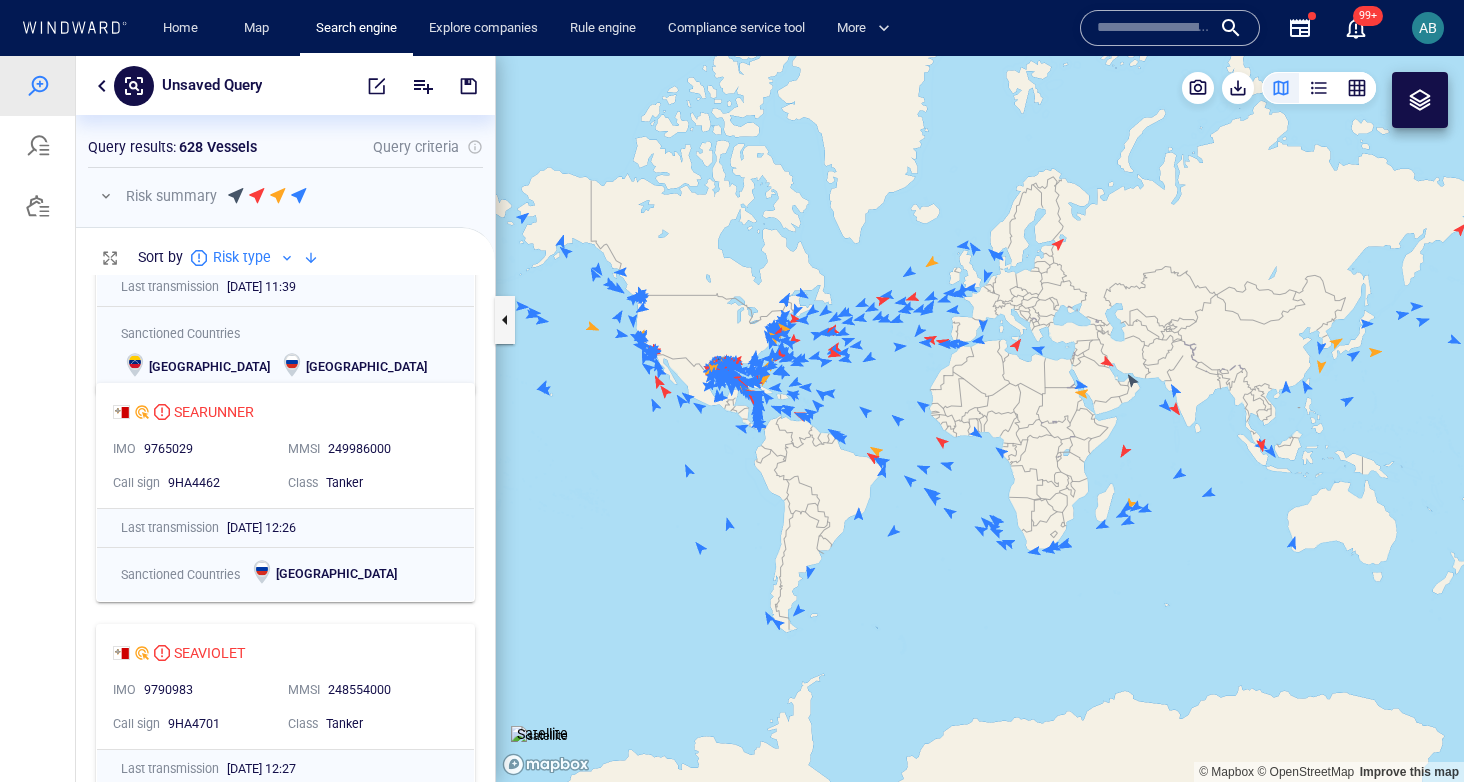 click at bounding box center (1357, 88) 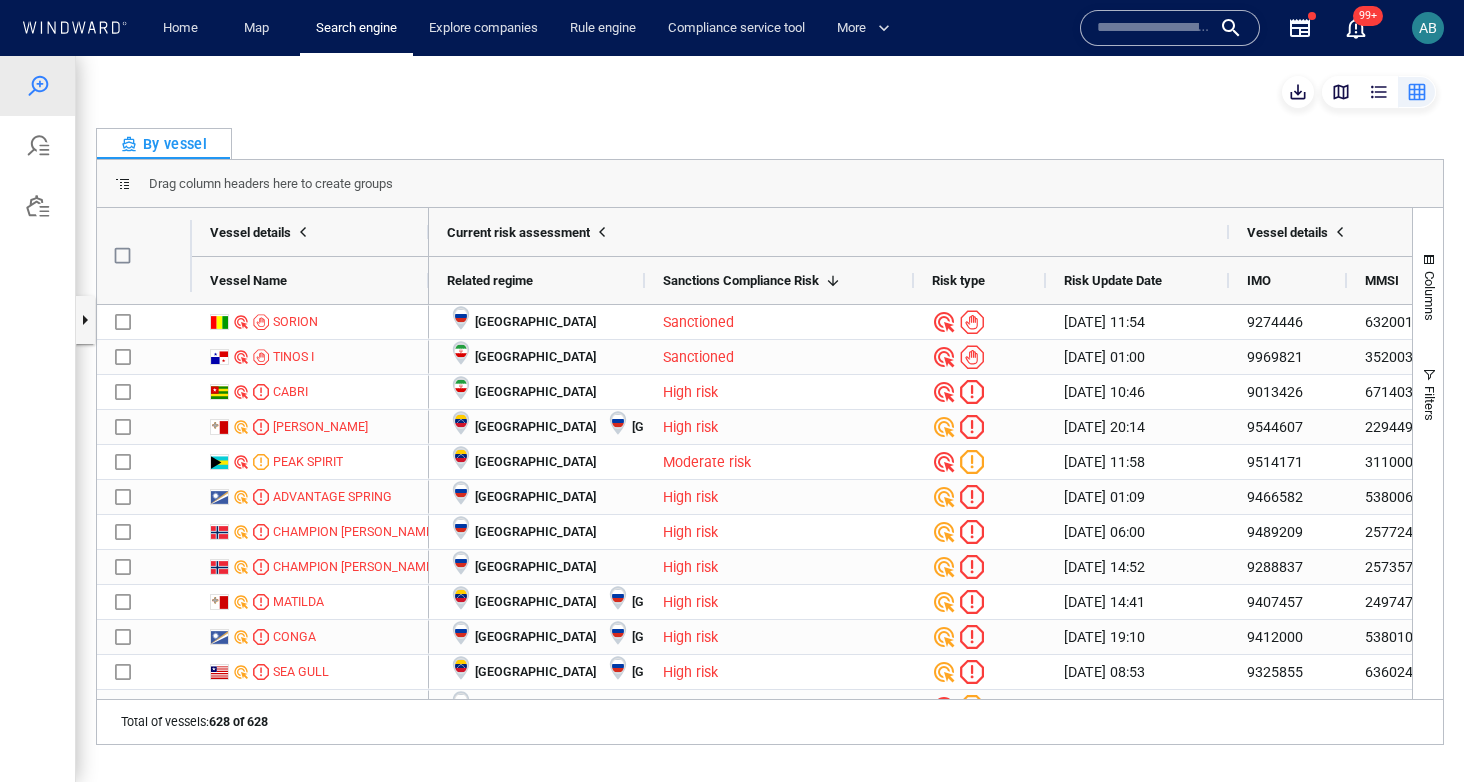click at bounding box center (1379, 92) 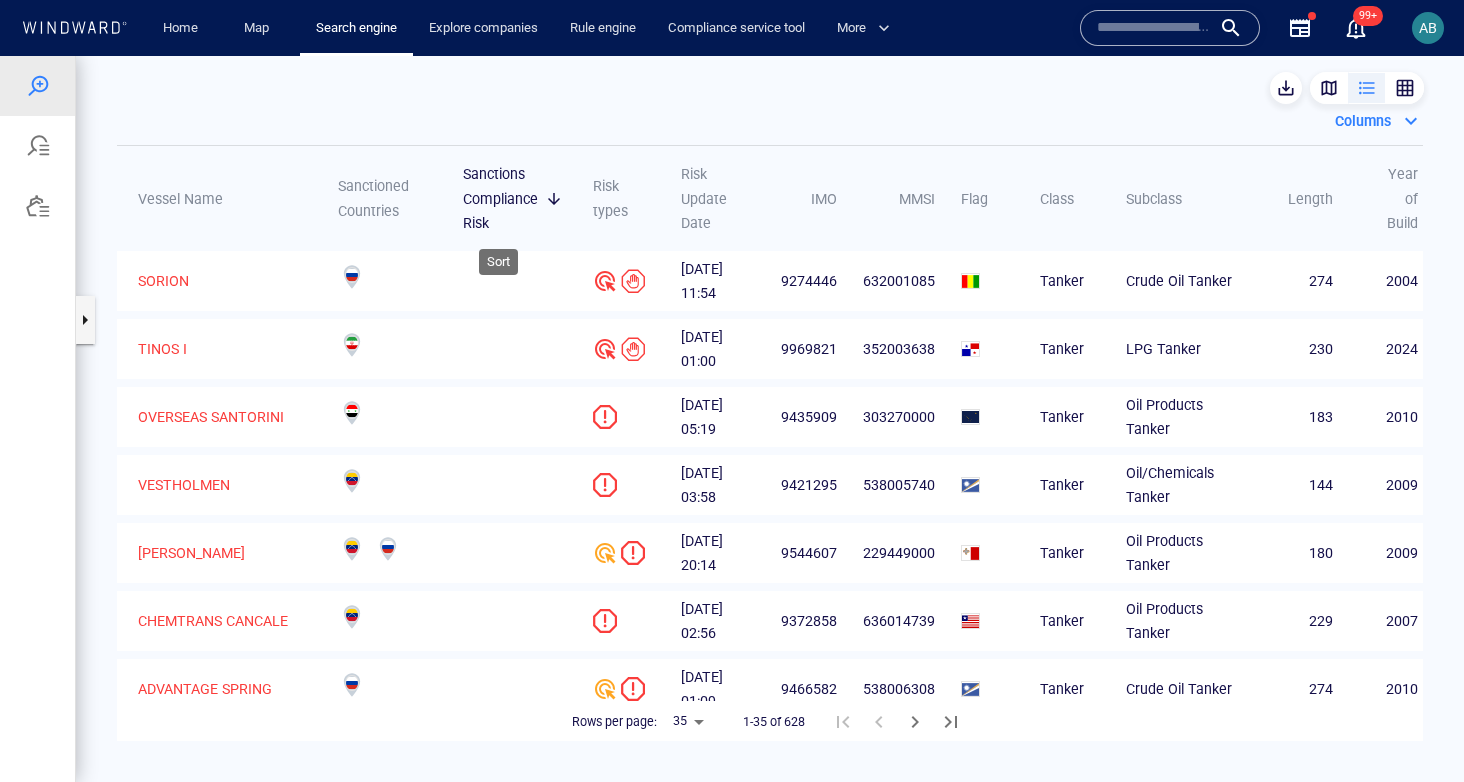 click on "Sanctions Compliance Risk" at bounding box center [515, 198] 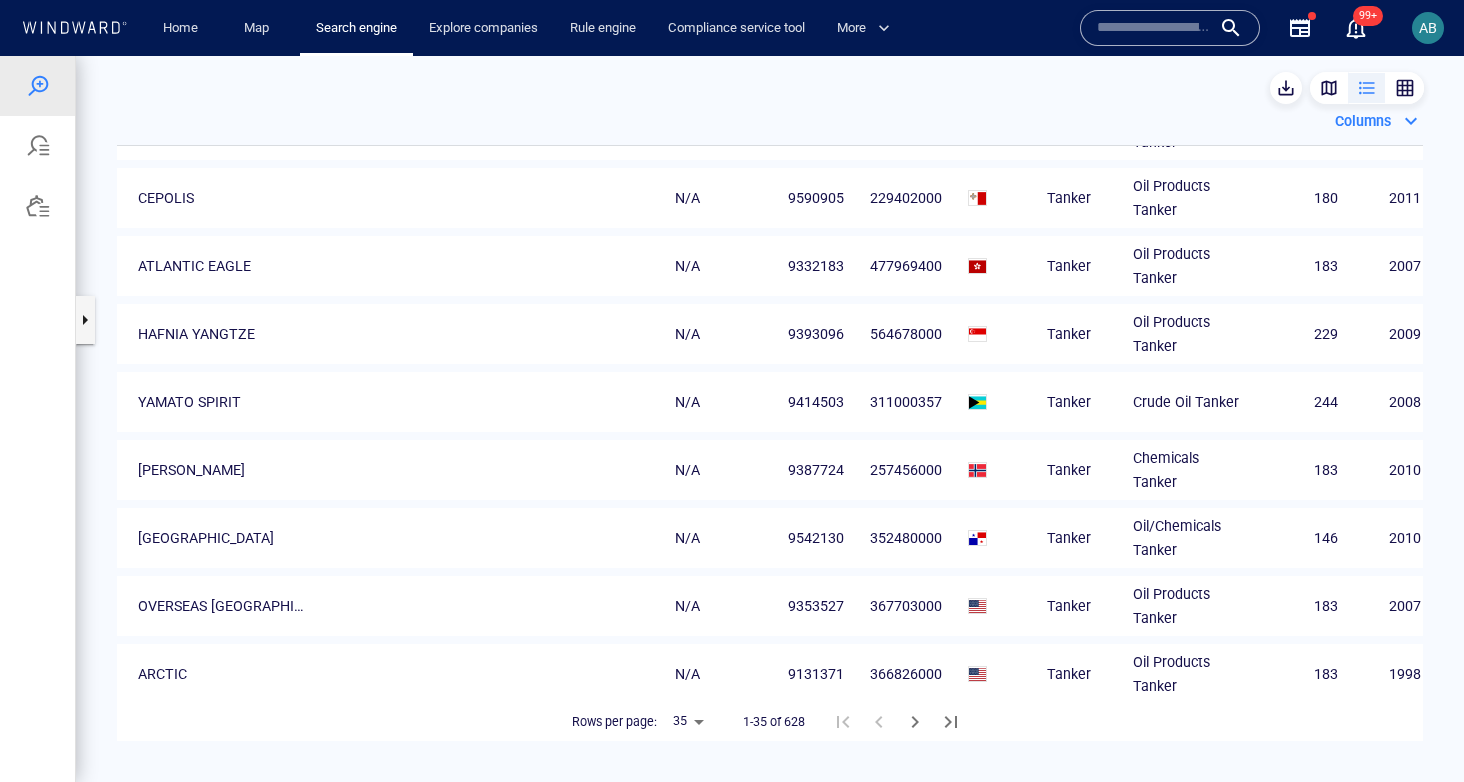 scroll, scrollTop: 845, scrollLeft: 0, axis: vertical 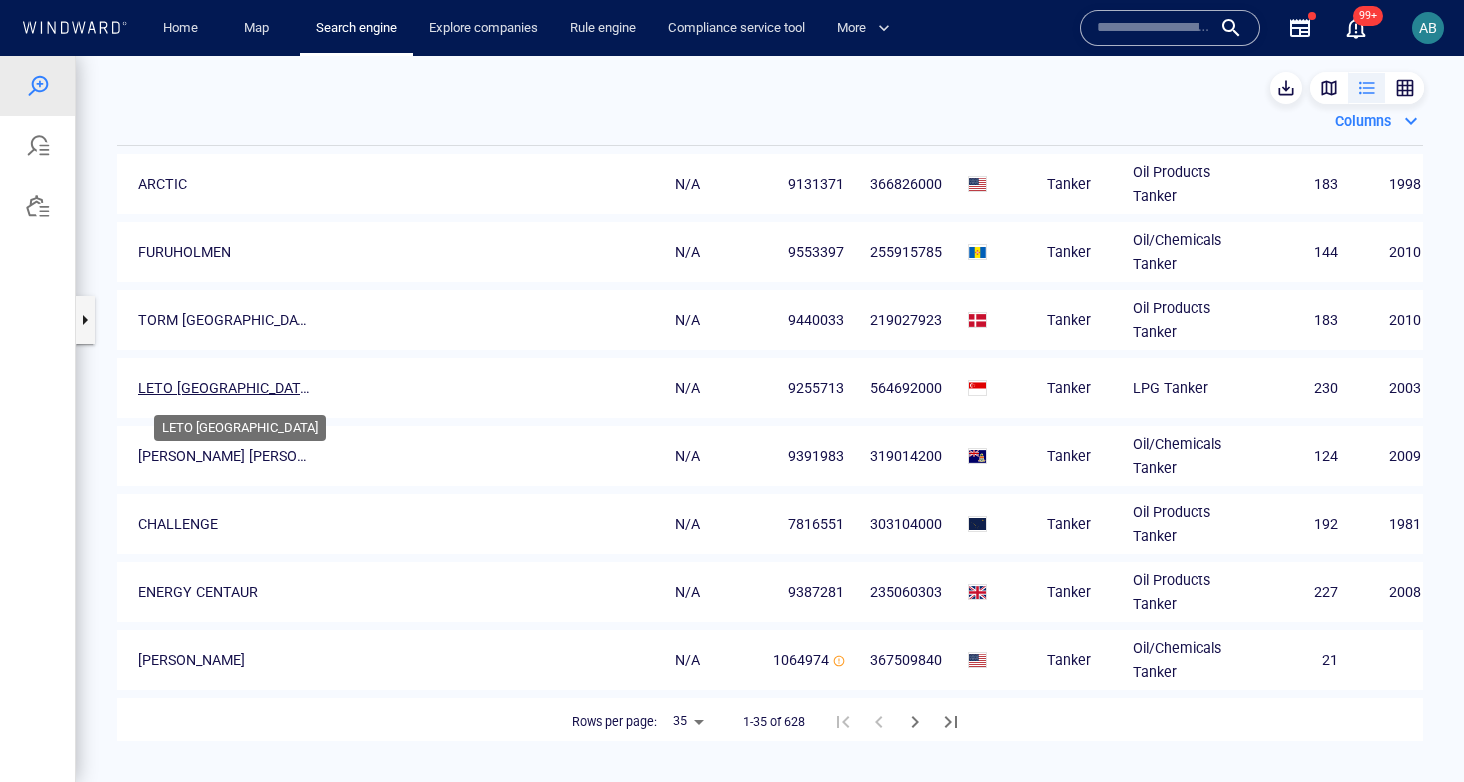 click on "LETO [GEOGRAPHIC_DATA]" at bounding box center [225, 388] 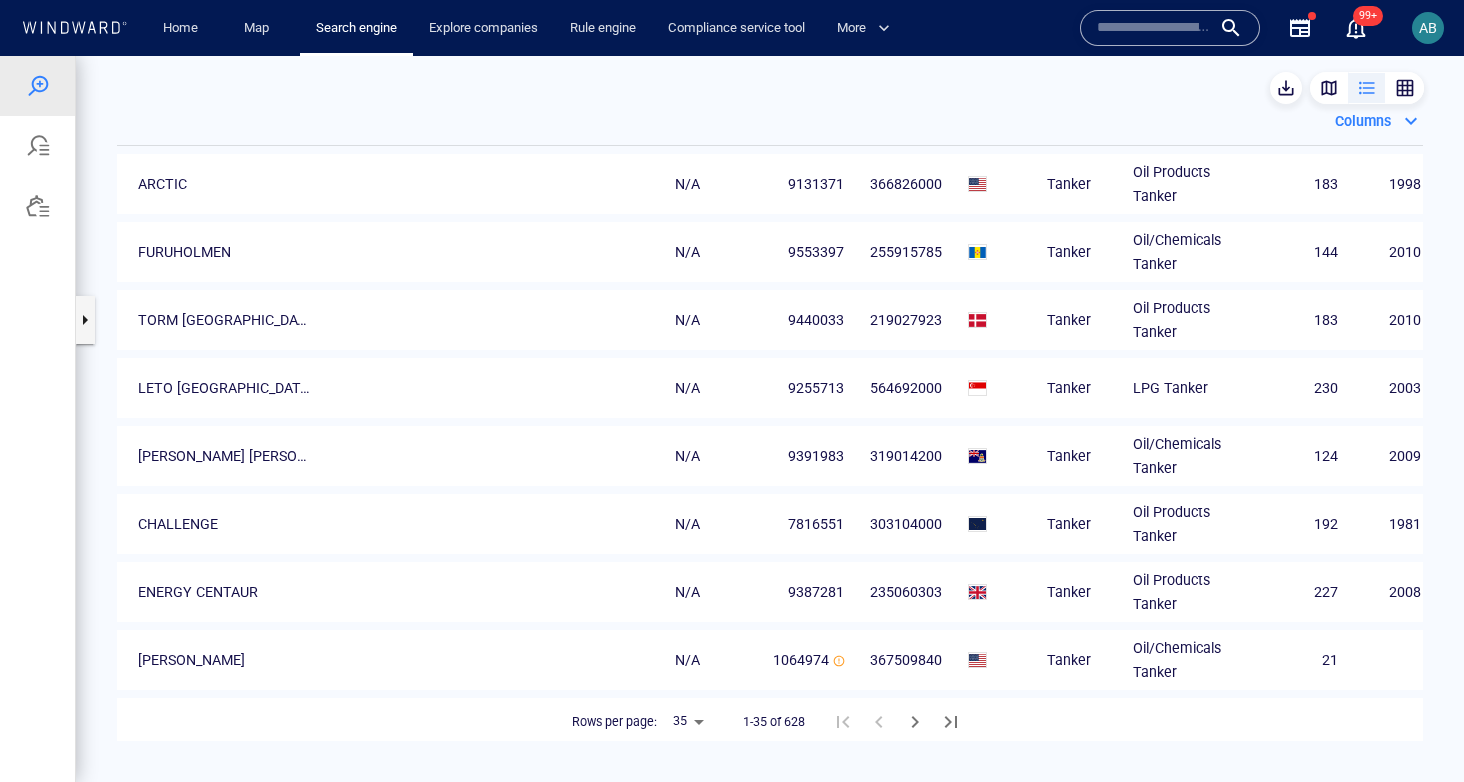 click at bounding box center [1329, 88] 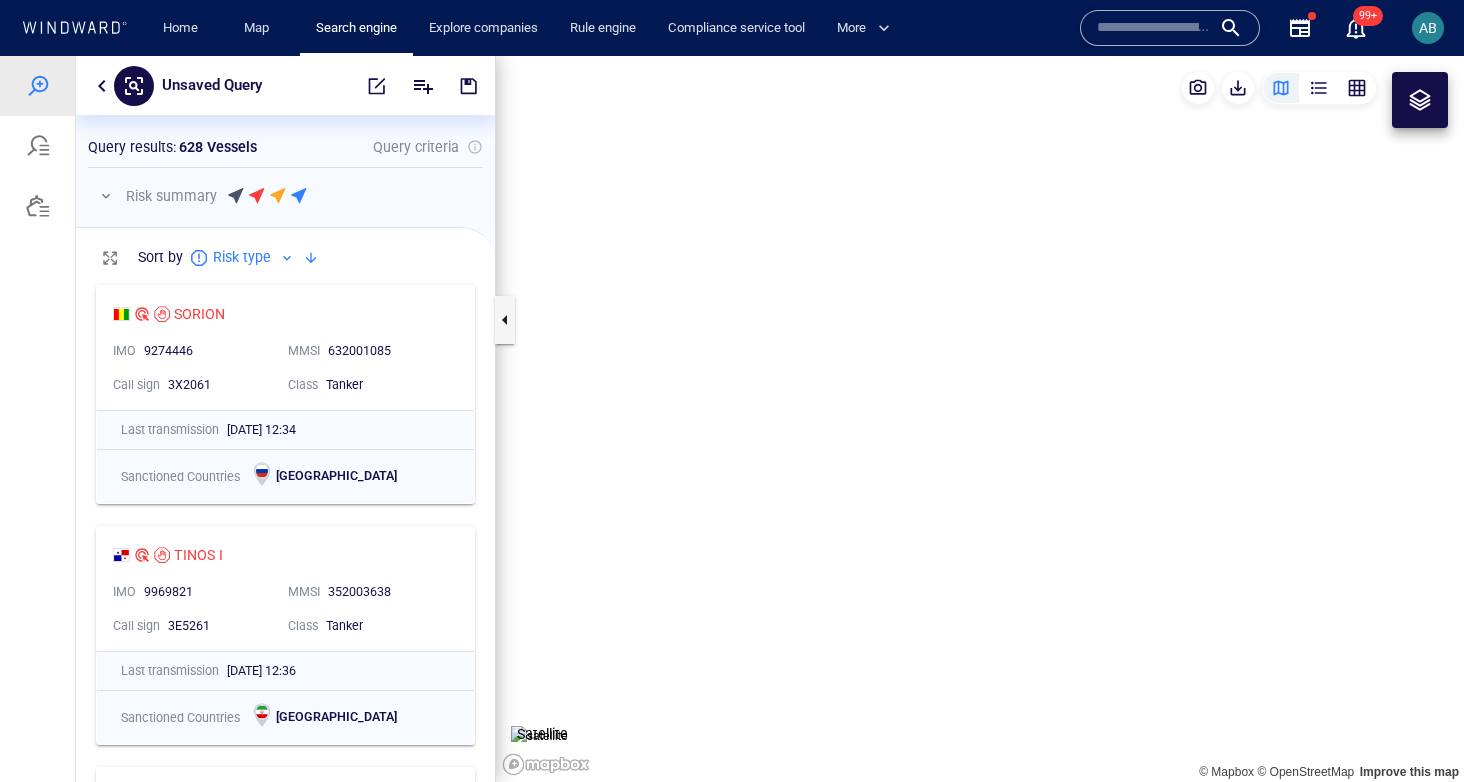 scroll, scrollTop: 0, scrollLeft: 1, axis: horizontal 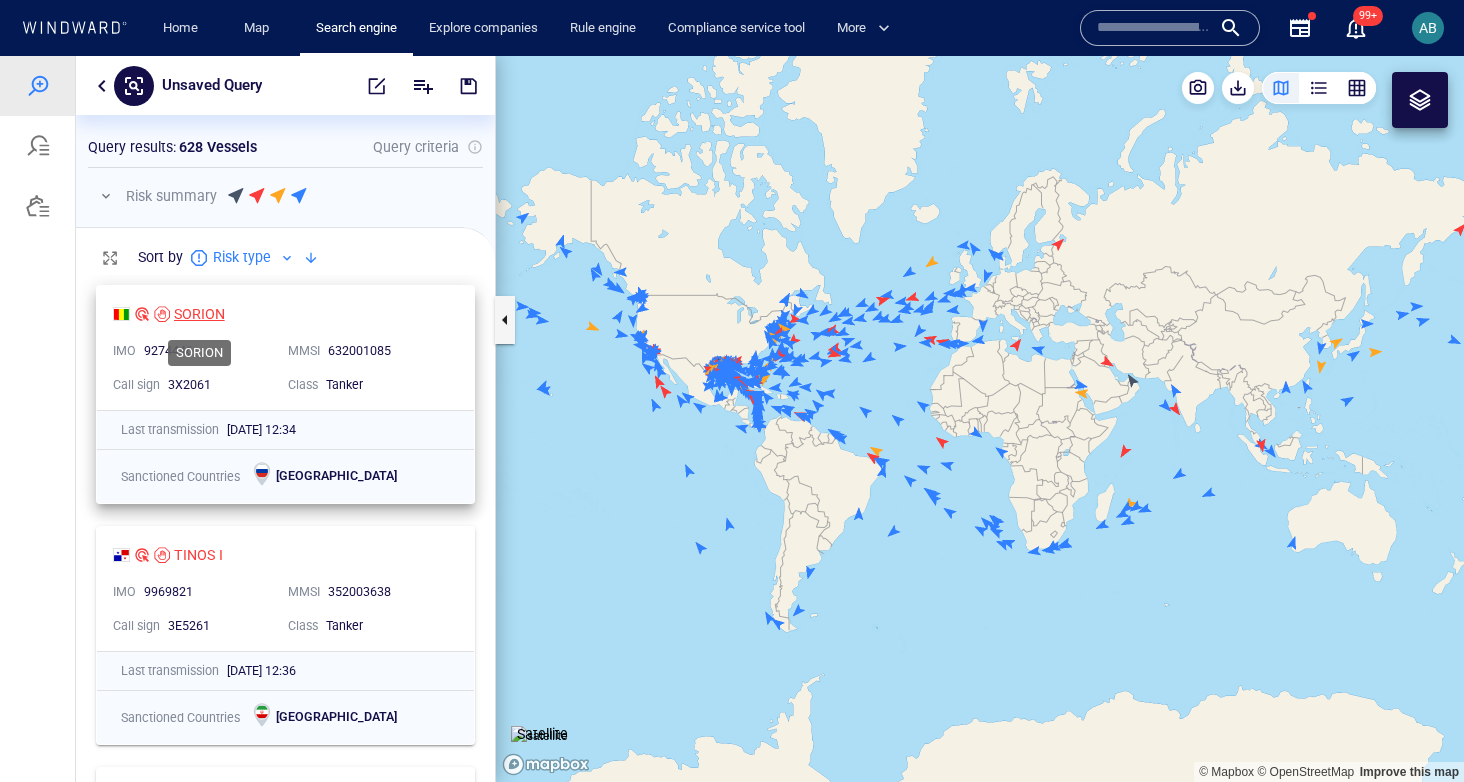 click on "SORION" at bounding box center [199, 314] 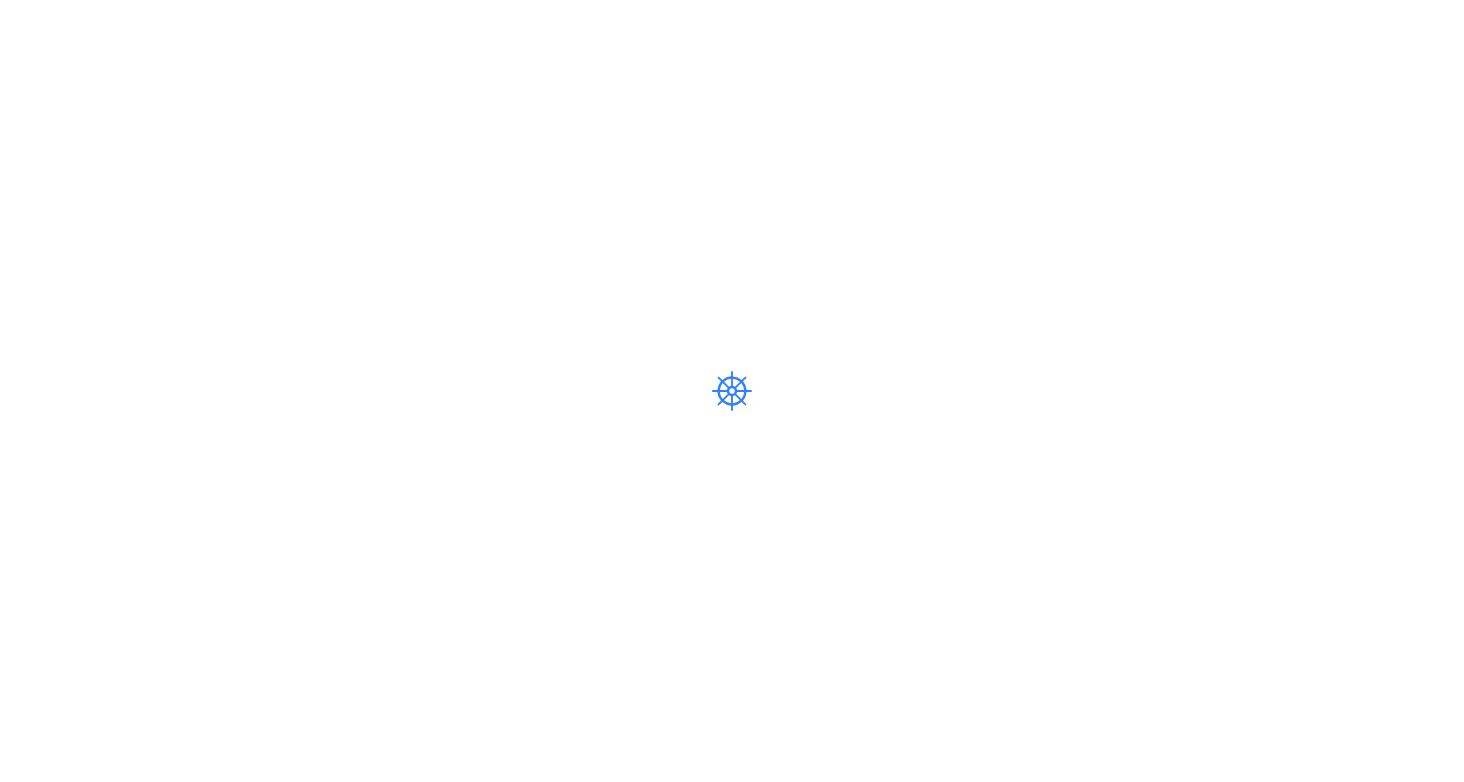 scroll, scrollTop: 0, scrollLeft: 0, axis: both 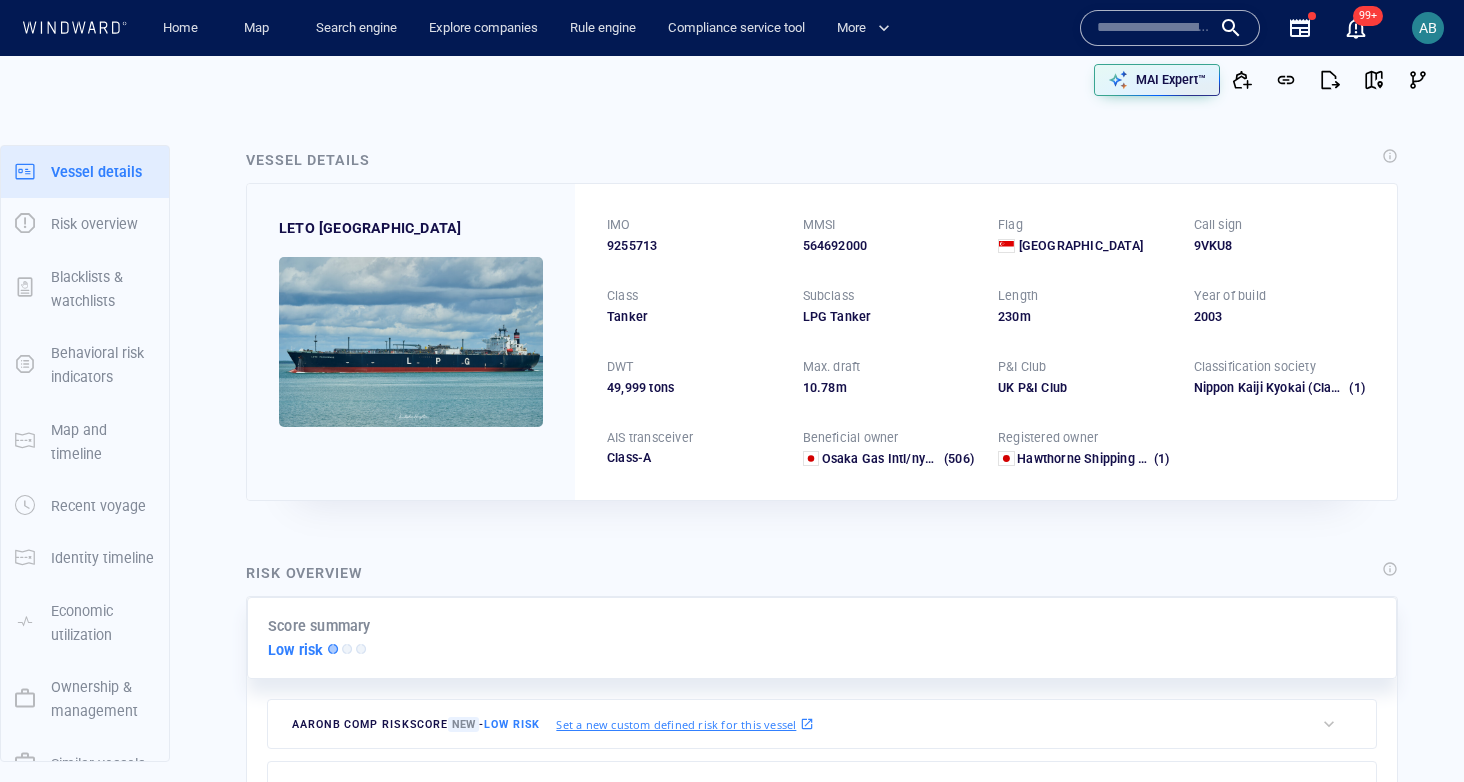 click at bounding box center [1154, 28] 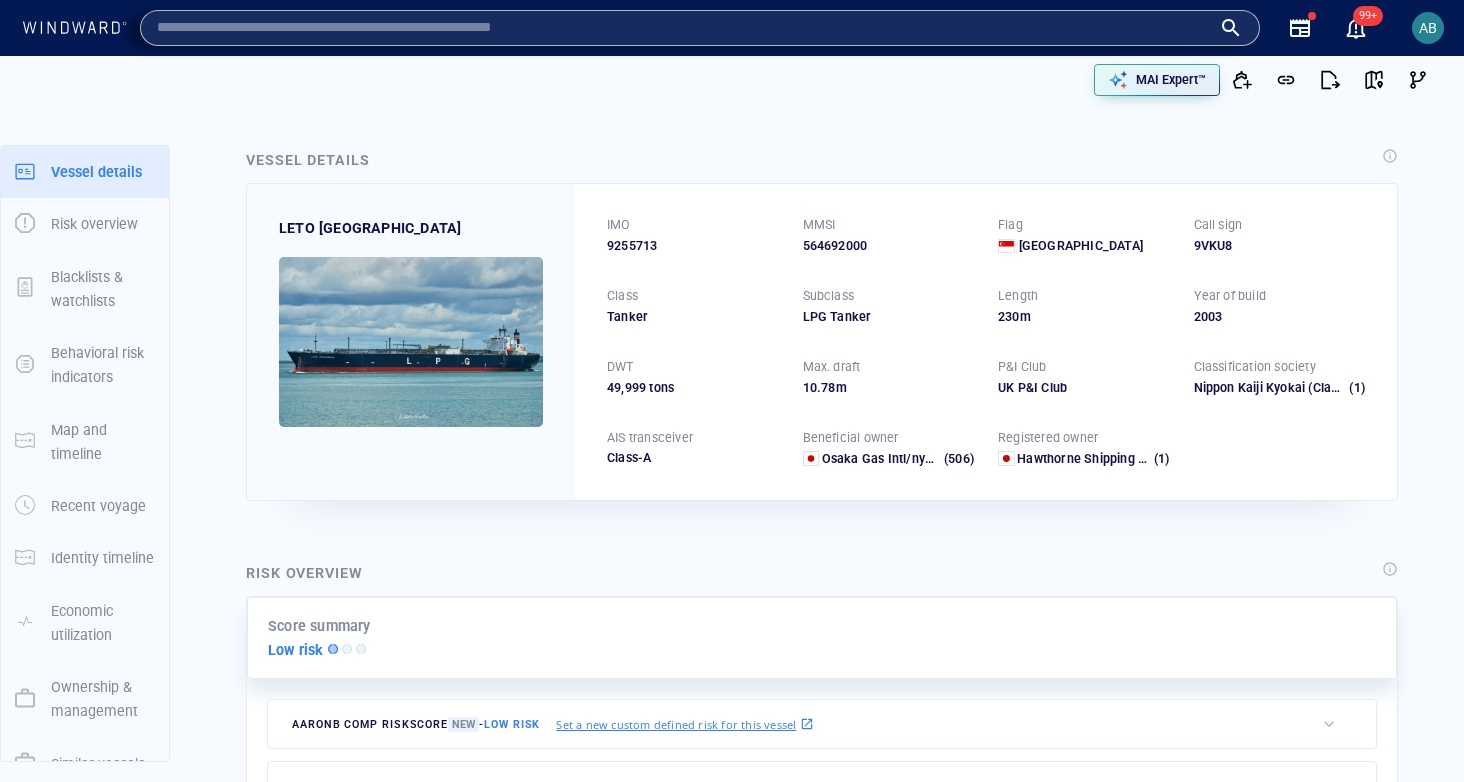 click at bounding box center [376, 80] 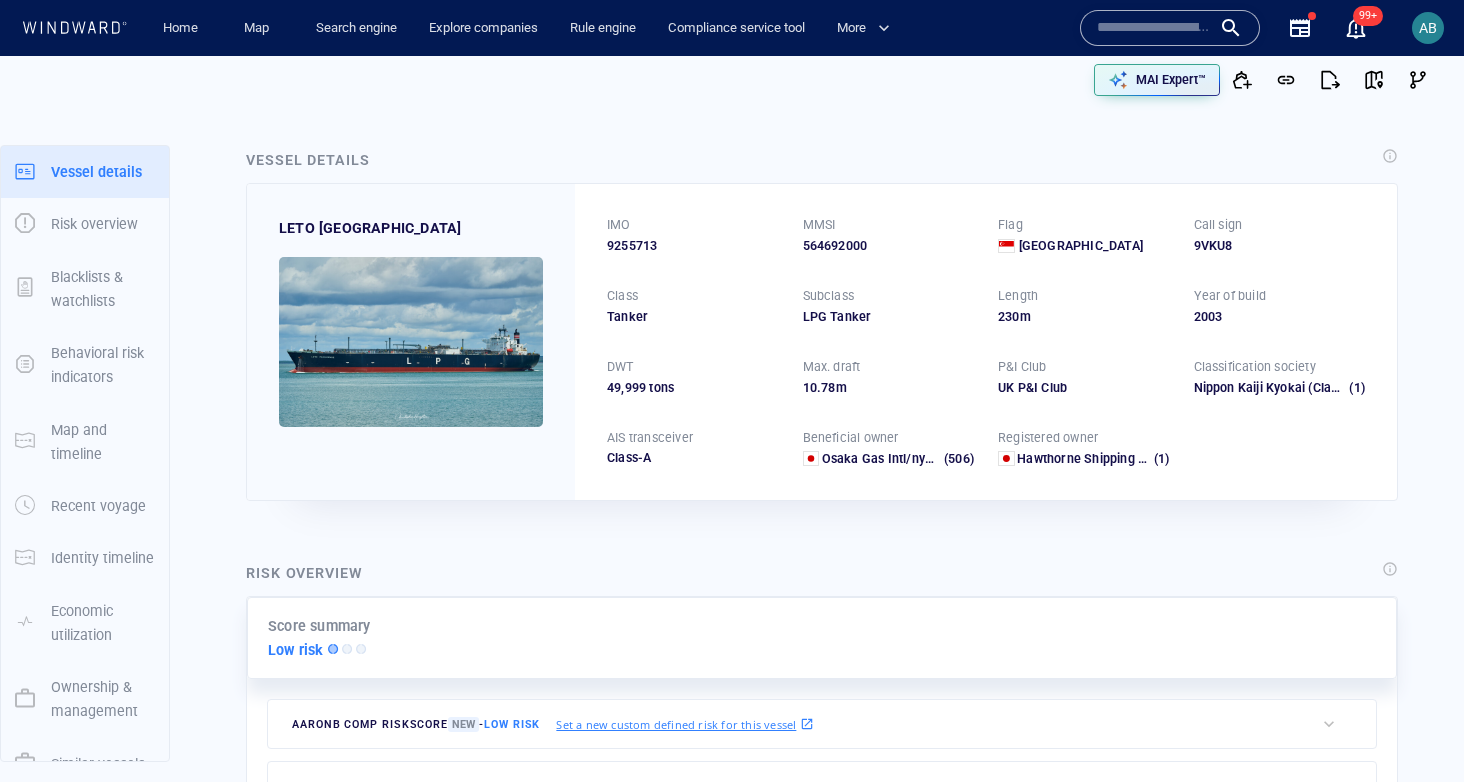 click 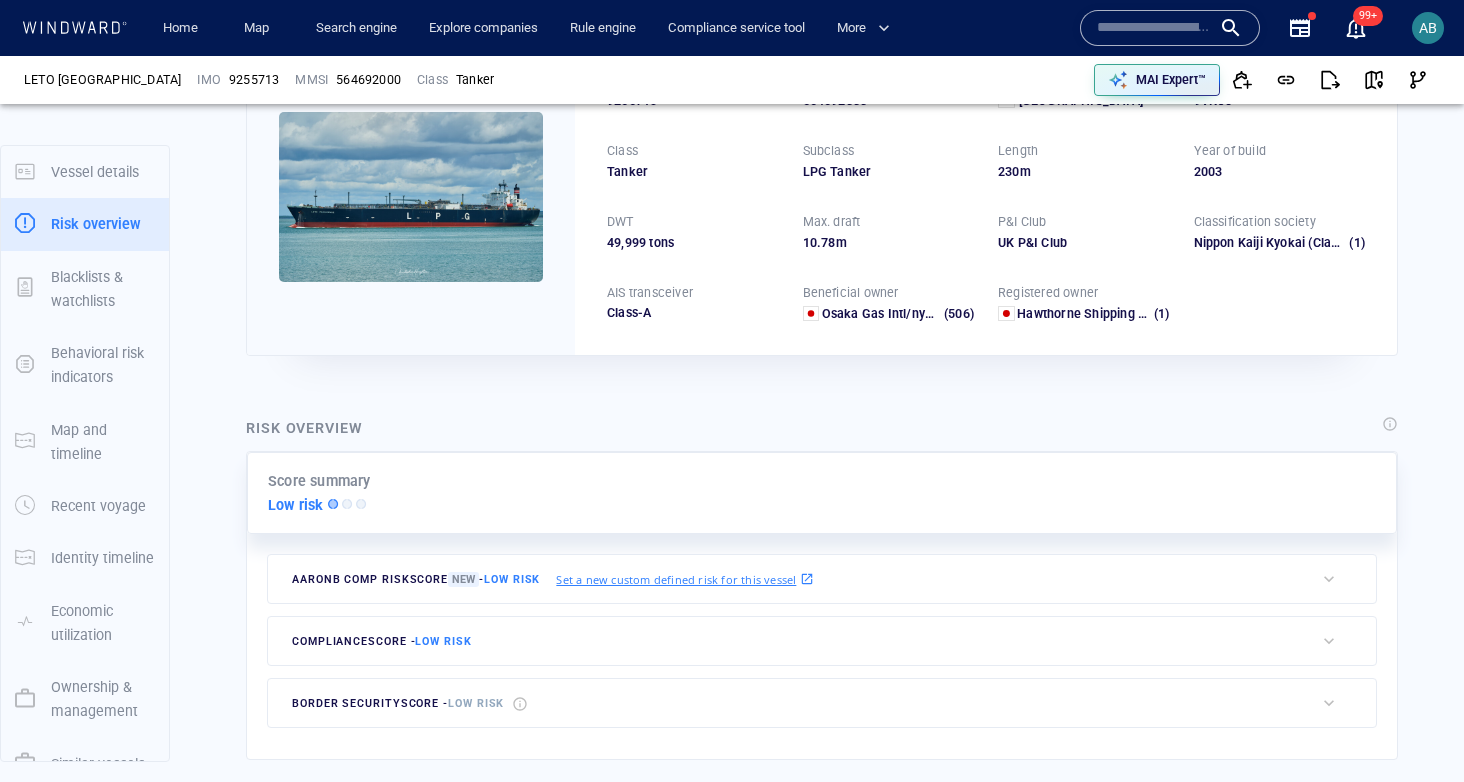 scroll, scrollTop: 156, scrollLeft: 0, axis: vertical 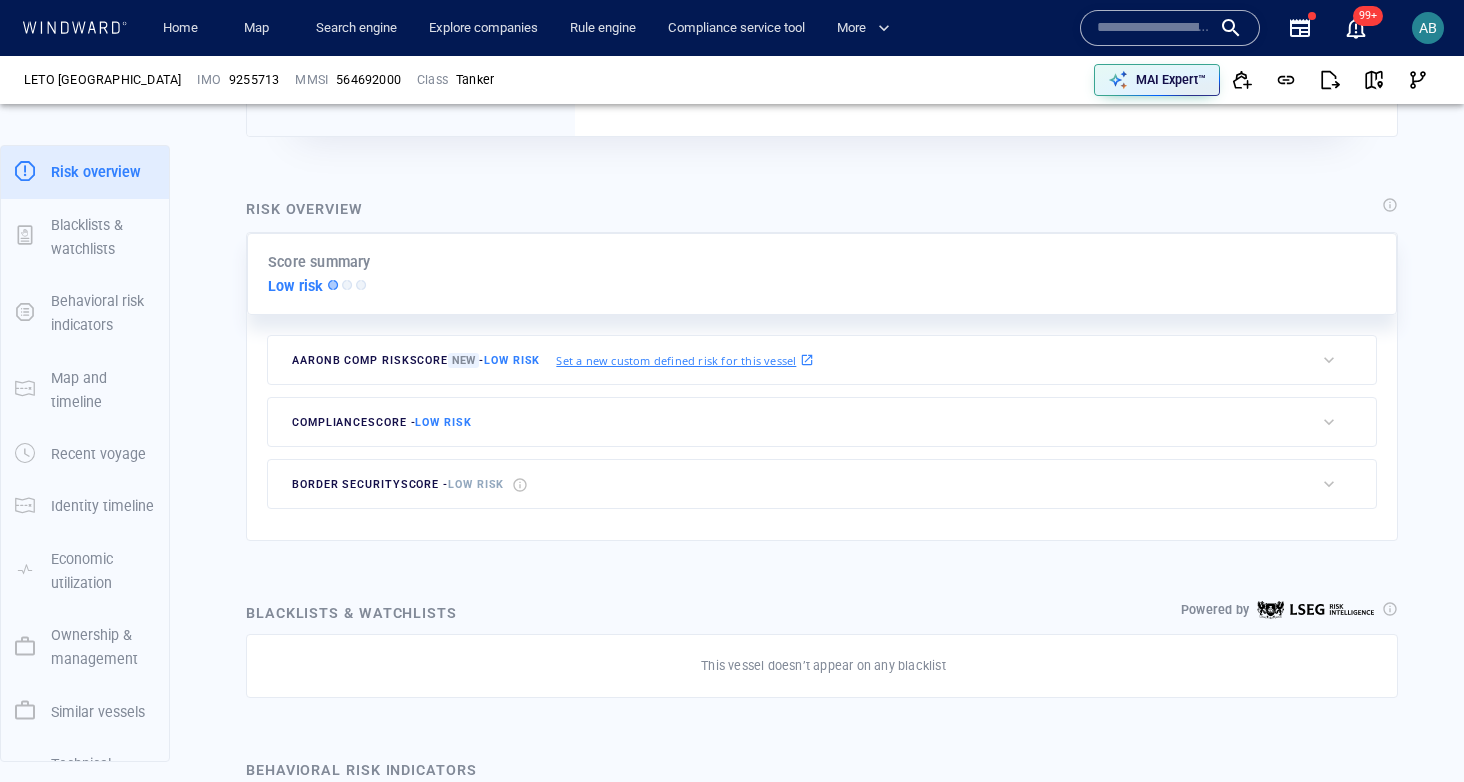 click on "compliance  score  -  Low risk" at bounding box center (791, 422) 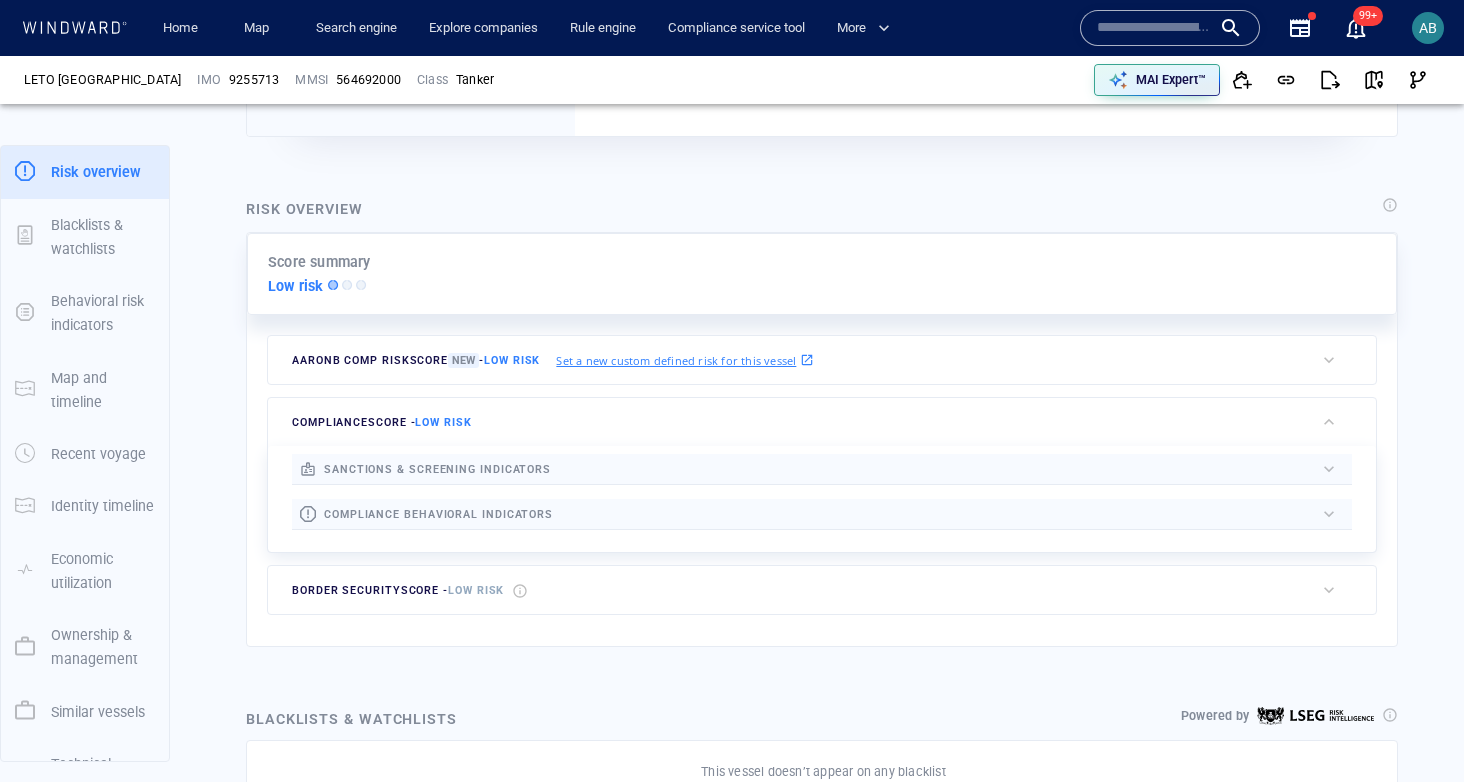 click at bounding box center (932, 469) 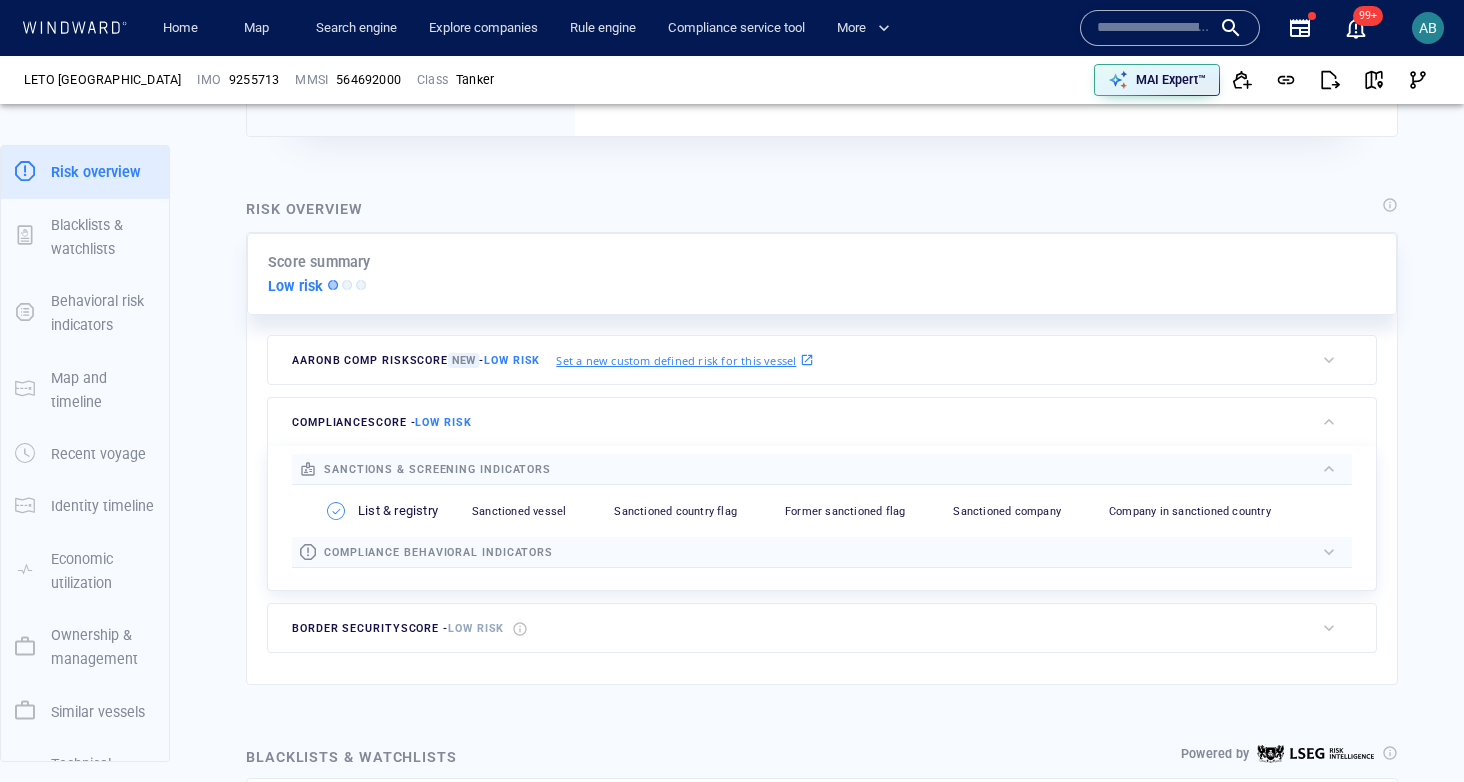 click at bounding box center [933, 552] 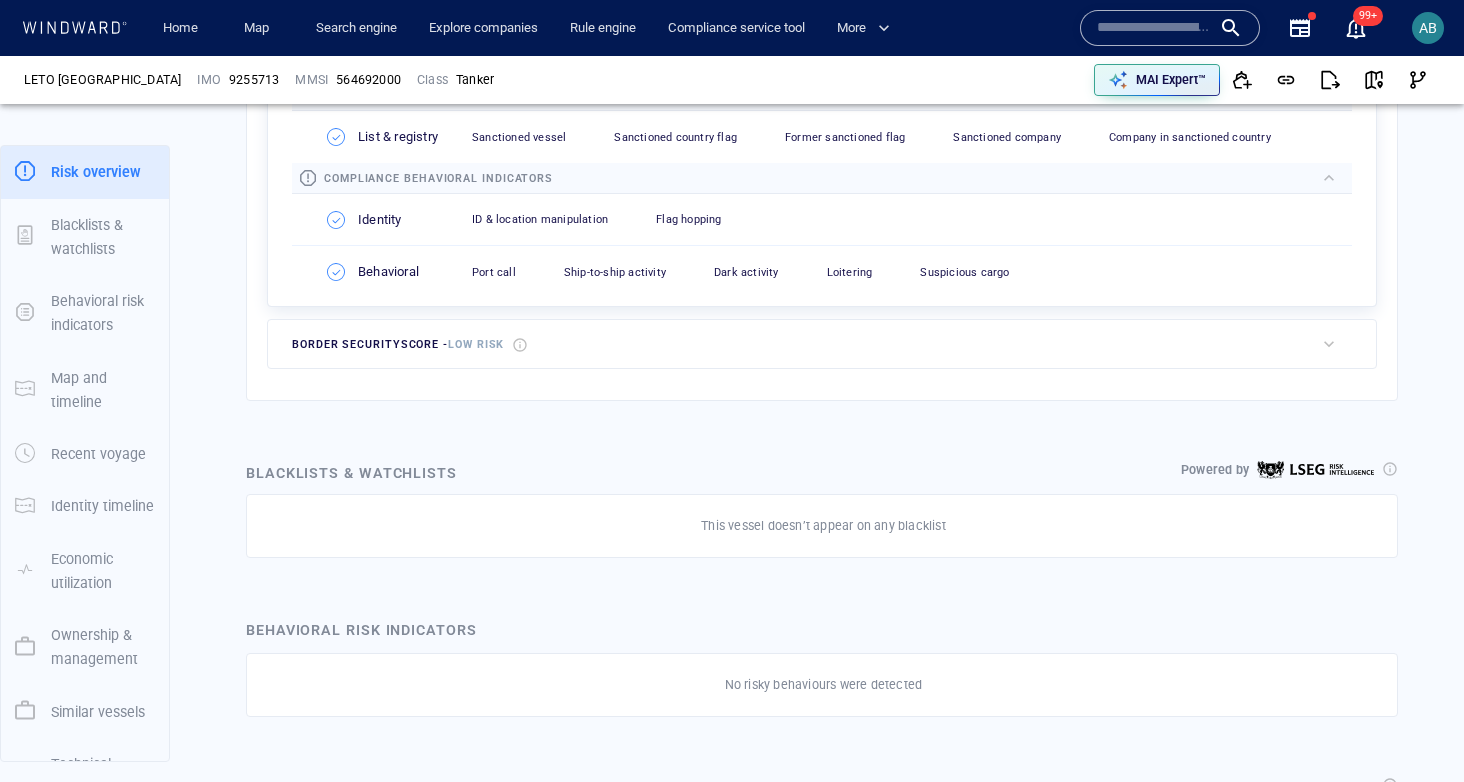 scroll, scrollTop: 843, scrollLeft: 0, axis: vertical 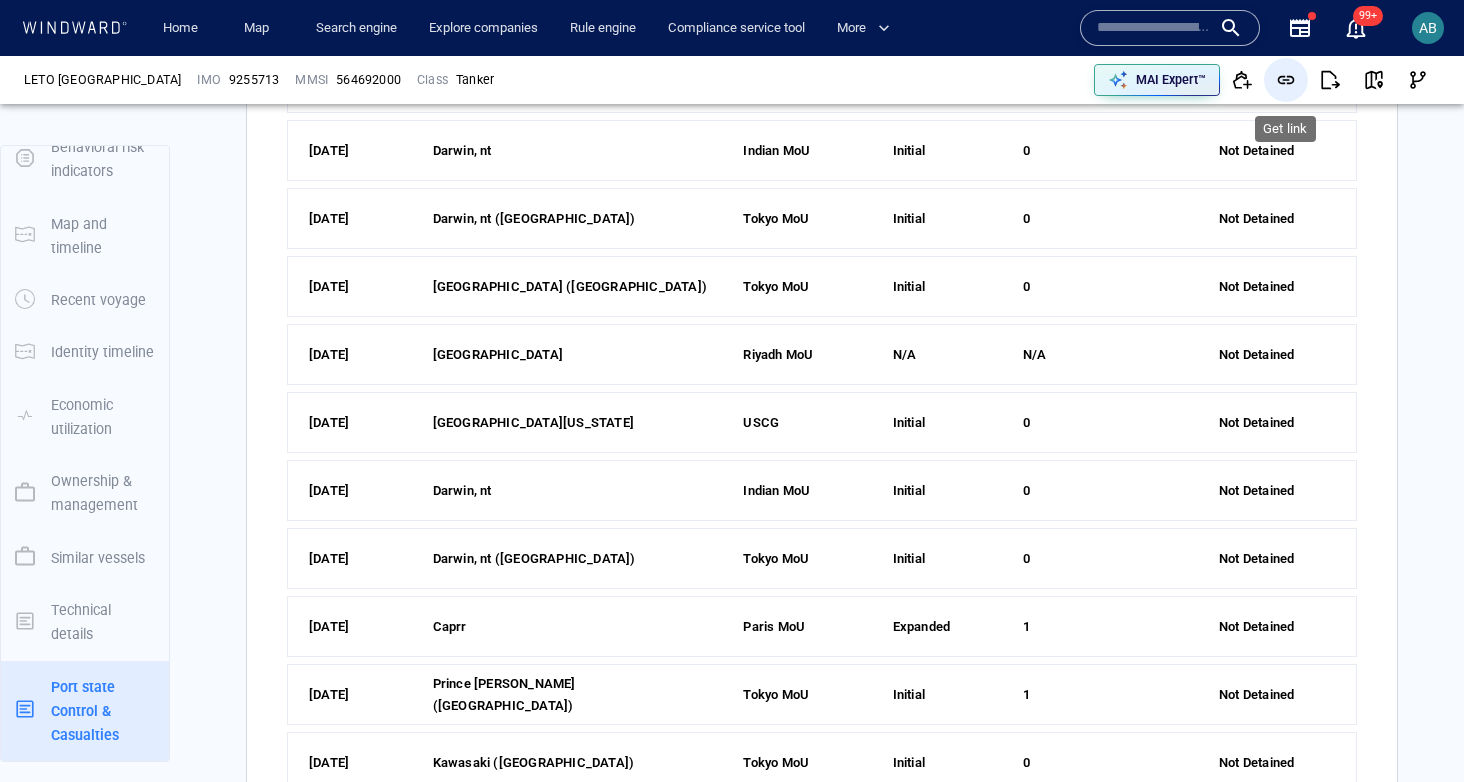 click at bounding box center [1286, 80] 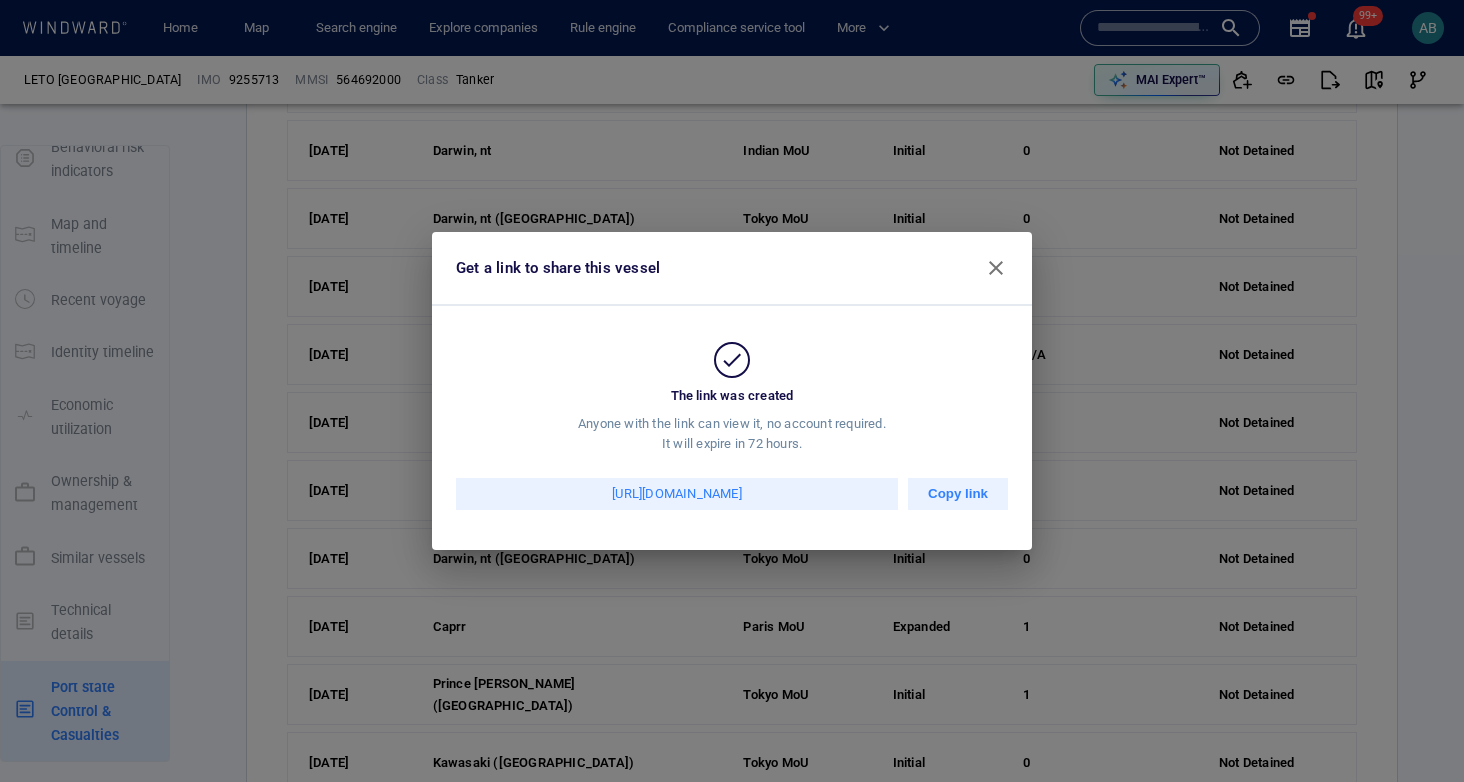 click at bounding box center [996, 268] 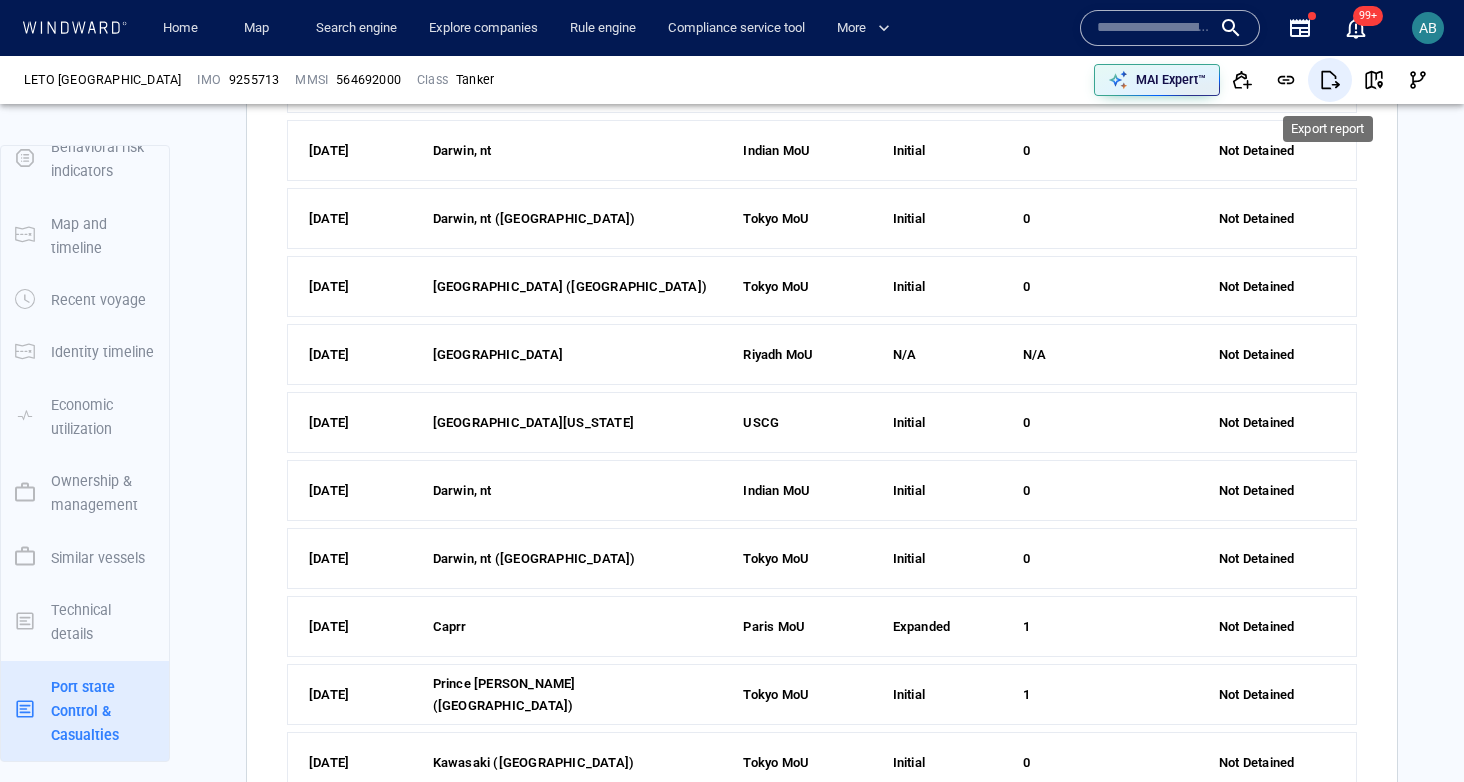 click at bounding box center (1330, 80) 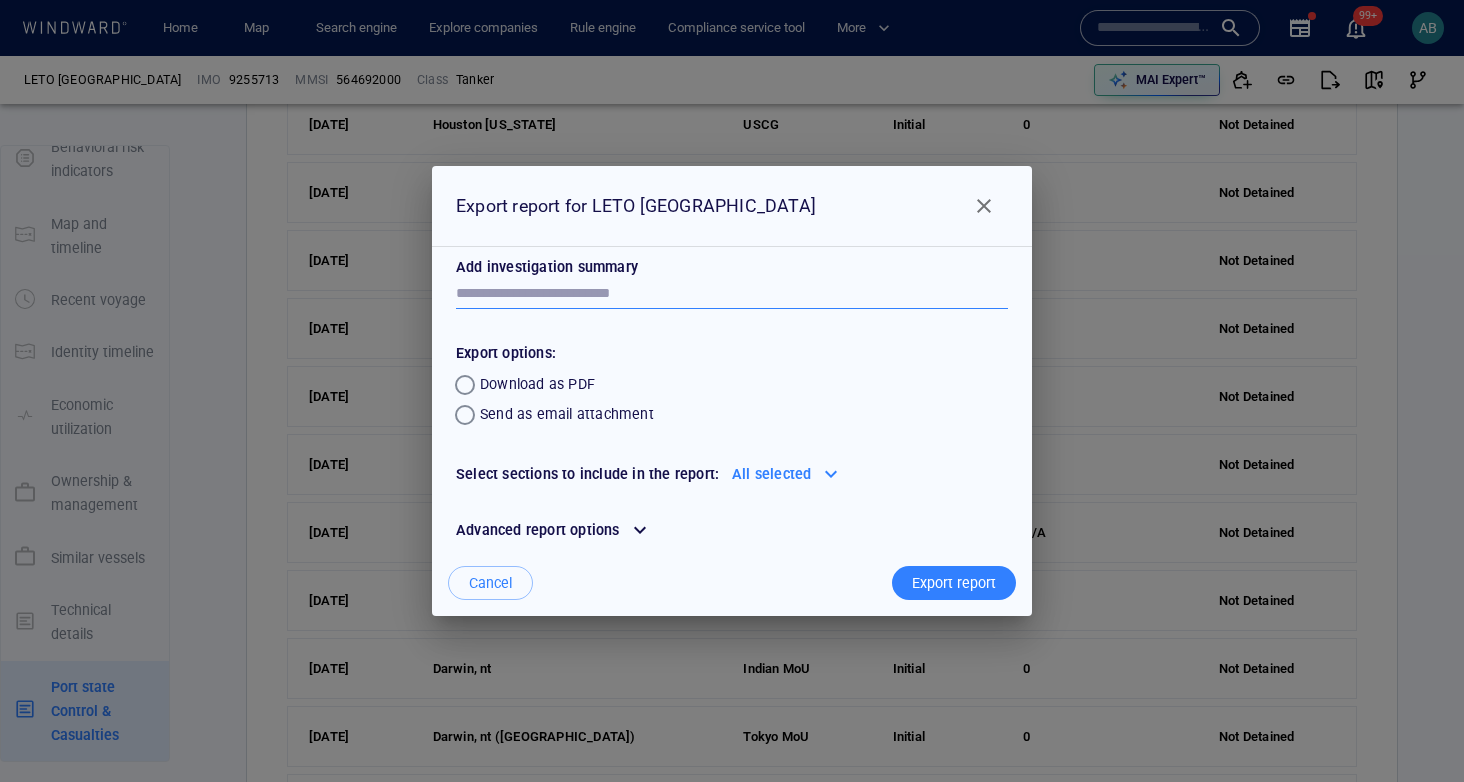 click at bounding box center [732, 293] 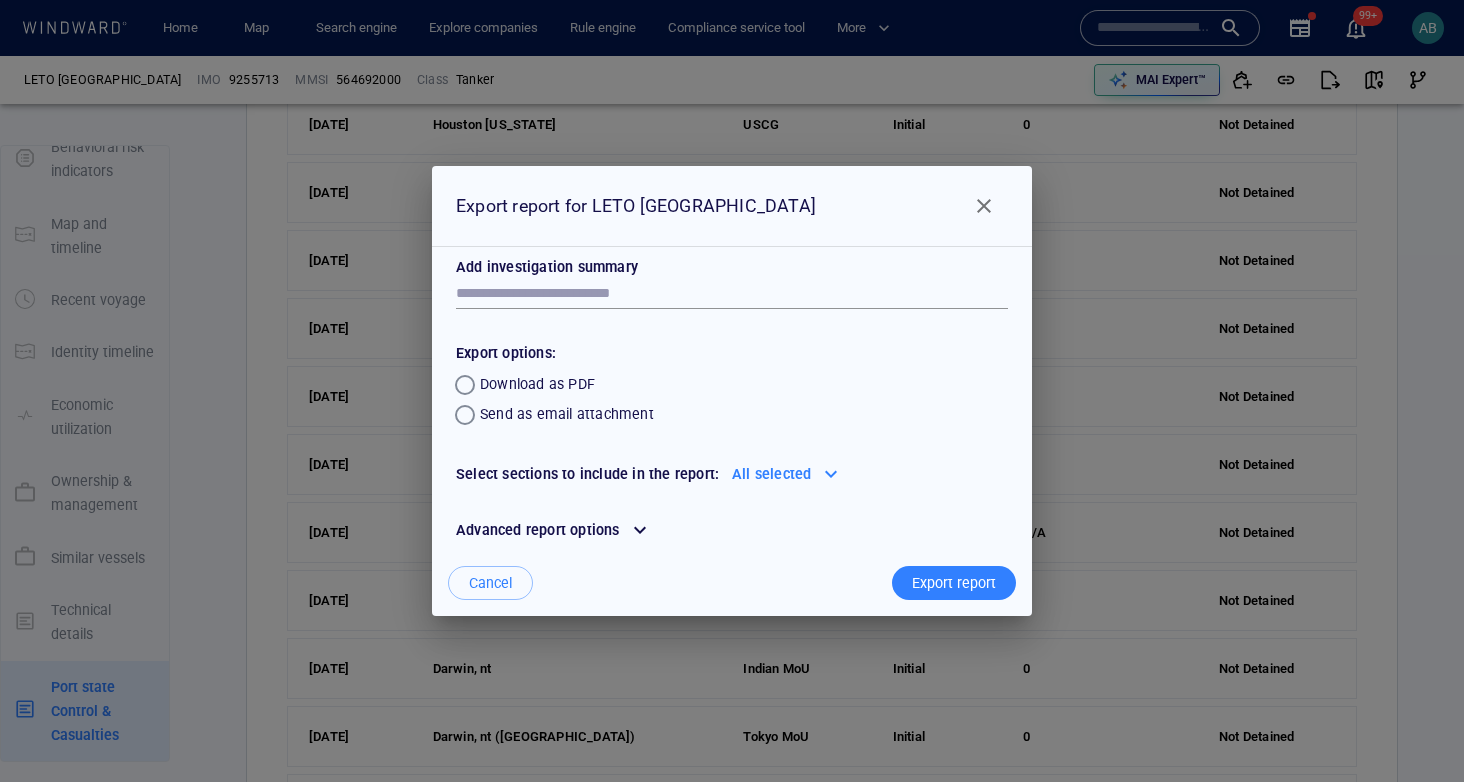 click on "Download as PDF" at bounding box center [729, 385] 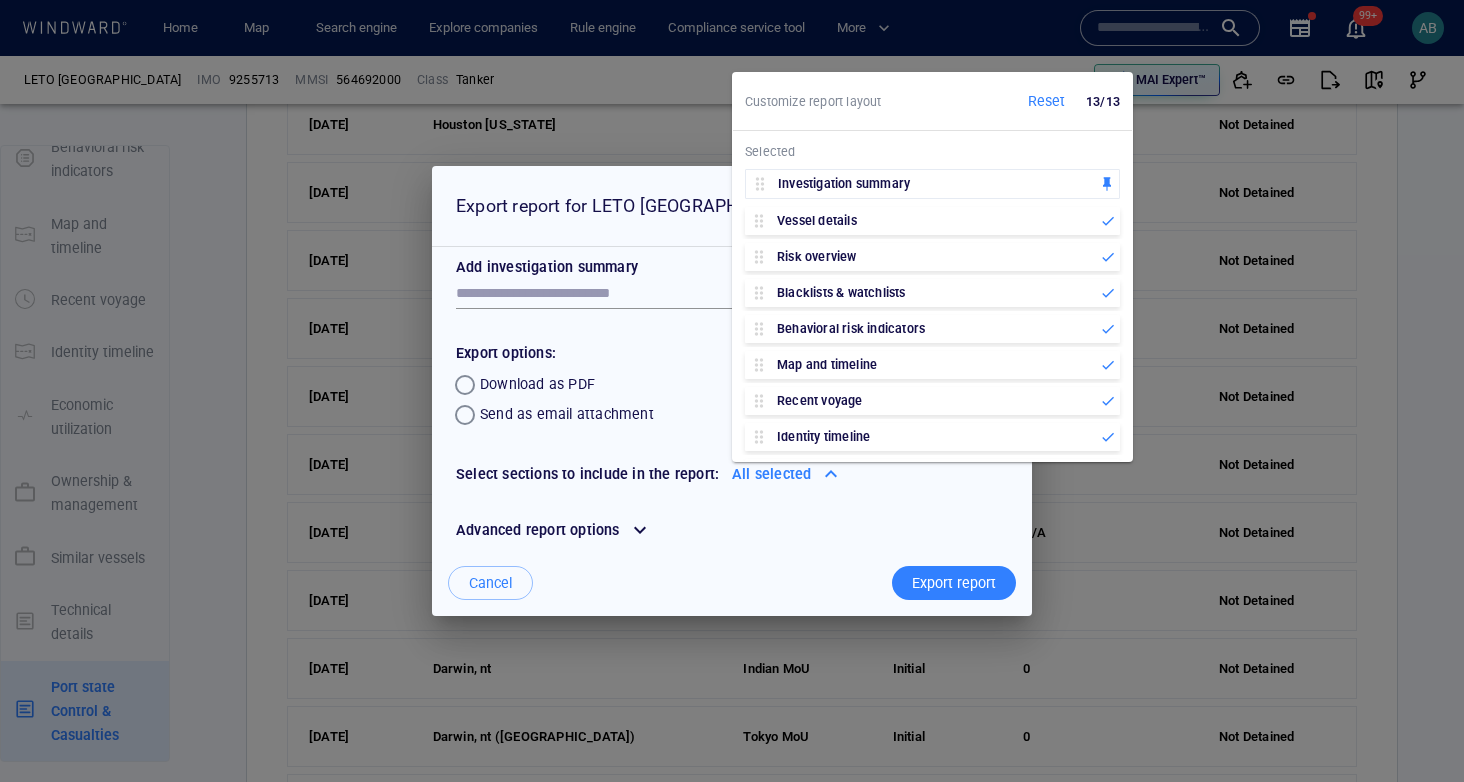 click at bounding box center (831, 474) 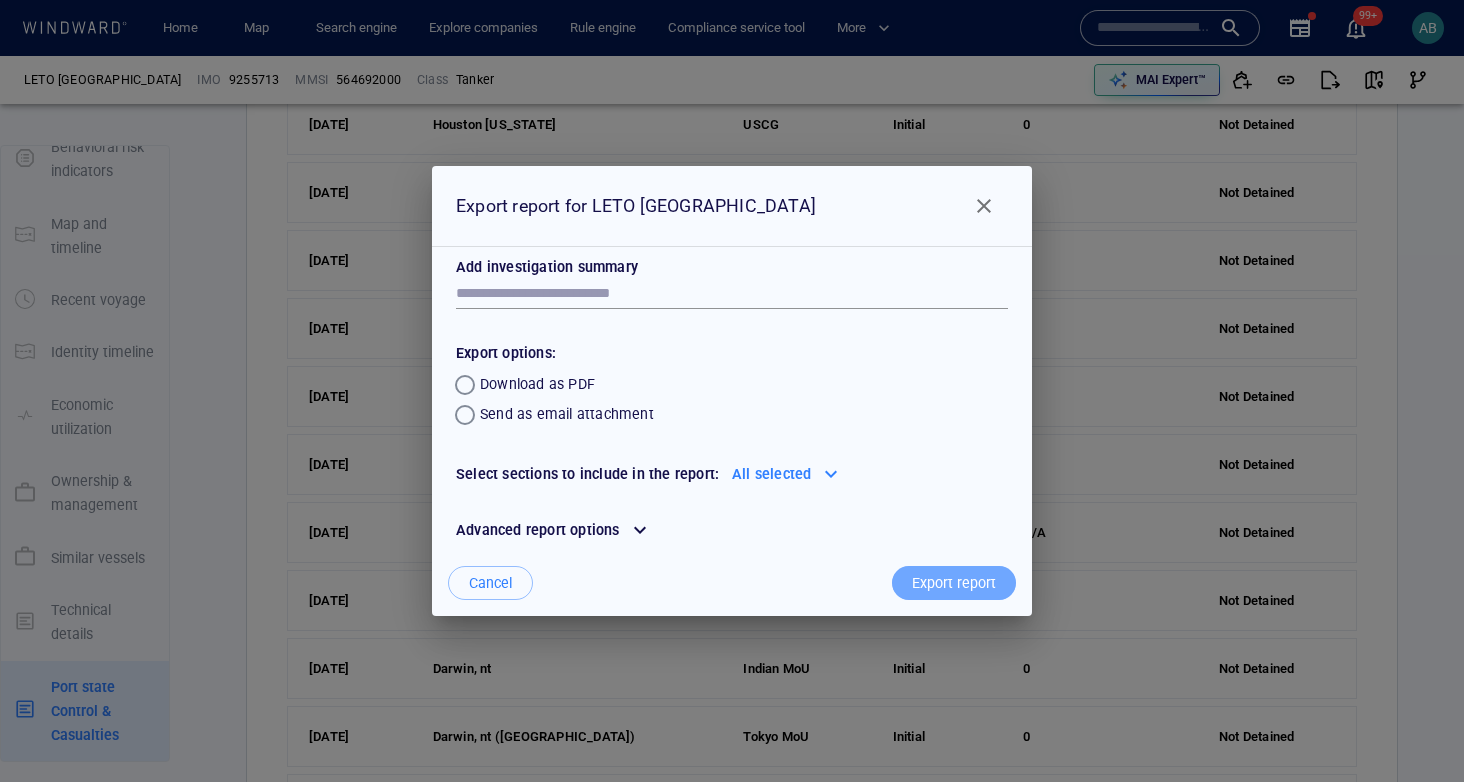 click on "Export report" at bounding box center [954, 583] 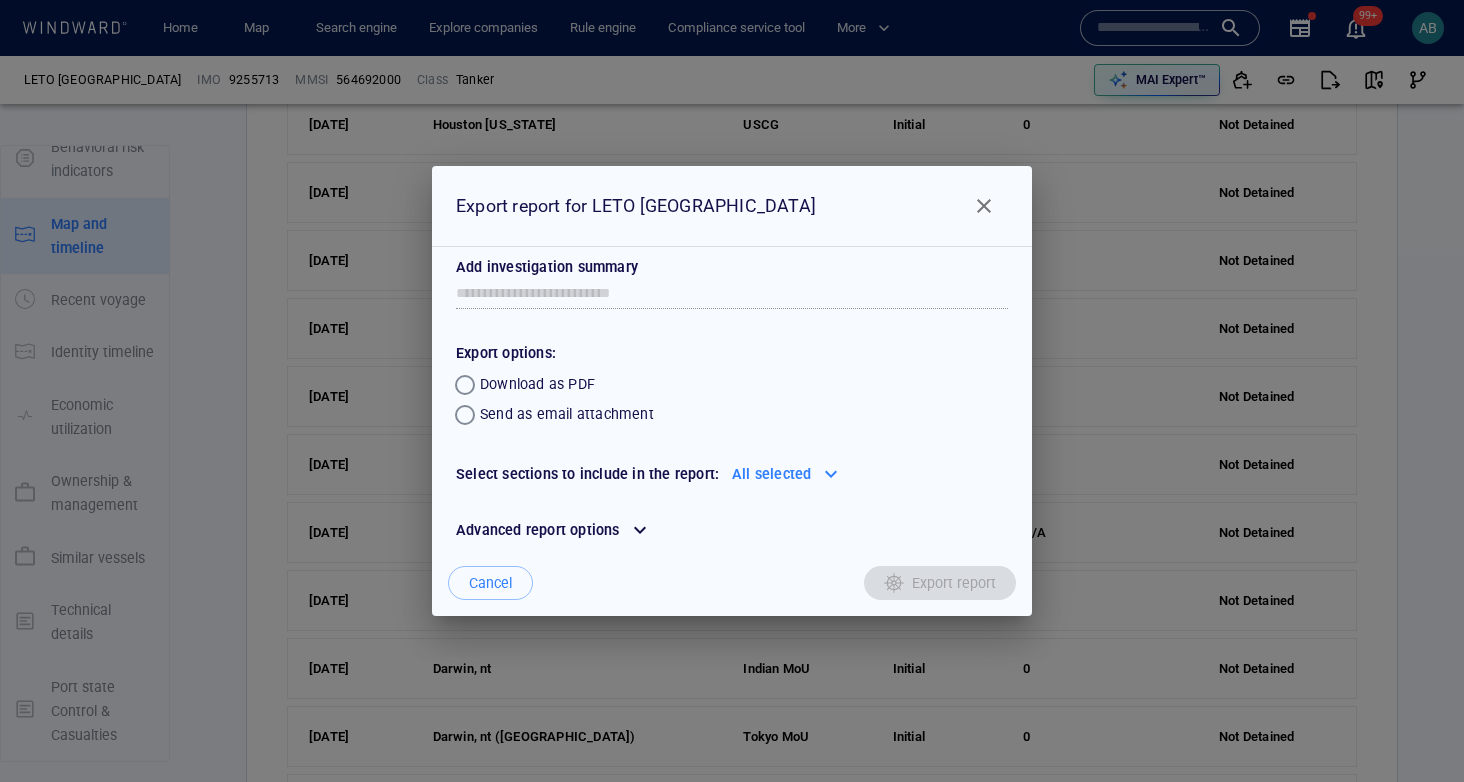 click at bounding box center [984, 206] 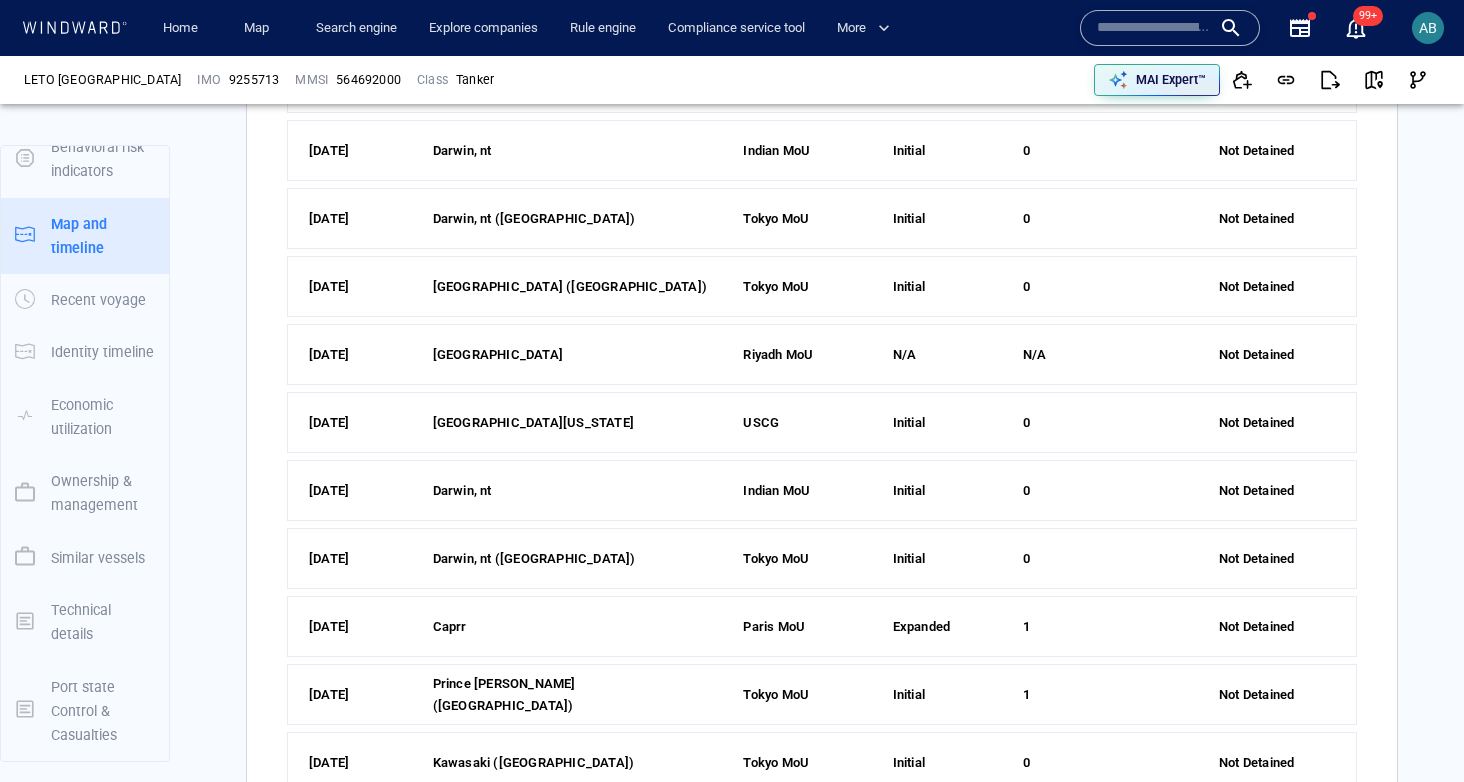 scroll, scrollTop: 1491, scrollLeft: 0, axis: vertical 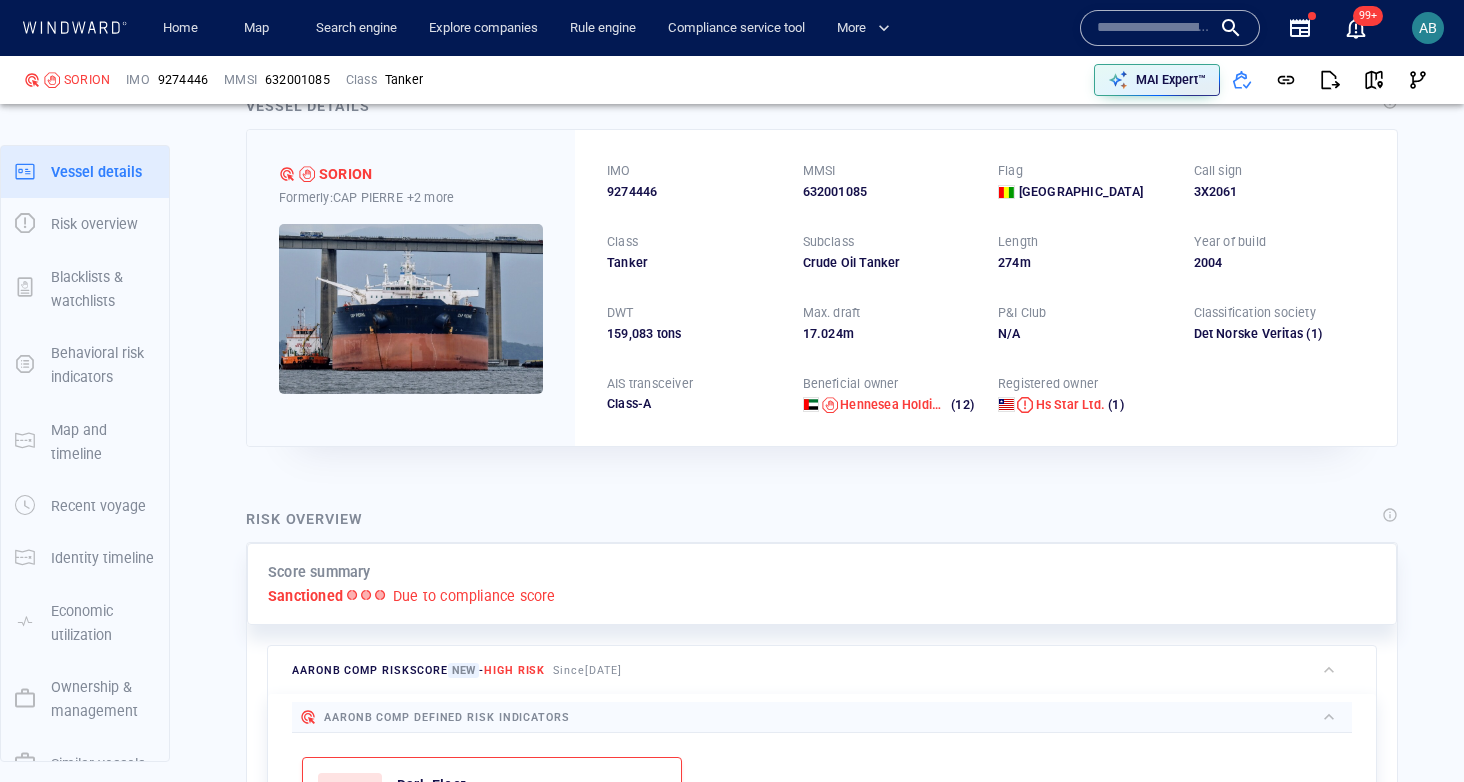 click on "Ownership & management" at bounding box center (103, 699) 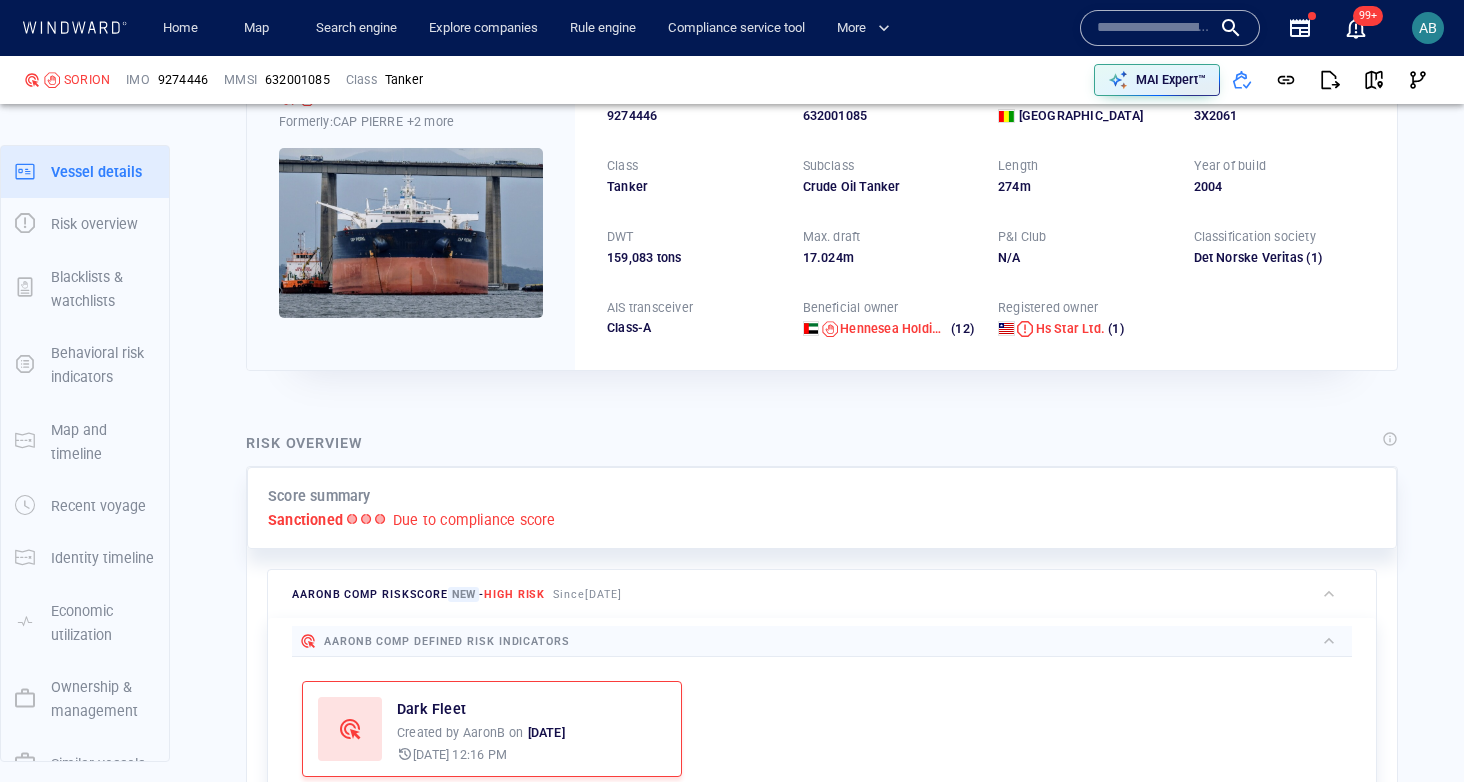 scroll, scrollTop: 1038, scrollLeft: 0, axis: vertical 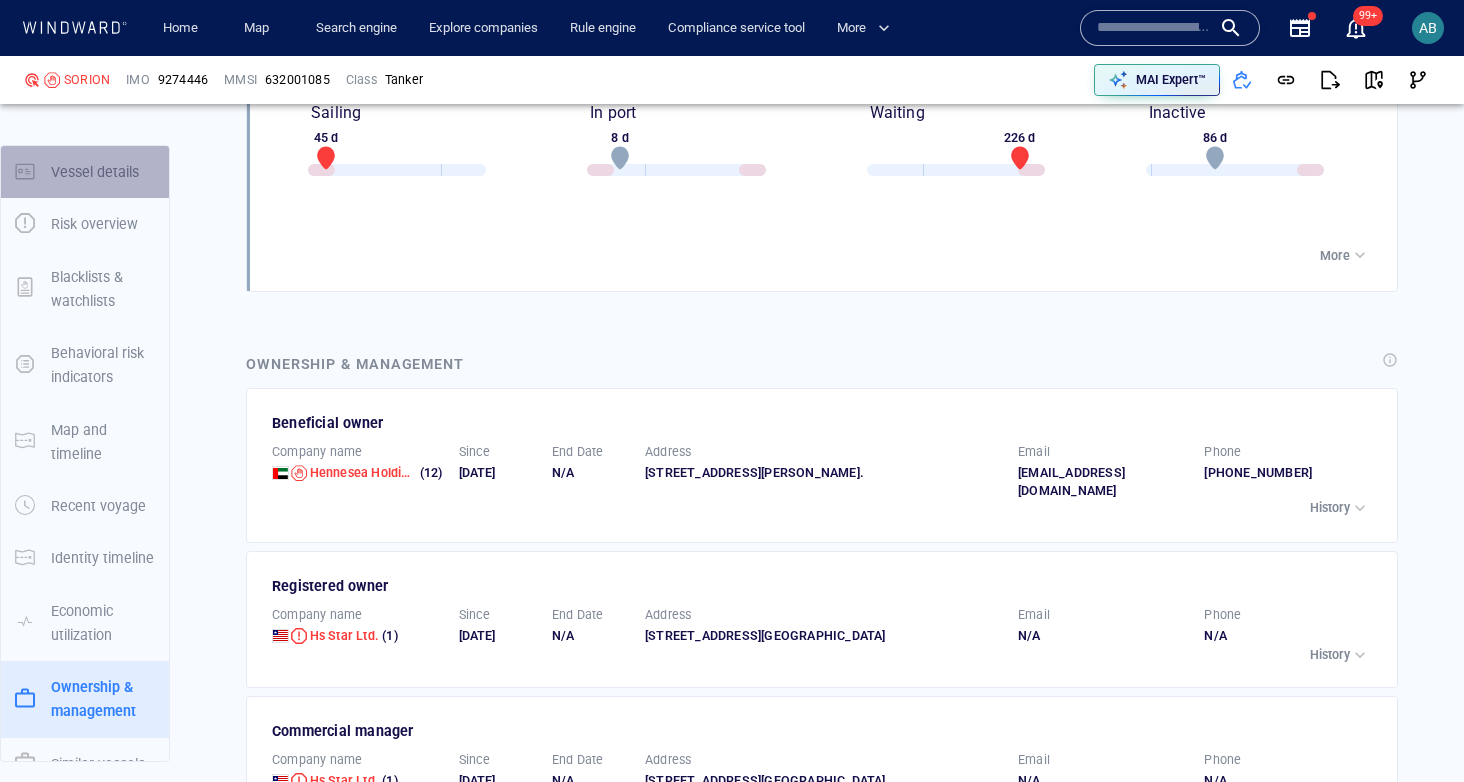 click on "Vessel details" at bounding box center [95, 172] 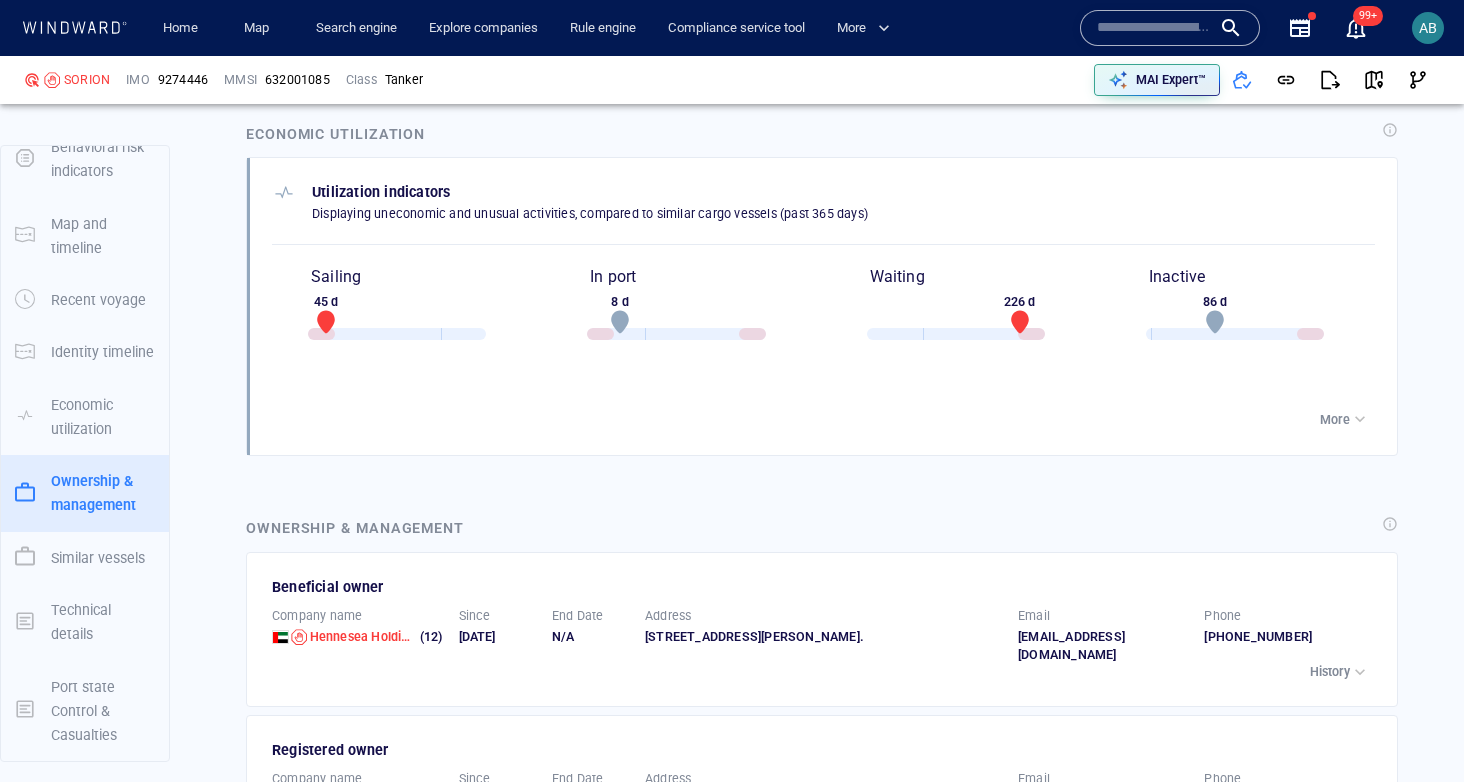scroll, scrollTop: 2573, scrollLeft: 0, axis: vertical 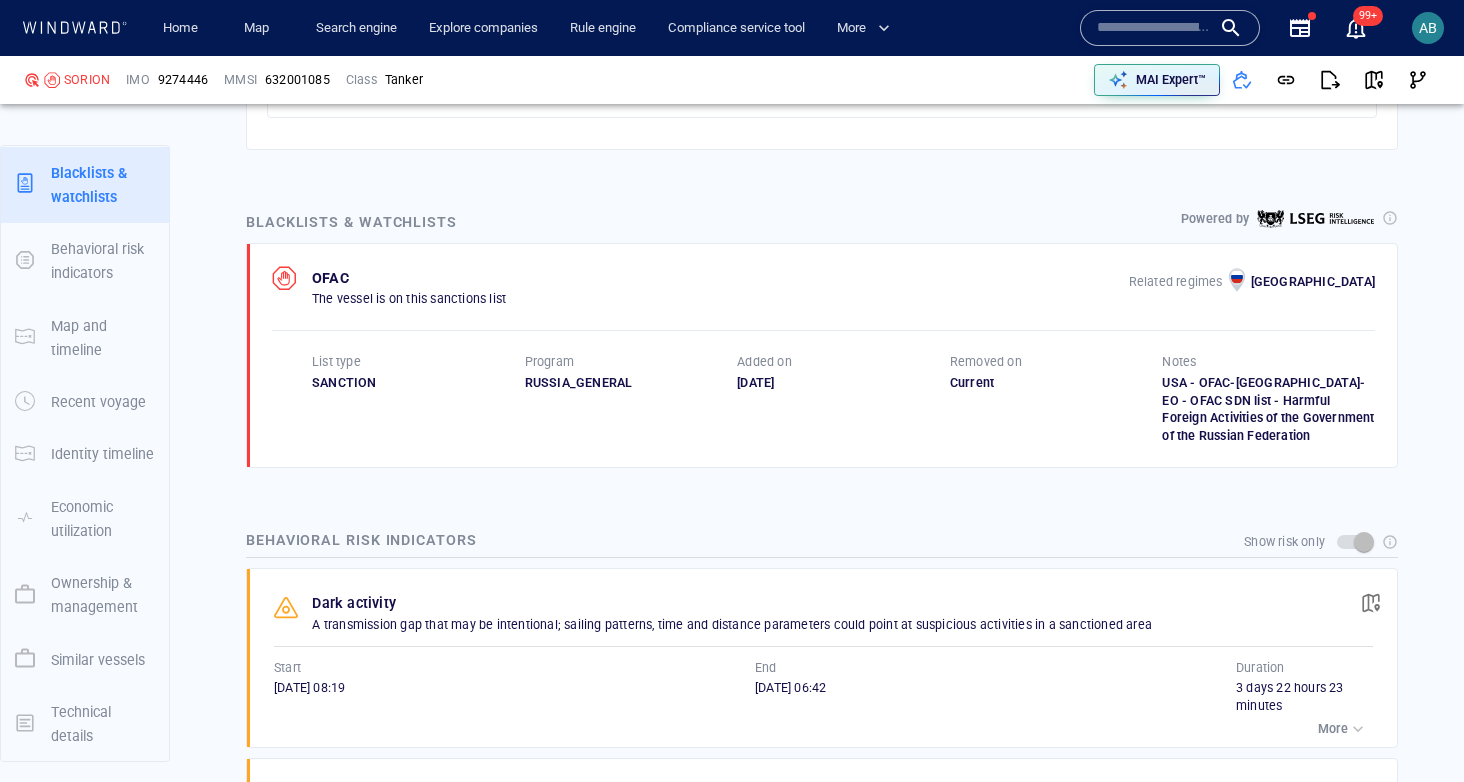 click on "Related regimes Russia" at bounding box center [1252, 282] 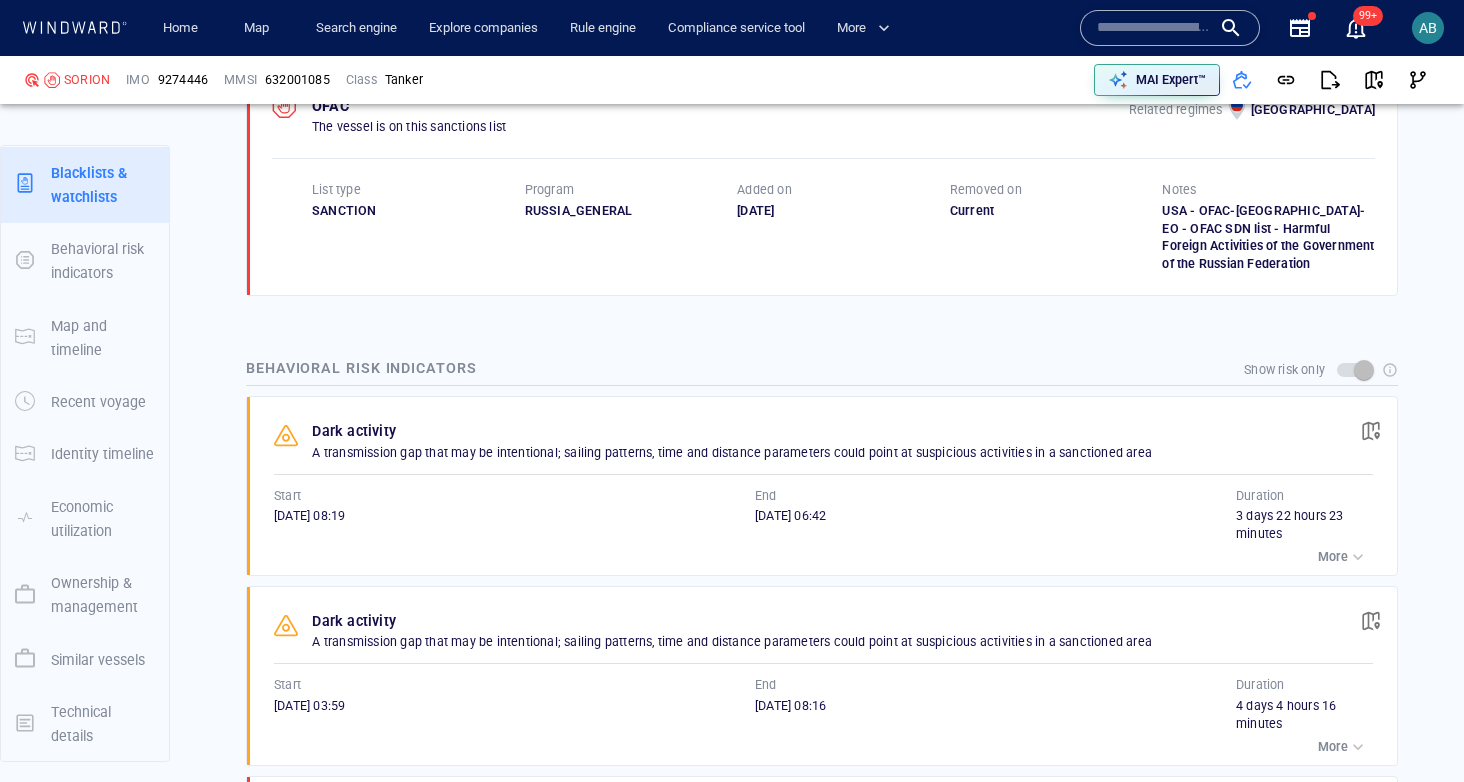 scroll, scrollTop: 181, scrollLeft: 0, axis: vertical 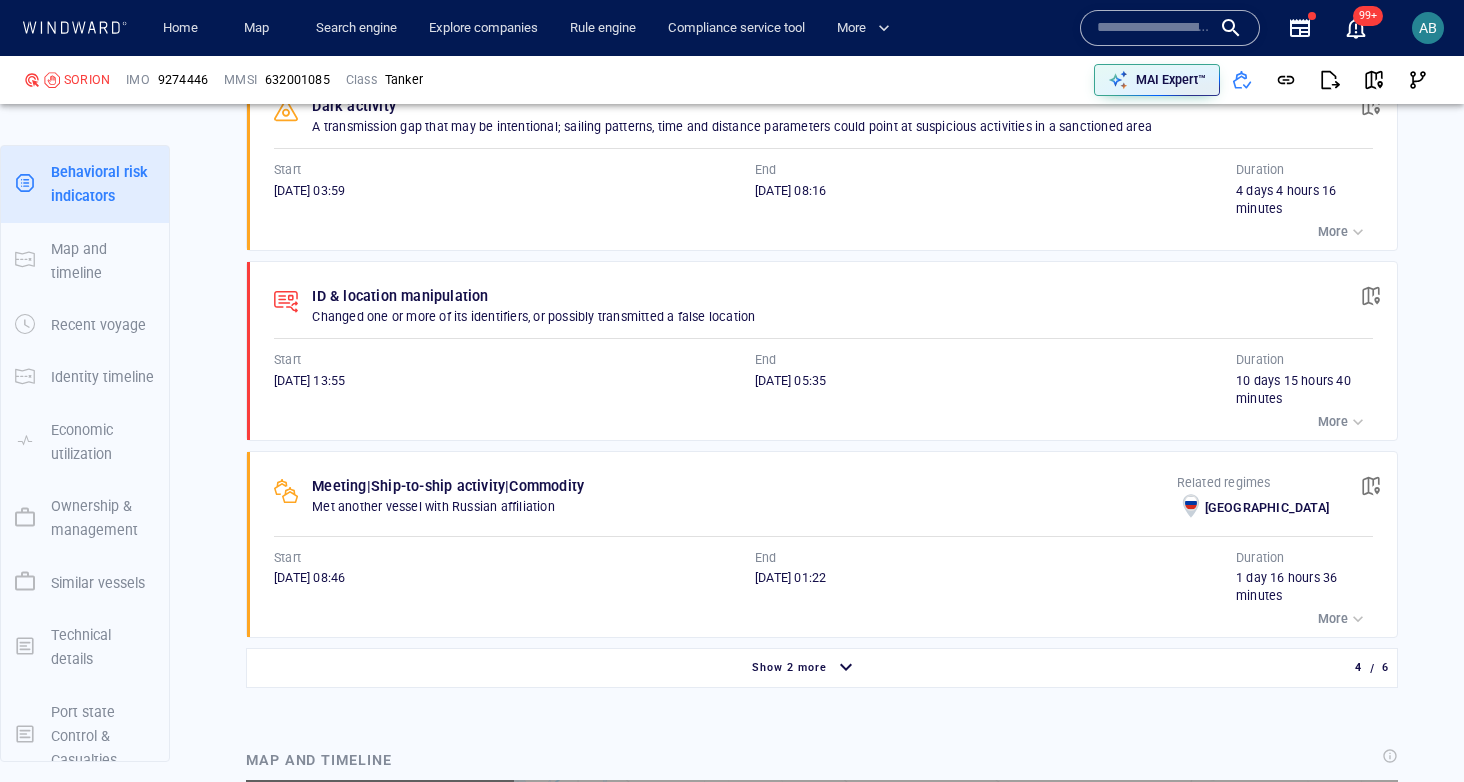 click on "More" at bounding box center [1333, 619] 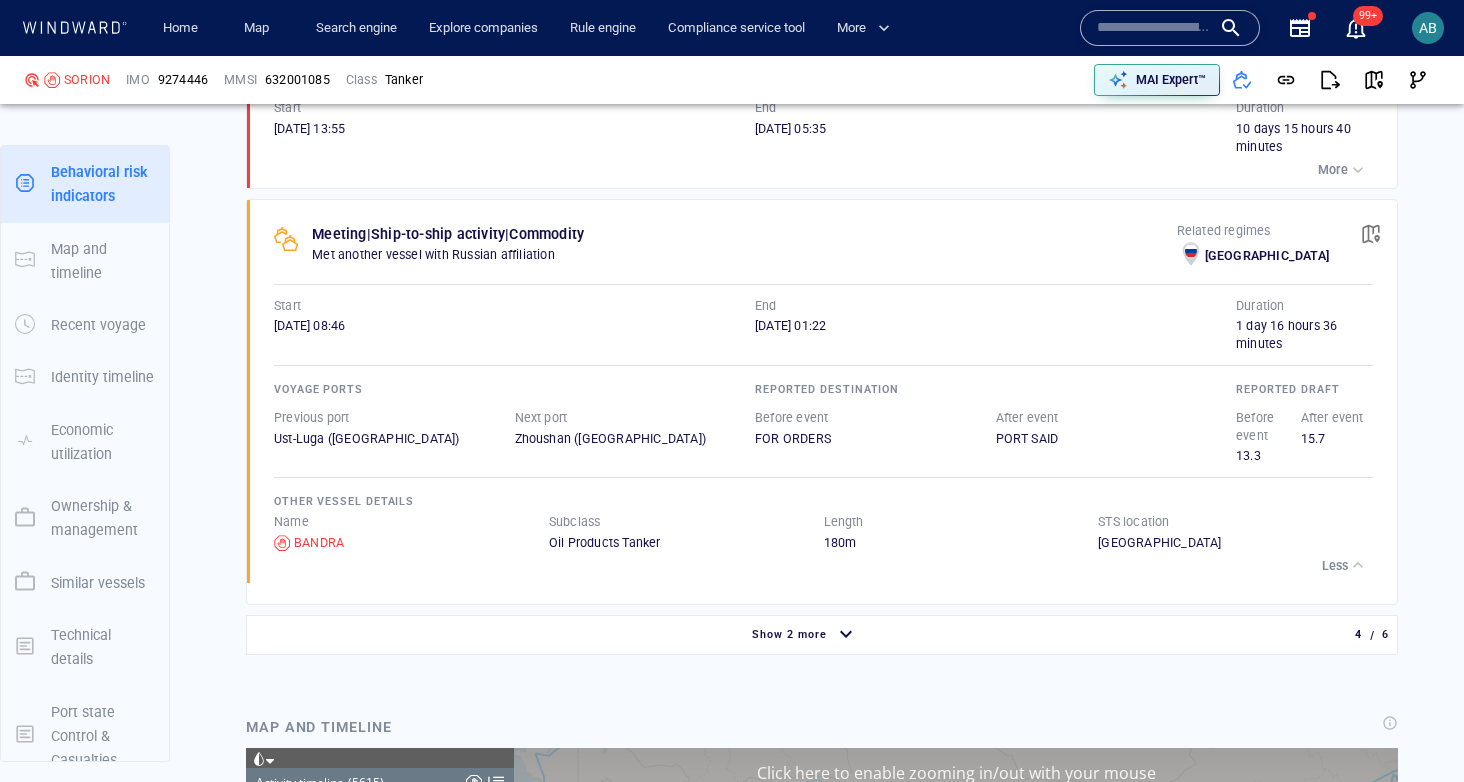 scroll, scrollTop: 2329, scrollLeft: 0, axis: vertical 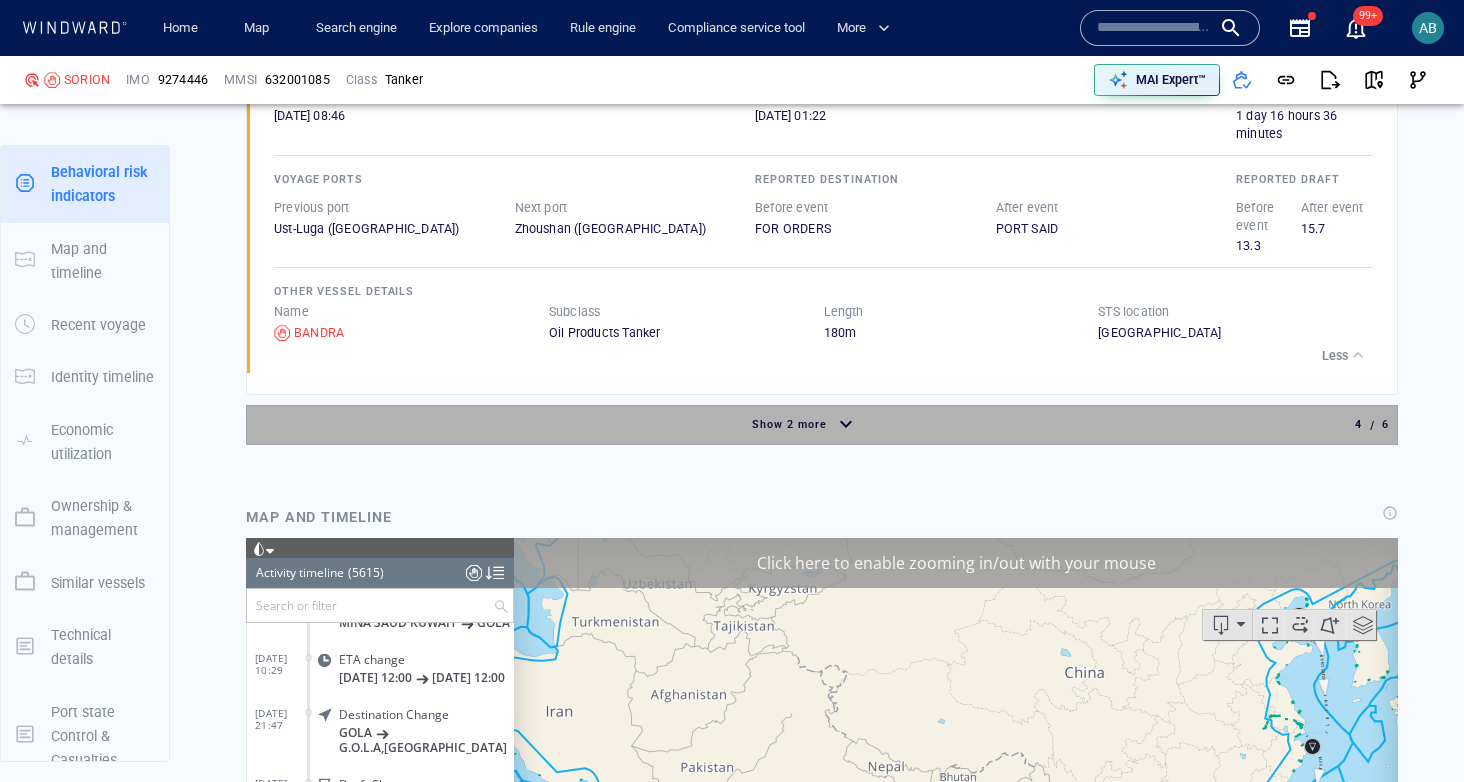 click on "Show 2 more" at bounding box center [789, 424] 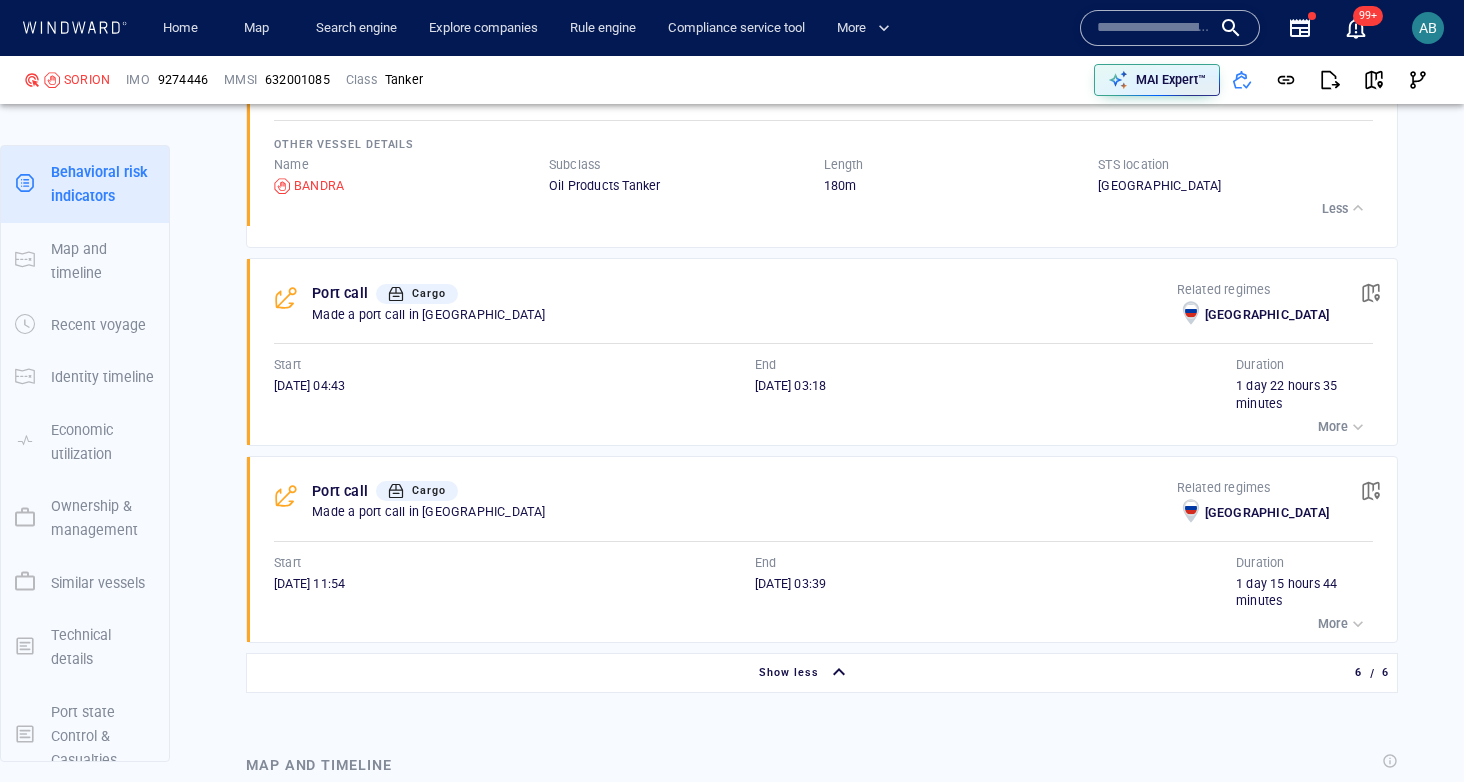 scroll, scrollTop: 2488, scrollLeft: 0, axis: vertical 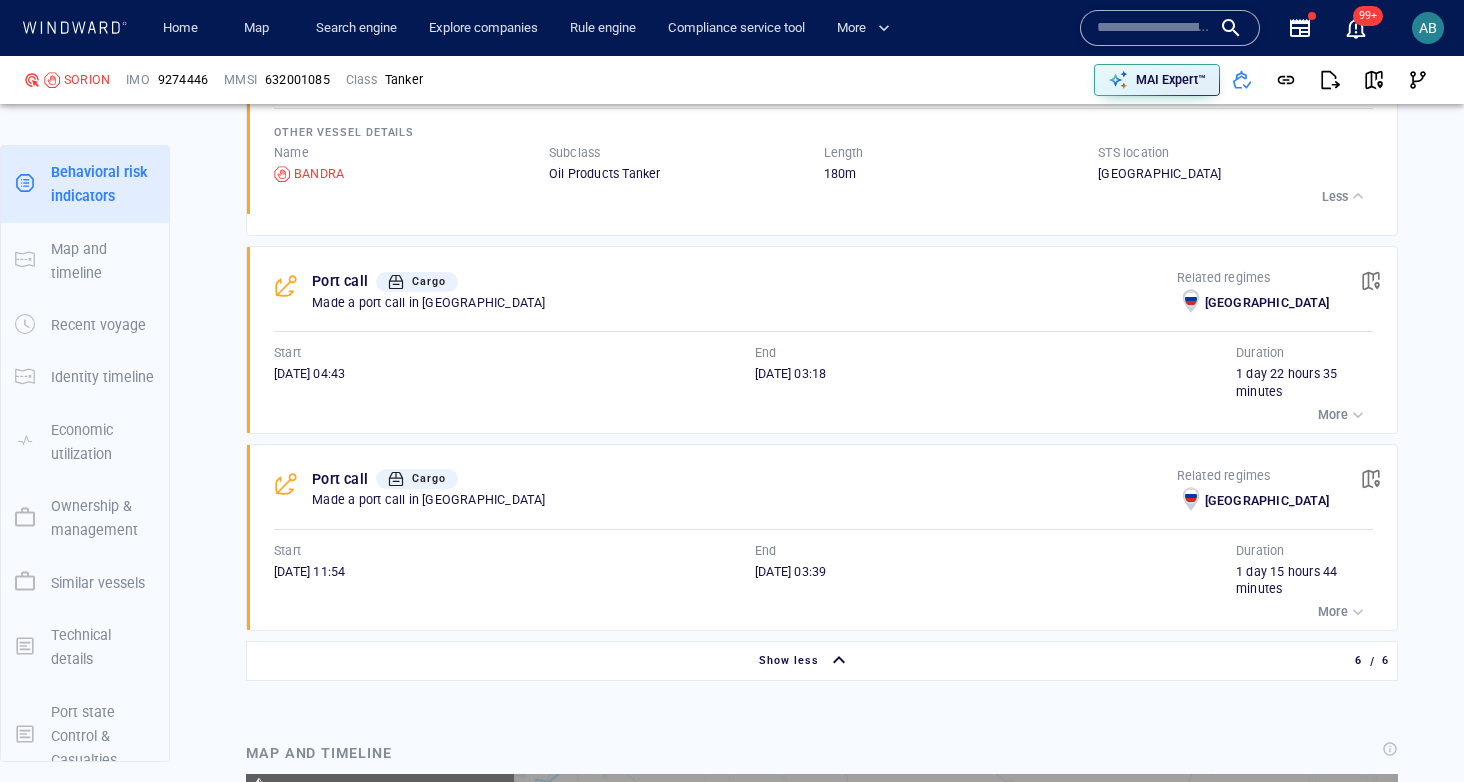 click at bounding box center (1358, 415) 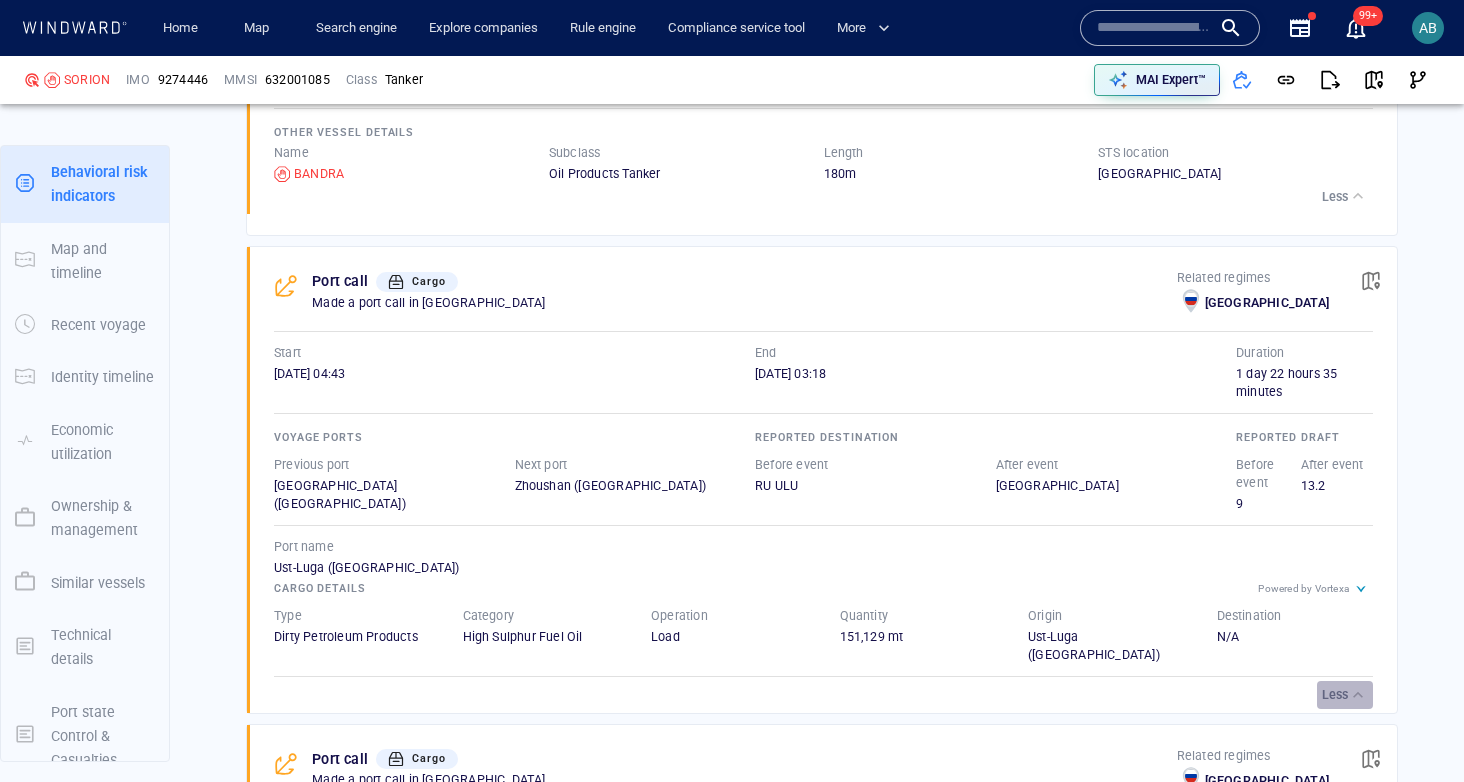 click at bounding box center (1358, 695) 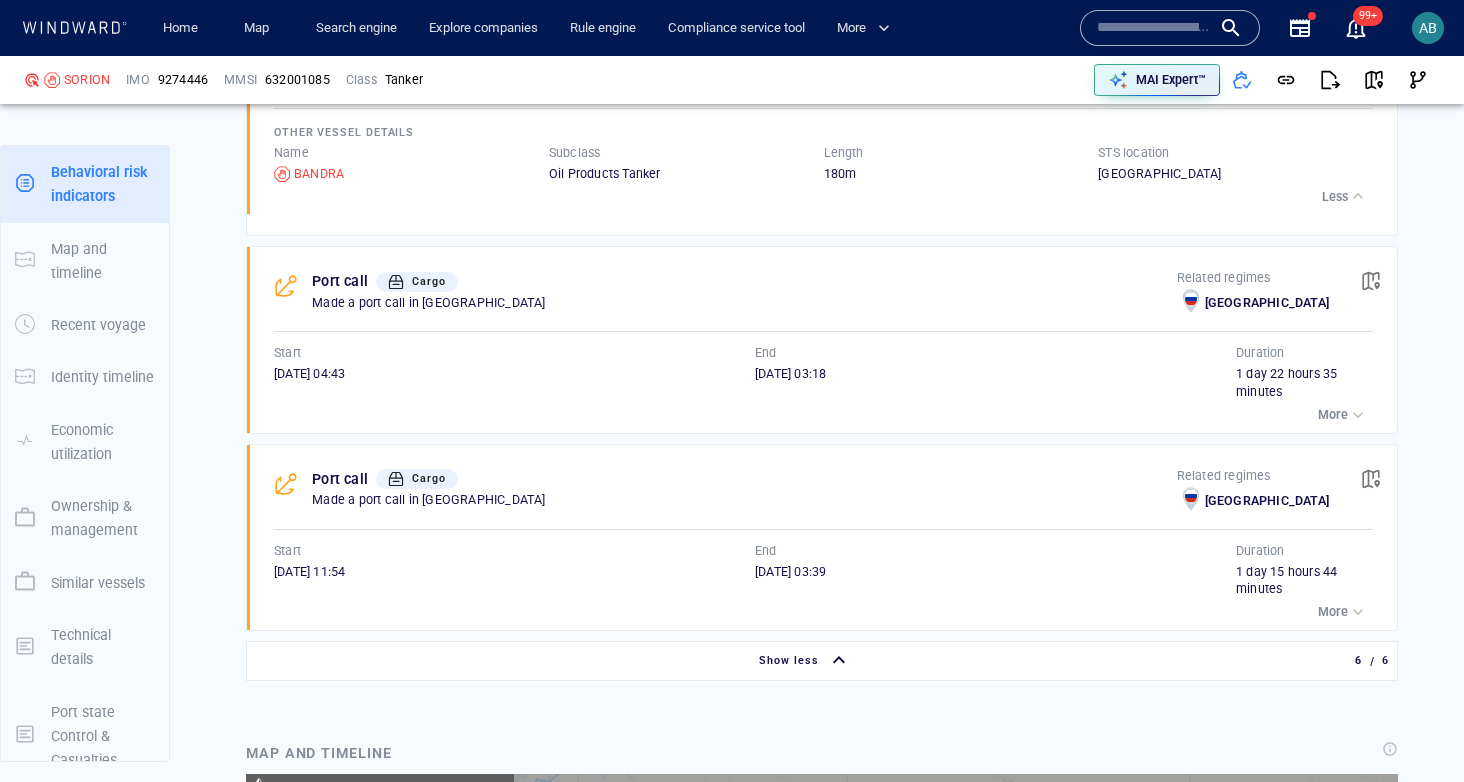 click at bounding box center [1358, 415] 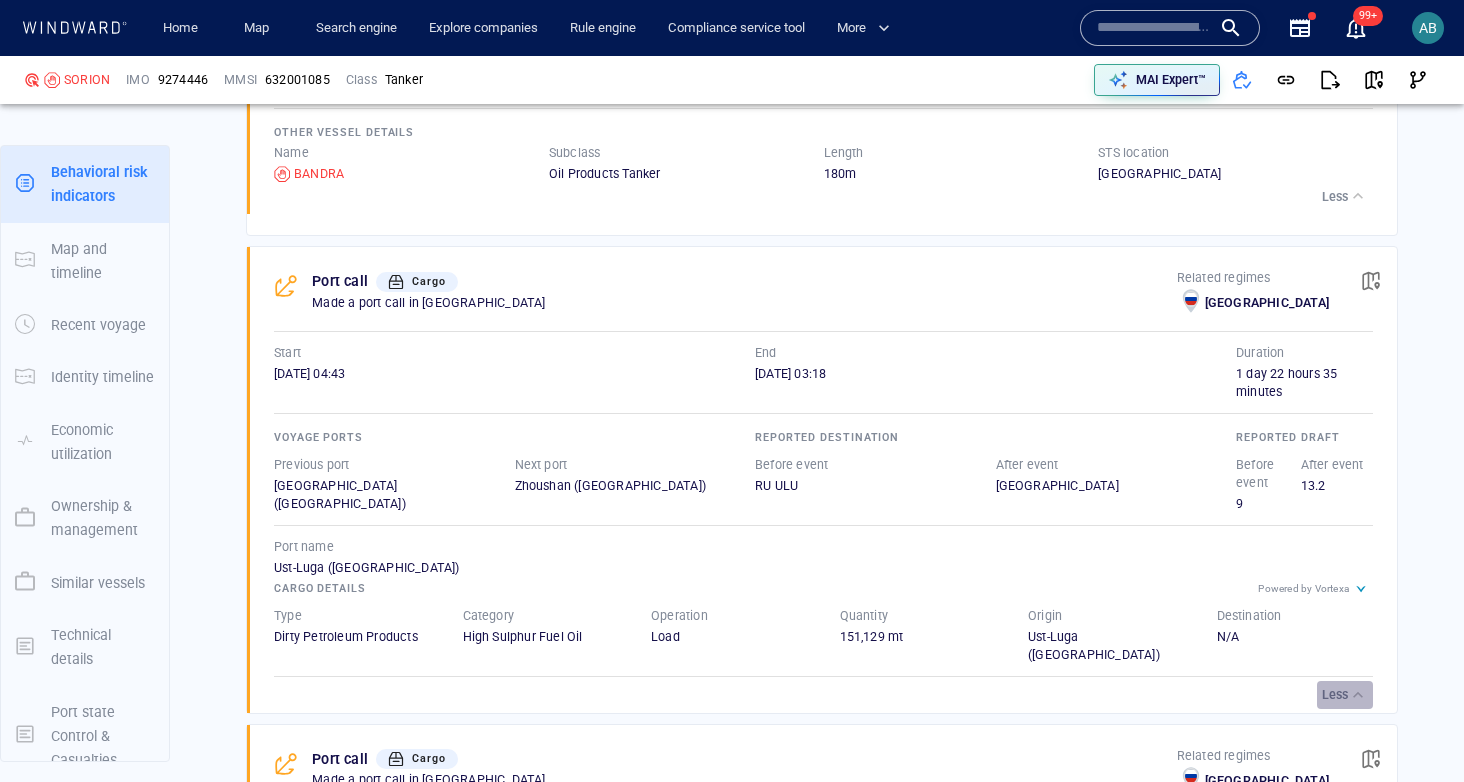 click at bounding box center (1358, 695) 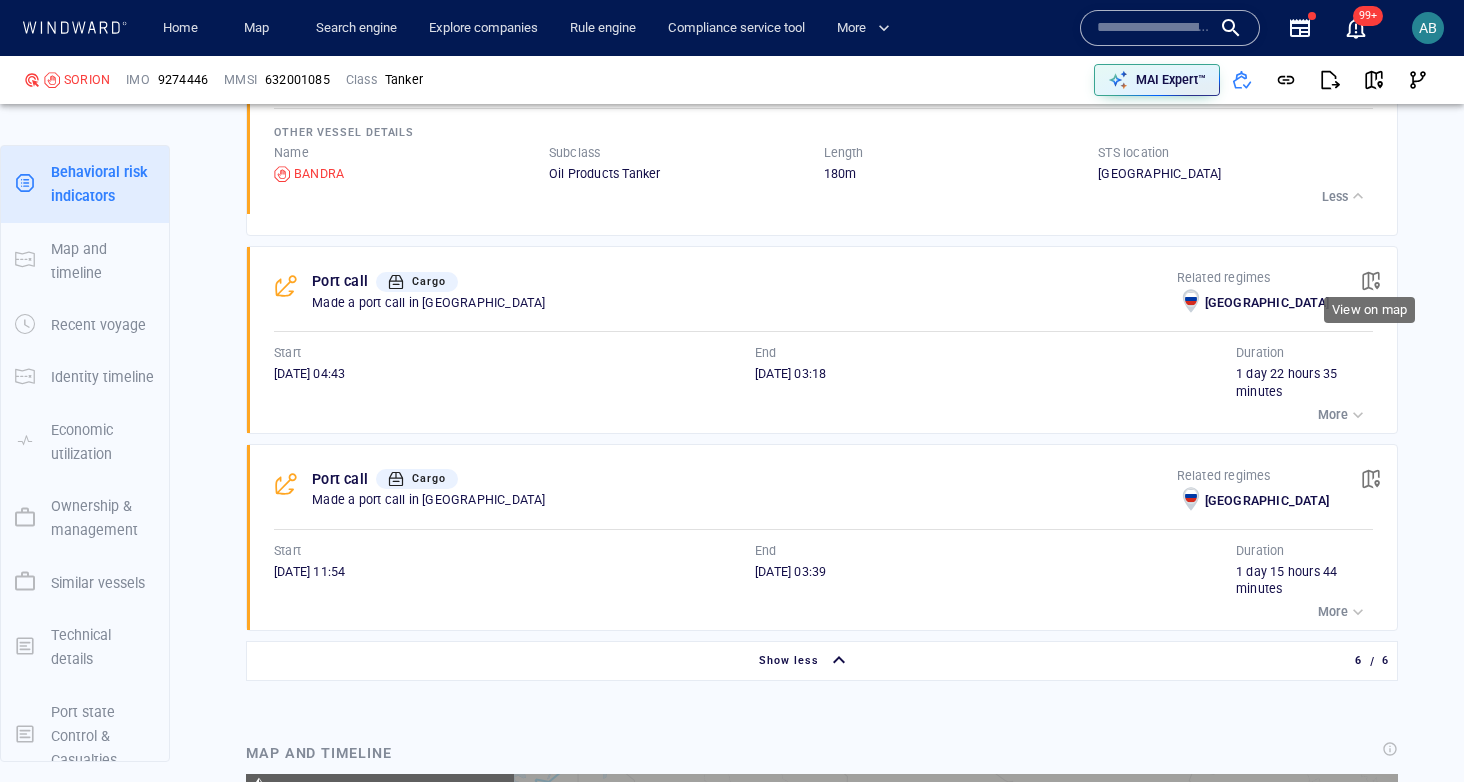 click at bounding box center [1371, 281] 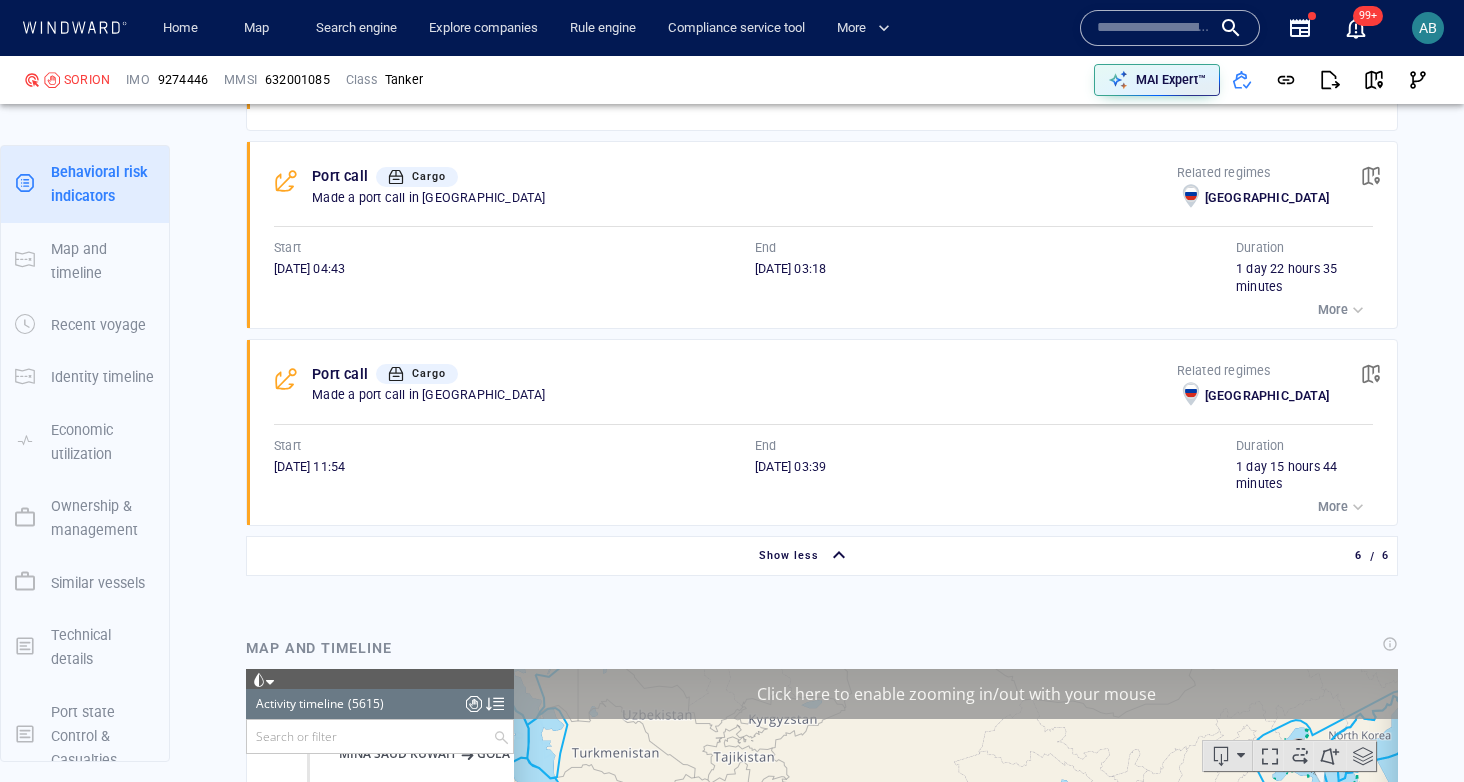 scroll, scrollTop: 2875, scrollLeft: 0, axis: vertical 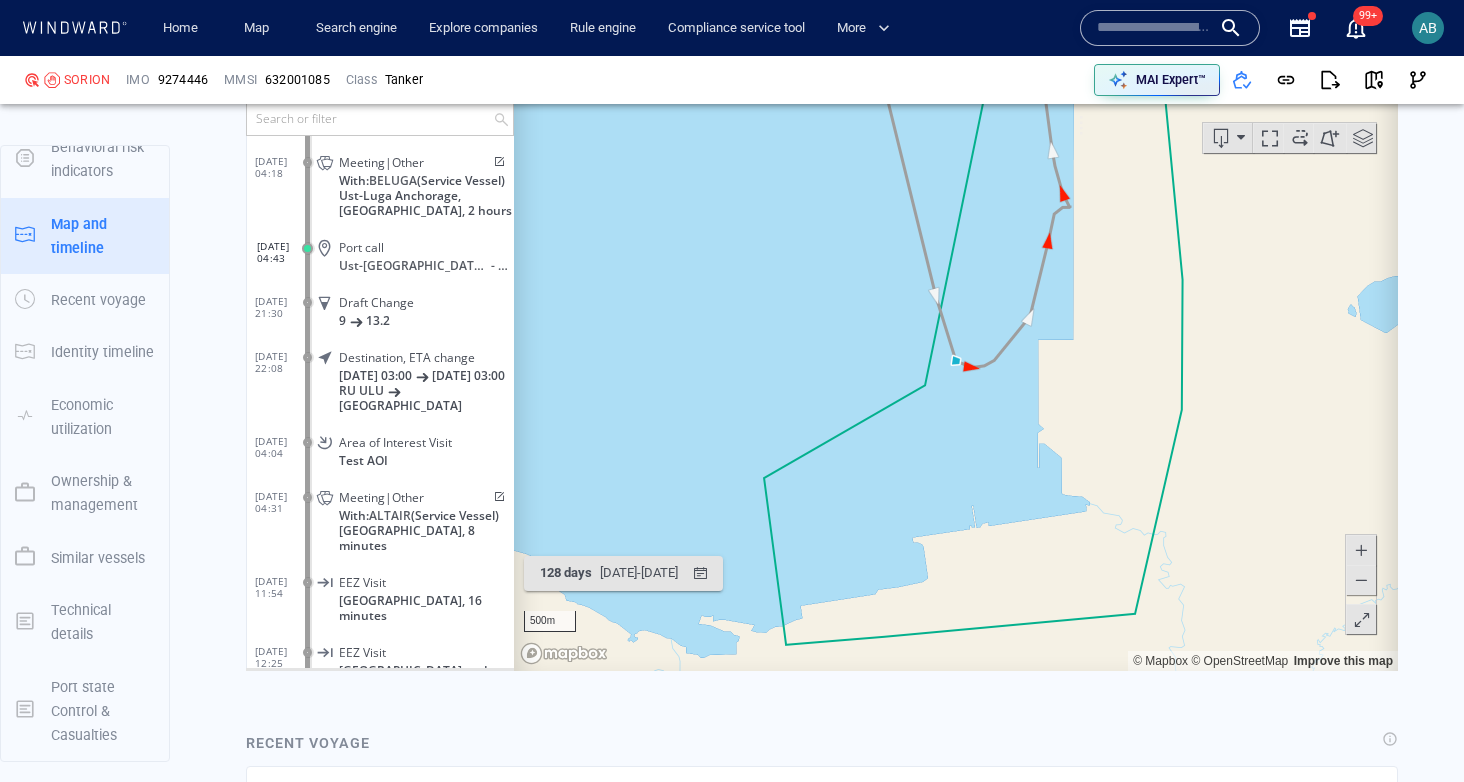 click at bounding box center [1361, 579] 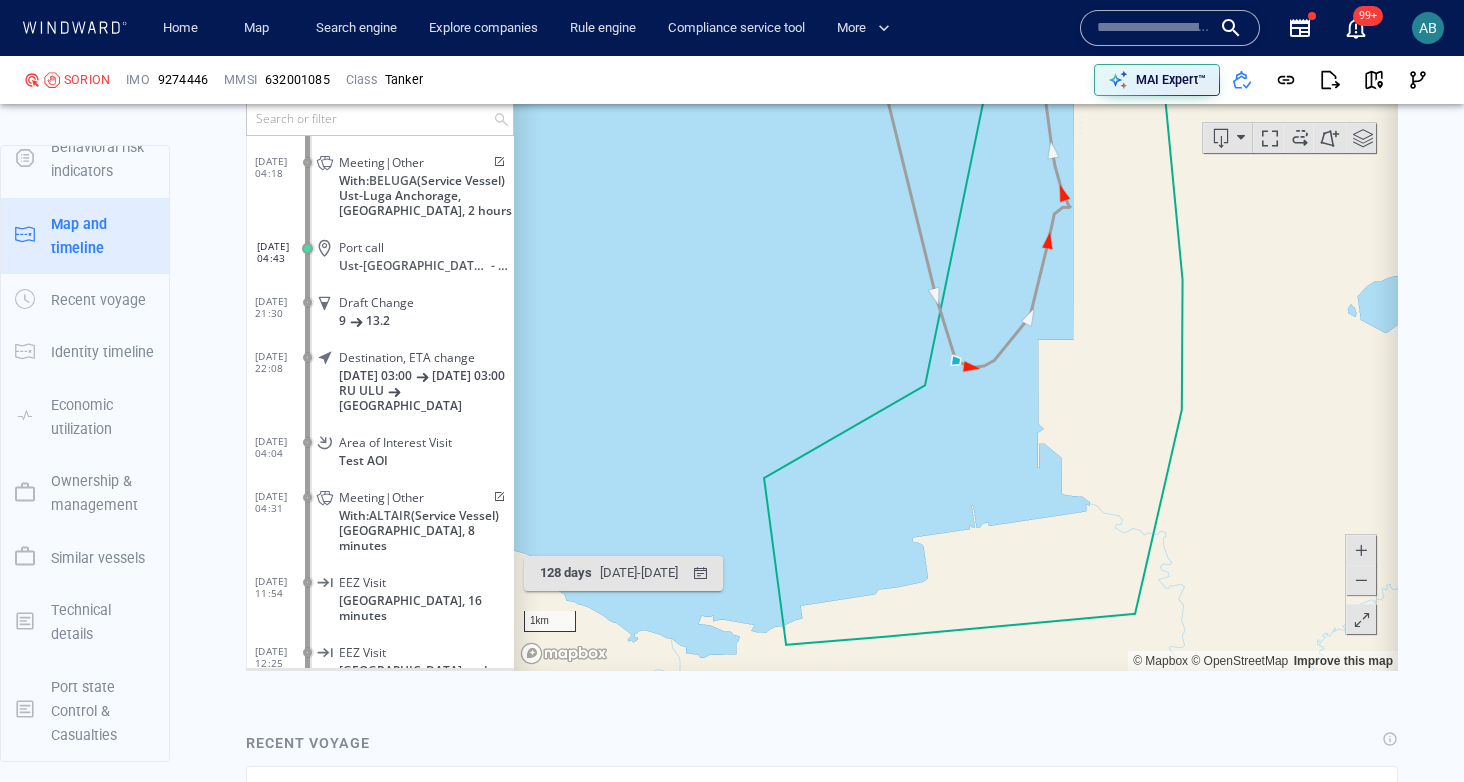 click at bounding box center (1361, 579) 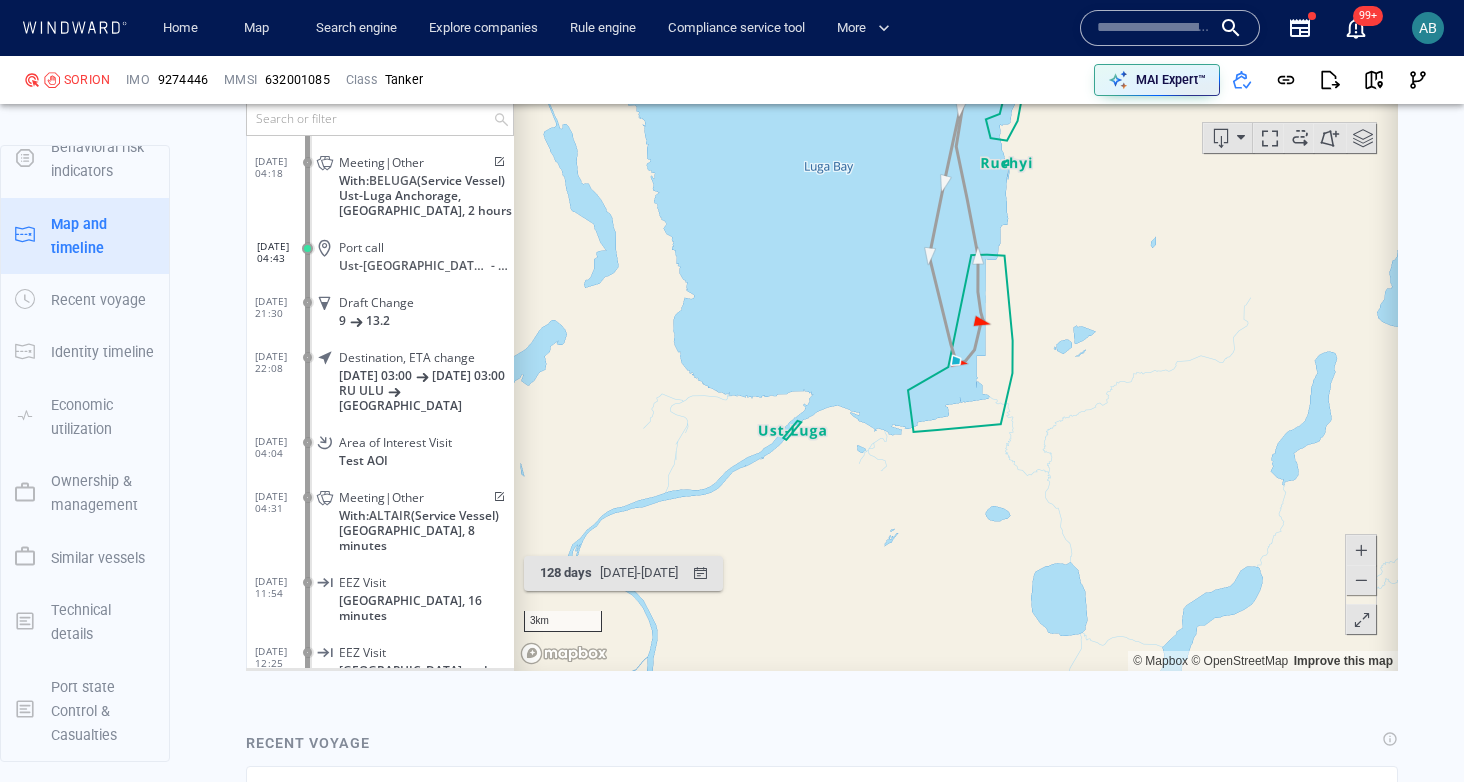 drag, startPoint x: 1147, startPoint y: 351, endPoint x: 1145, endPoint y: 584, distance: 233.00859 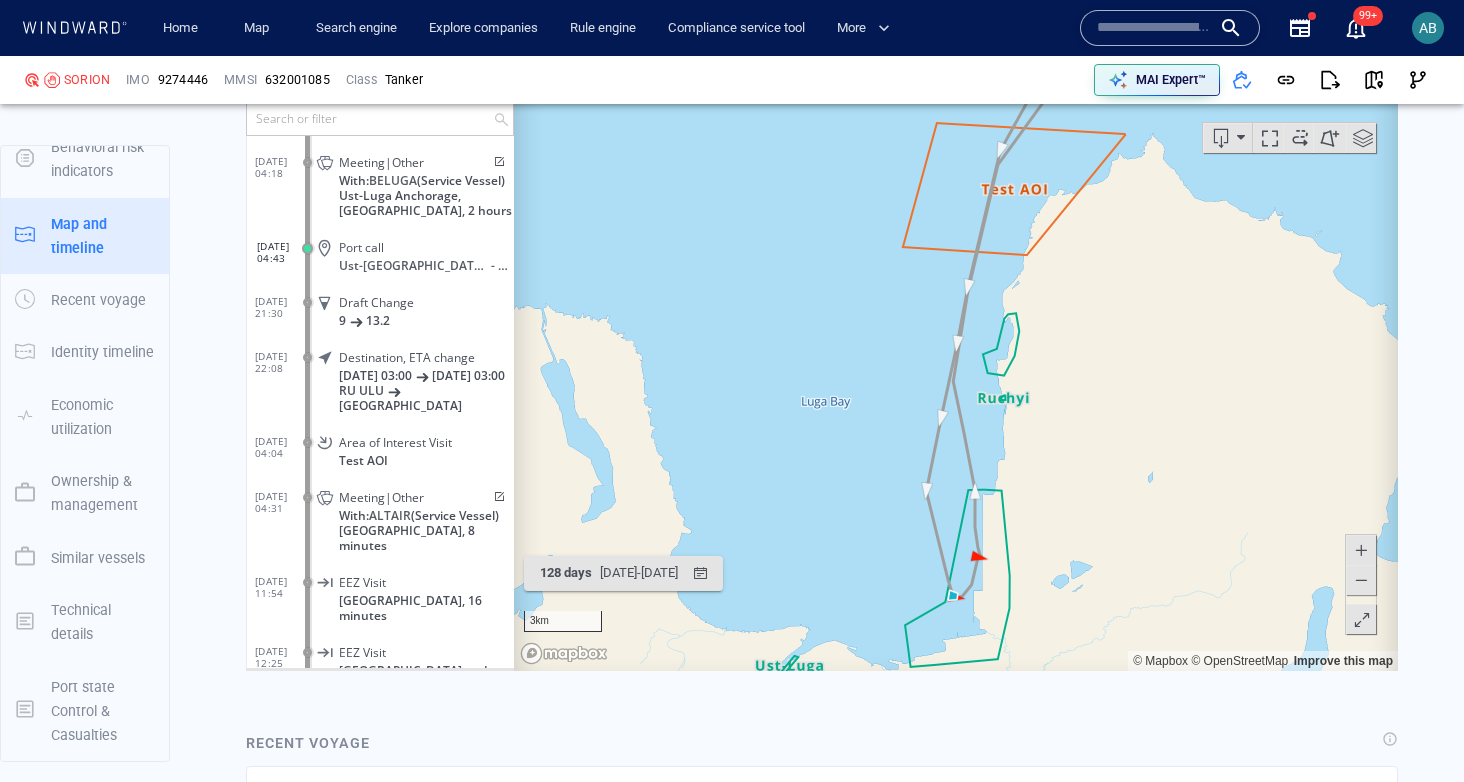 click at bounding box center [1361, 579] 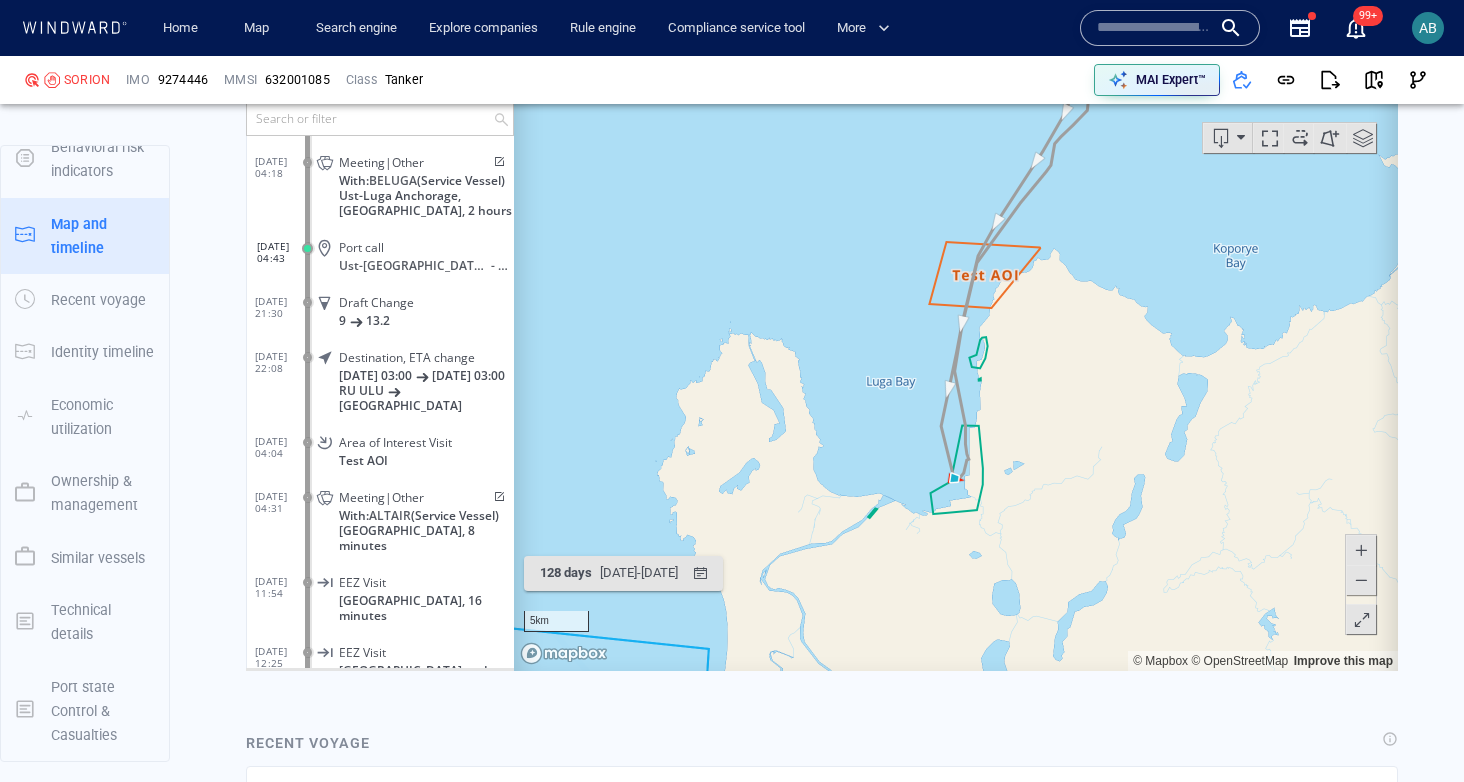 click at bounding box center [1361, 579] 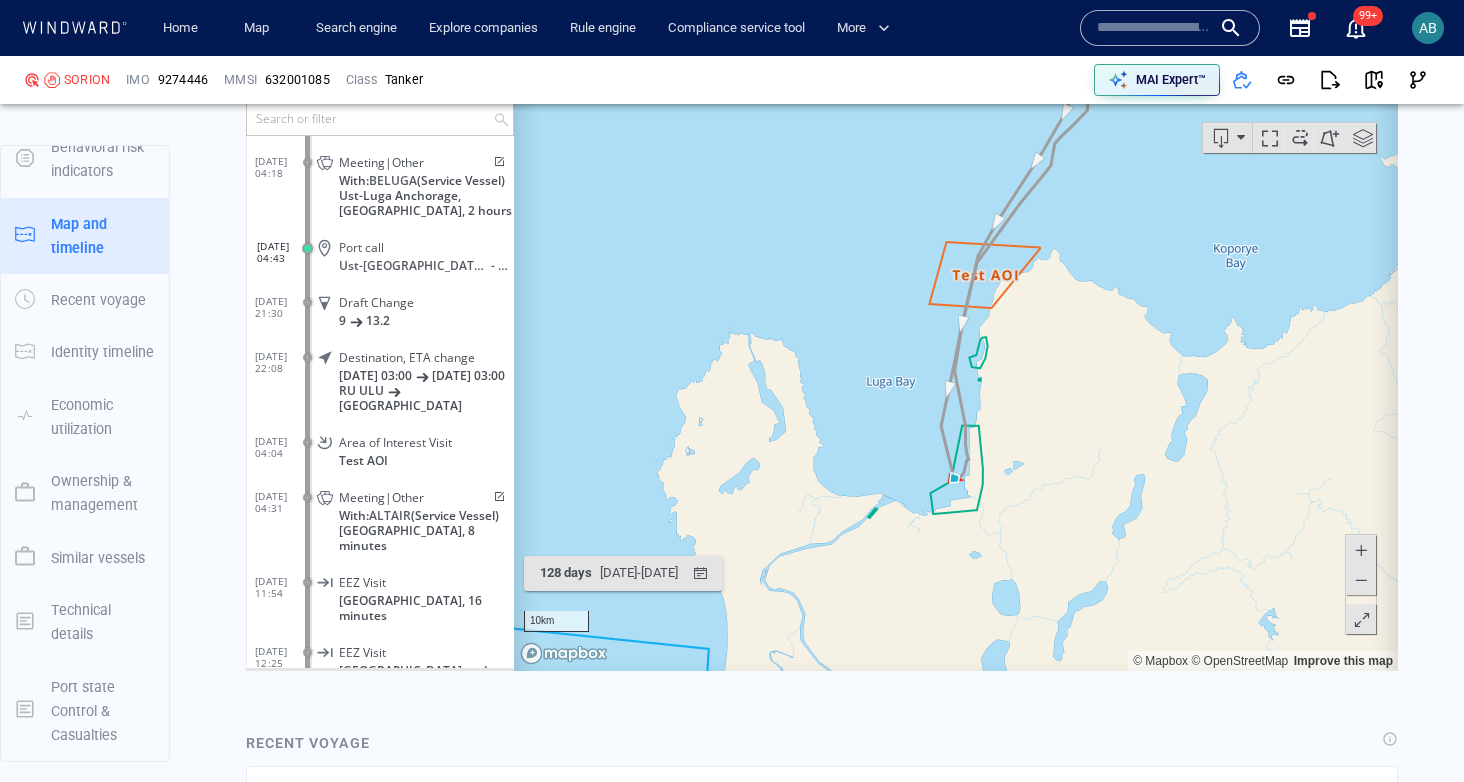 click at bounding box center (1361, 579) 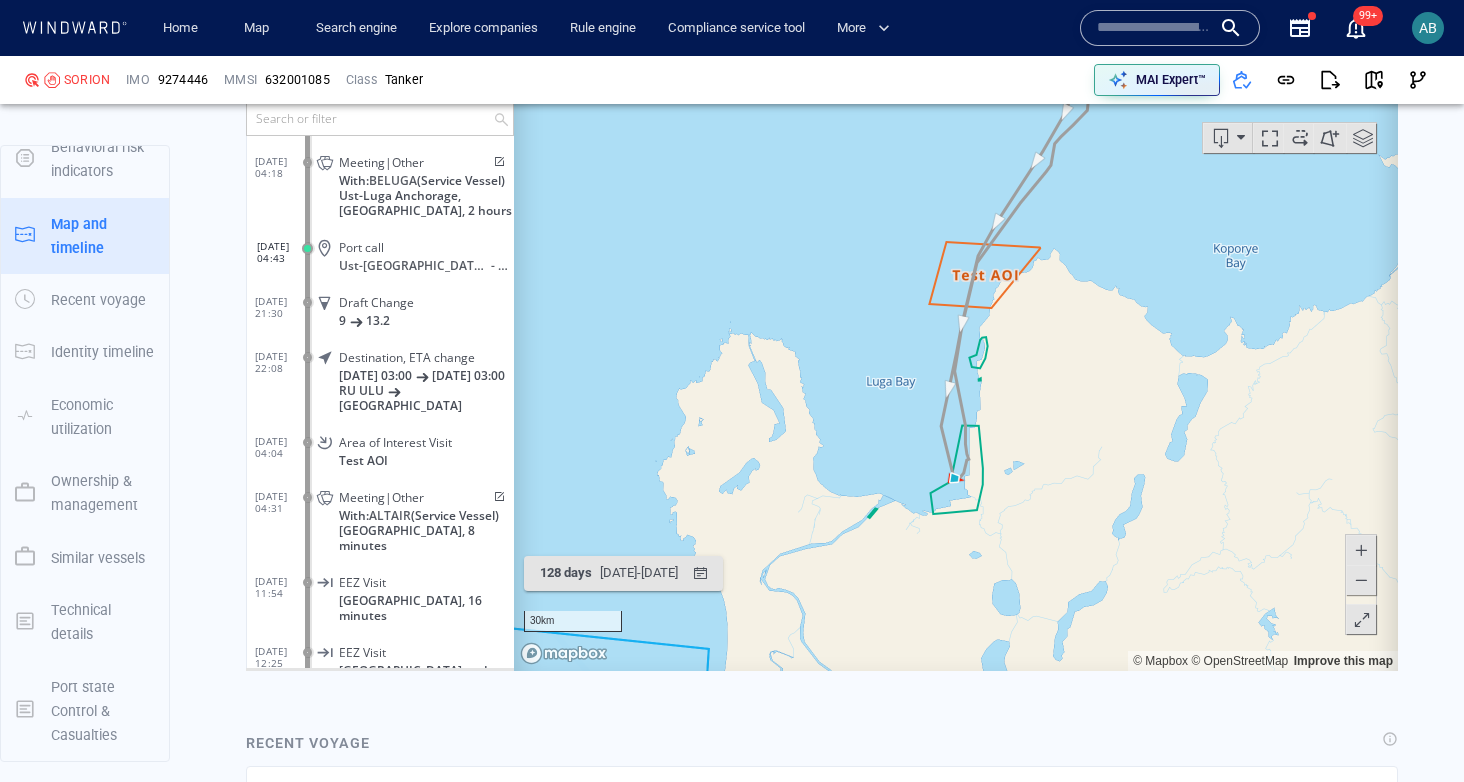 click at bounding box center (1361, 579) 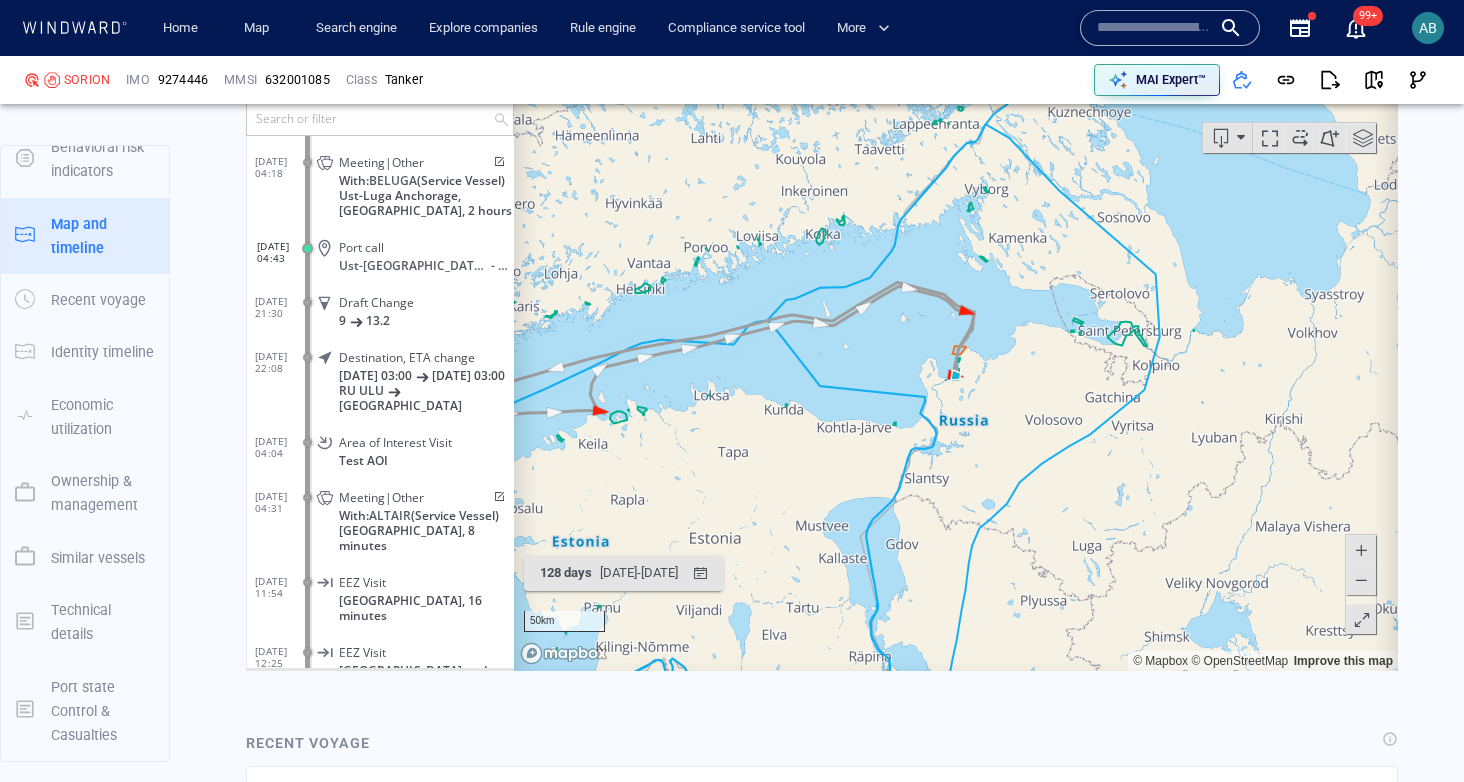 click at bounding box center [1361, 579] 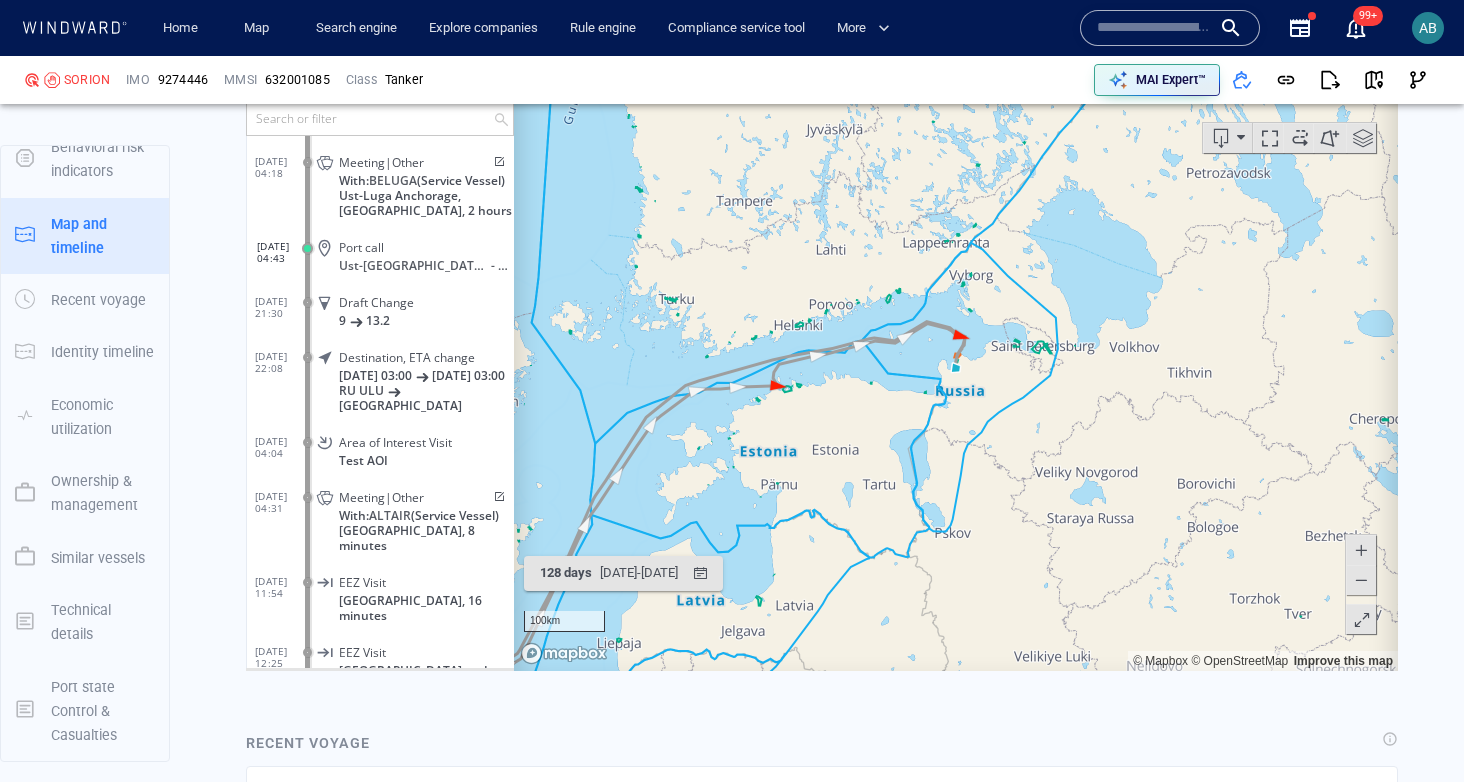 click at bounding box center [1361, 579] 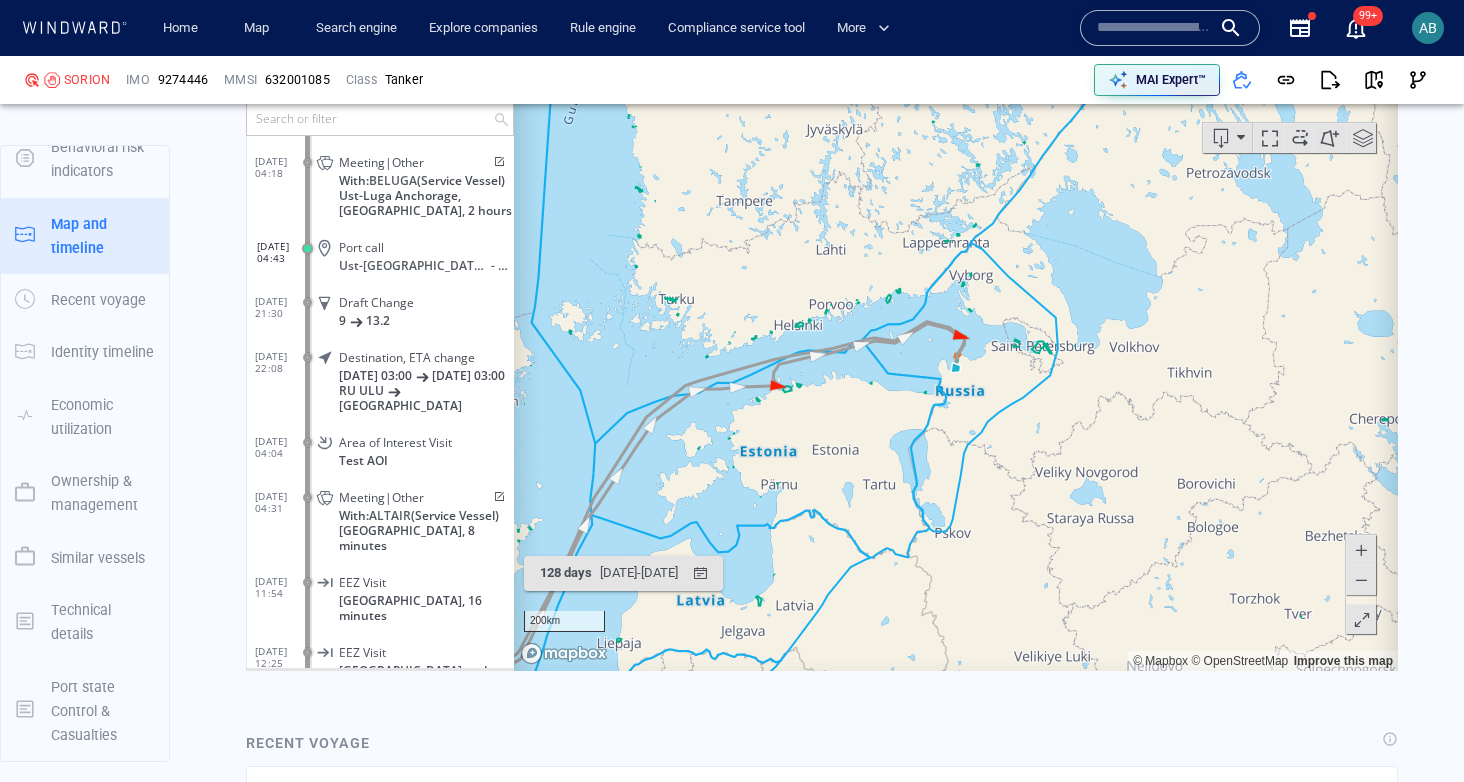click at bounding box center [1361, 579] 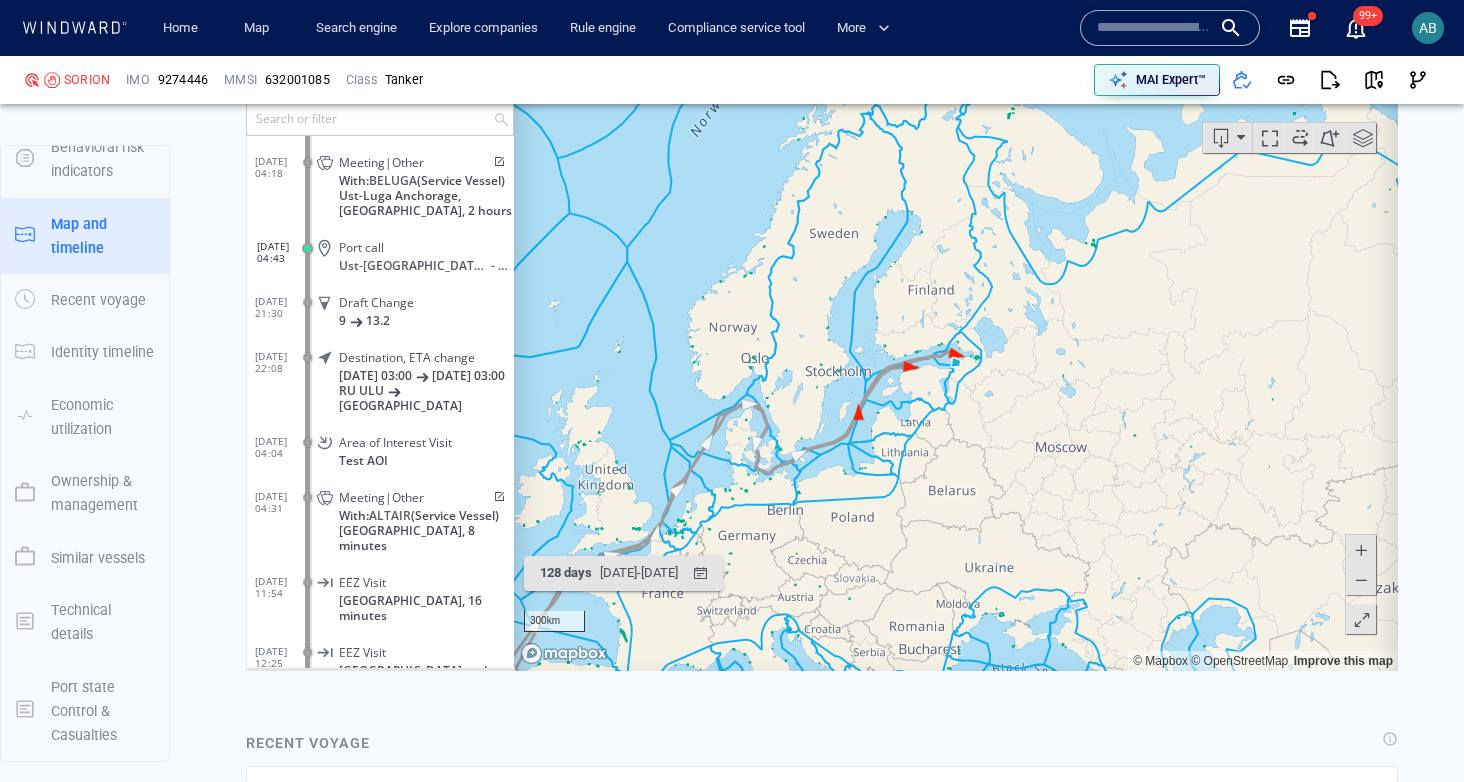 click at bounding box center [1361, 579] 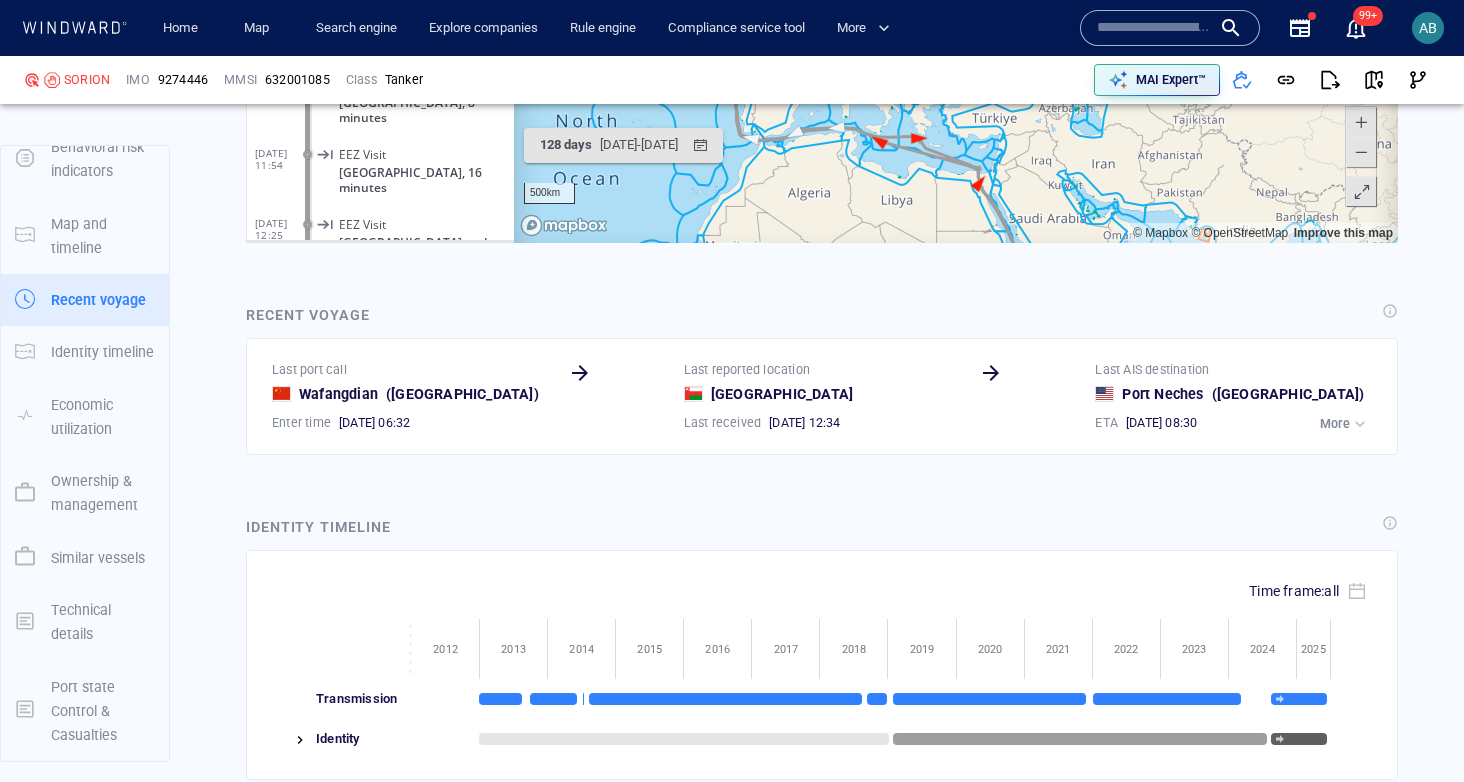 scroll, scrollTop: 3644, scrollLeft: 0, axis: vertical 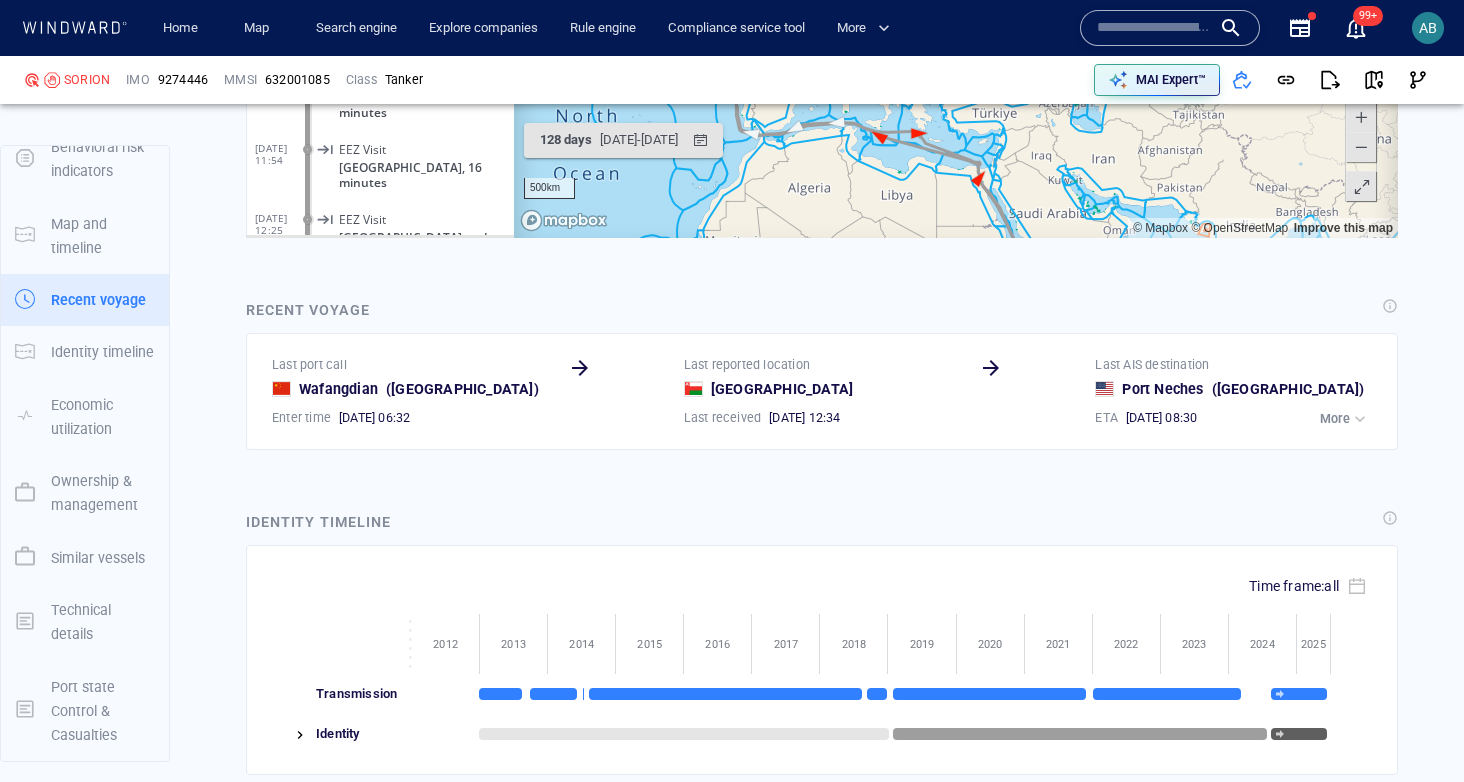 click on "More" at bounding box center (1335, 419) 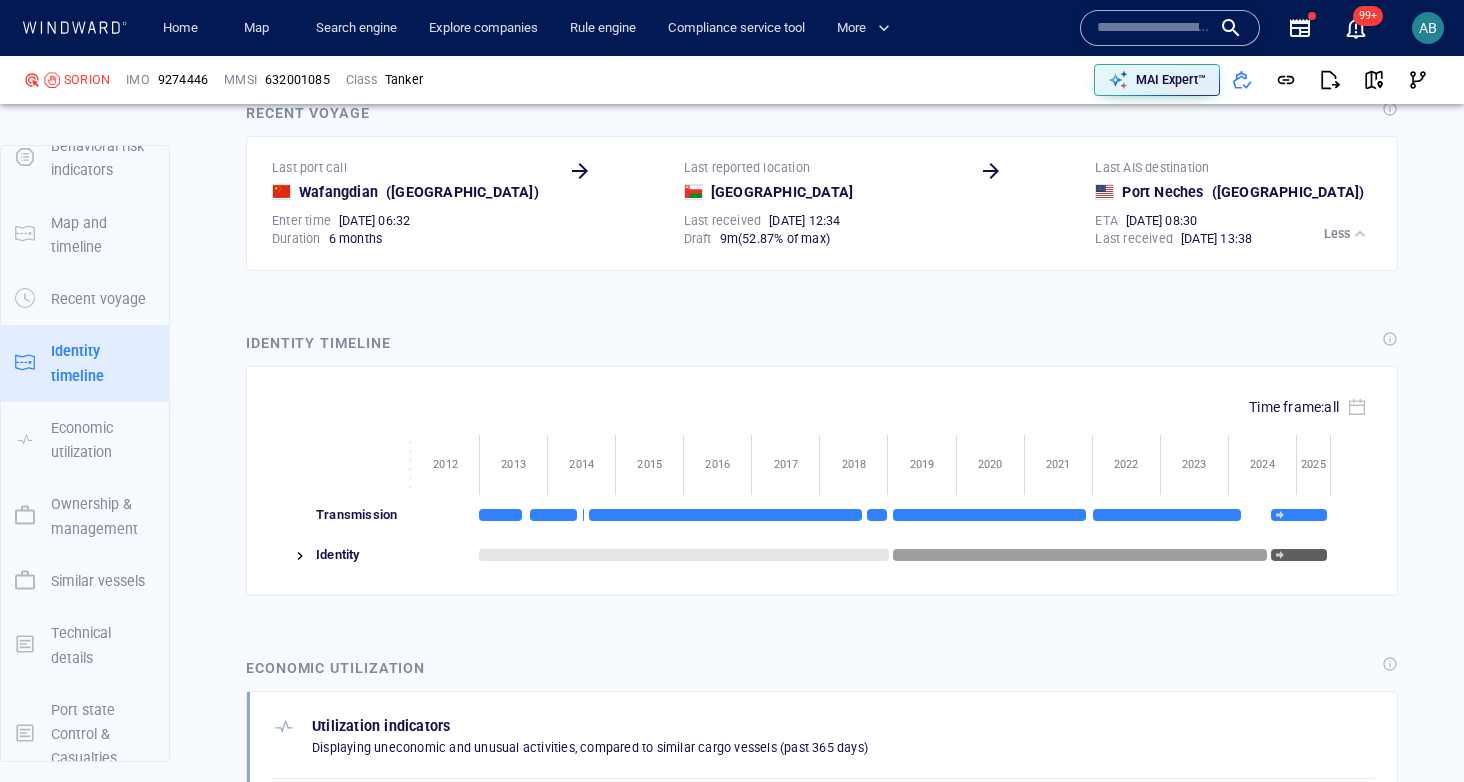 scroll, scrollTop: 3859, scrollLeft: 0, axis: vertical 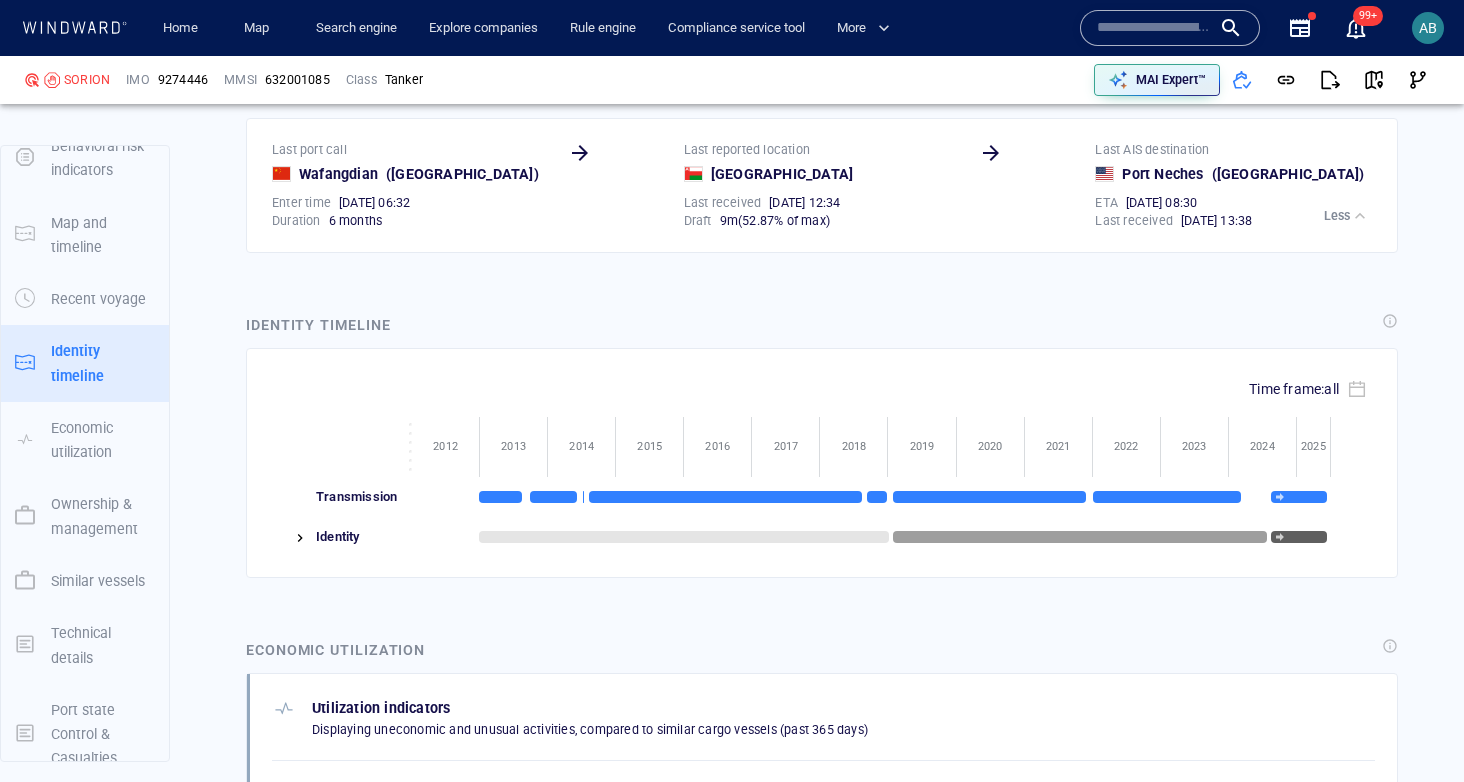 click at bounding box center [300, 538] 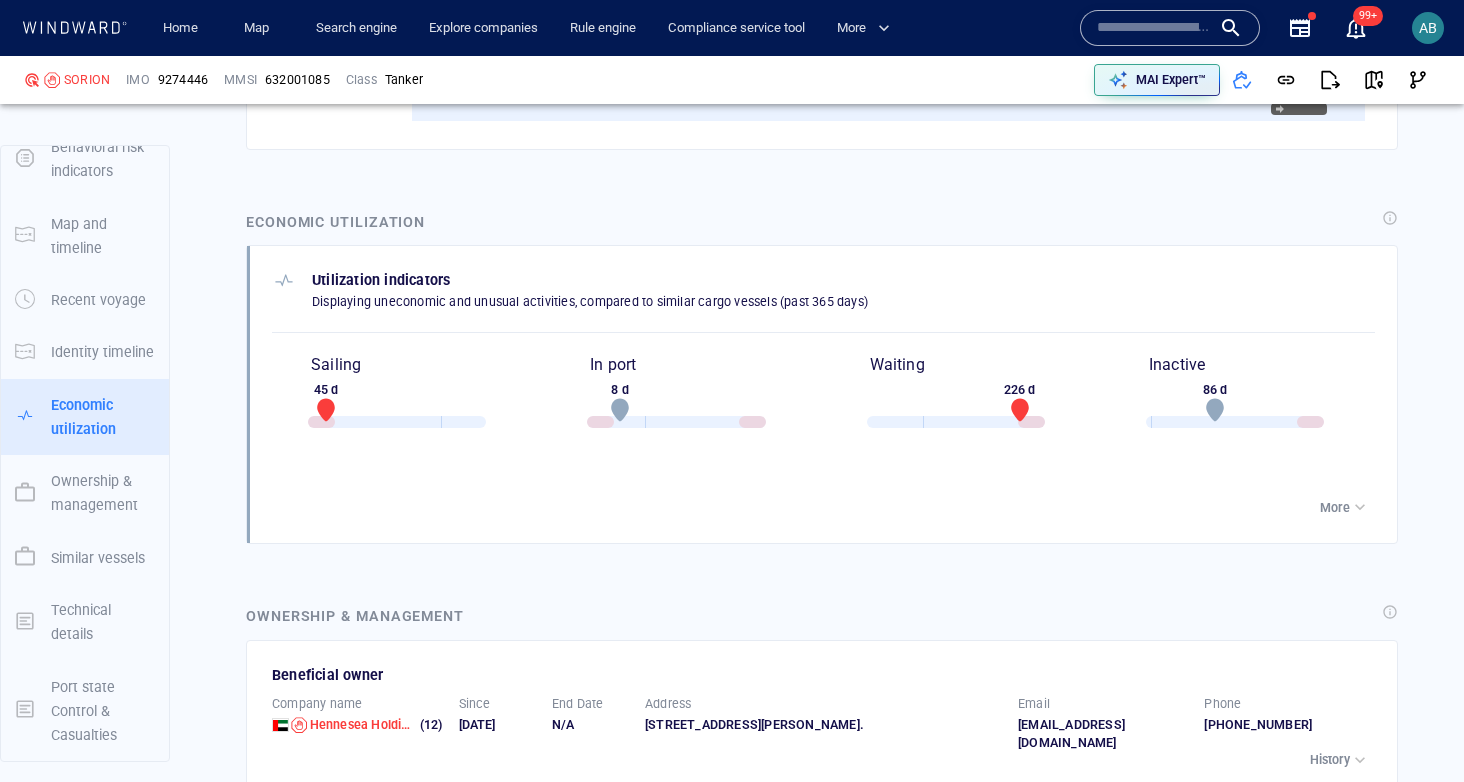 scroll, scrollTop: 4574, scrollLeft: 0, axis: vertical 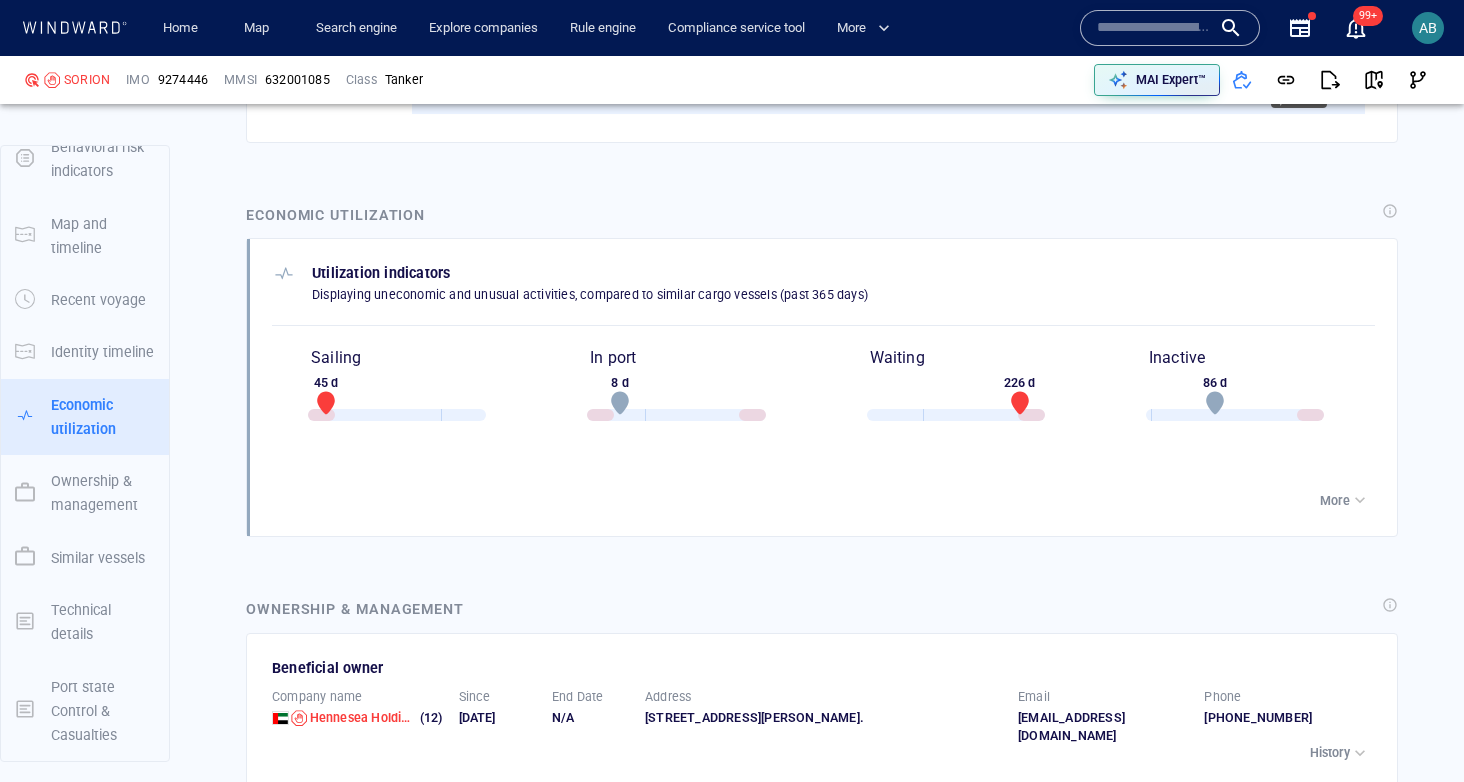 click on "More" at bounding box center [1335, 501] 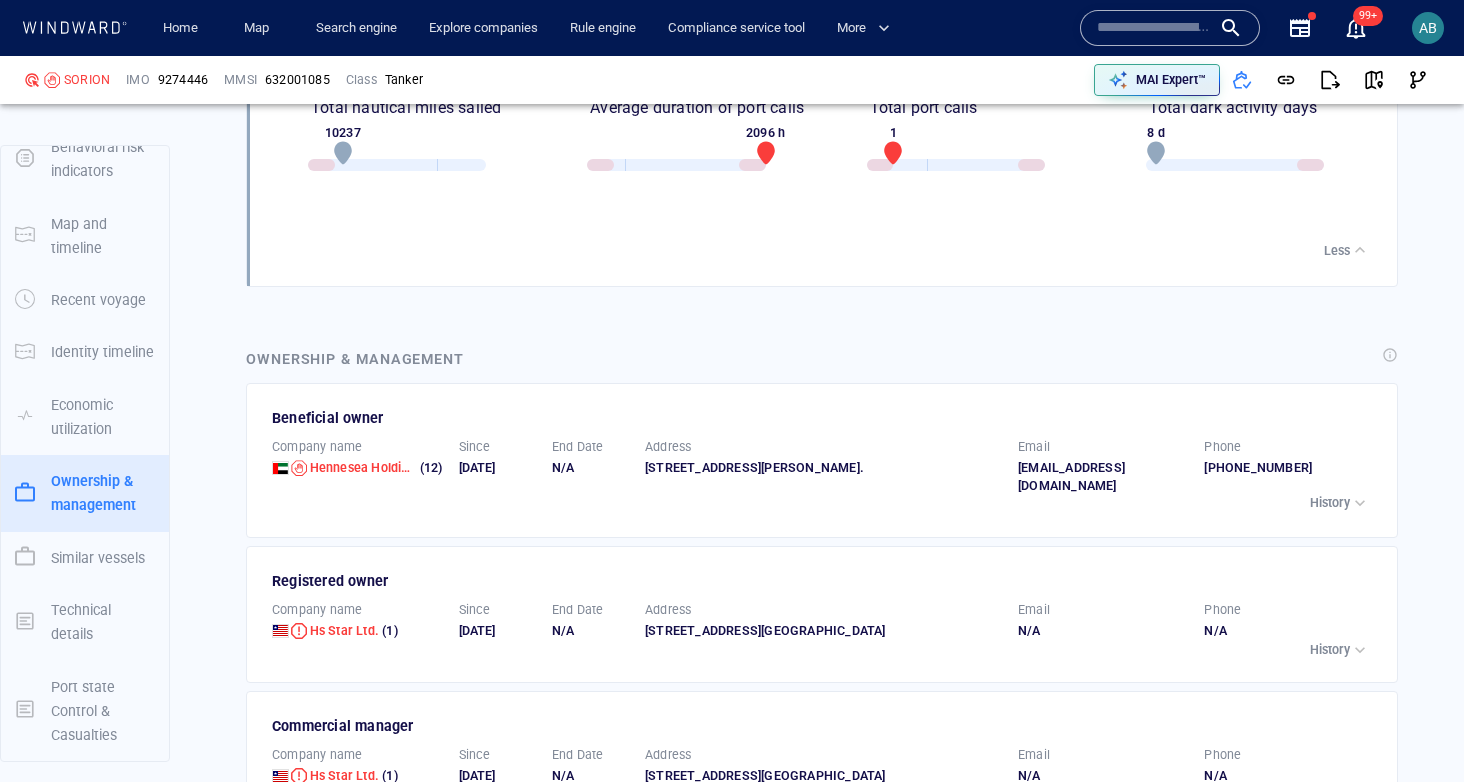 scroll, scrollTop: 4966, scrollLeft: 0, axis: vertical 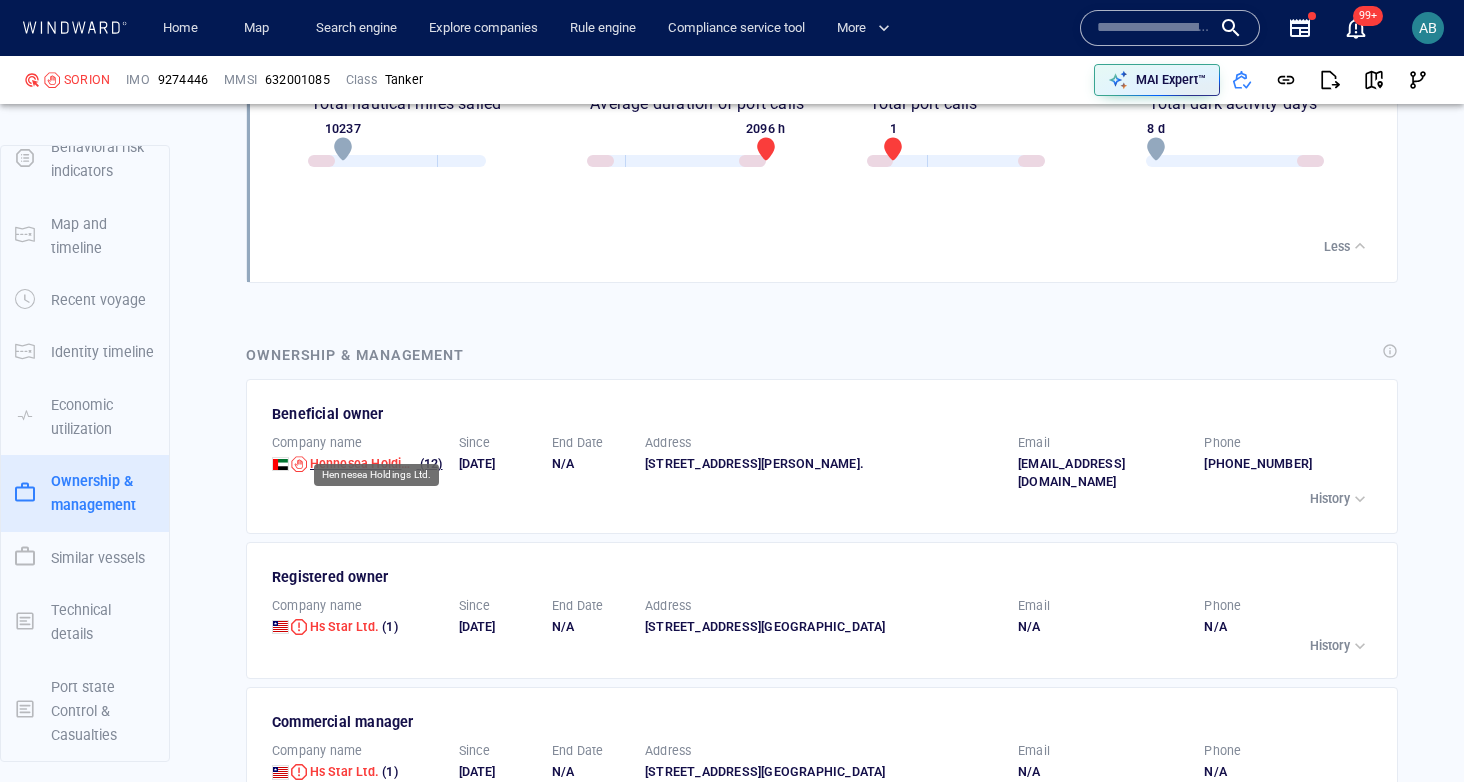 click on "Hennesea Holdings Ltd." at bounding box center (379, 463) 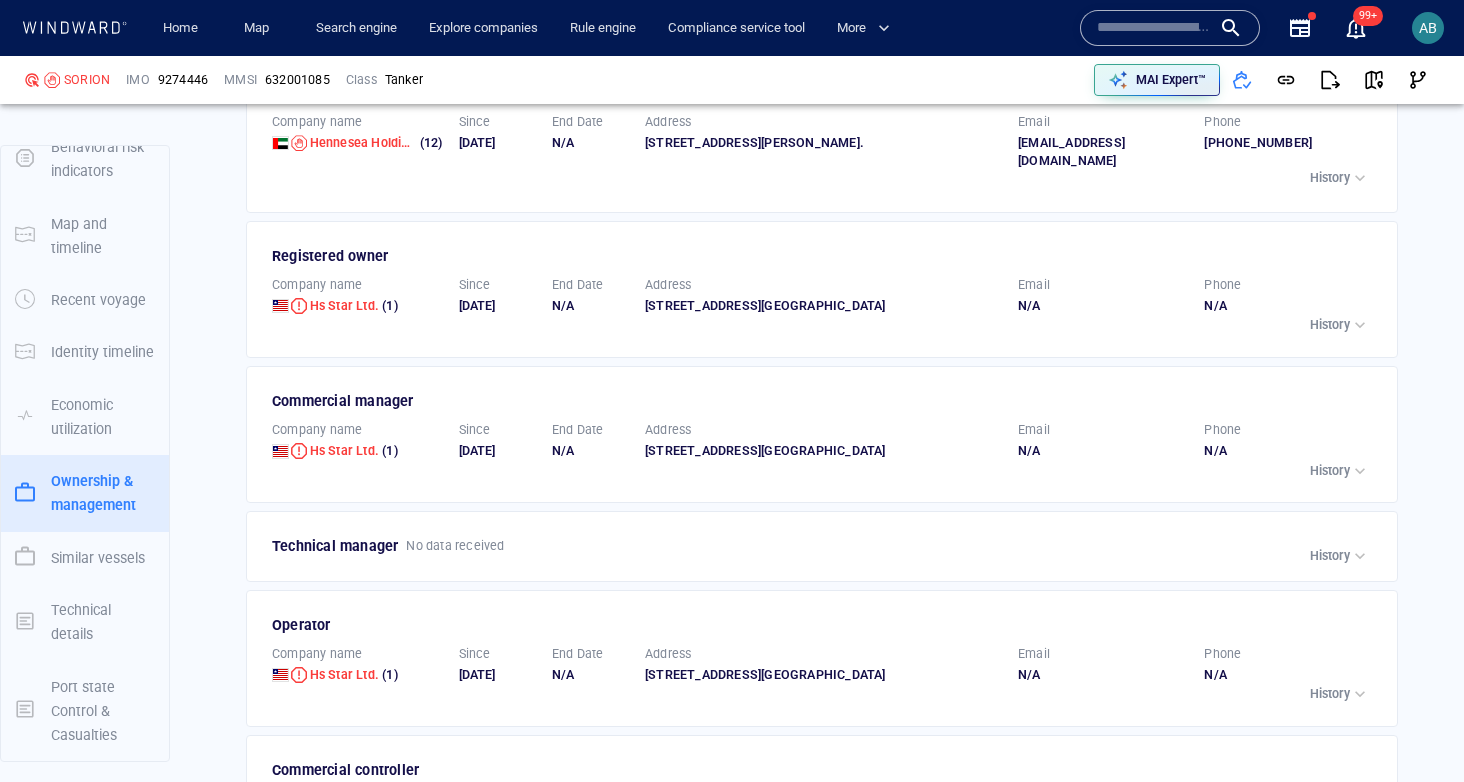 scroll, scrollTop: 5294, scrollLeft: 0, axis: vertical 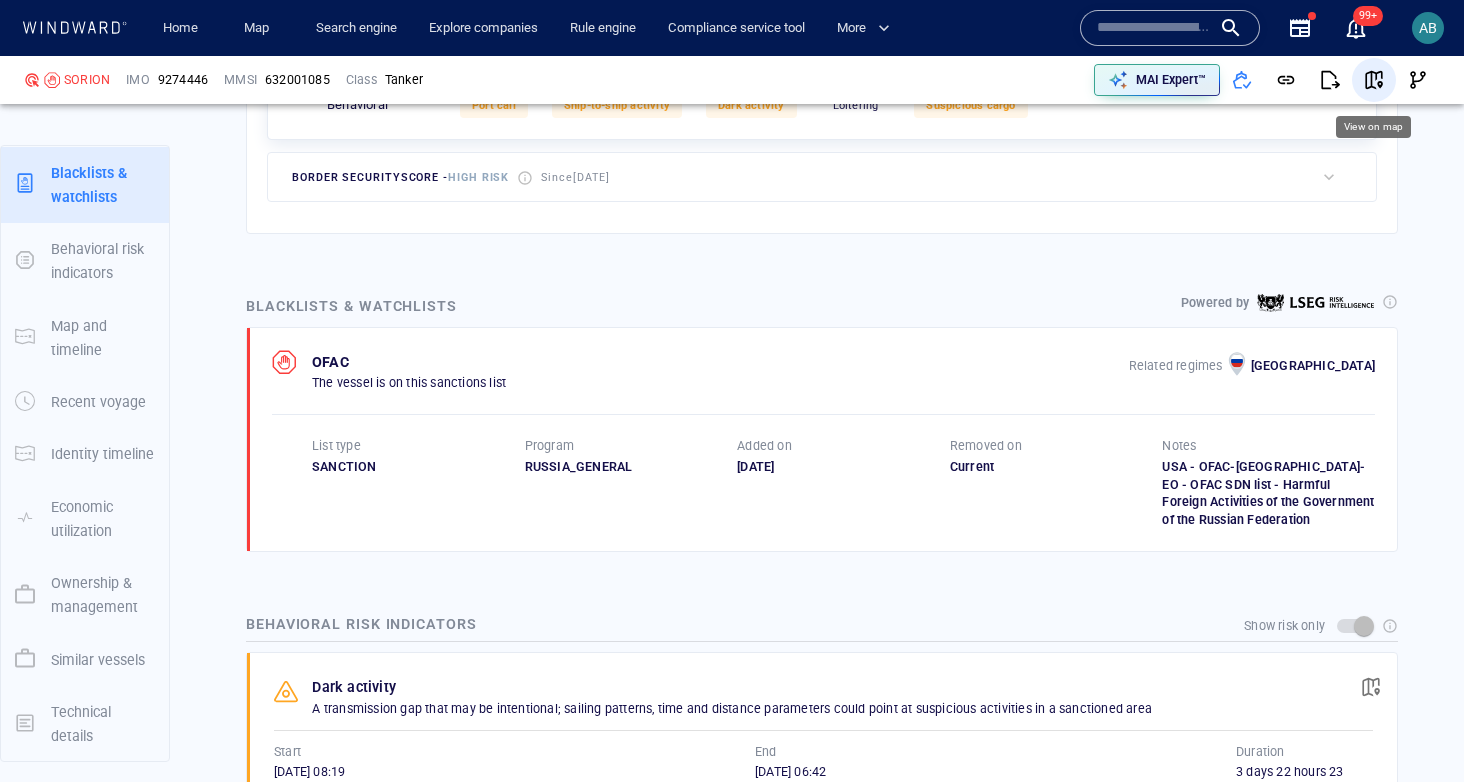 click at bounding box center (1374, 80) 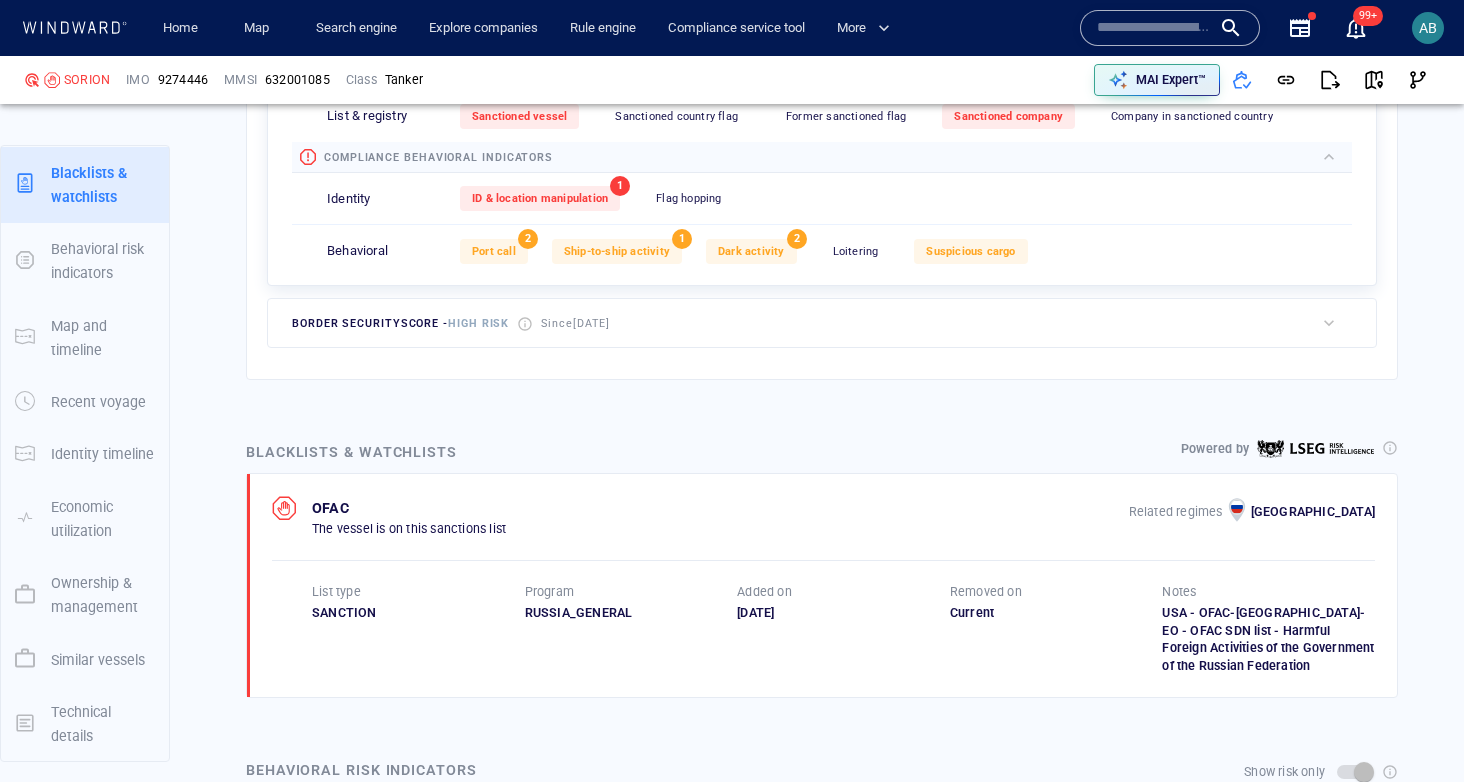 scroll, scrollTop: 730, scrollLeft: 0, axis: vertical 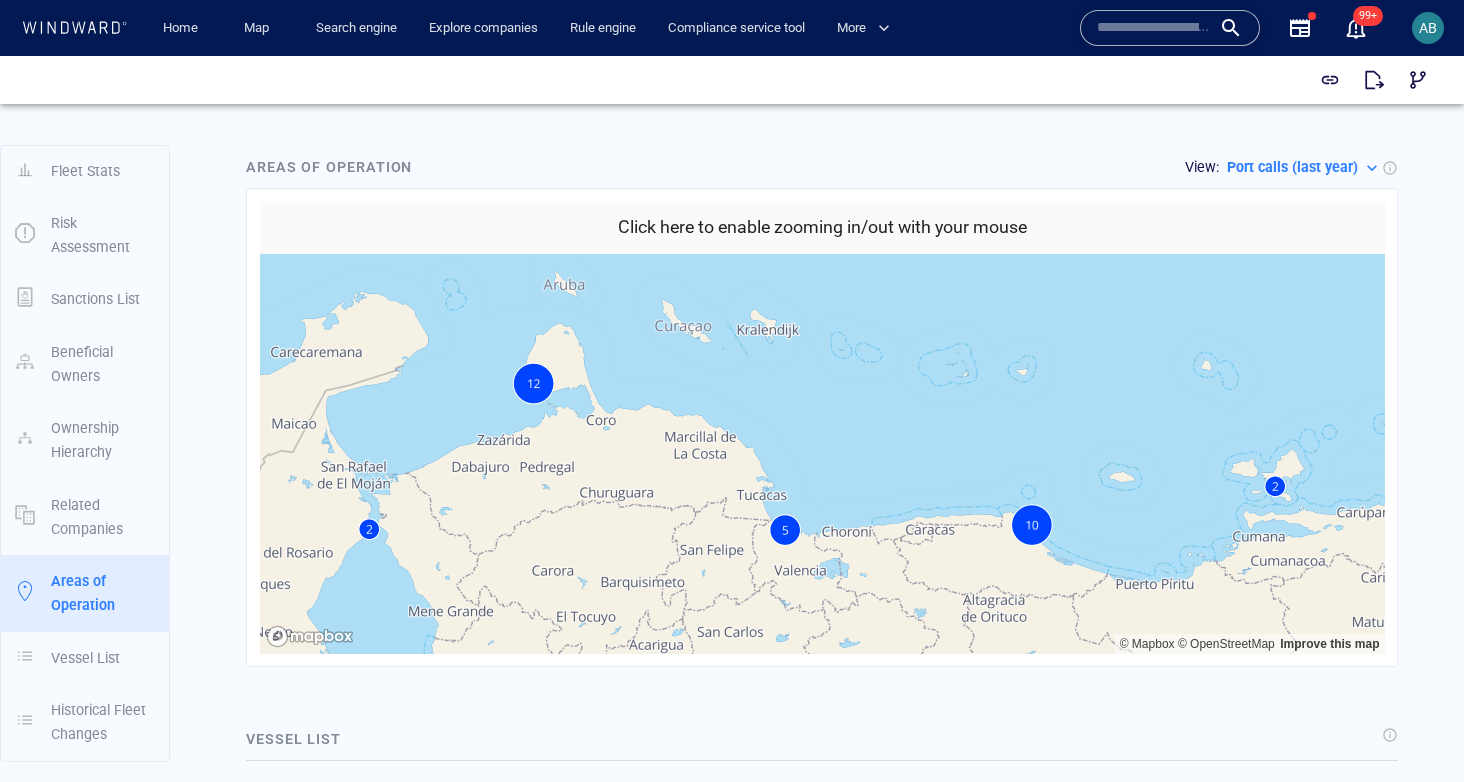 click on "Port calls (last year)" at bounding box center (1292, 167) 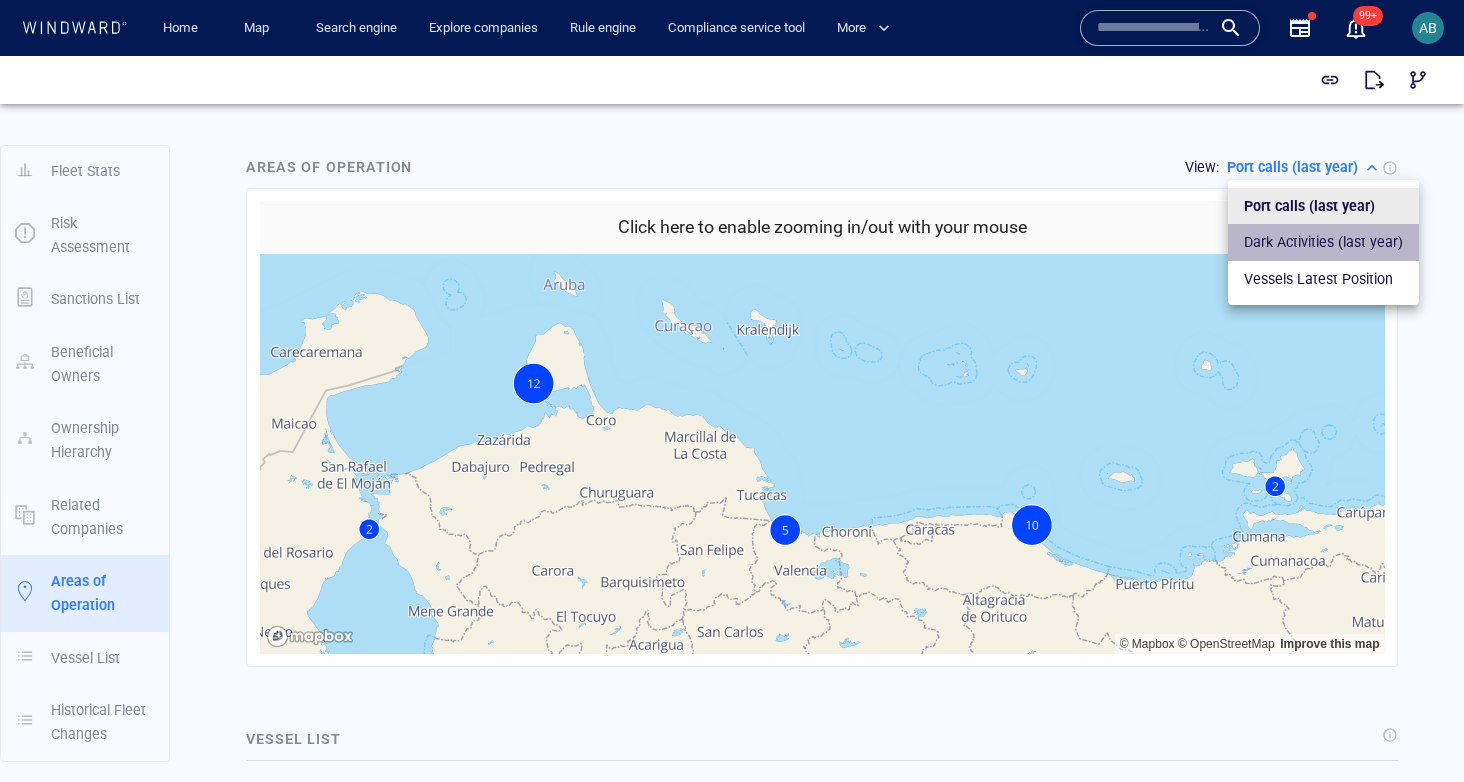 click on "Dark Activities (last year)" at bounding box center [1323, 242] 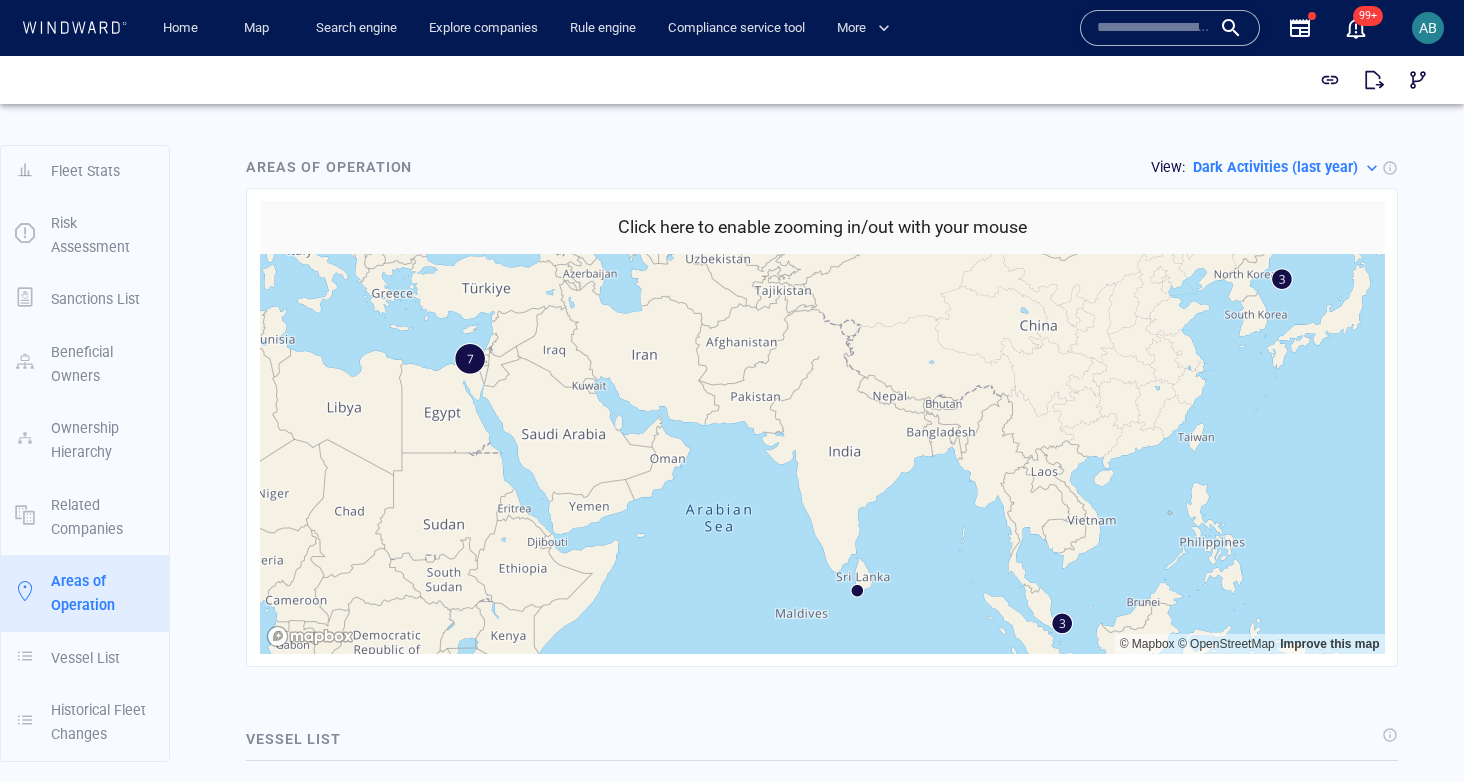 click on "Dark Activities (last year)" at bounding box center (1275, 167) 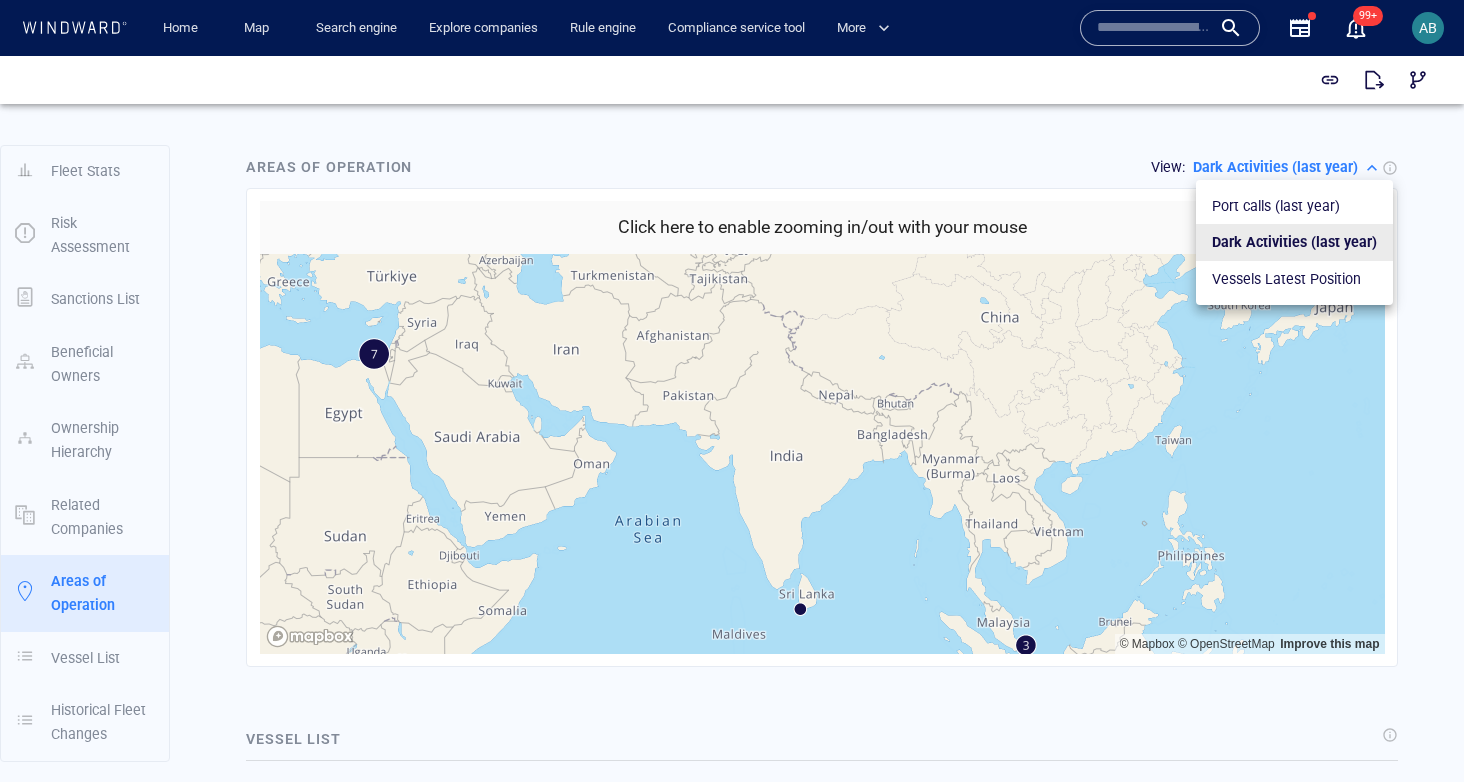 click on "Vessels Latest Position" at bounding box center [1286, 279] 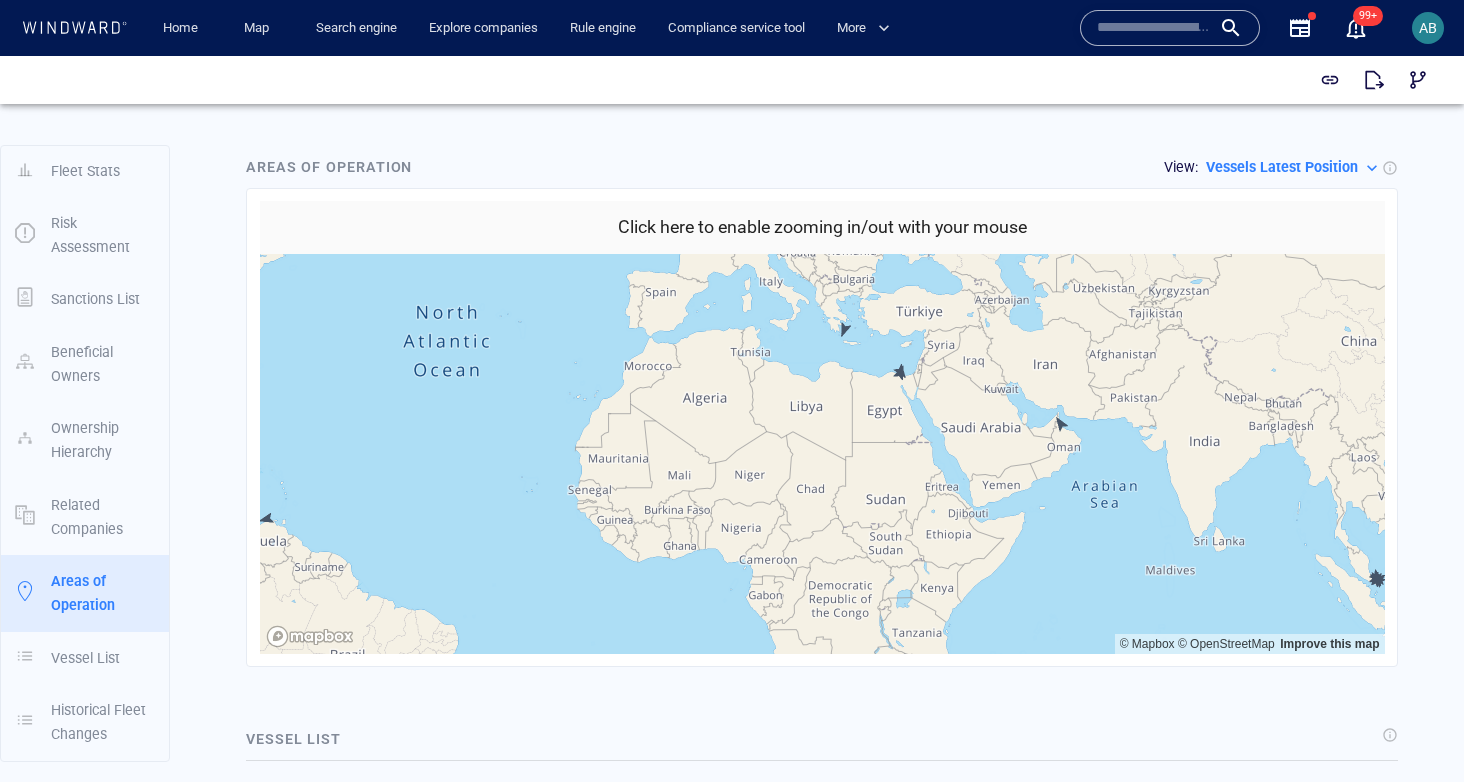 click on "Vessels Latest Position" at bounding box center (1282, 167) 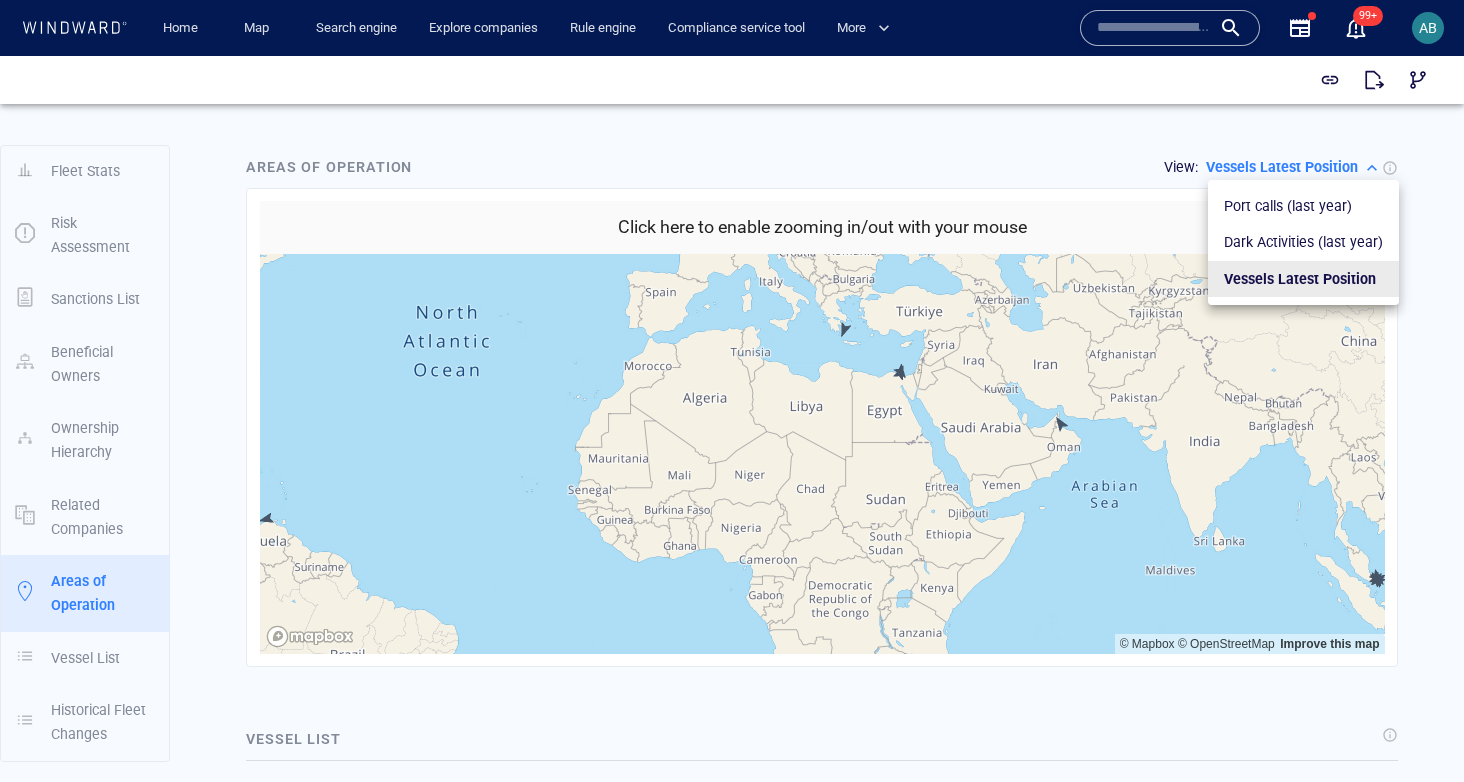 click on "Port calls (last year)" at bounding box center [1288, 206] 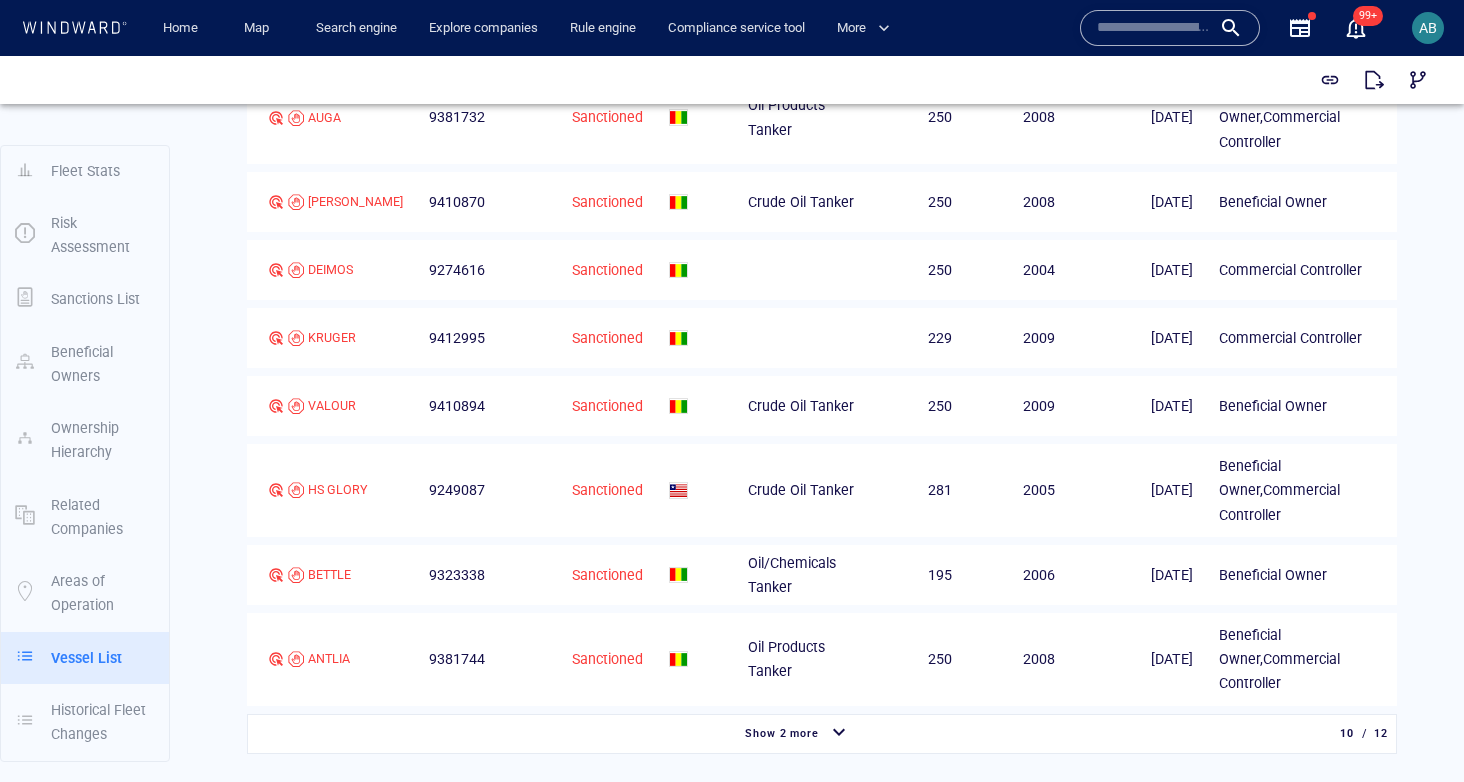 scroll, scrollTop: 3028, scrollLeft: 0, axis: vertical 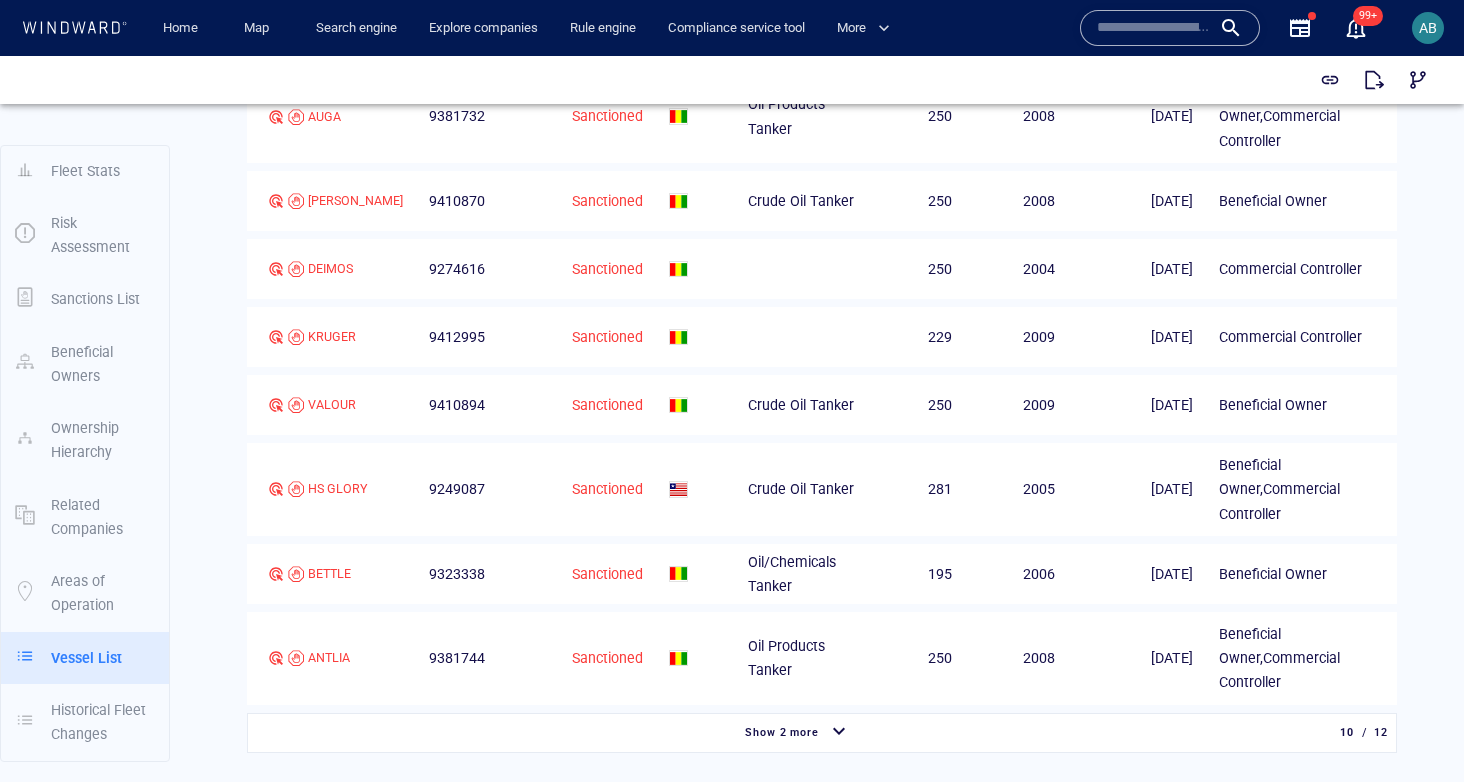 click on "Show 2 more" at bounding box center [798, 733] 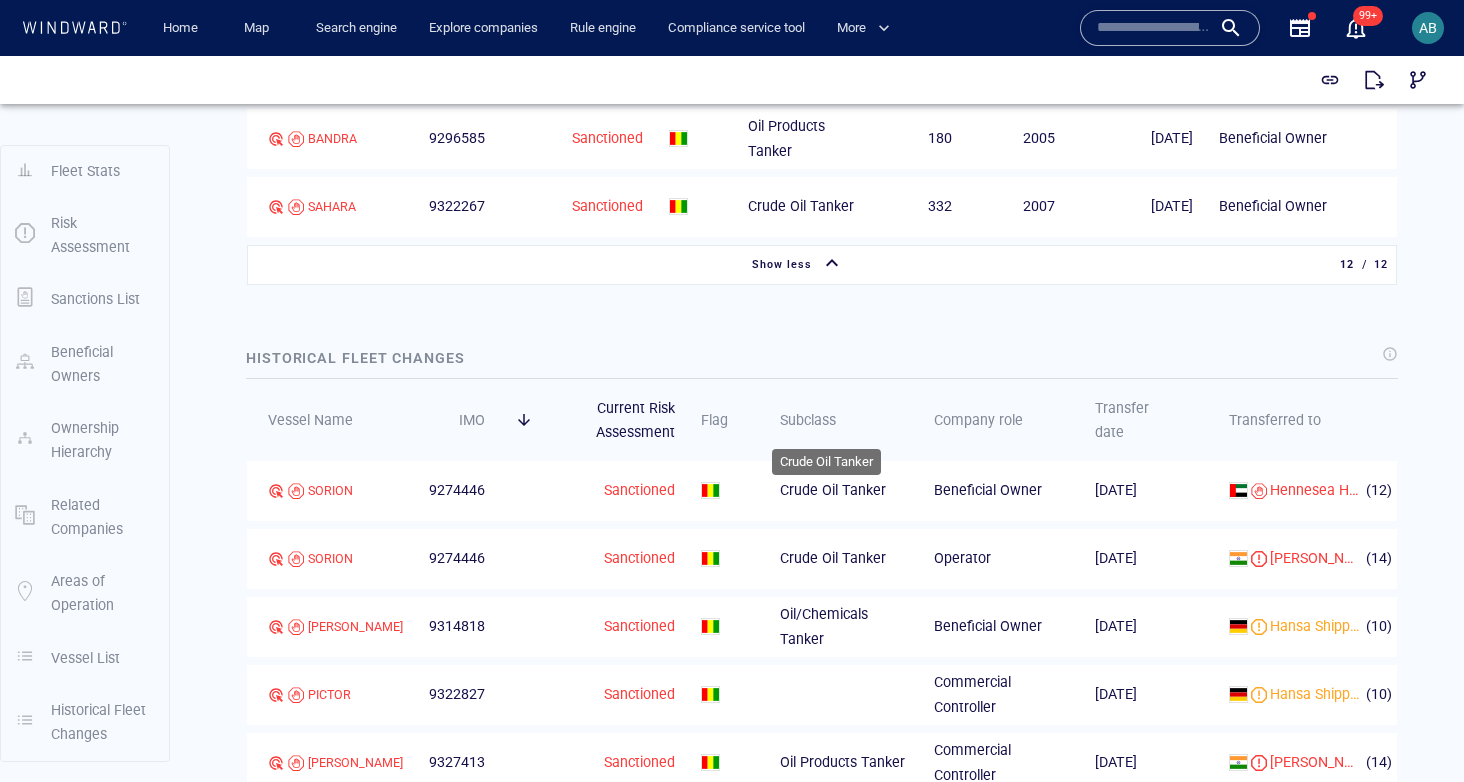 scroll, scrollTop: 3634, scrollLeft: 0, axis: vertical 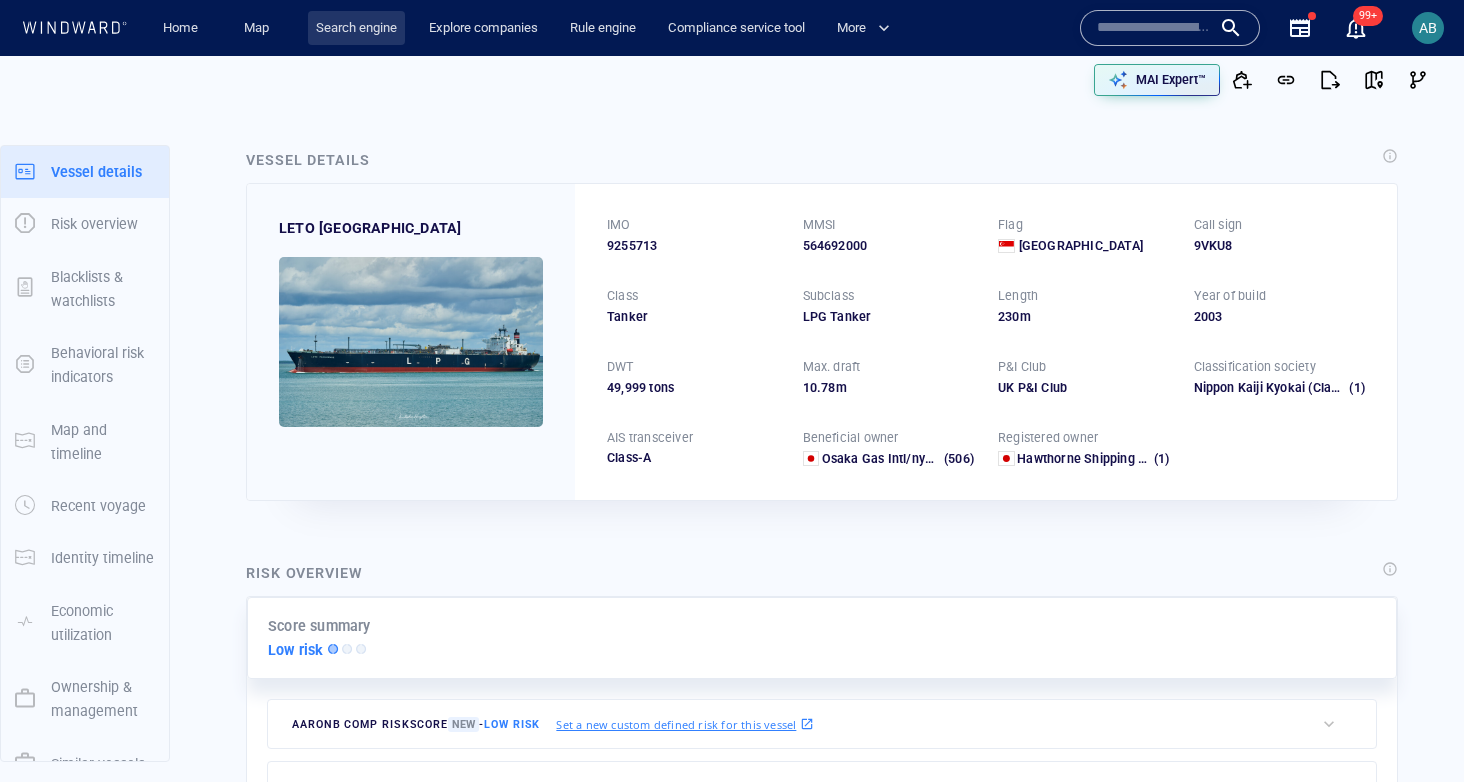 click on "Search engine" at bounding box center [356, 28] 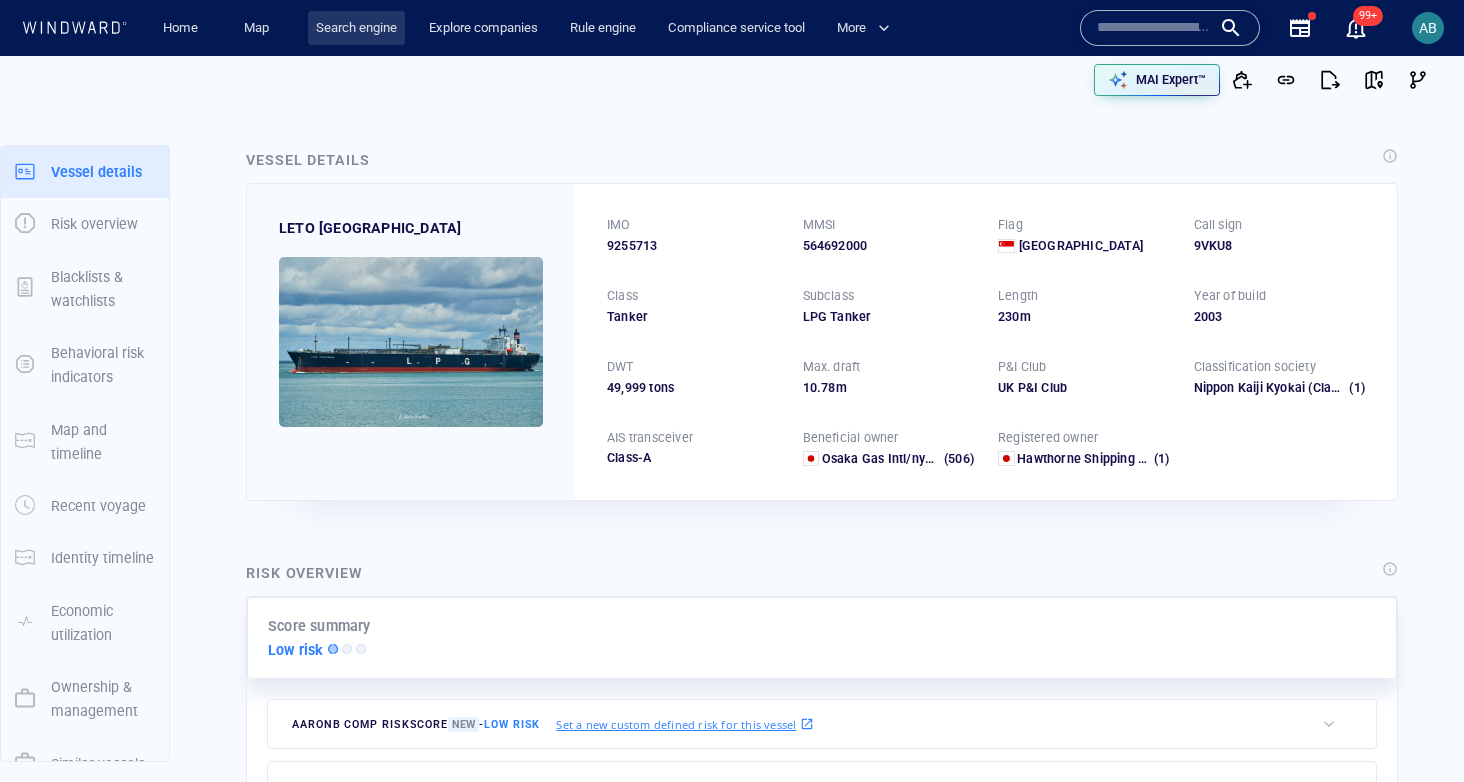 scroll, scrollTop: 0, scrollLeft: 0, axis: both 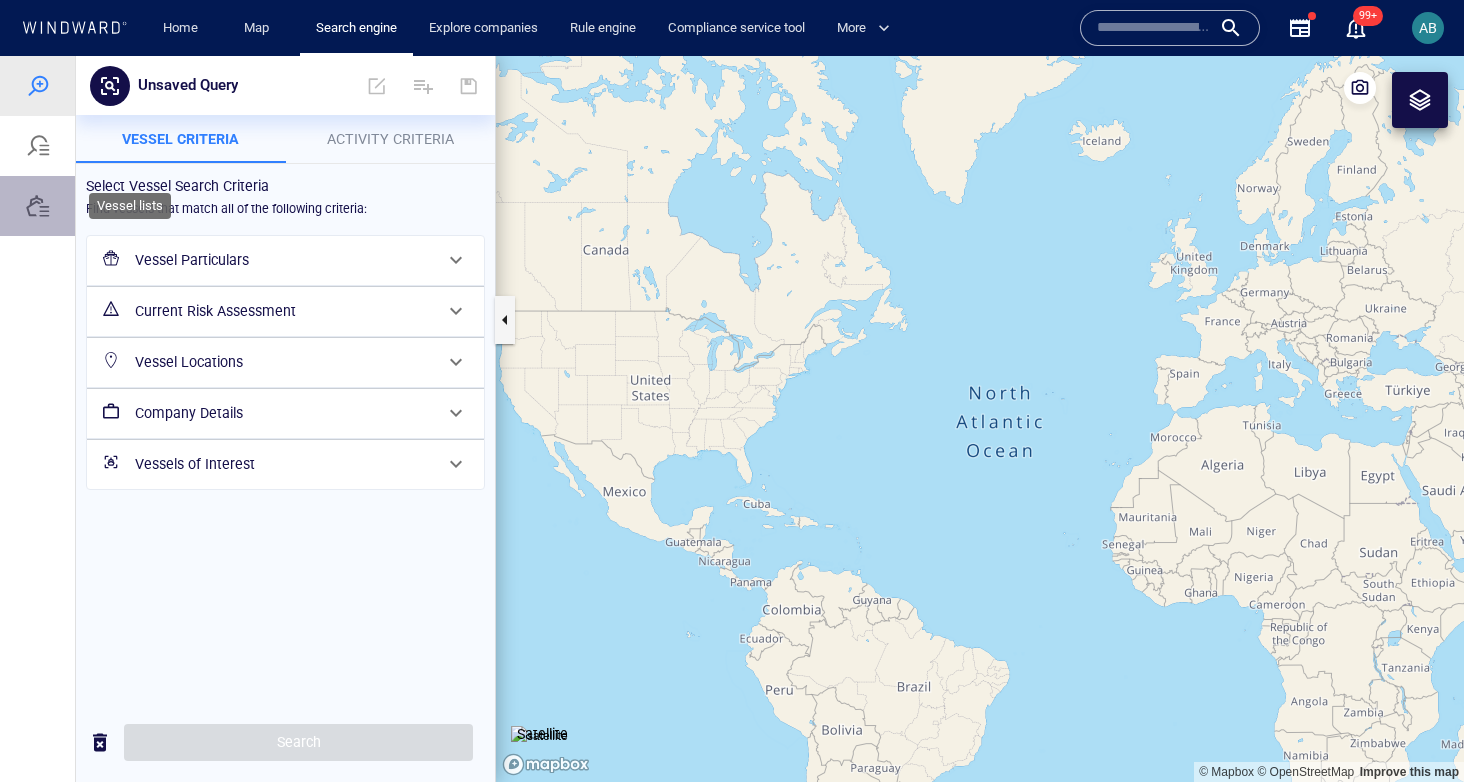 click at bounding box center (38, 206) 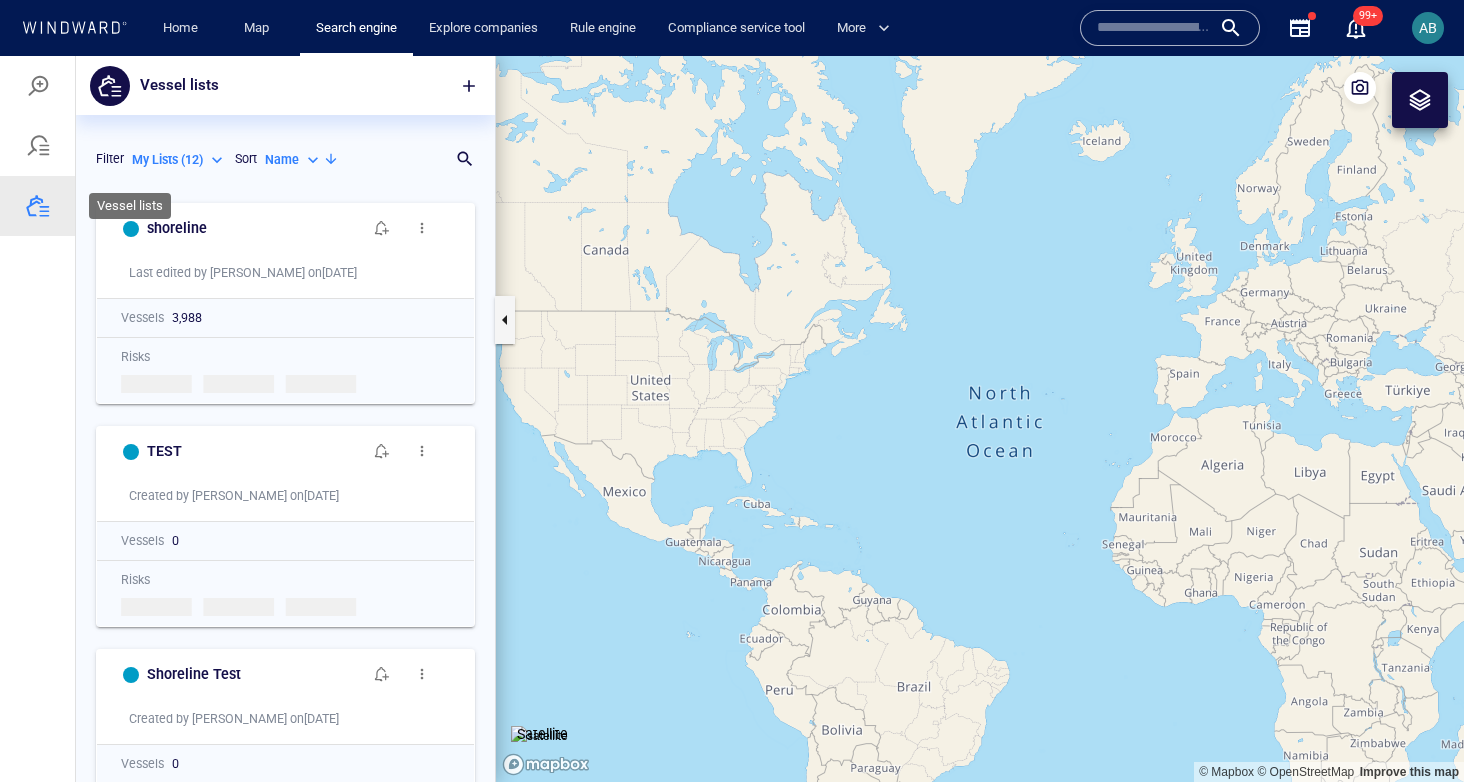 scroll, scrollTop: 1, scrollLeft: 1, axis: both 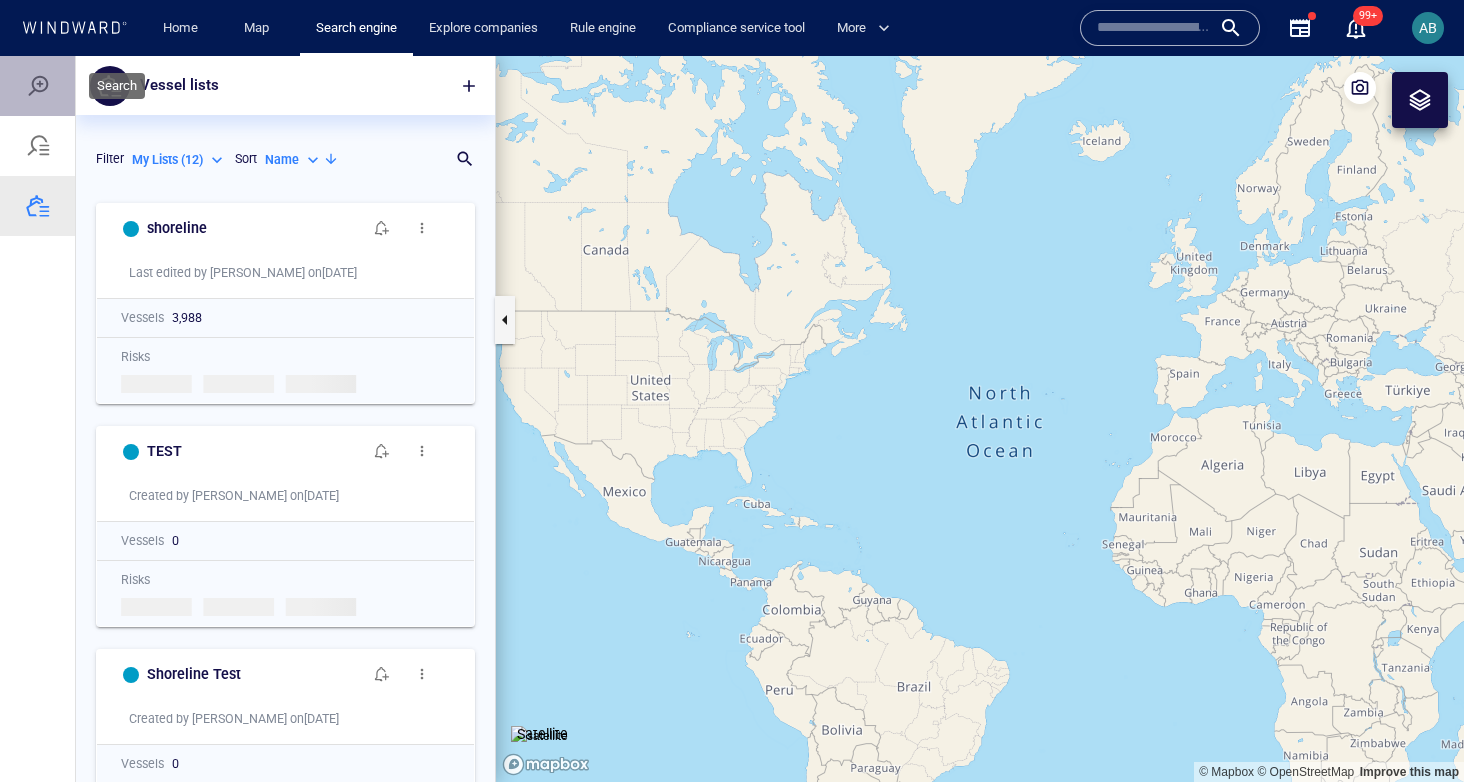 click at bounding box center (37, 86) 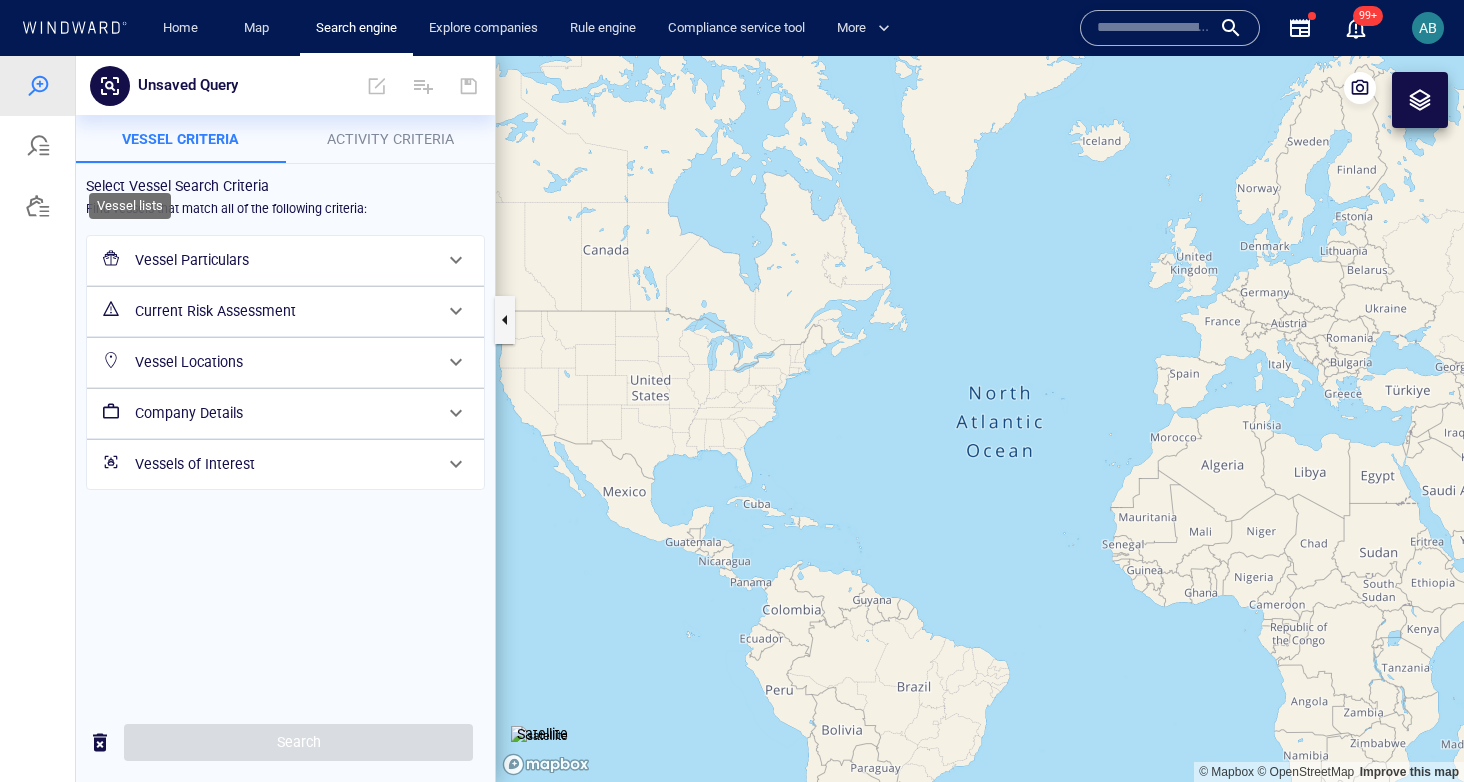 click at bounding box center (38, 206) 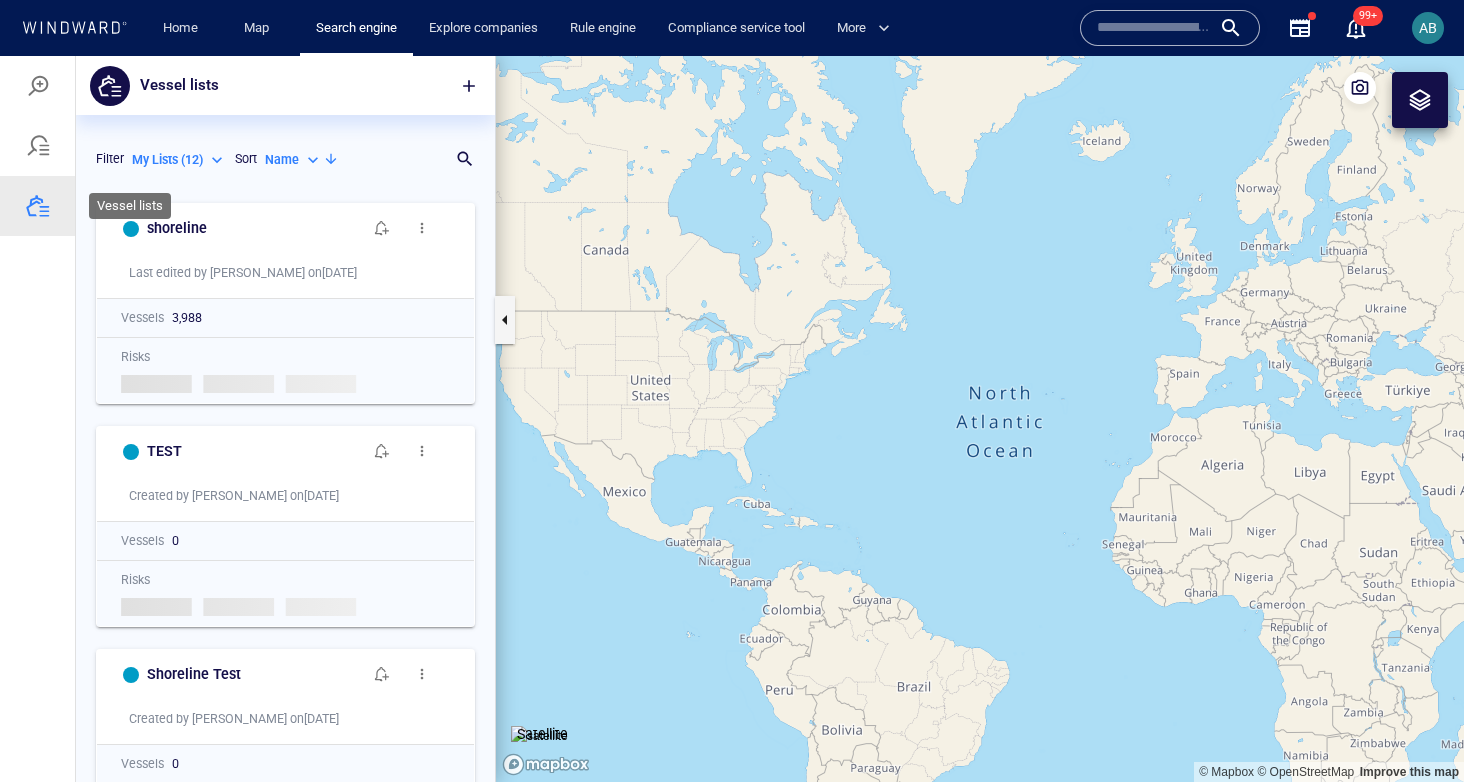 scroll, scrollTop: 1, scrollLeft: 1, axis: both 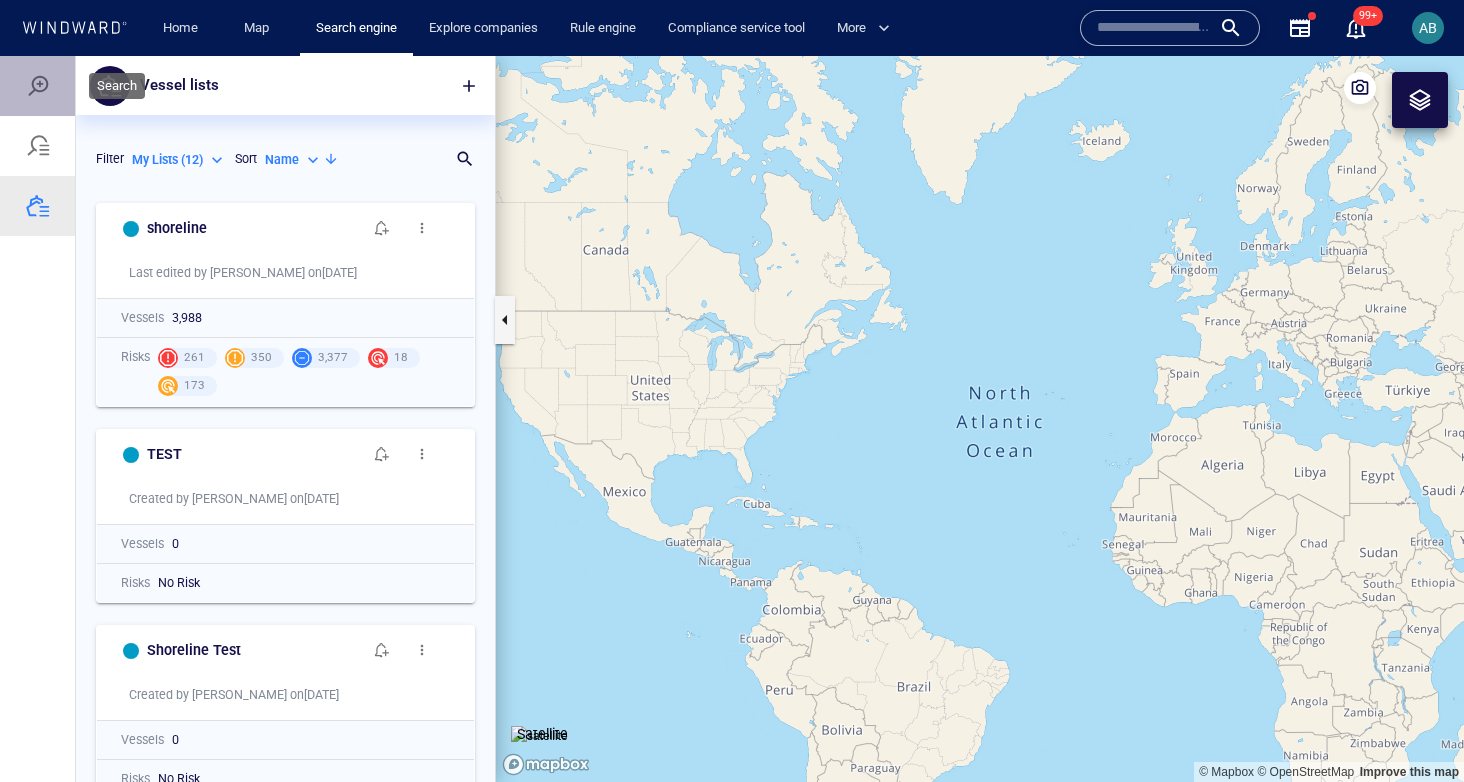 click at bounding box center [37, 86] 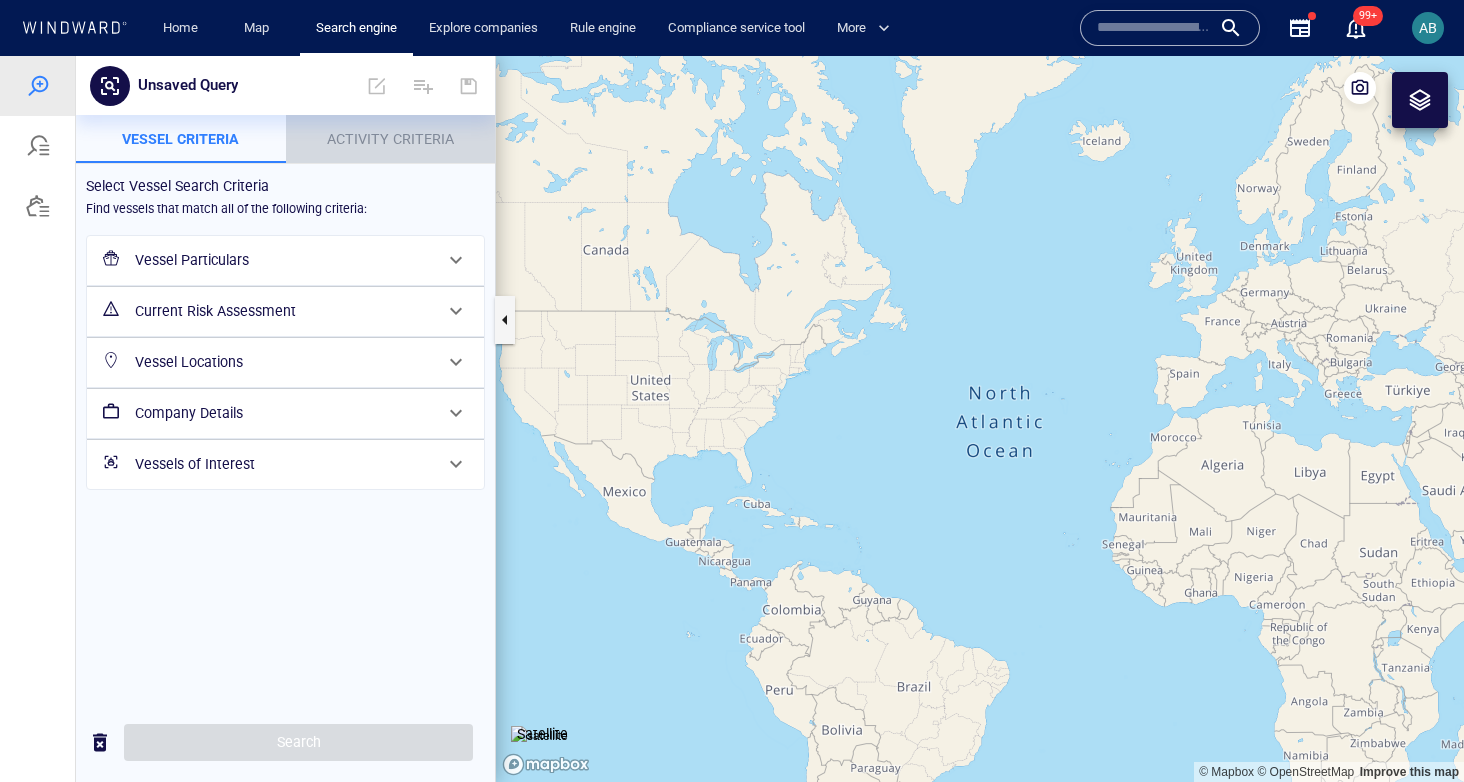 click on "Activity Criteria" at bounding box center [391, 139] 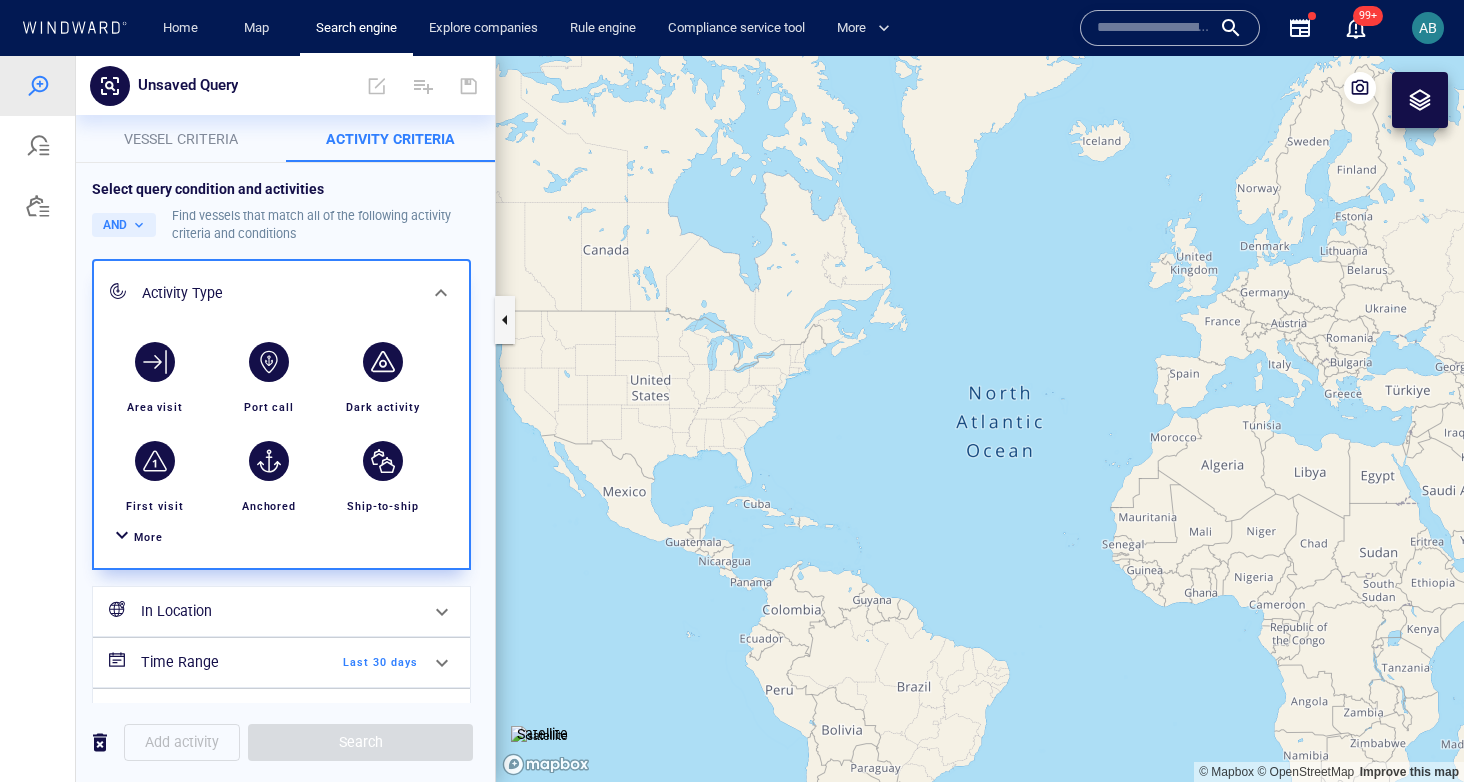 click on "More" at bounding box center [148, 537] 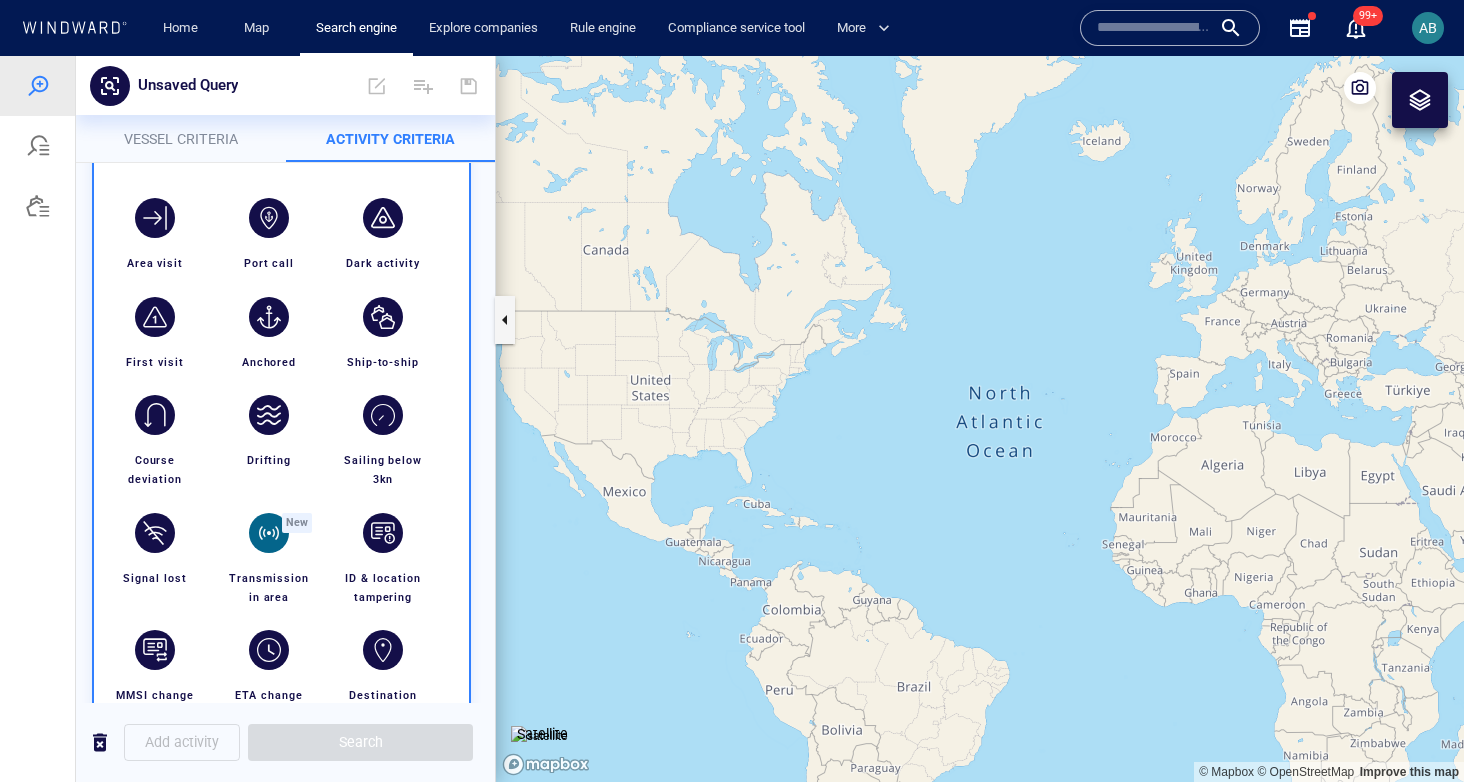 scroll, scrollTop: 167, scrollLeft: 0, axis: vertical 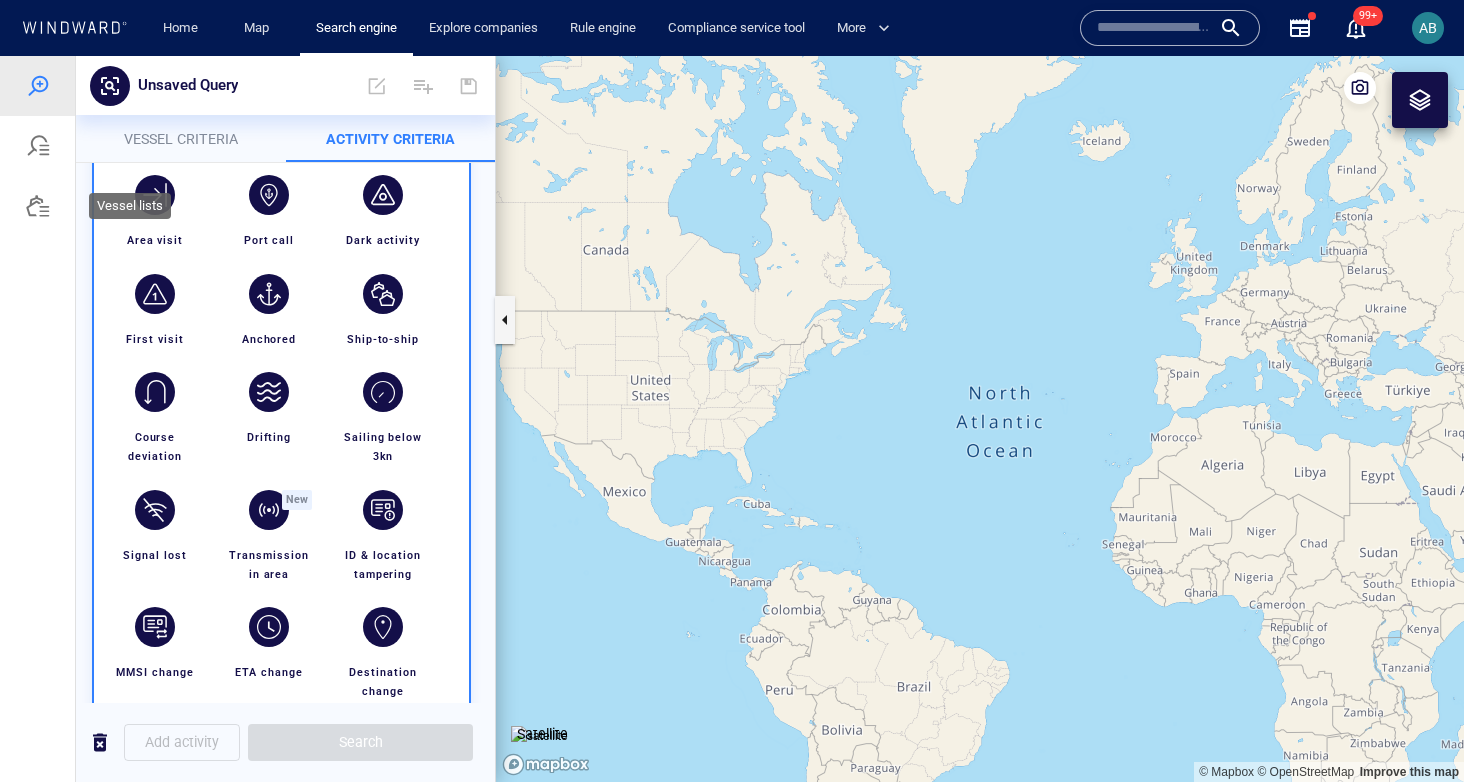 click at bounding box center [37, 206] 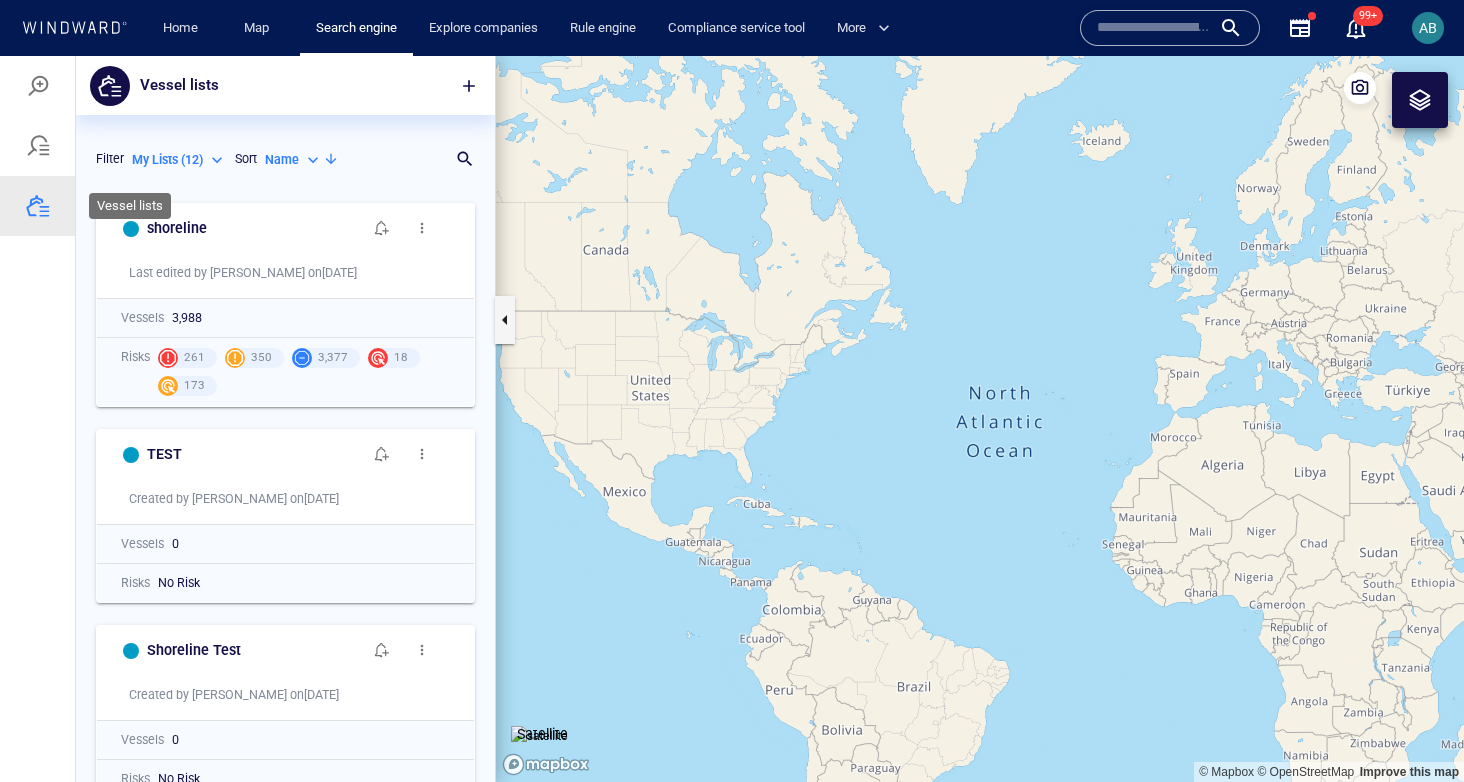 scroll, scrollTop: 1, scrollLeft: 1, axis: both 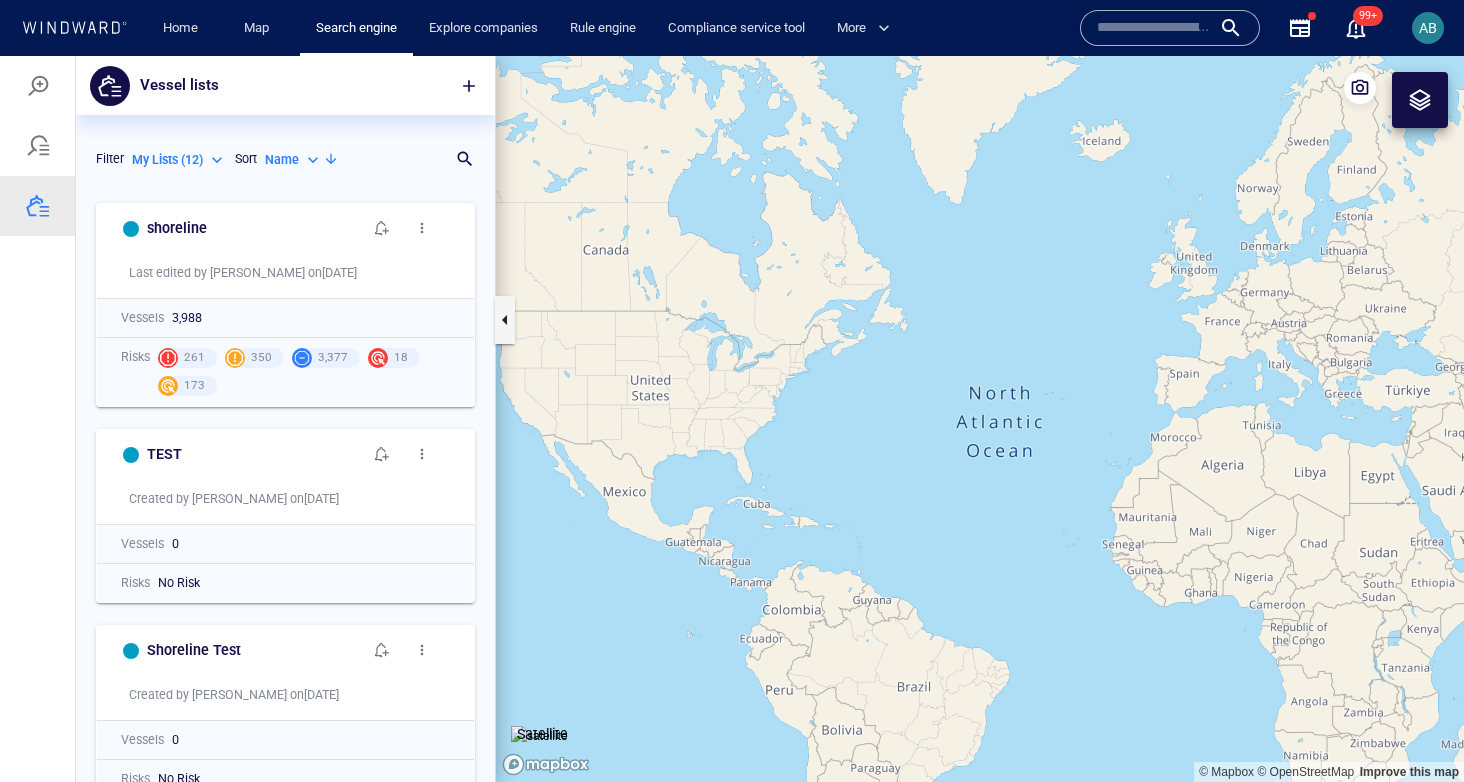 click on "My Lists   ( 12 )" at bounding box center (179, 160) 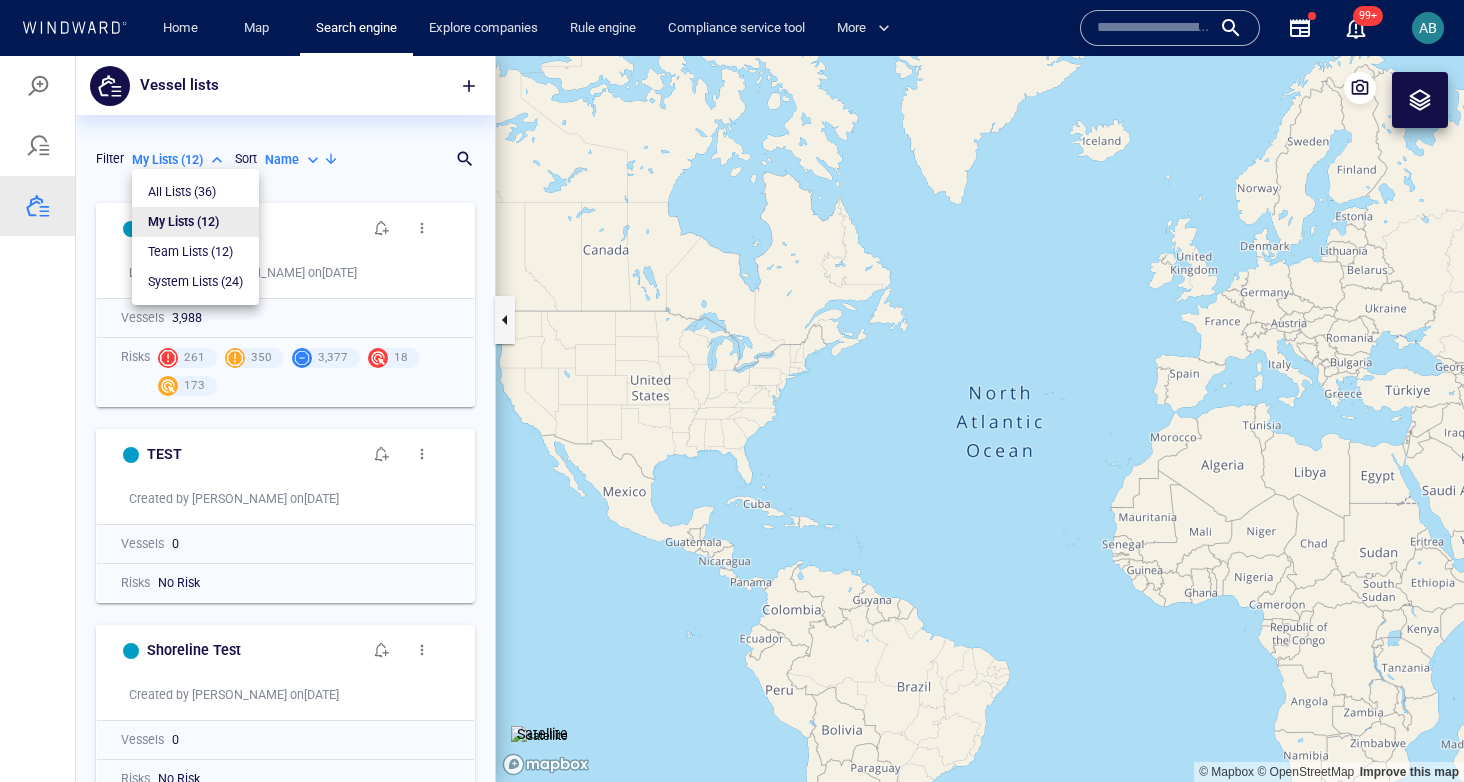 click on "All Lists   ( 36 )" at bounding box center (182, 192) 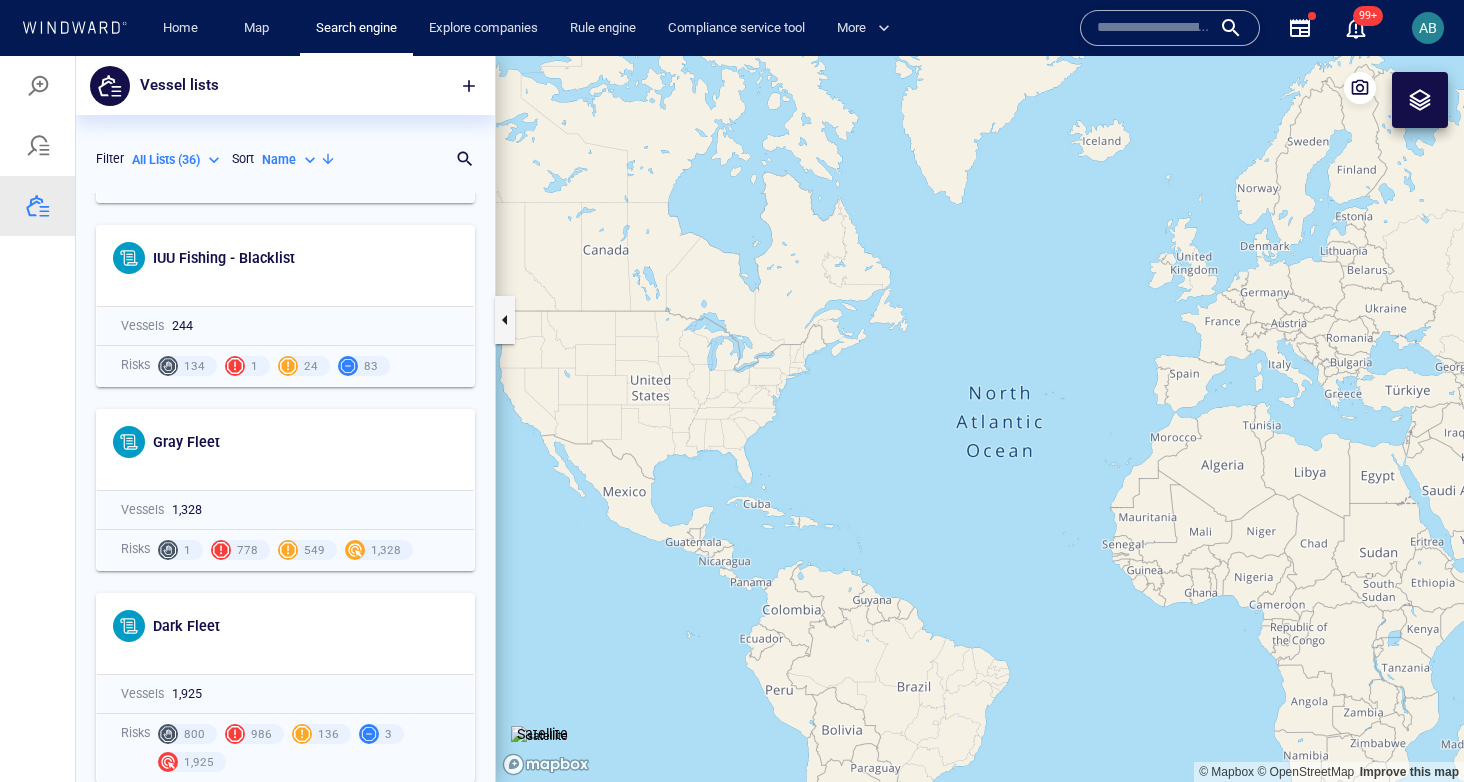 scroll, scrollTop: 4517, scrollLeft: 0, axis: vertical 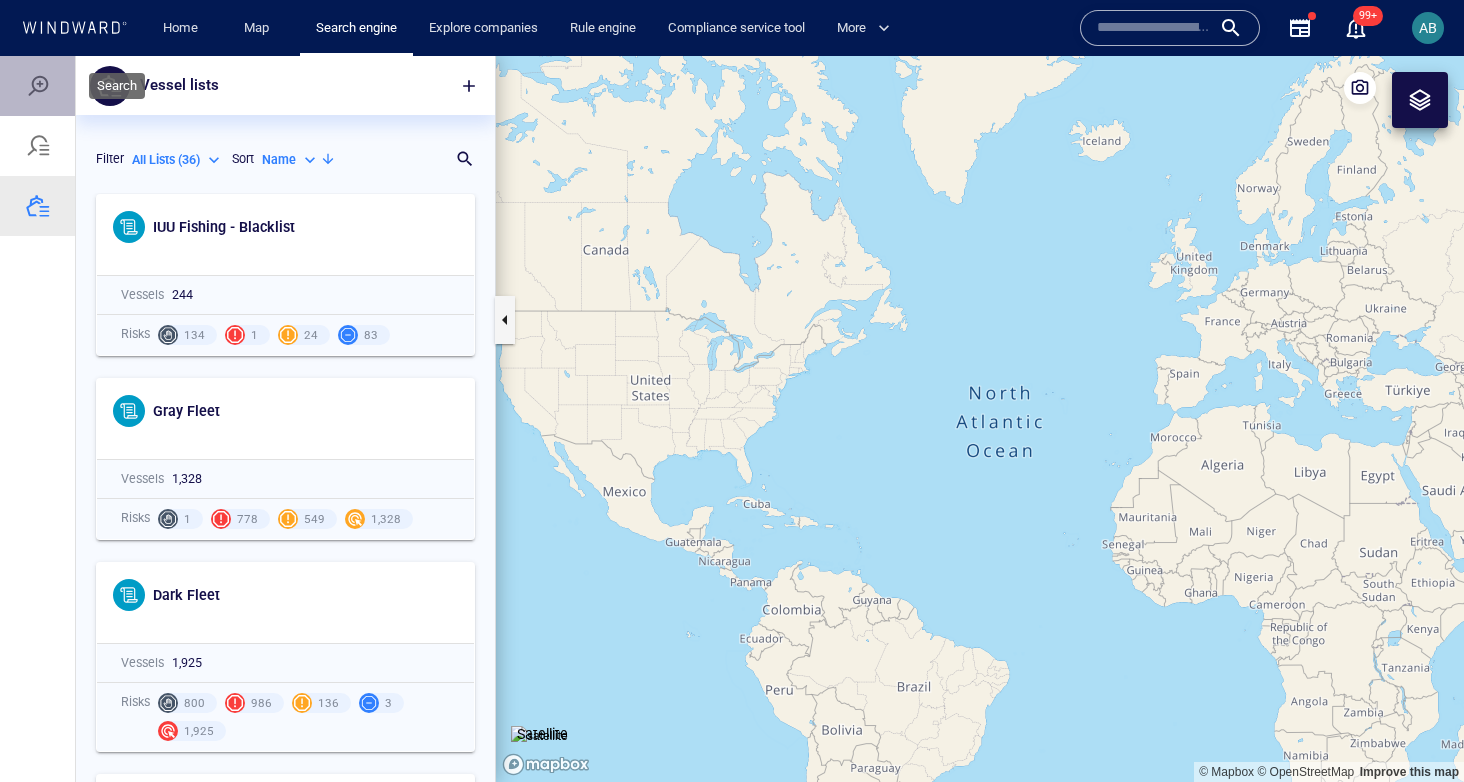 click at bounding box center [38, 86] 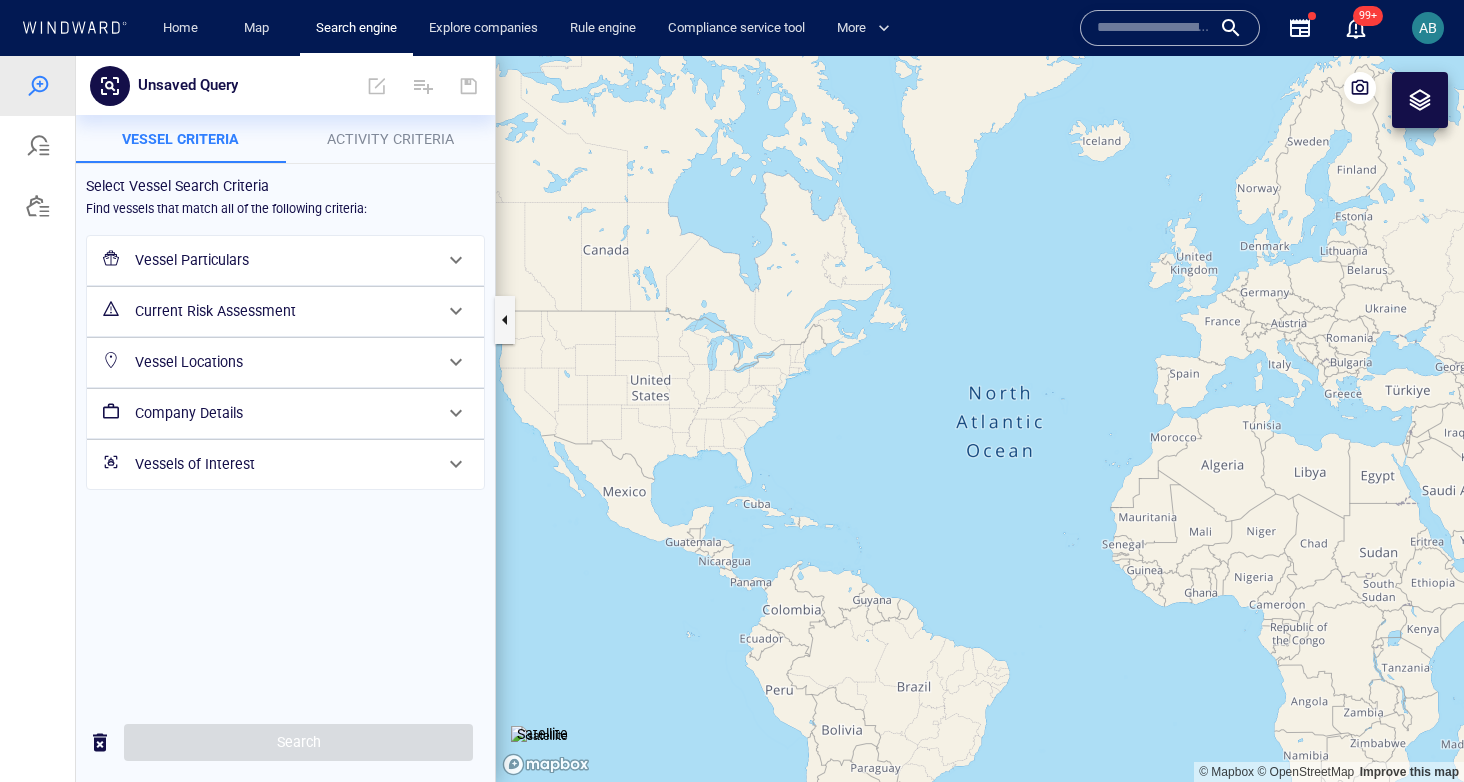 click on "Vessels of Interest" at bounding box center [283, 464] 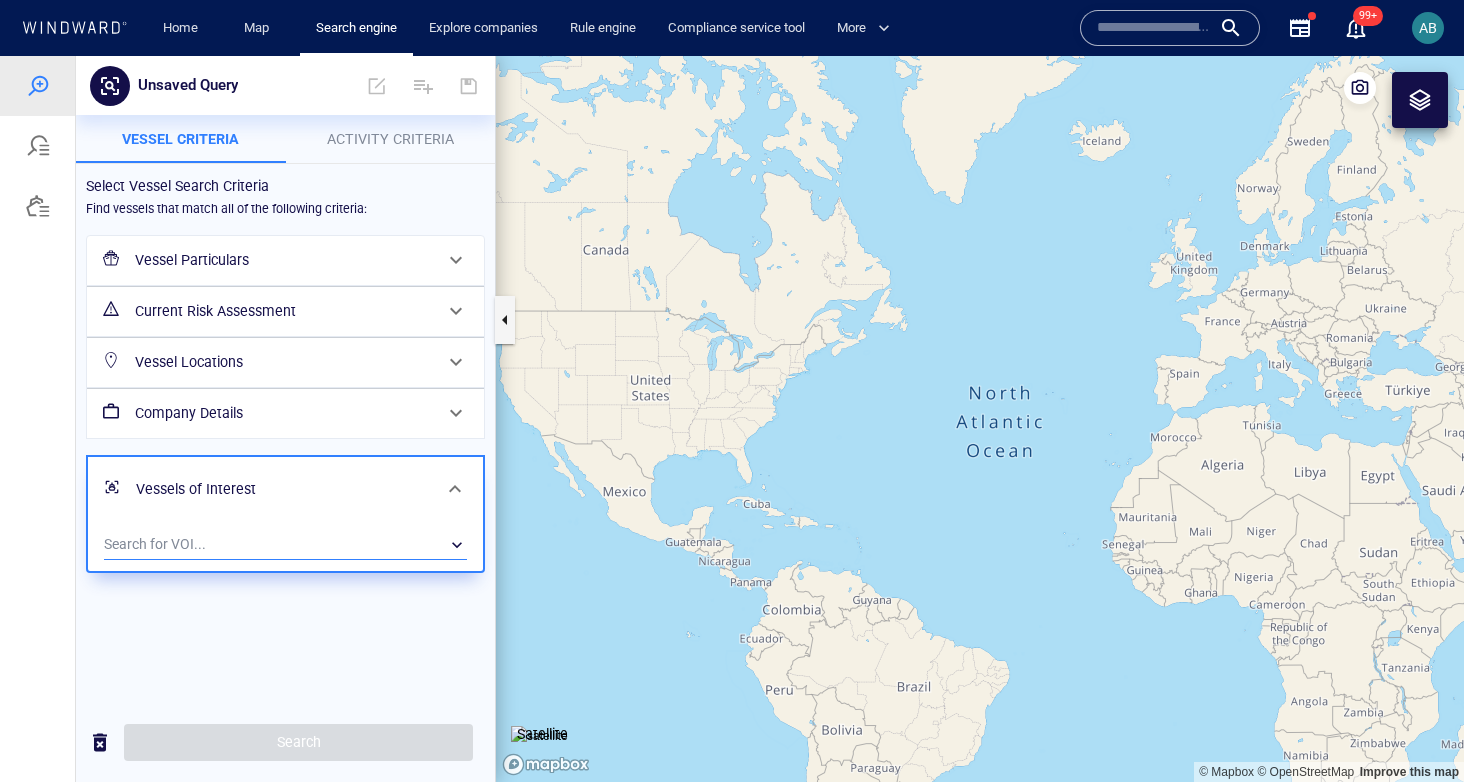 click on "​" at bounding box center (285, 545) 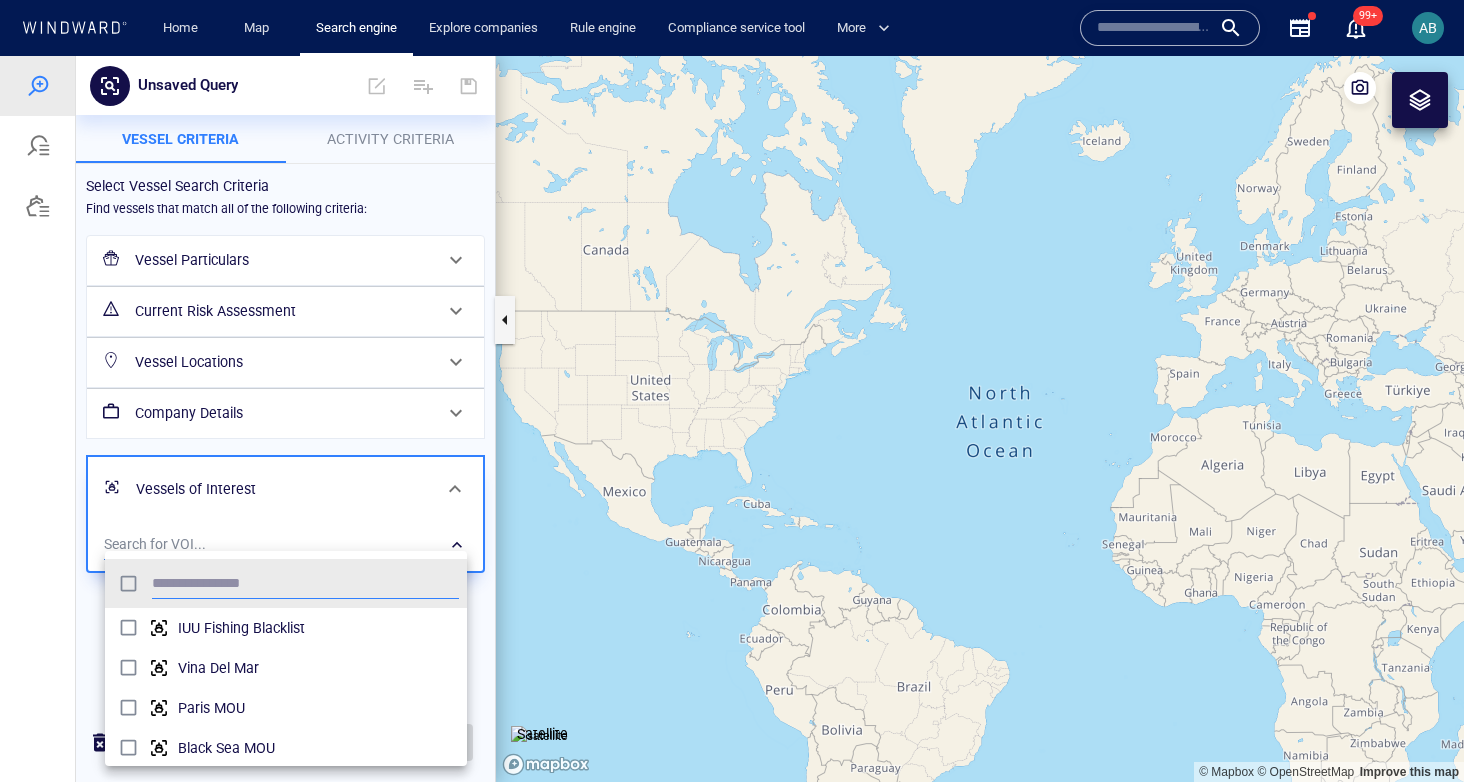 scroll, scrollTop: 0, scrollLeft: 1, axis: horizontal 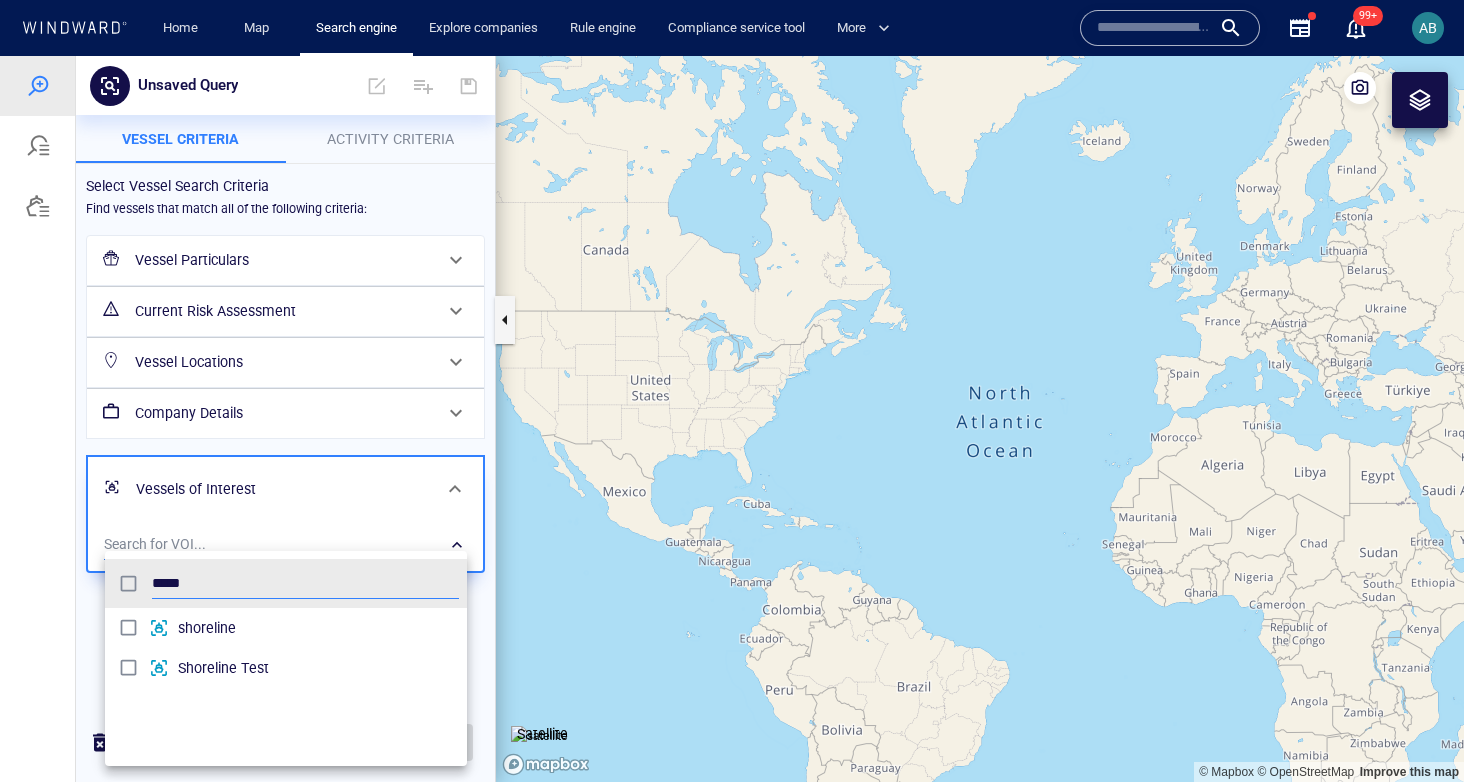 type on "*****" 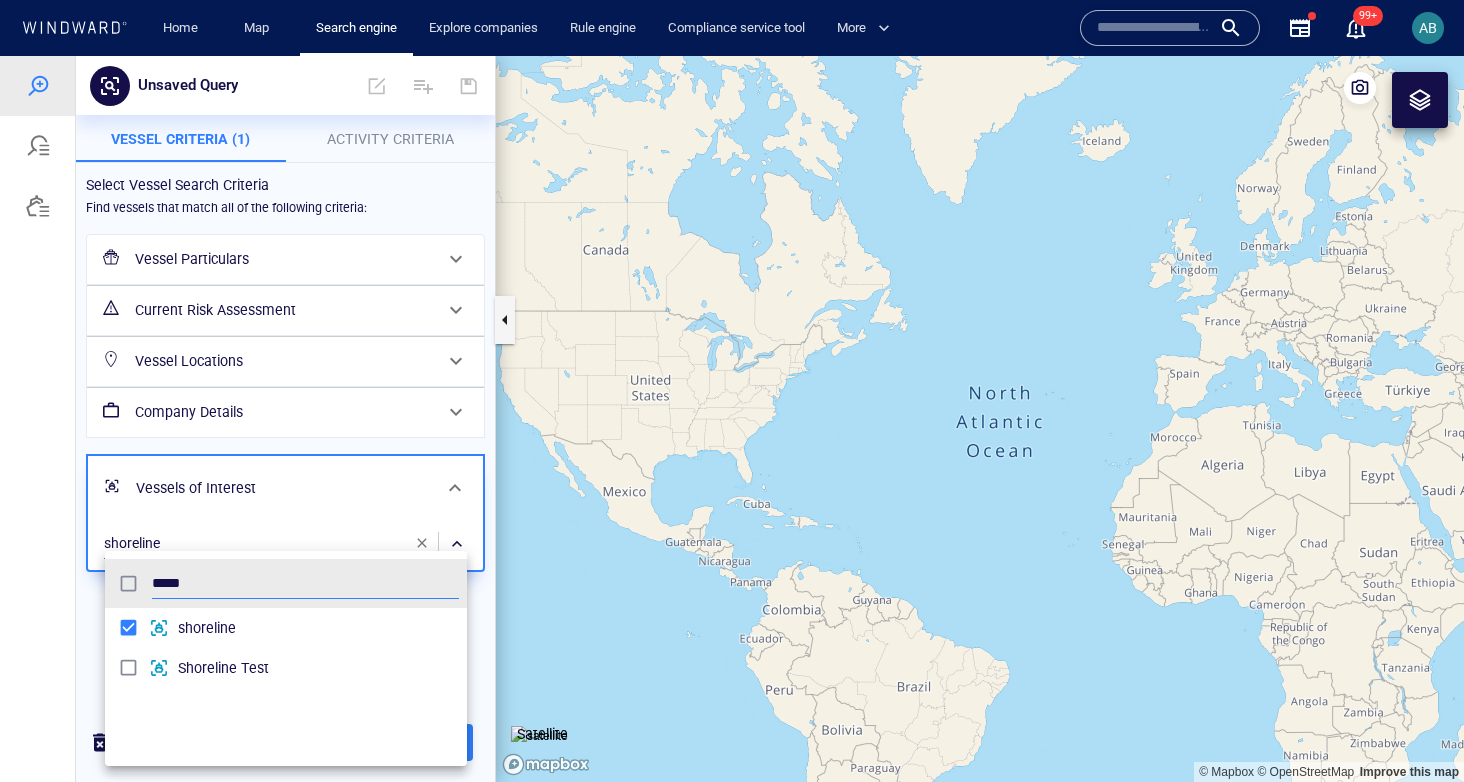 click at bounding box center (732, 419) 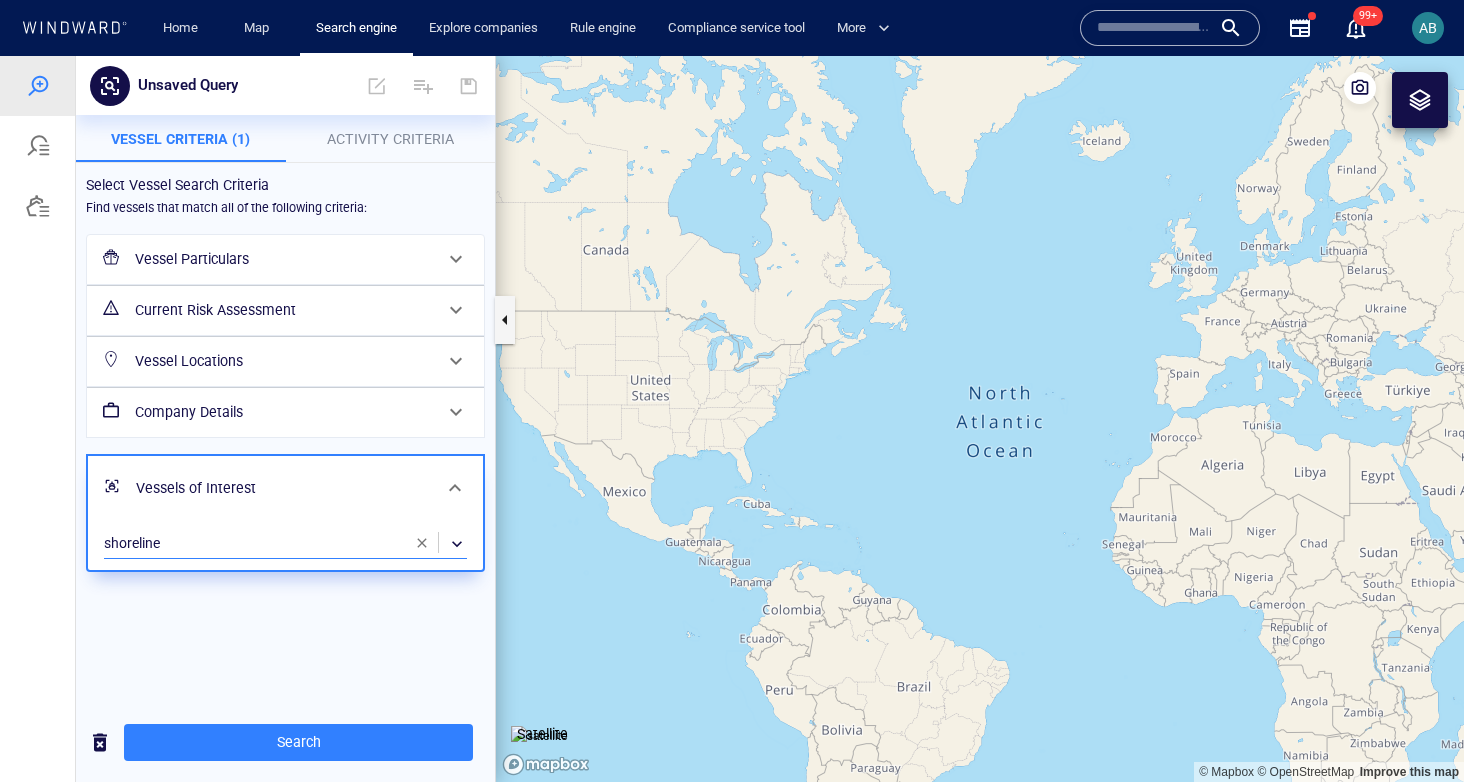 click on "Activity Criteria" at bounding box center [391, 139] 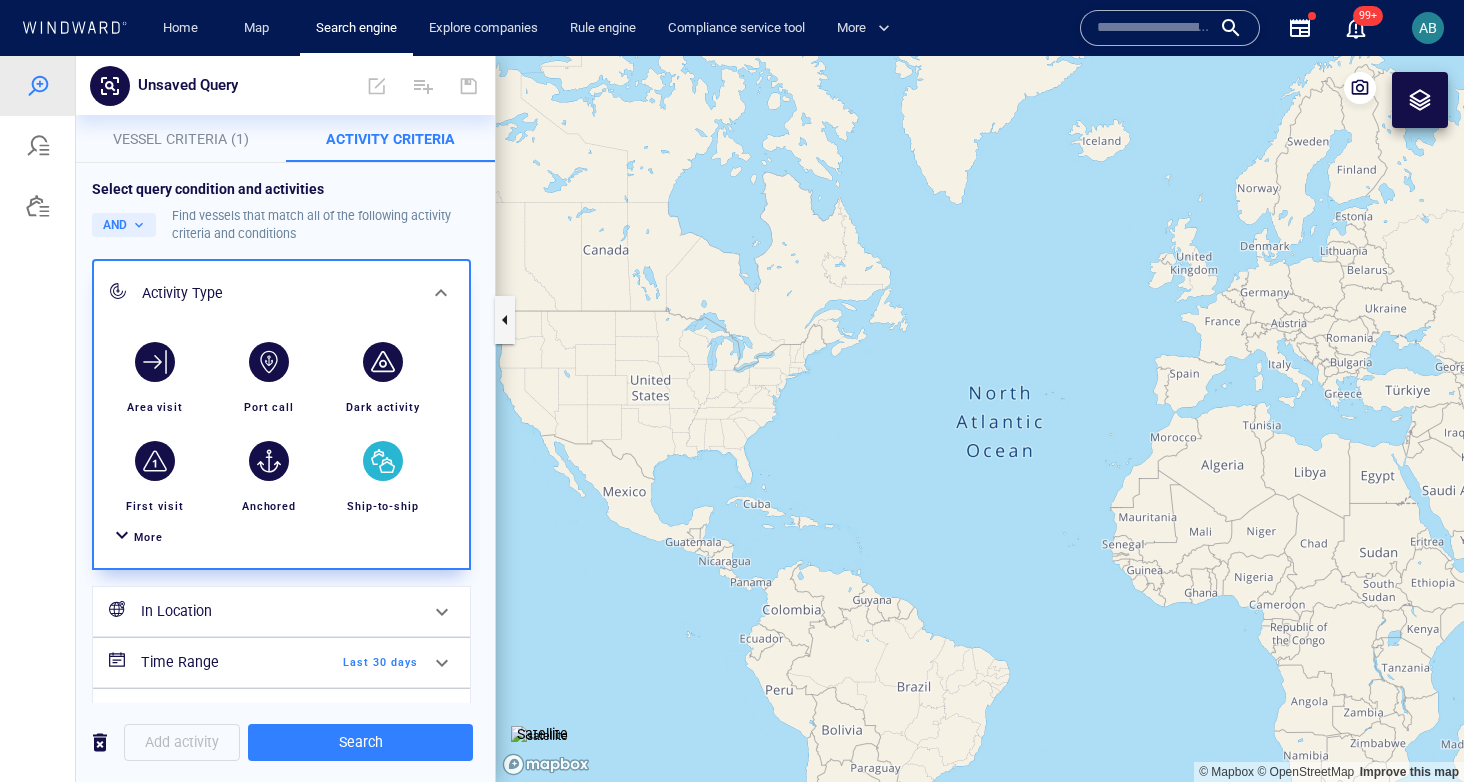 click on "Ship-to-ship" at bounding box center (383, 478) 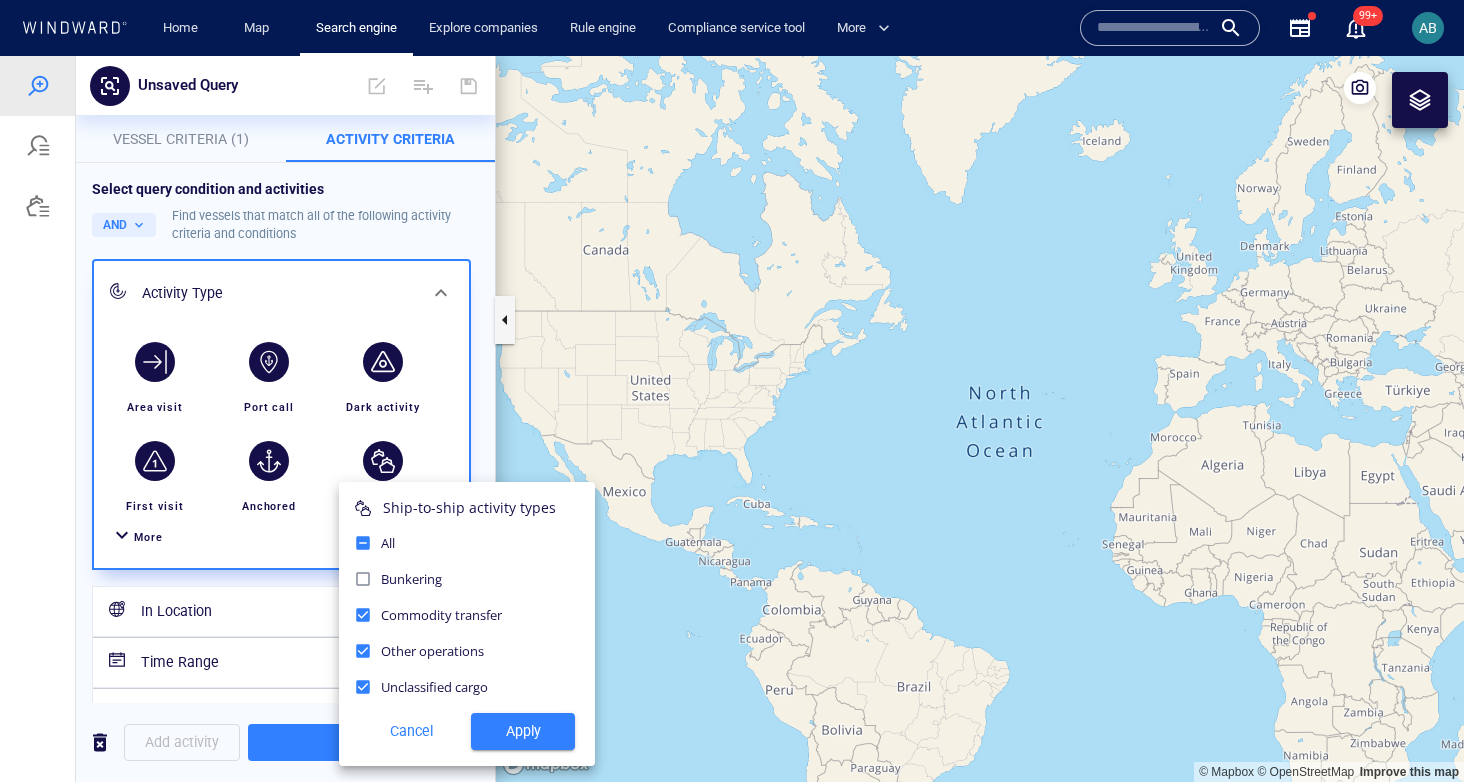 click on "Apply" at bounding box center [523, 731] 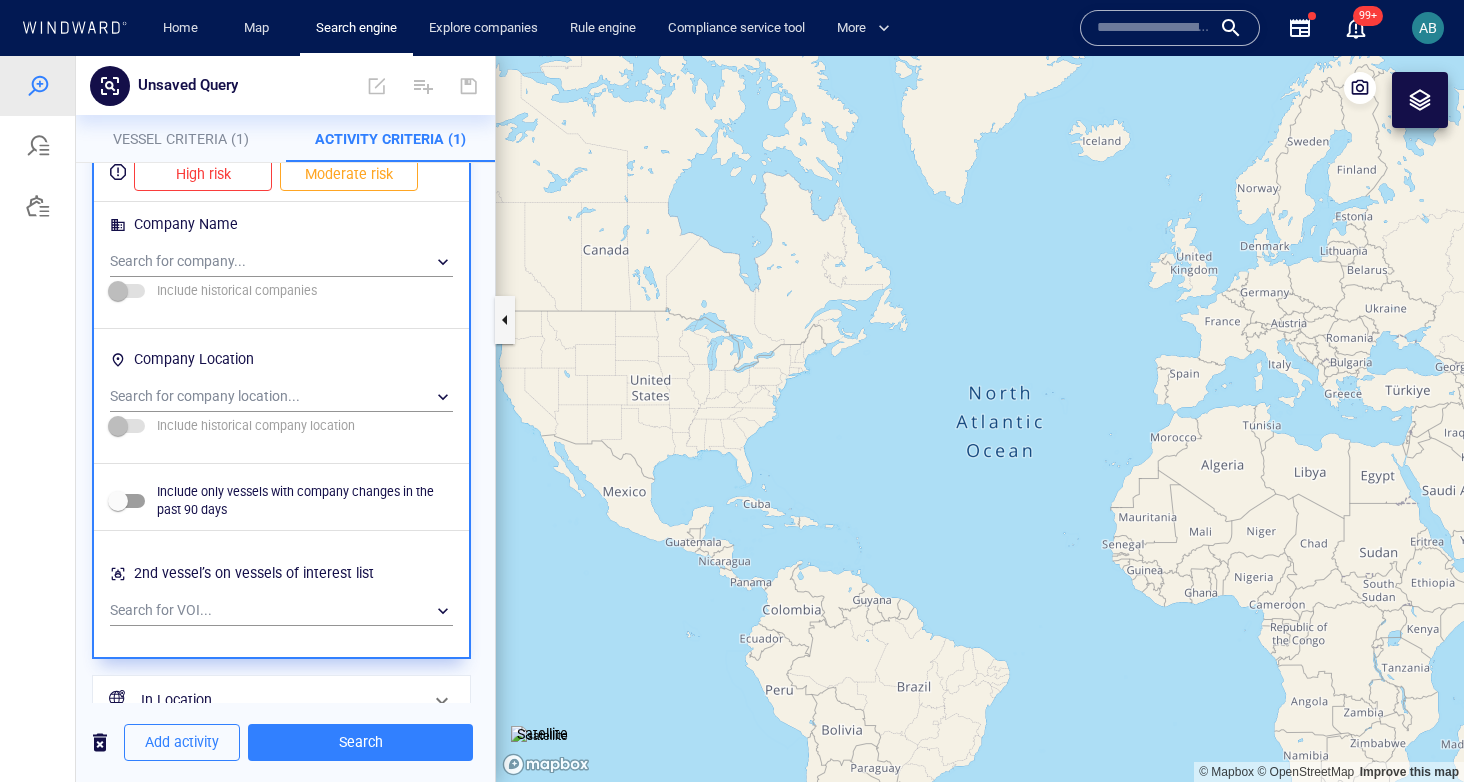 scroll, scrollTop: 1375, scrollLeft: 0, axis: vertical 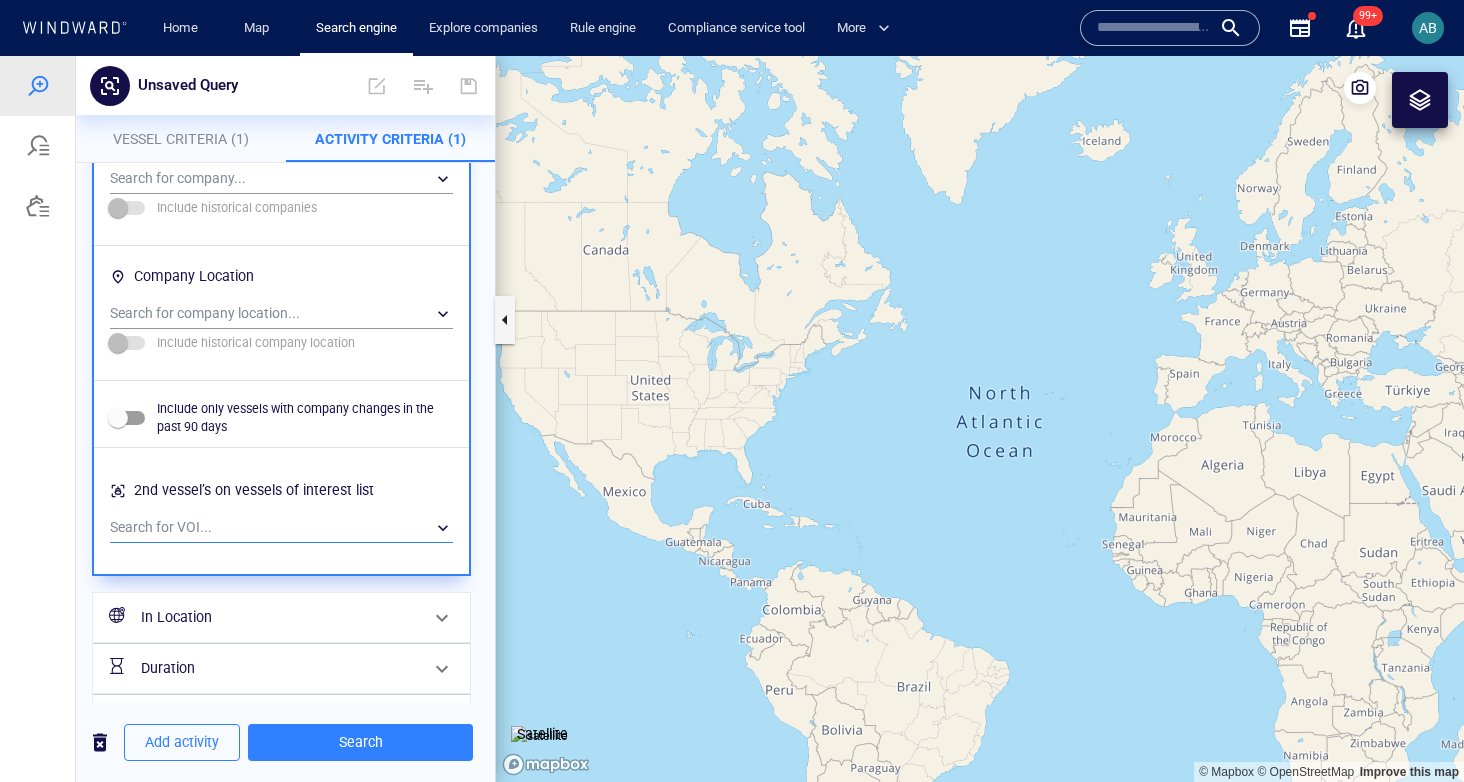 click on "​" at bounding box center (281, 528) 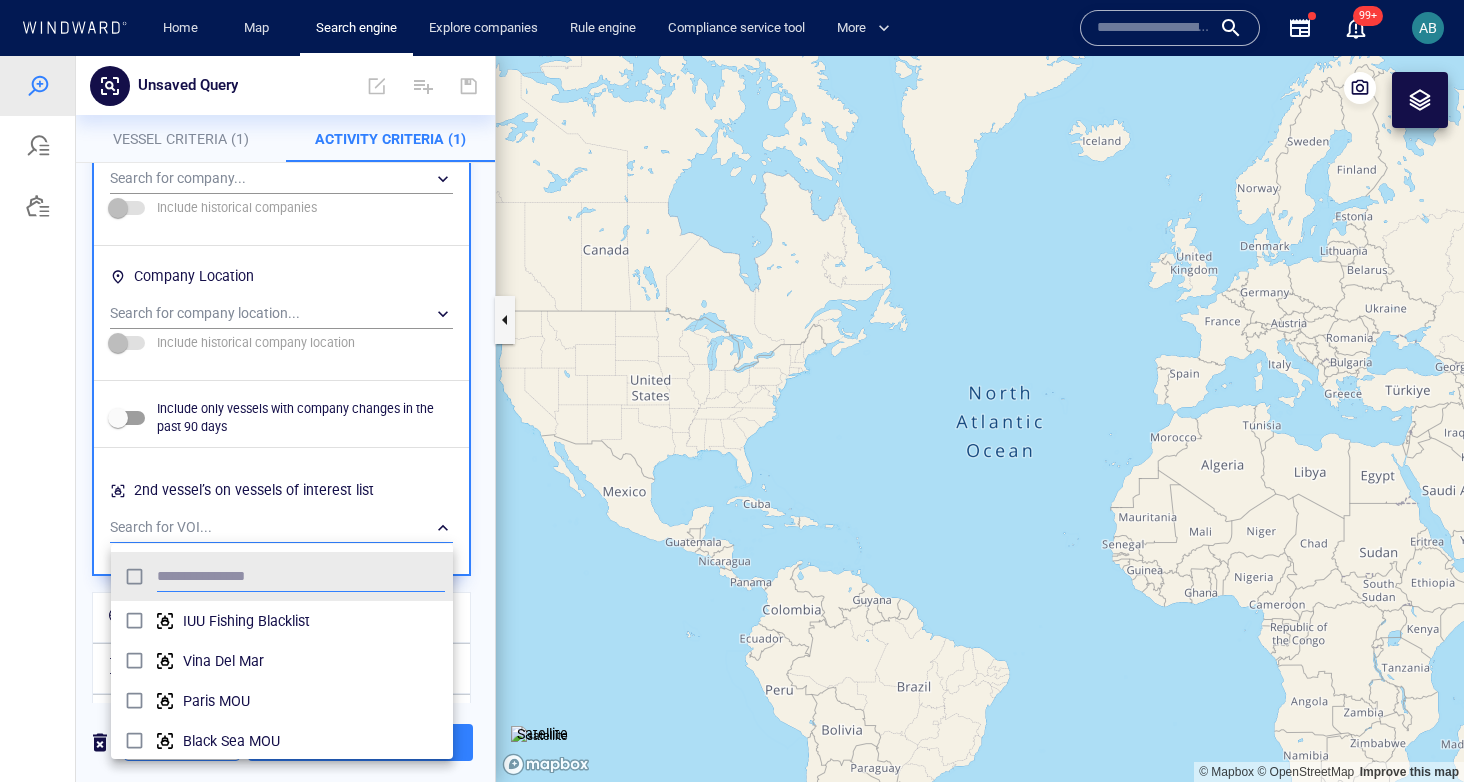 scroll, scrollTop: 0, scrollLeft: 1, axis: horizontal 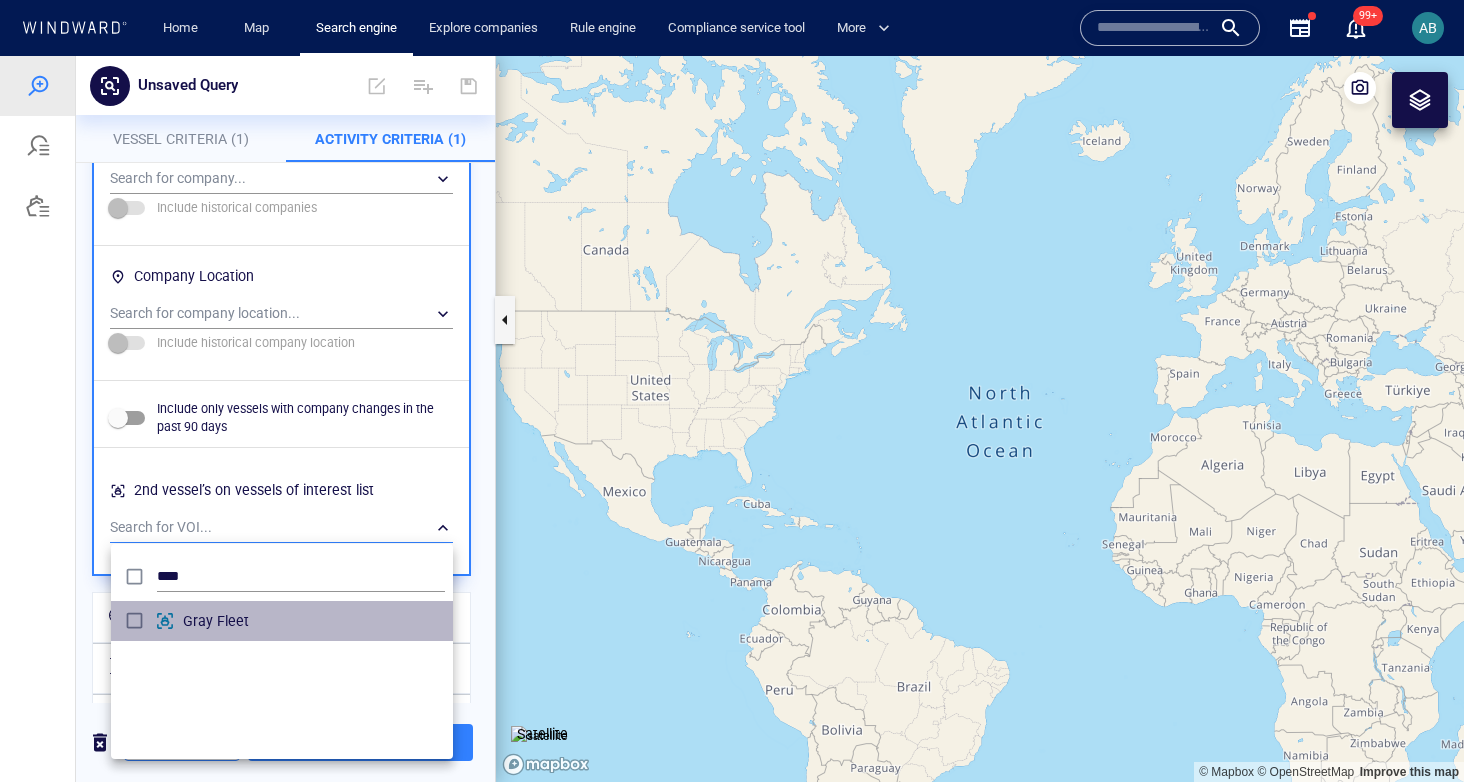 click on "Gray Fleet" at bounding box center [314, 621] 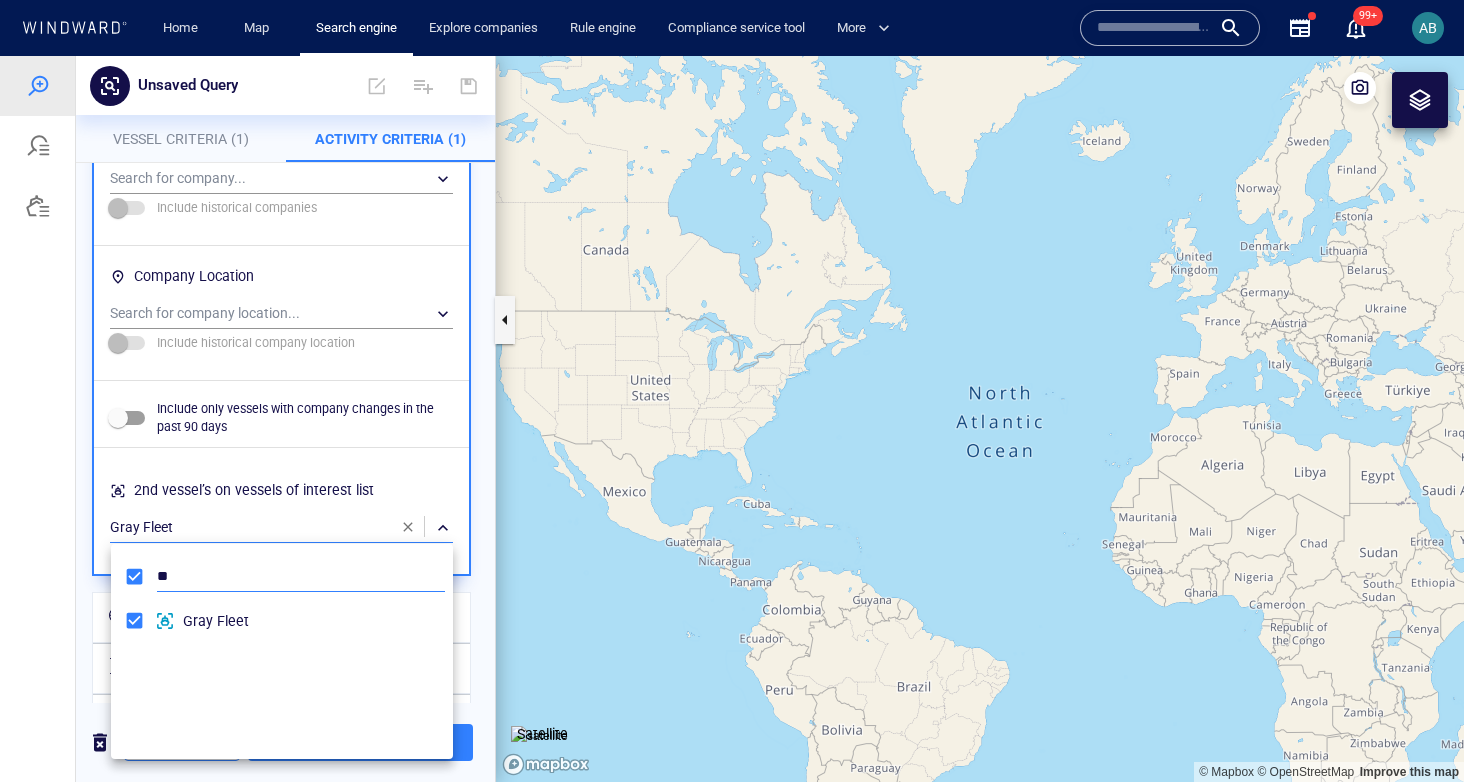 type on "*" 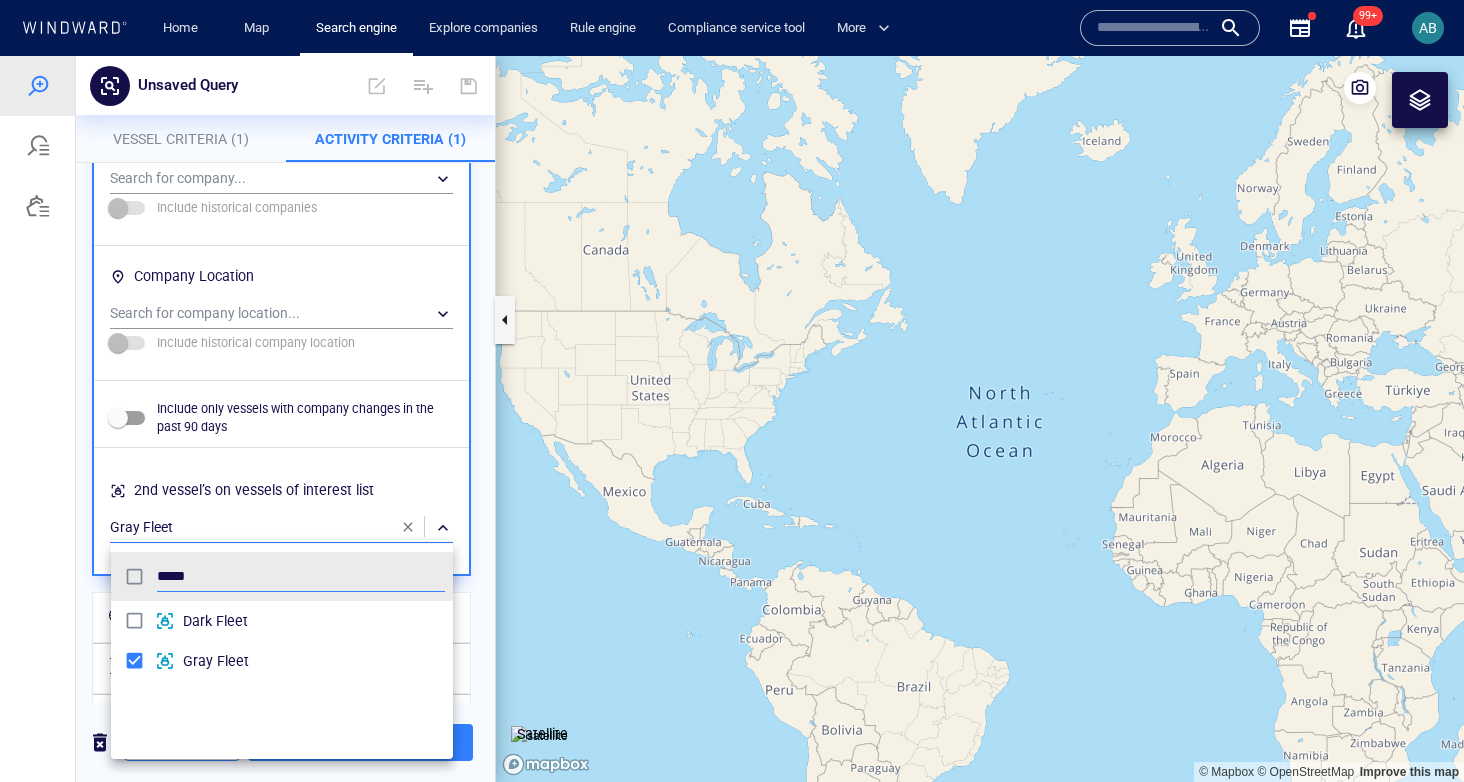 type on "*****" 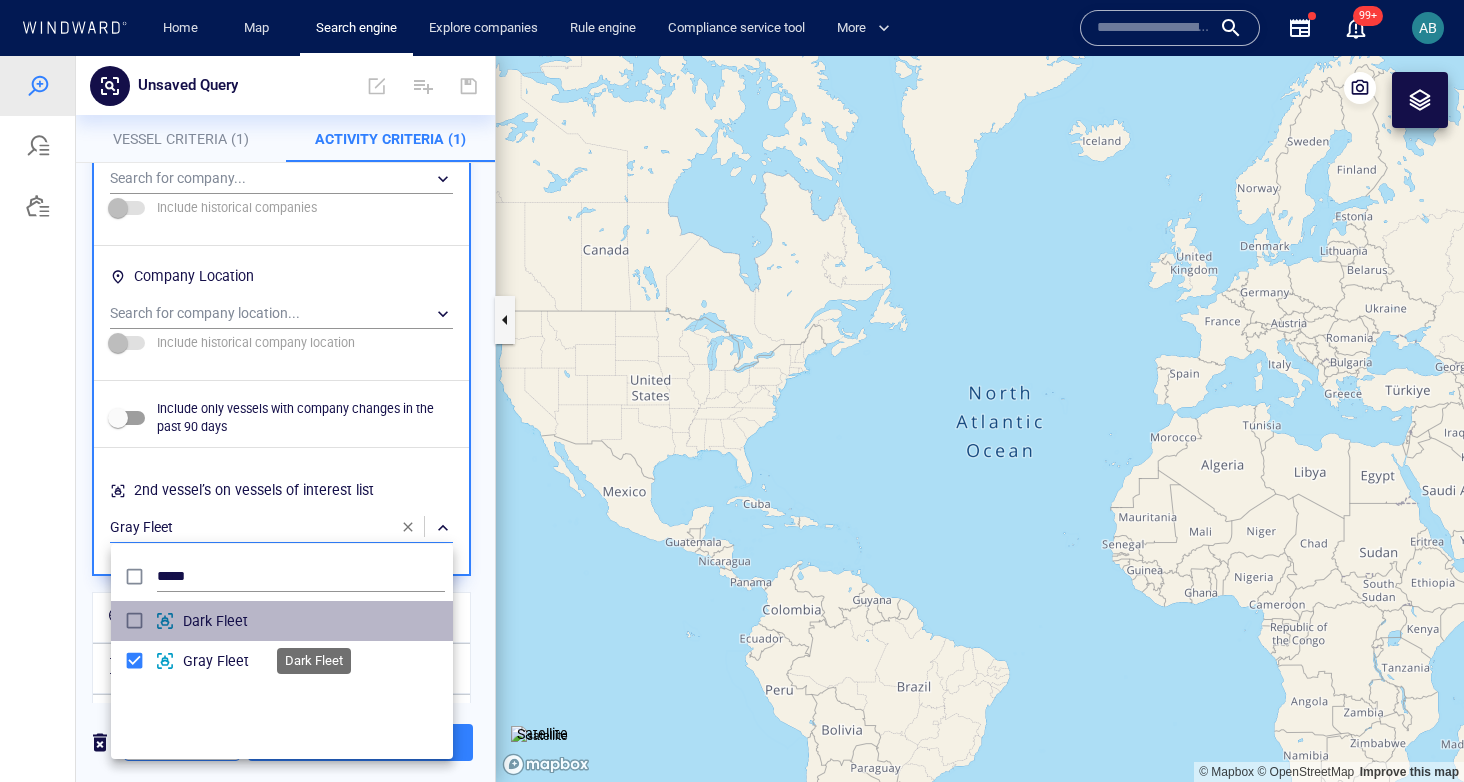 click on "Dark Fleet" at bounding box center (314, 621) 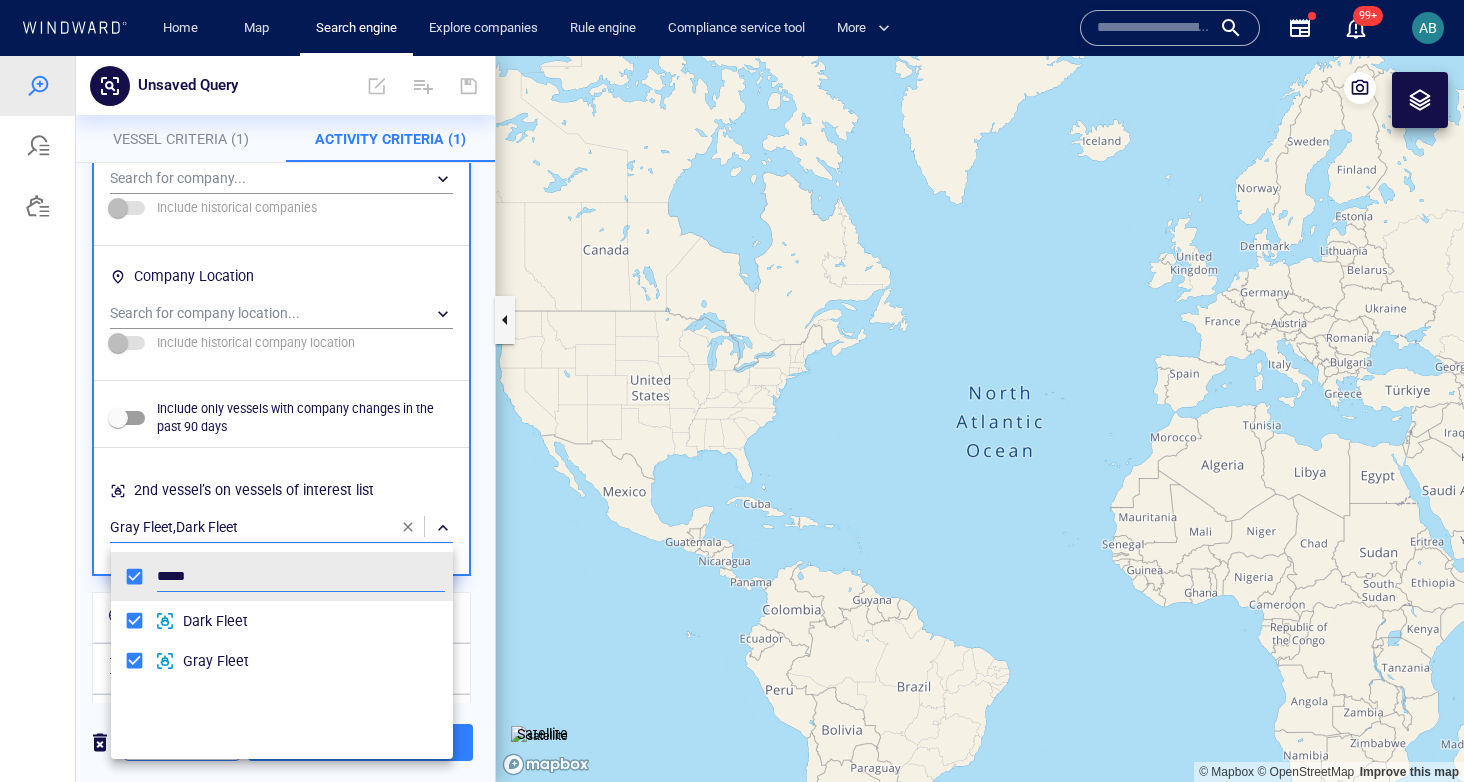 click at bounding box center [732, 419] 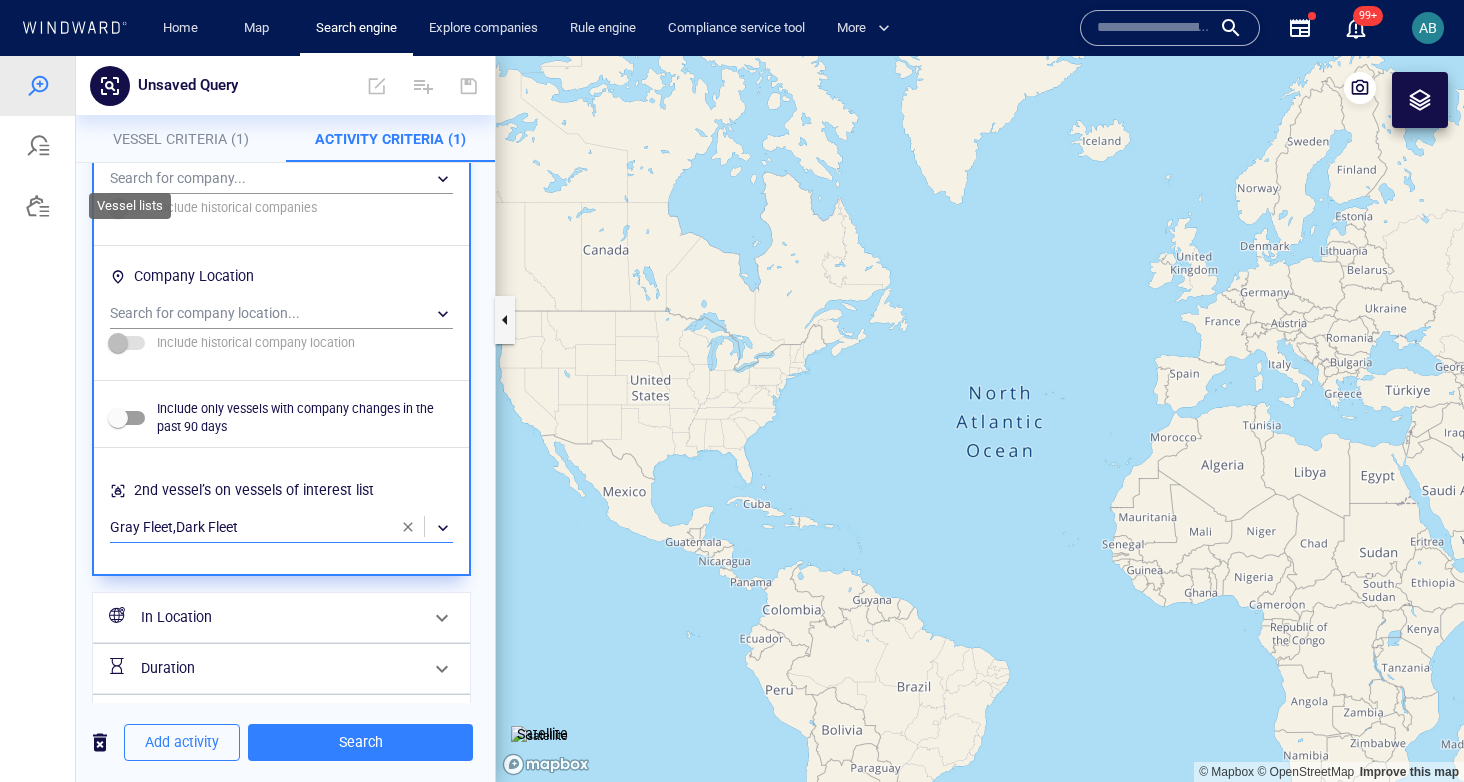 click at bounding box center (38, 206) 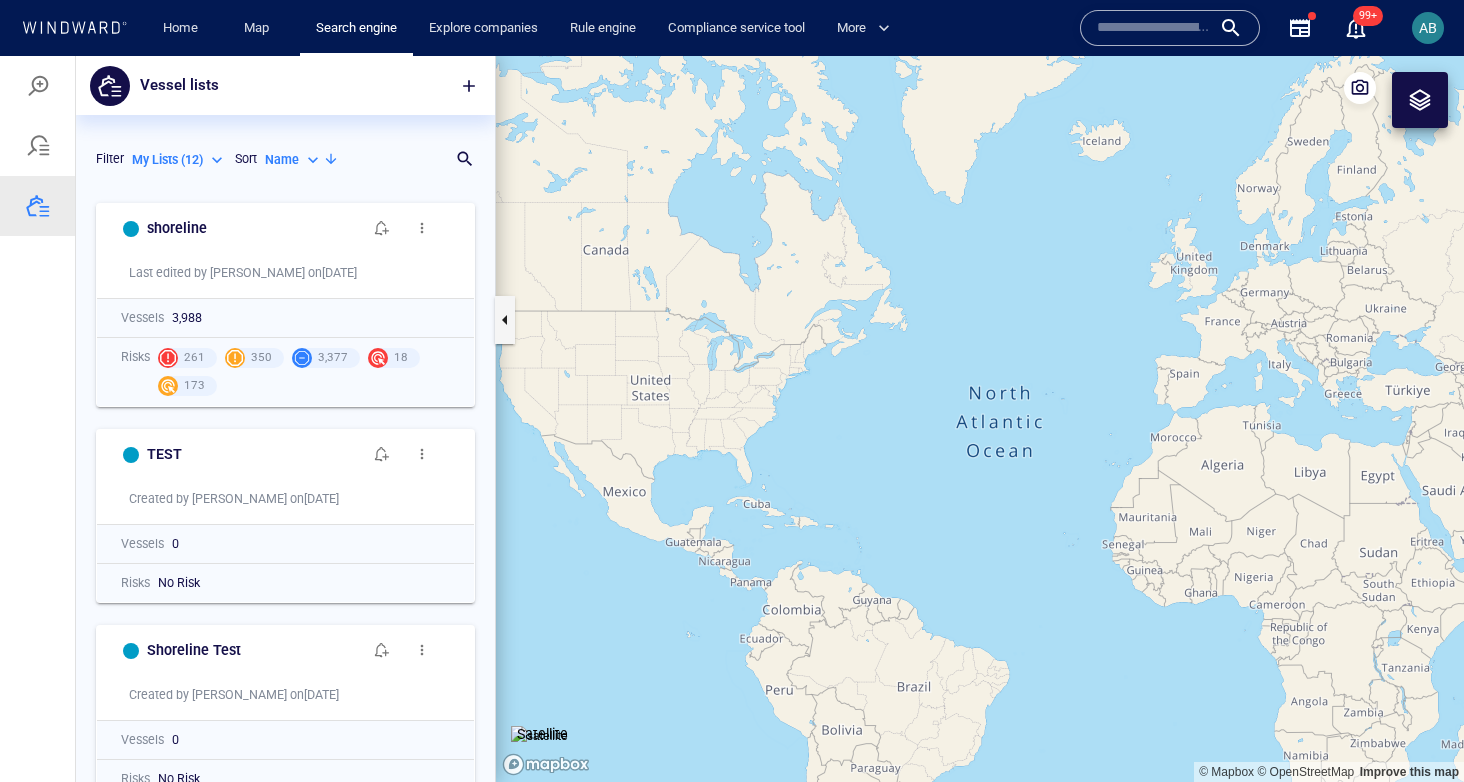 scroll, scrollTop: 1, scrollLeft: 1, axis: both 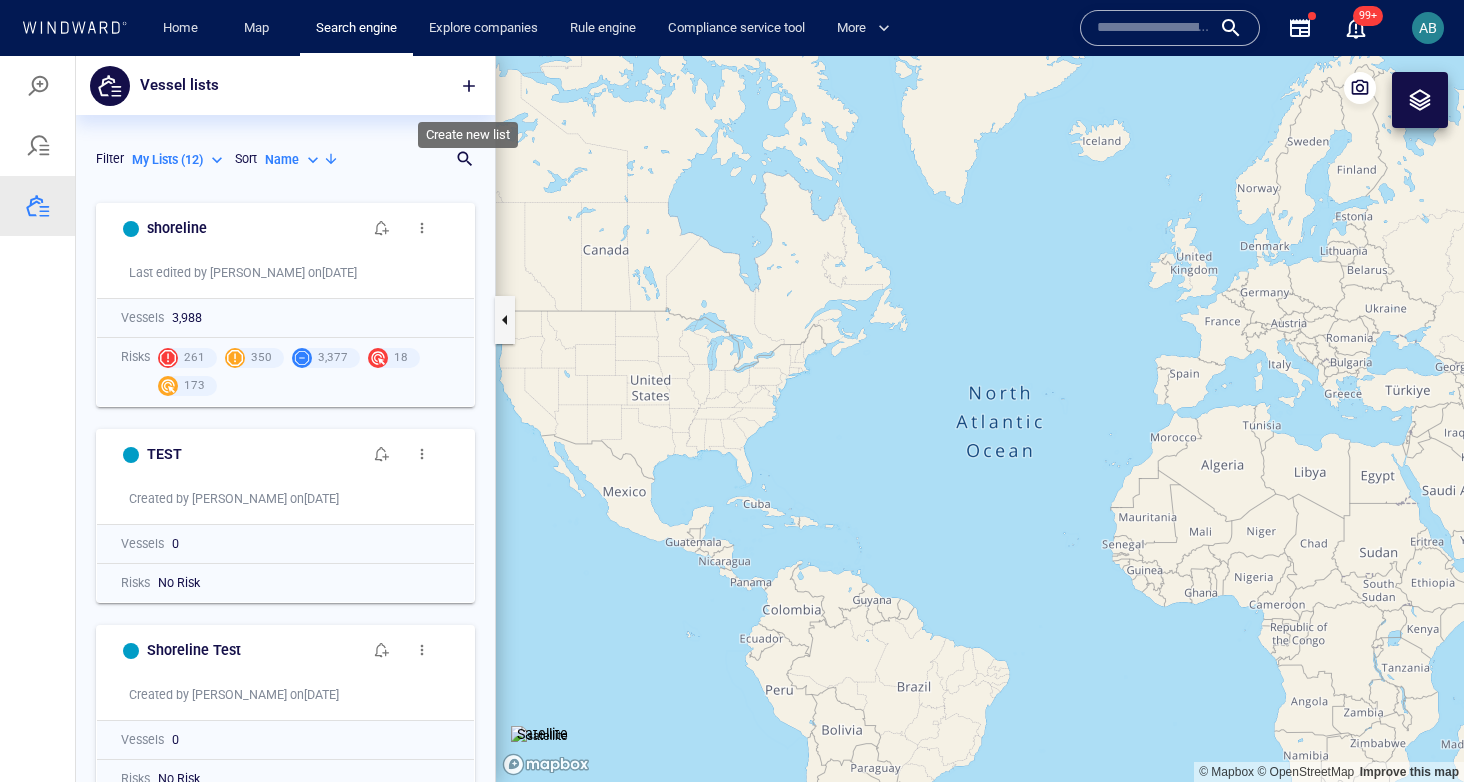 click at bounding box center [469, 86] 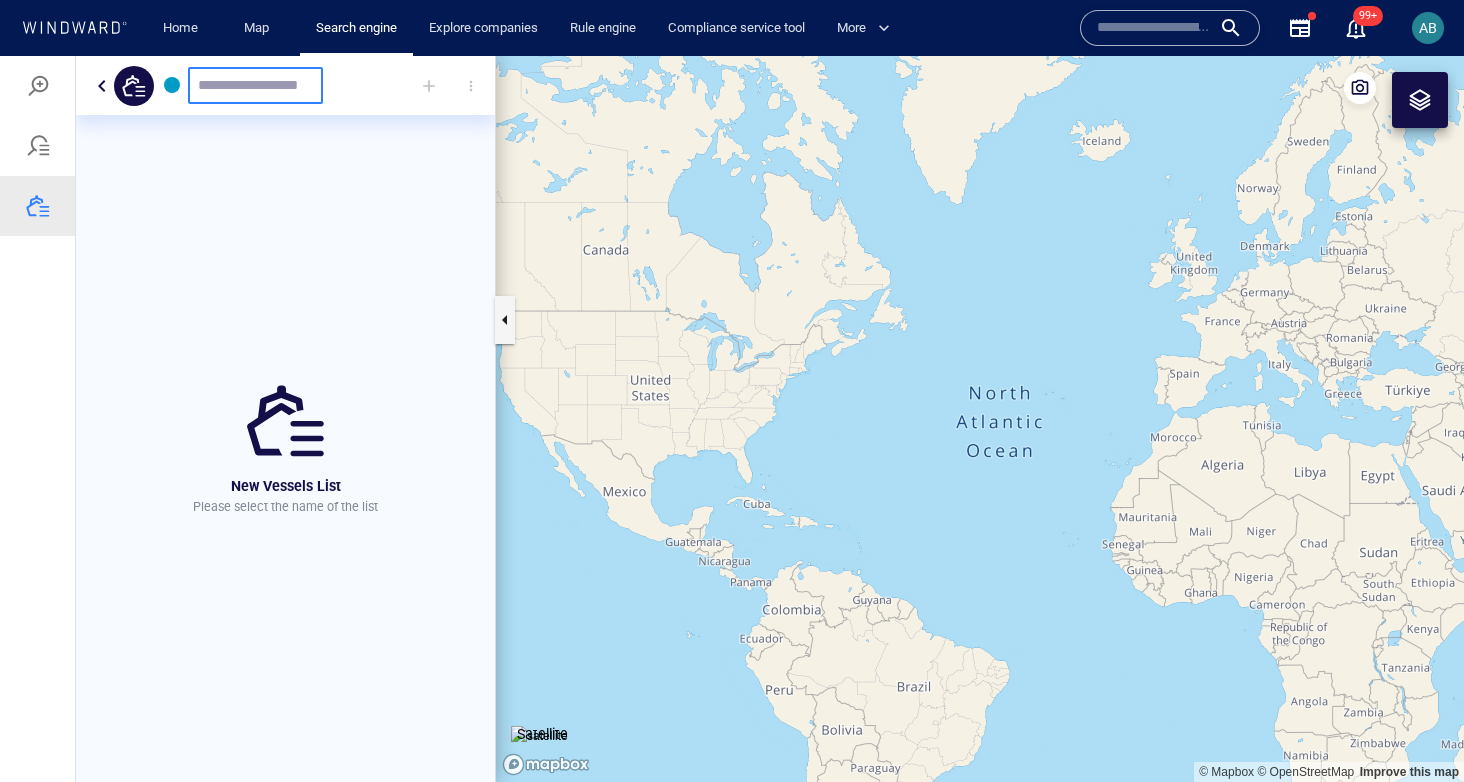 click at bounding box center (255, 85) 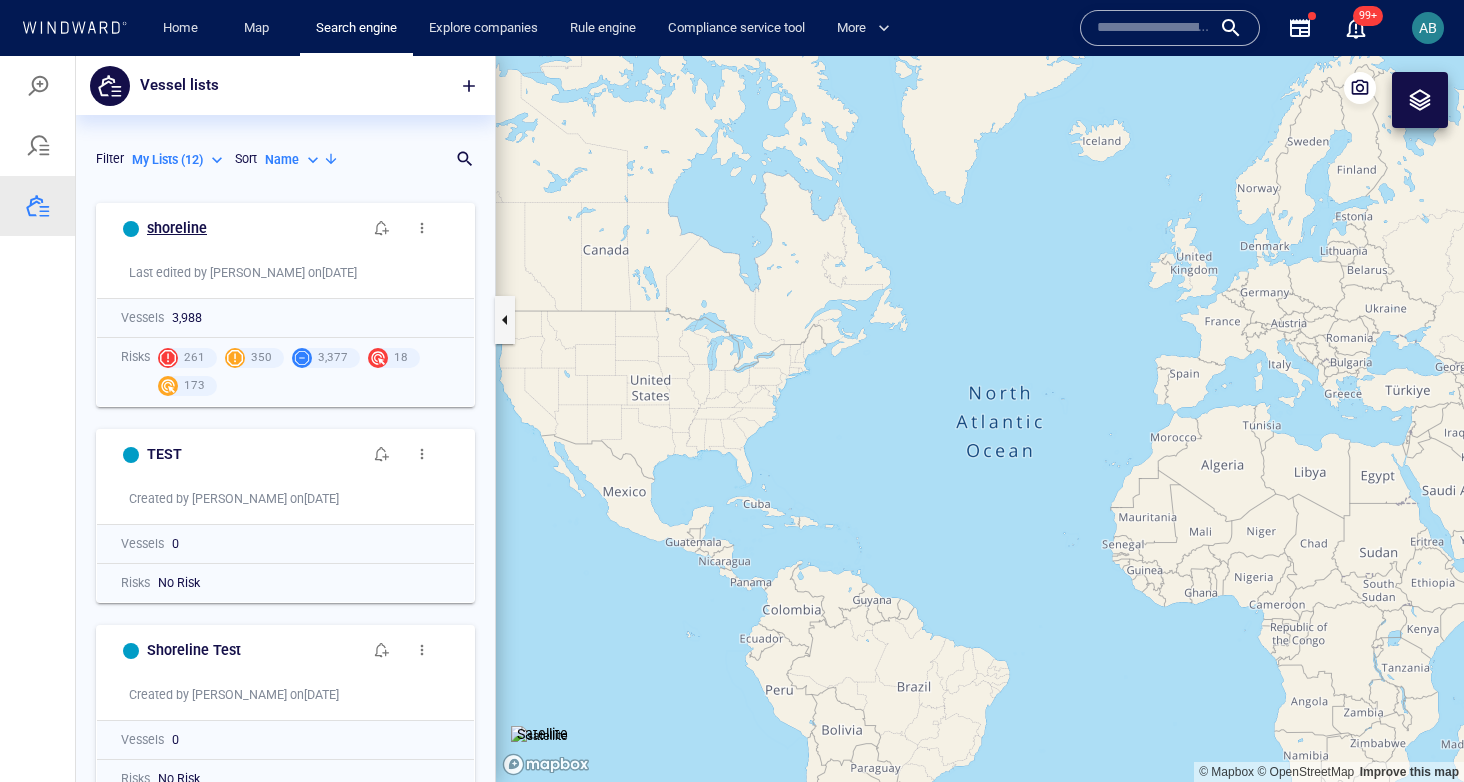 scroll, scrollTop: 1, scrollLeft: 1, axis: both 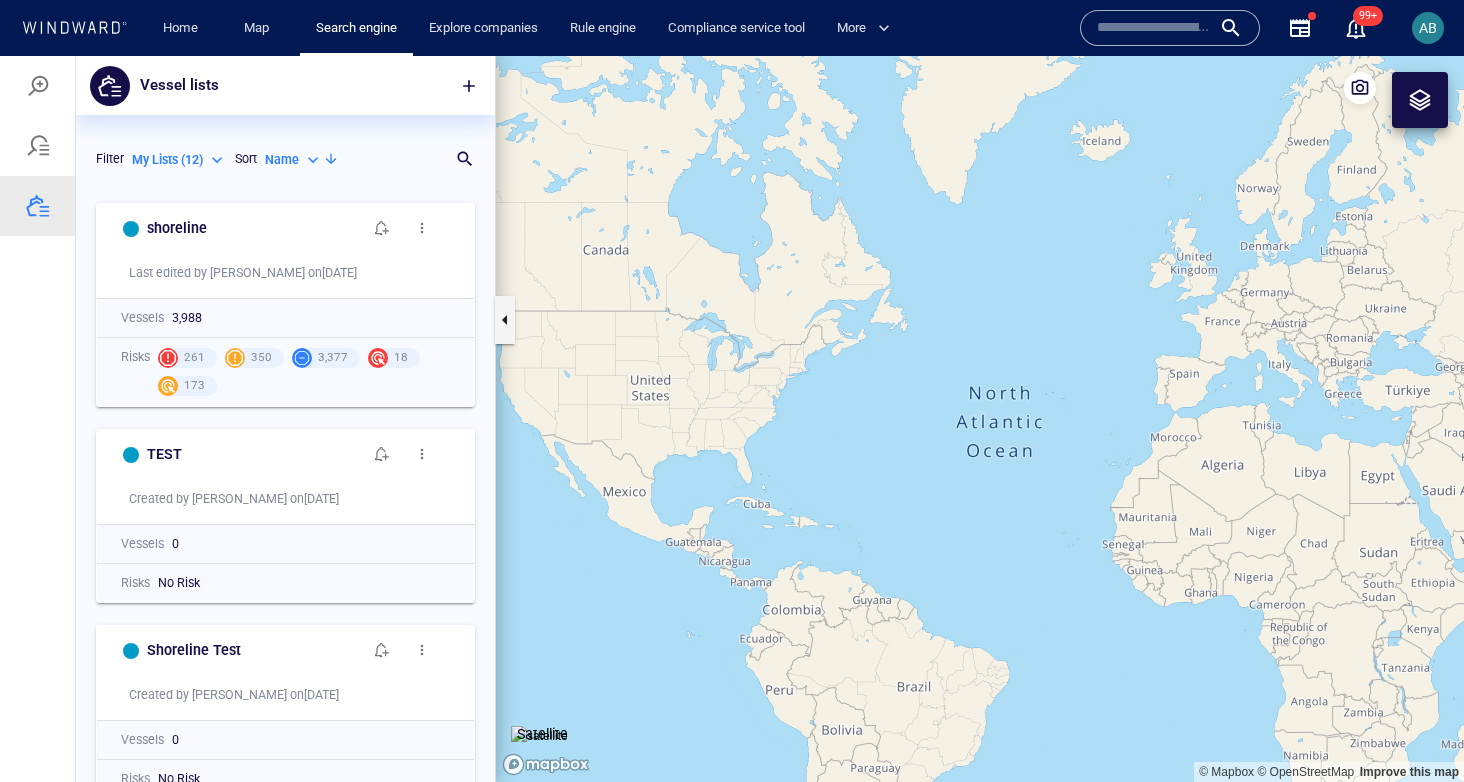 click on "My Lists   ( 12 )" at bounding box center (167, 160) 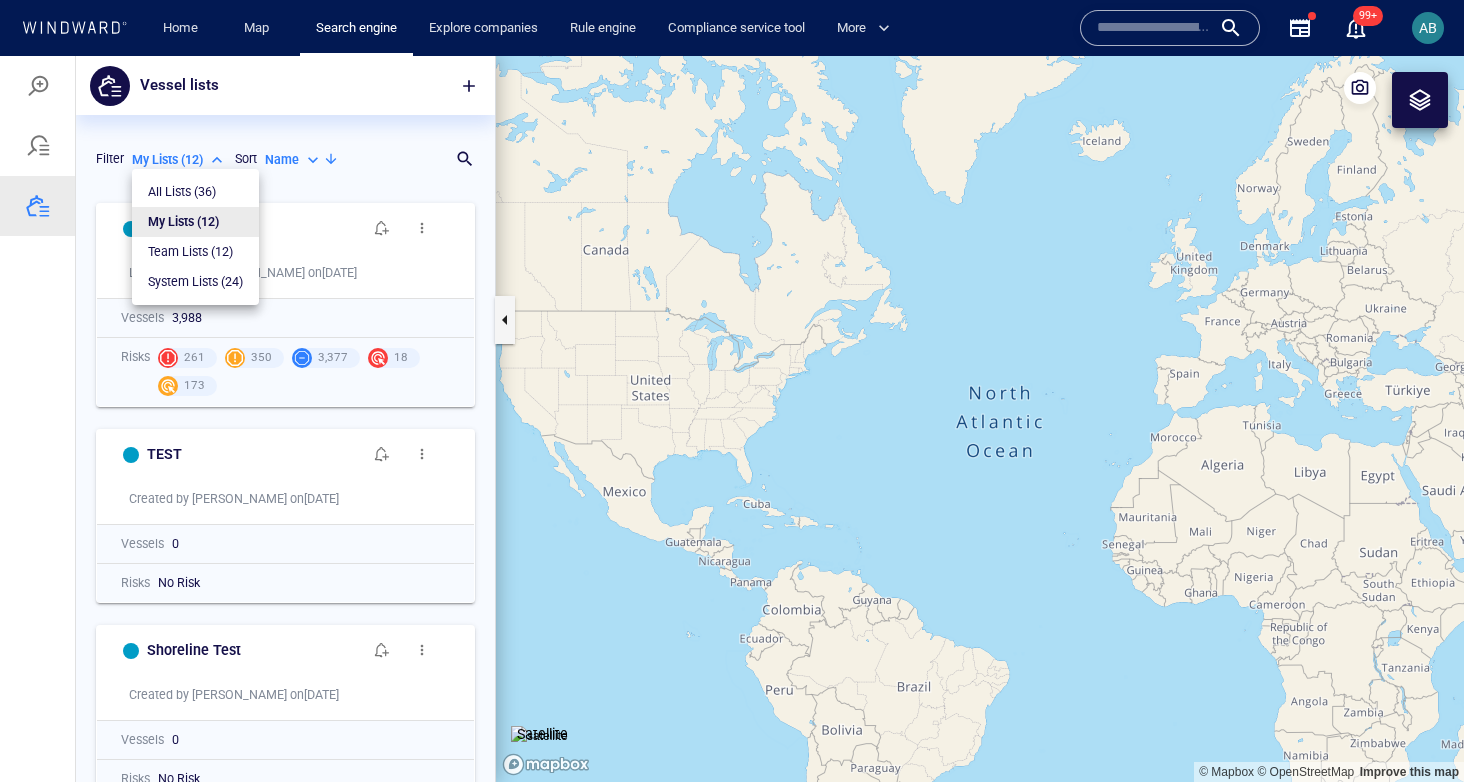 click on "All Lists   ( 36 )" at bounding box center (182, 192) 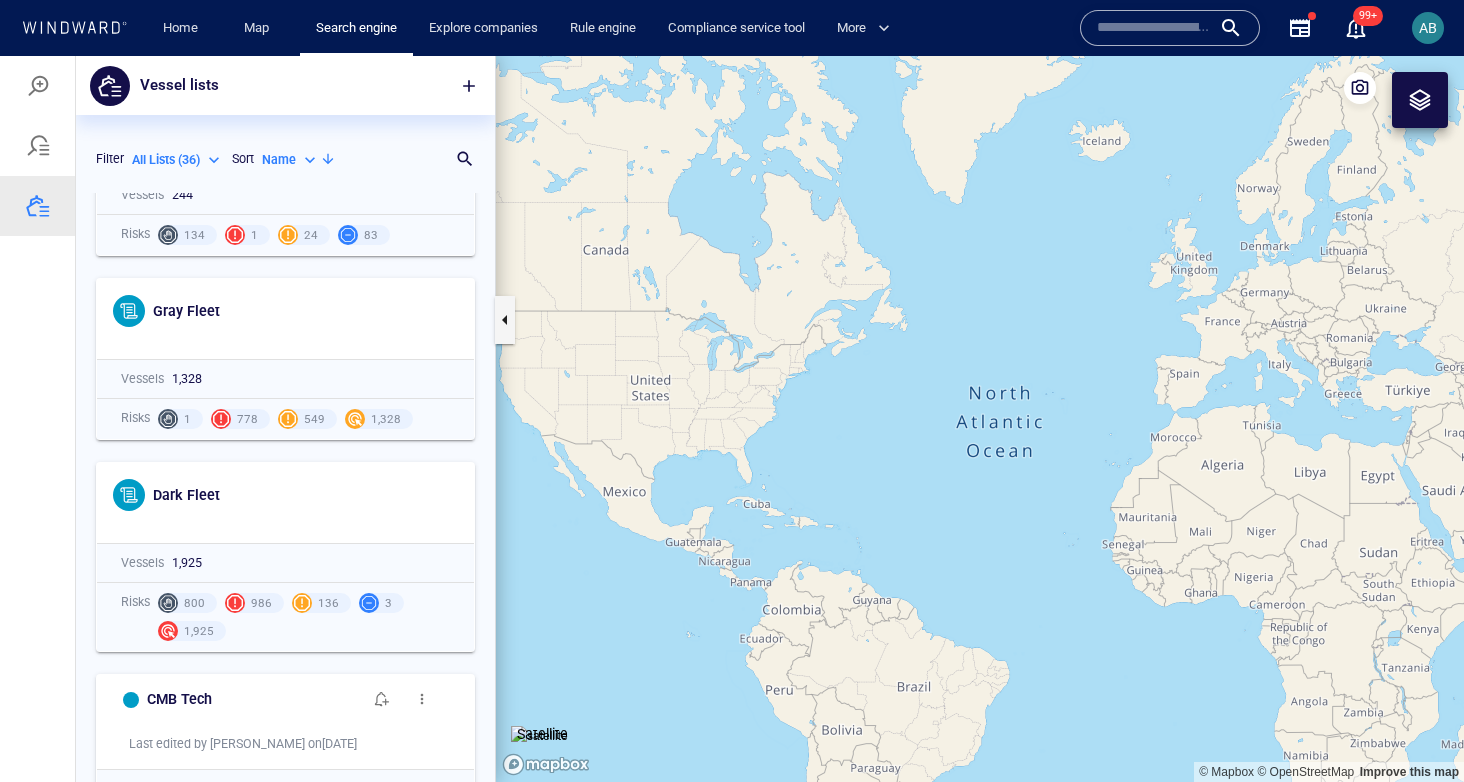 scroll, scrollTop: 4624, scrollLeft: 0, axis: vertical 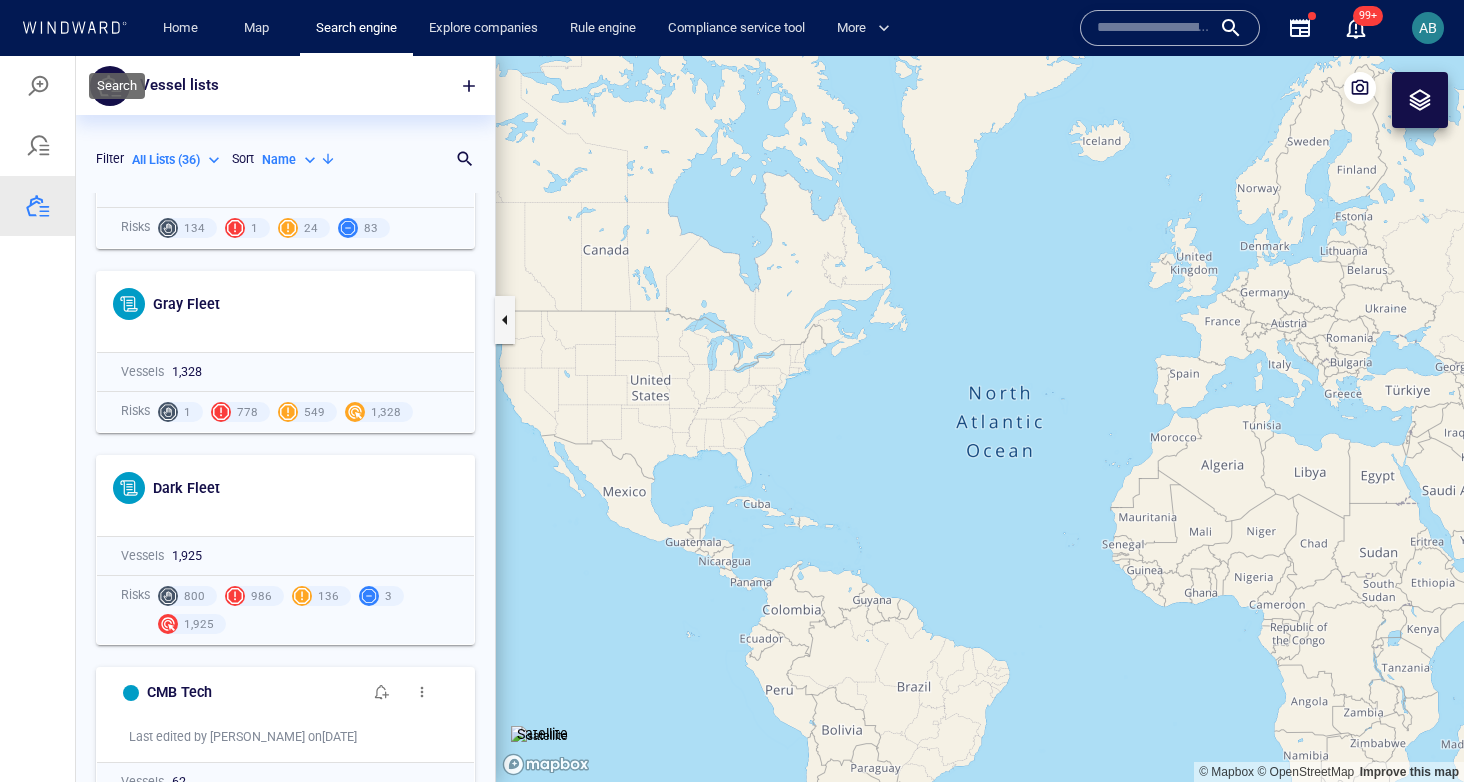 click at bounding box center (38, 86) 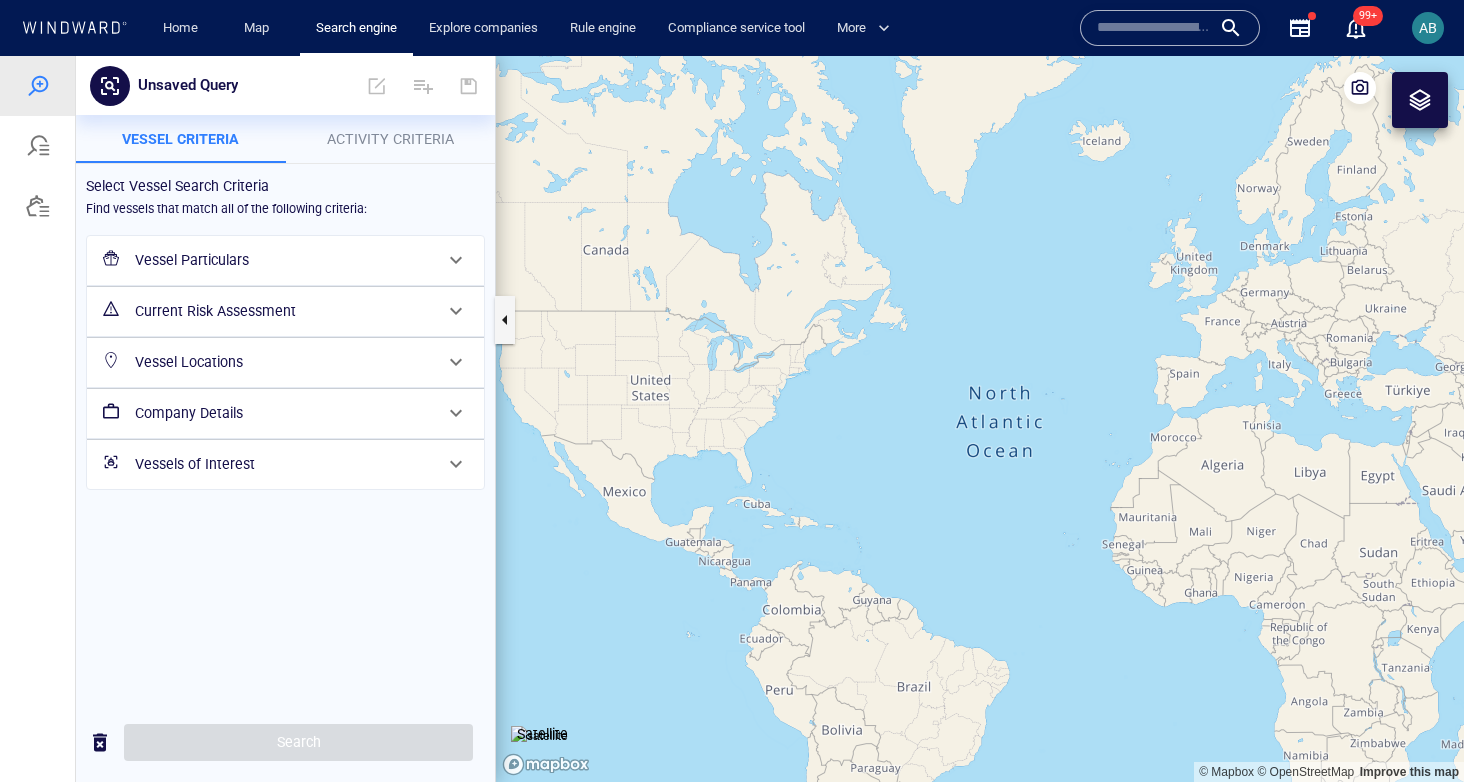 click on "Vessels of Interest" at bounding box center [283, 464] 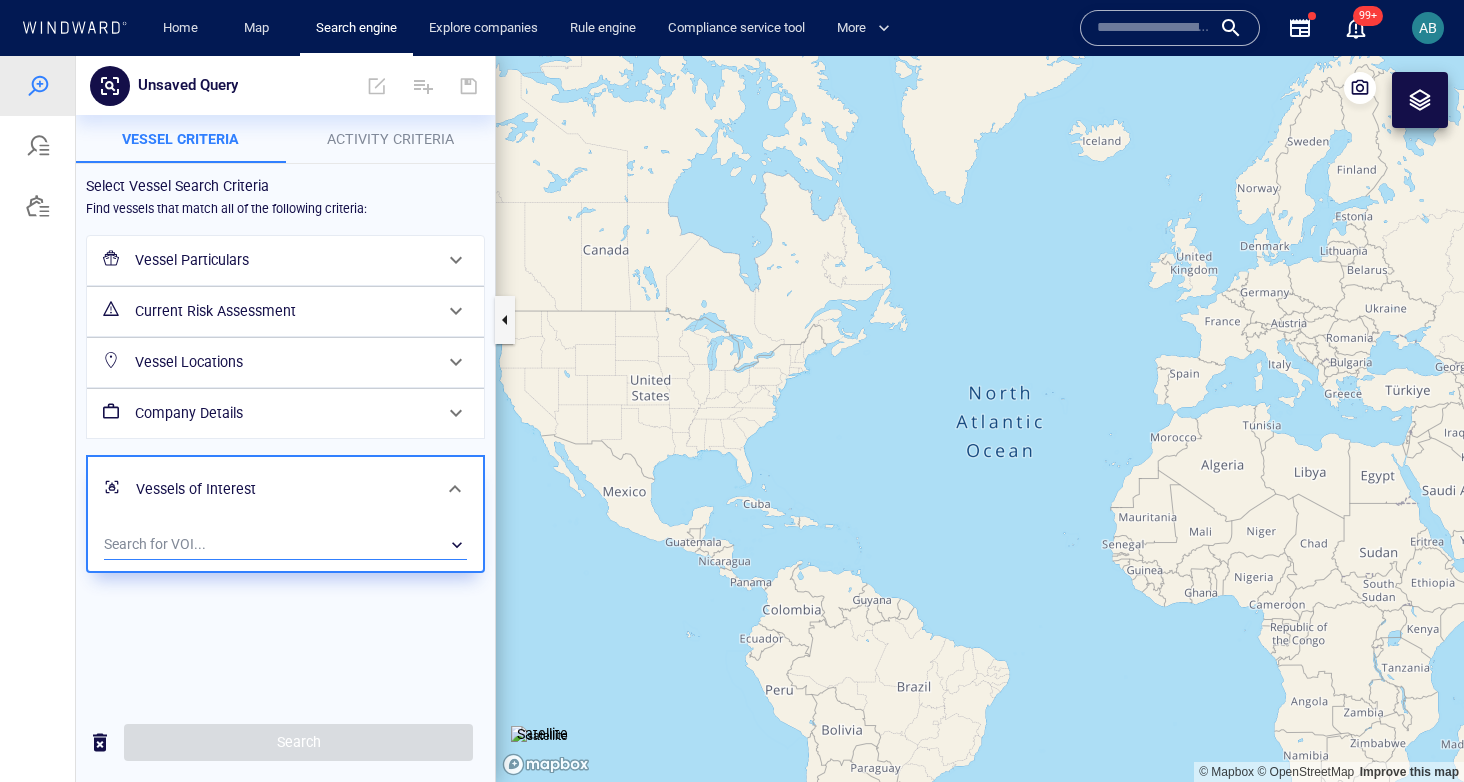 click on "​" at bounding box center [285, 545] 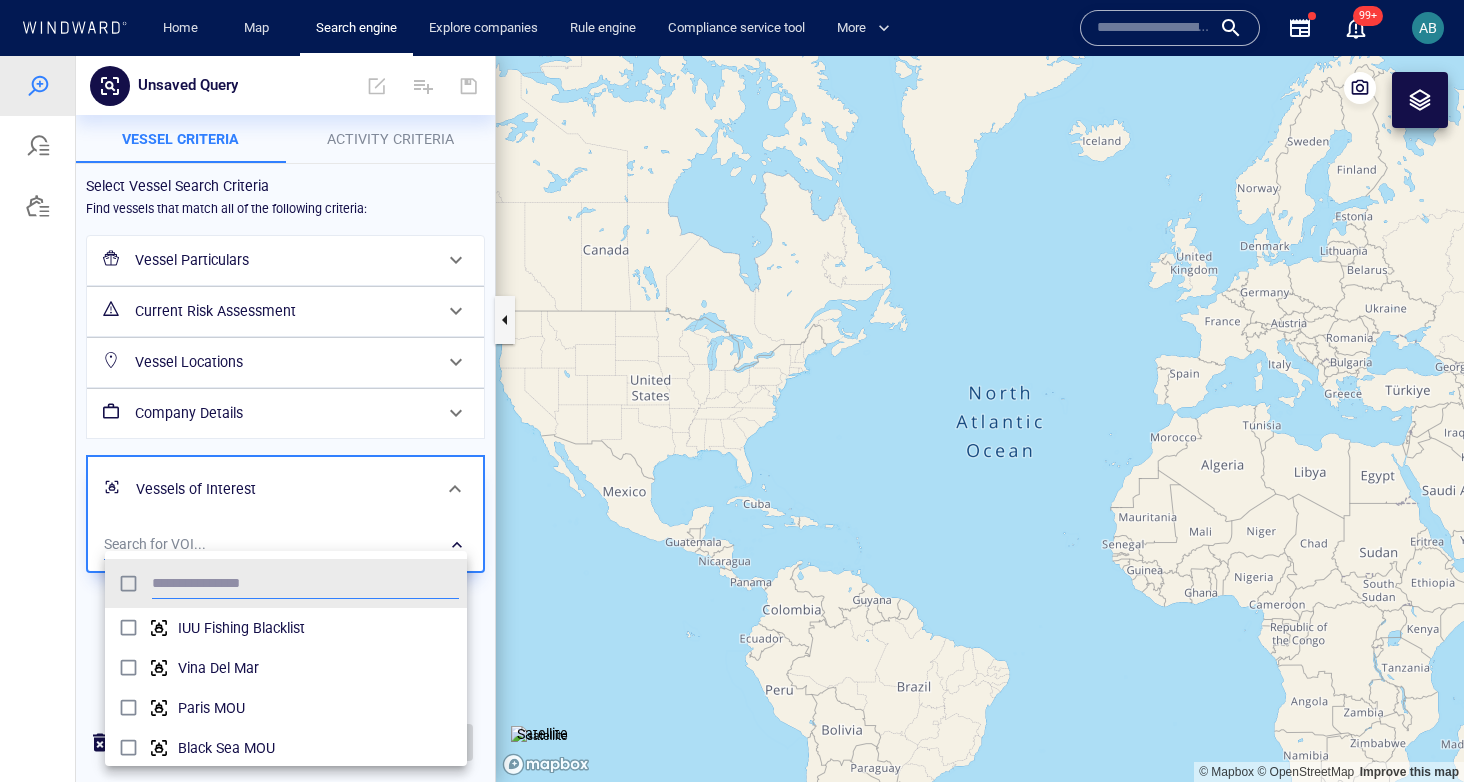 scroll, scrollTop: 0, scrollLeft: 1, axis: horizontal 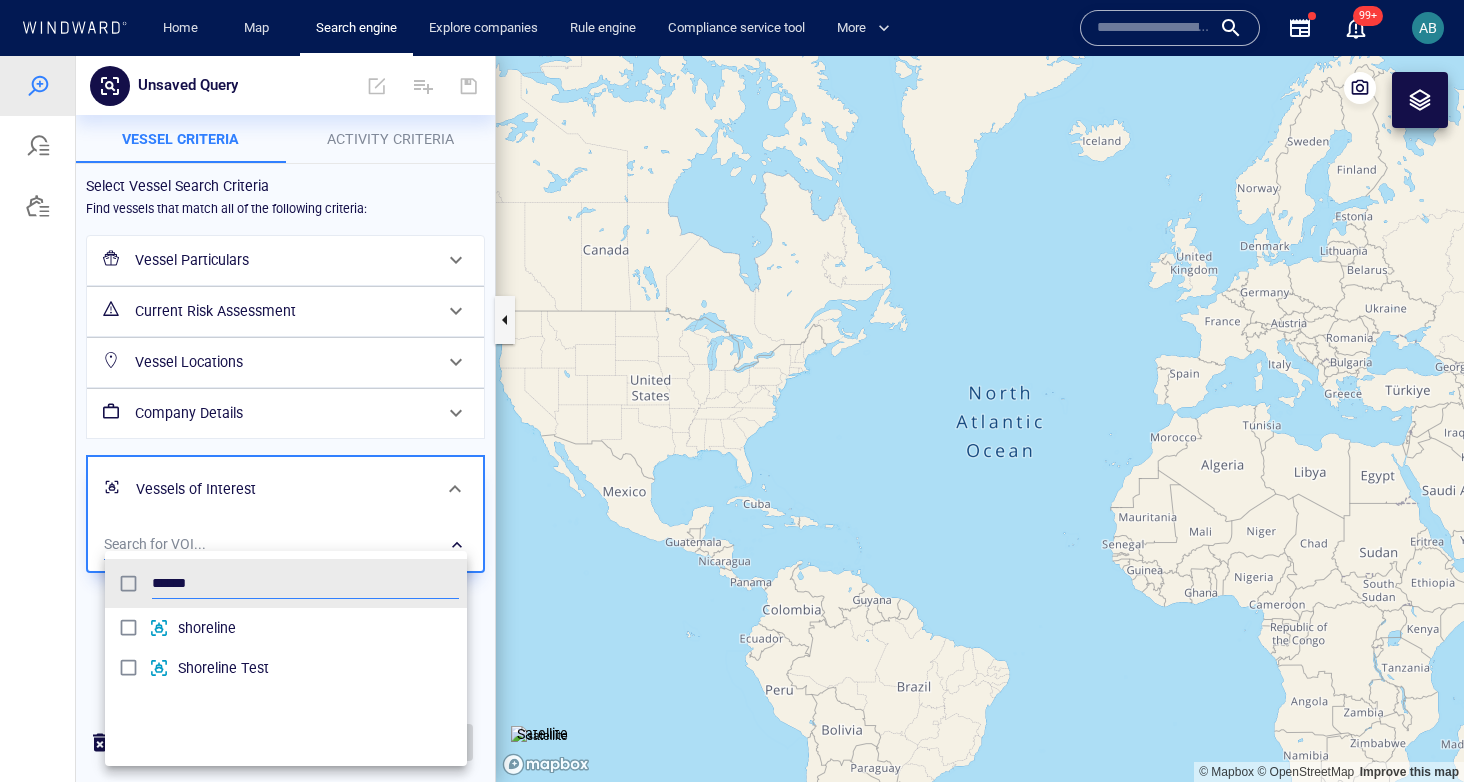 type on "******" 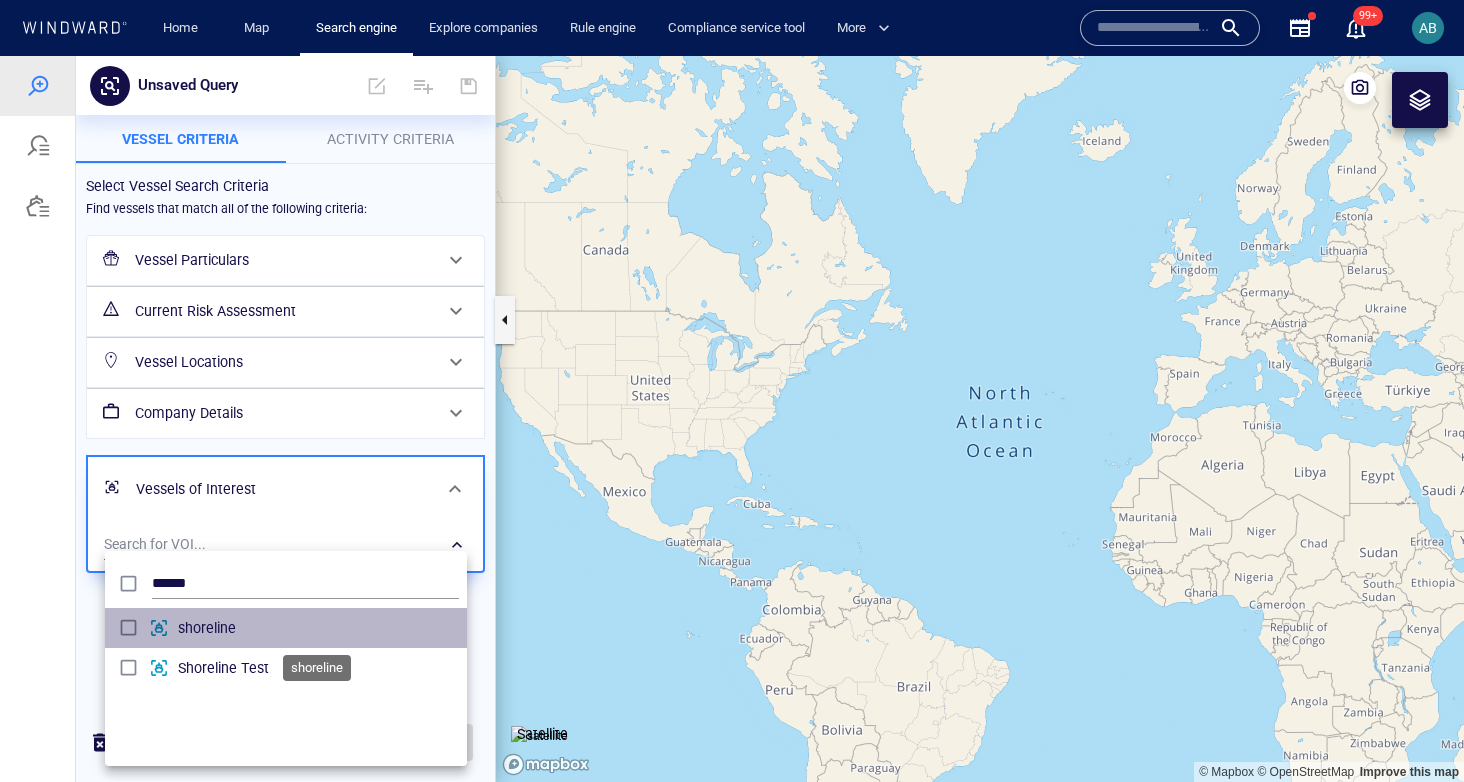 click on "shoreline" at bounding box center [318, 628] 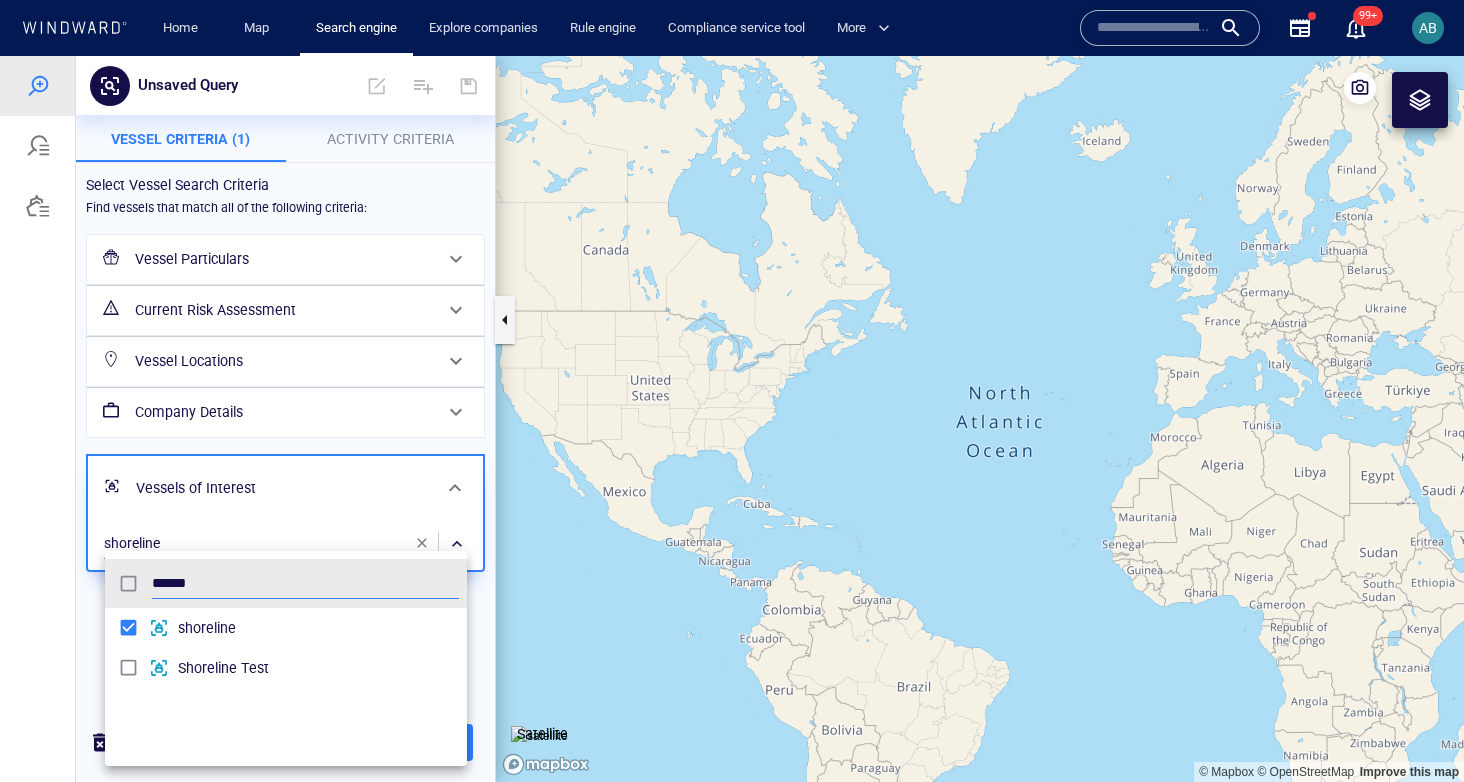 click at bounding box center (732, 419) 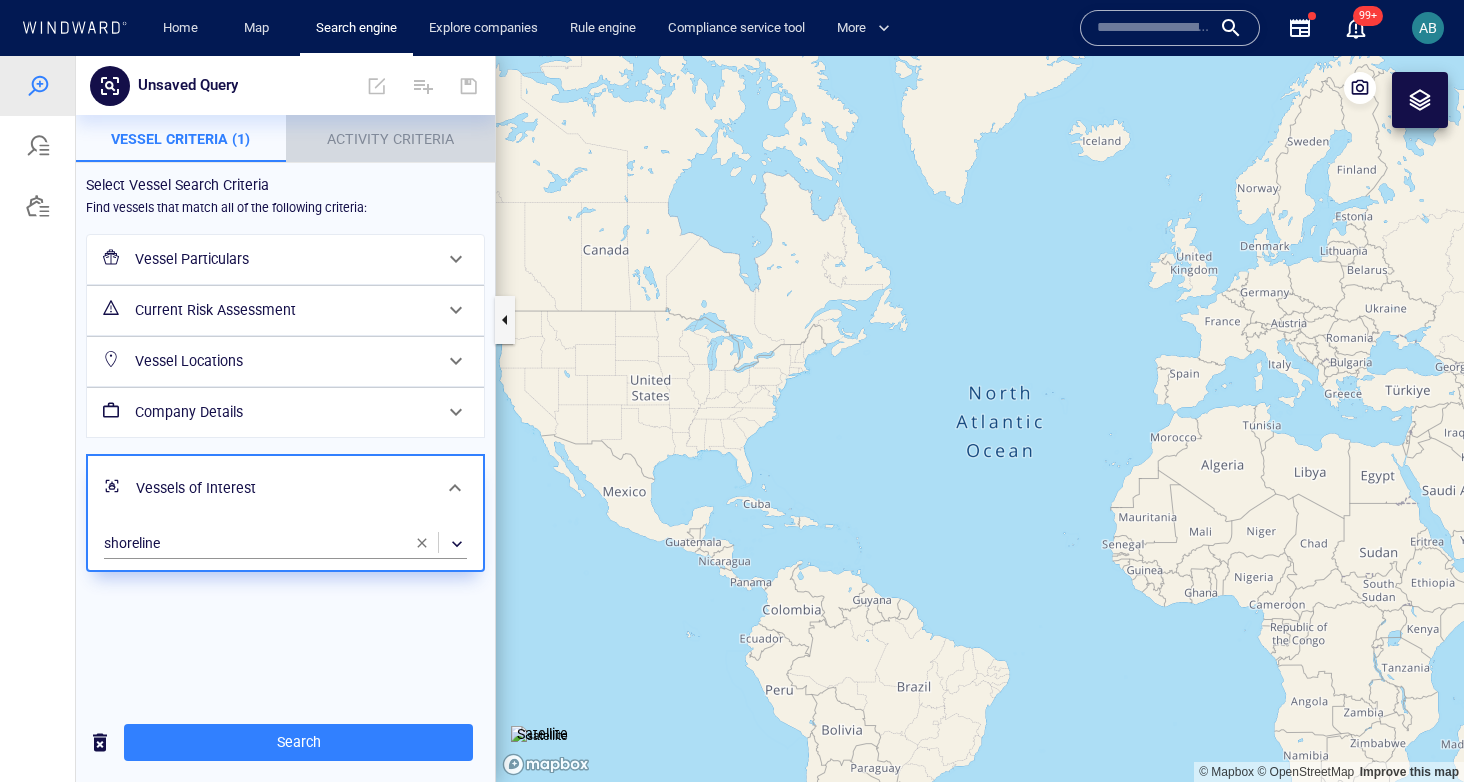 click on "Activity Criteria" at bounding box center [390, 139] 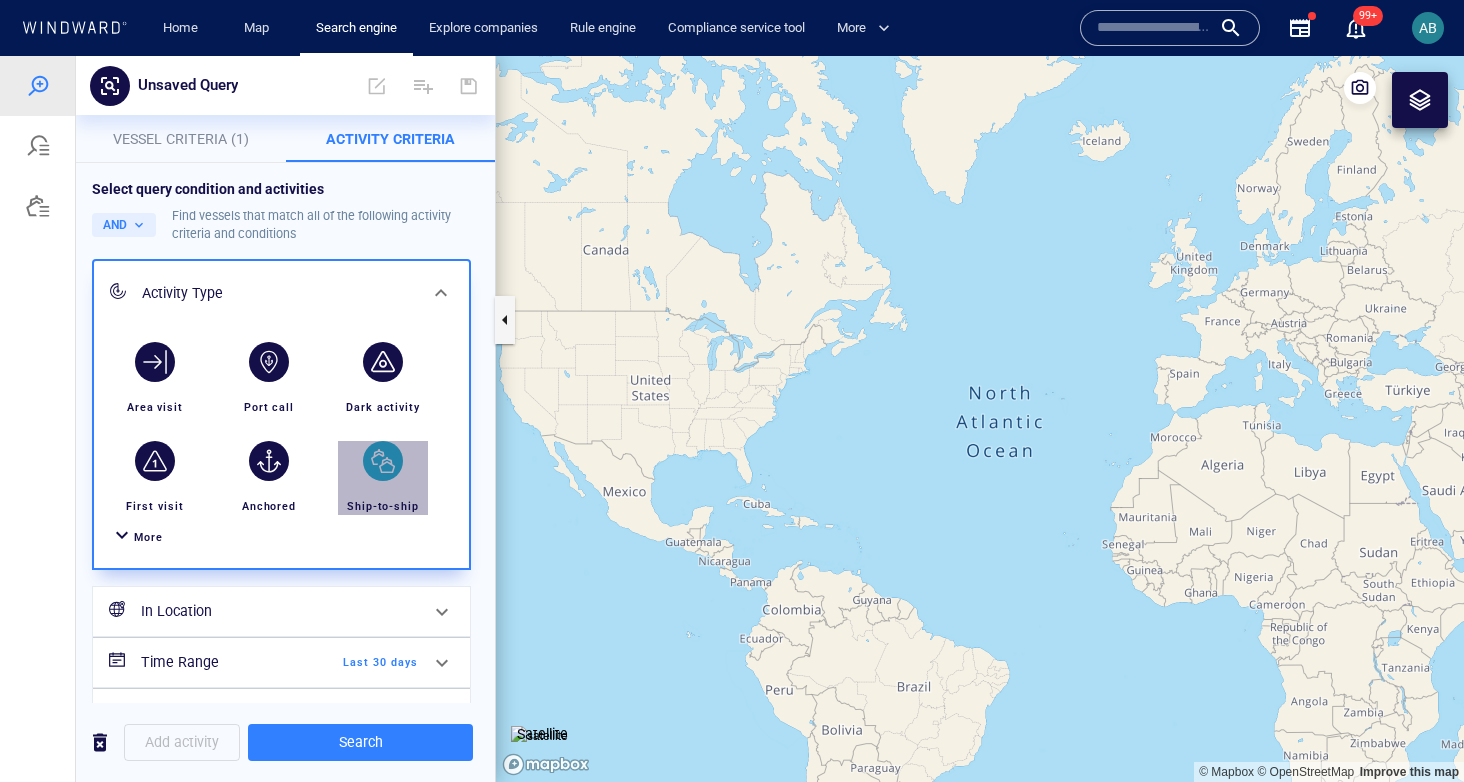 click at bounding box center (383, 461) 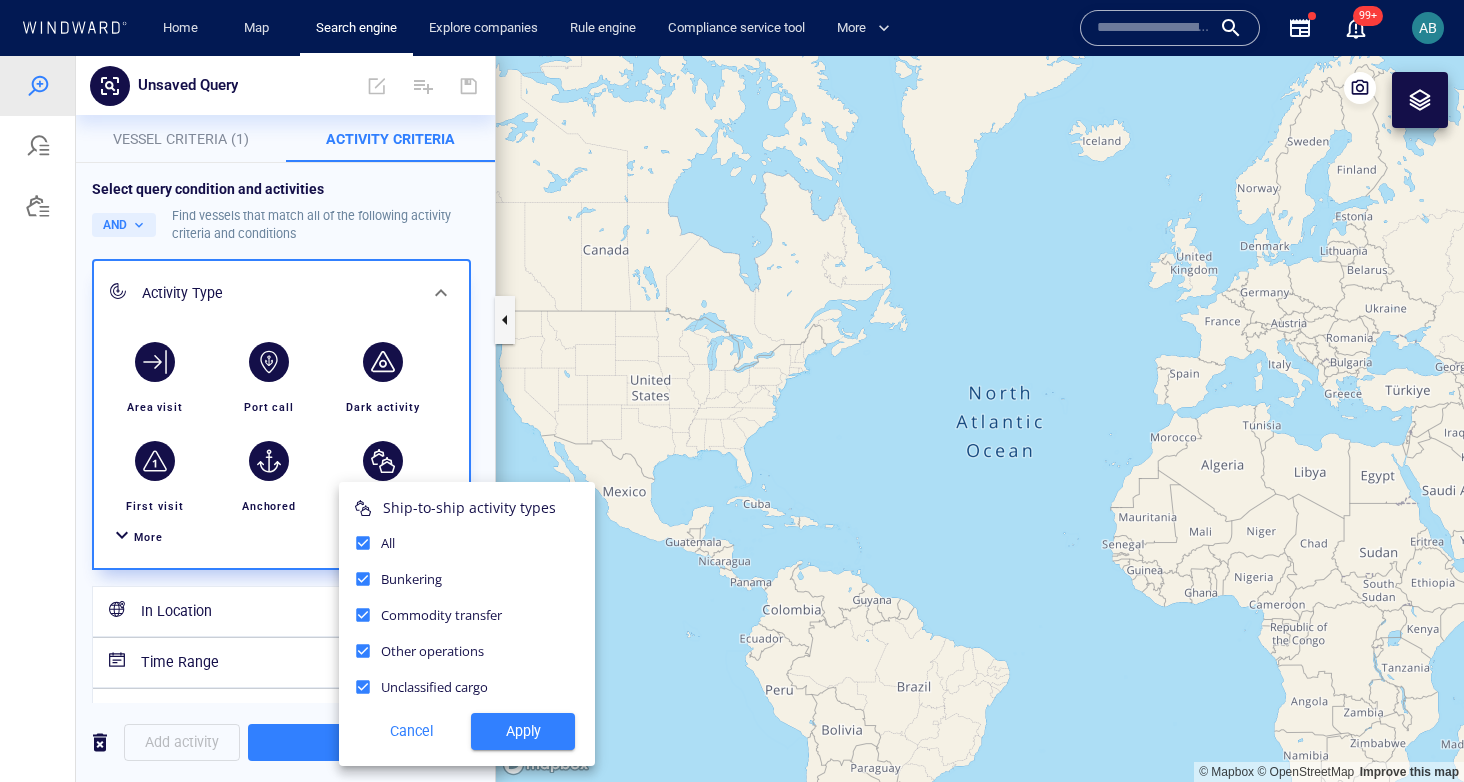 click on "Bunkering" at bounding box center (467, 579) 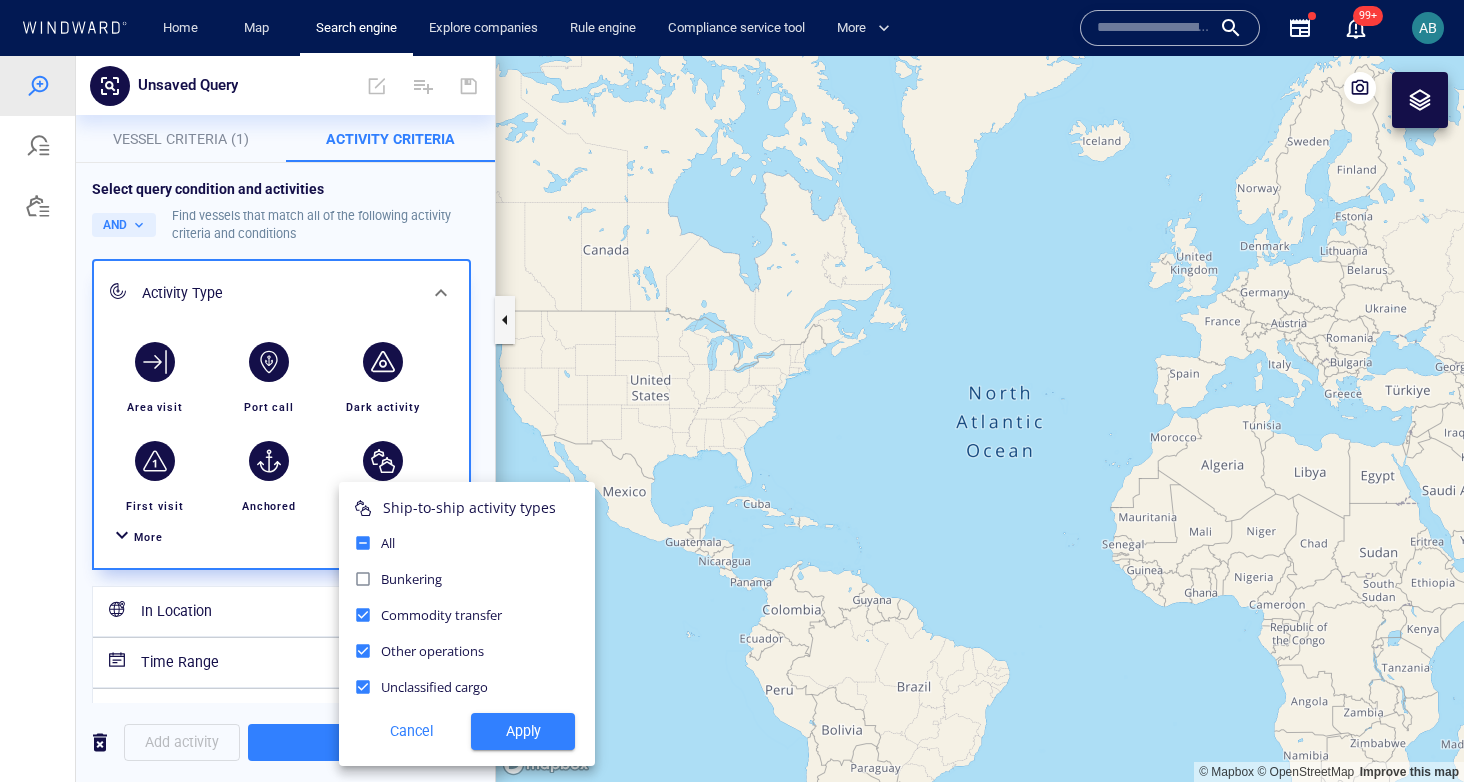 click at bounding box center [732, 419] 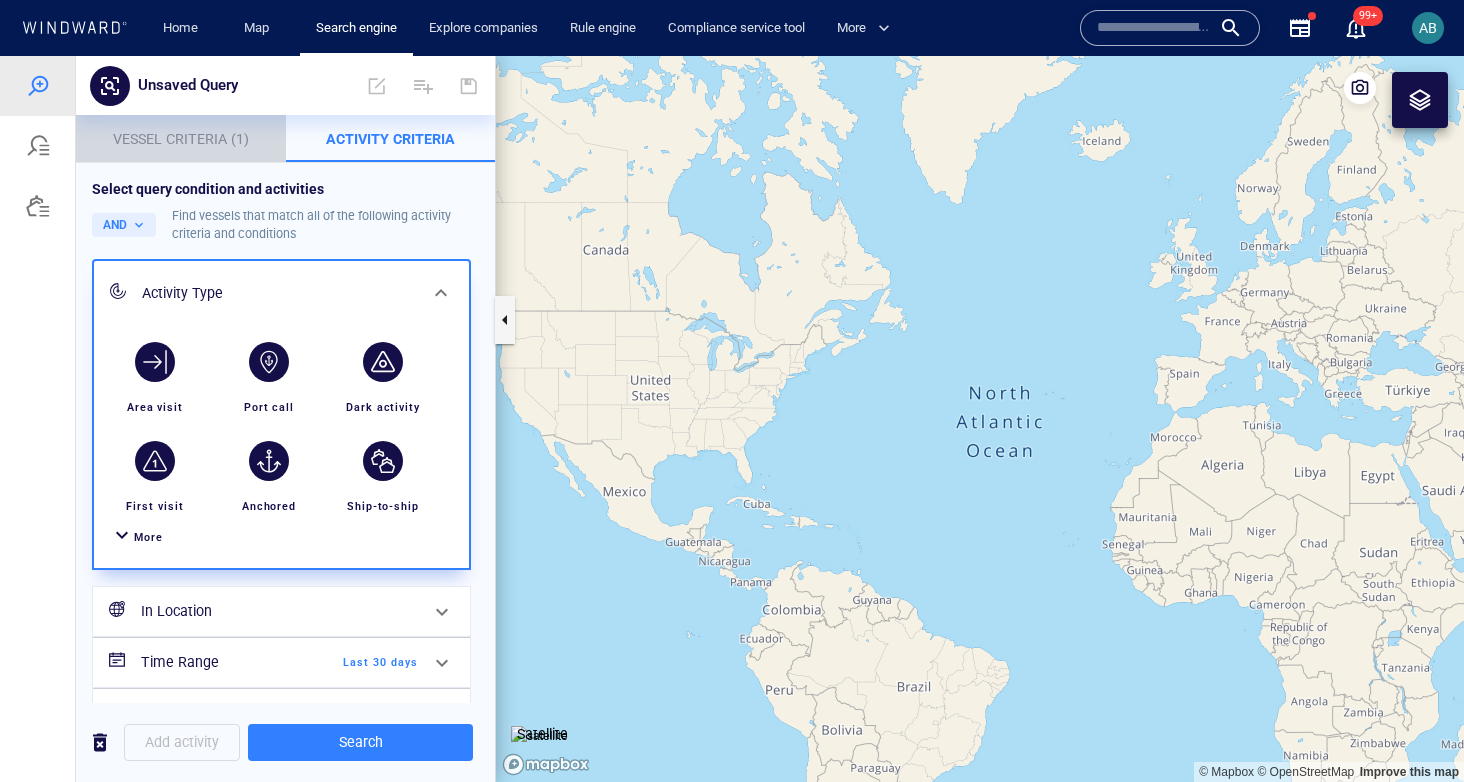 click on "Vessel Criteria (1)" at bounding box center (181, 139) 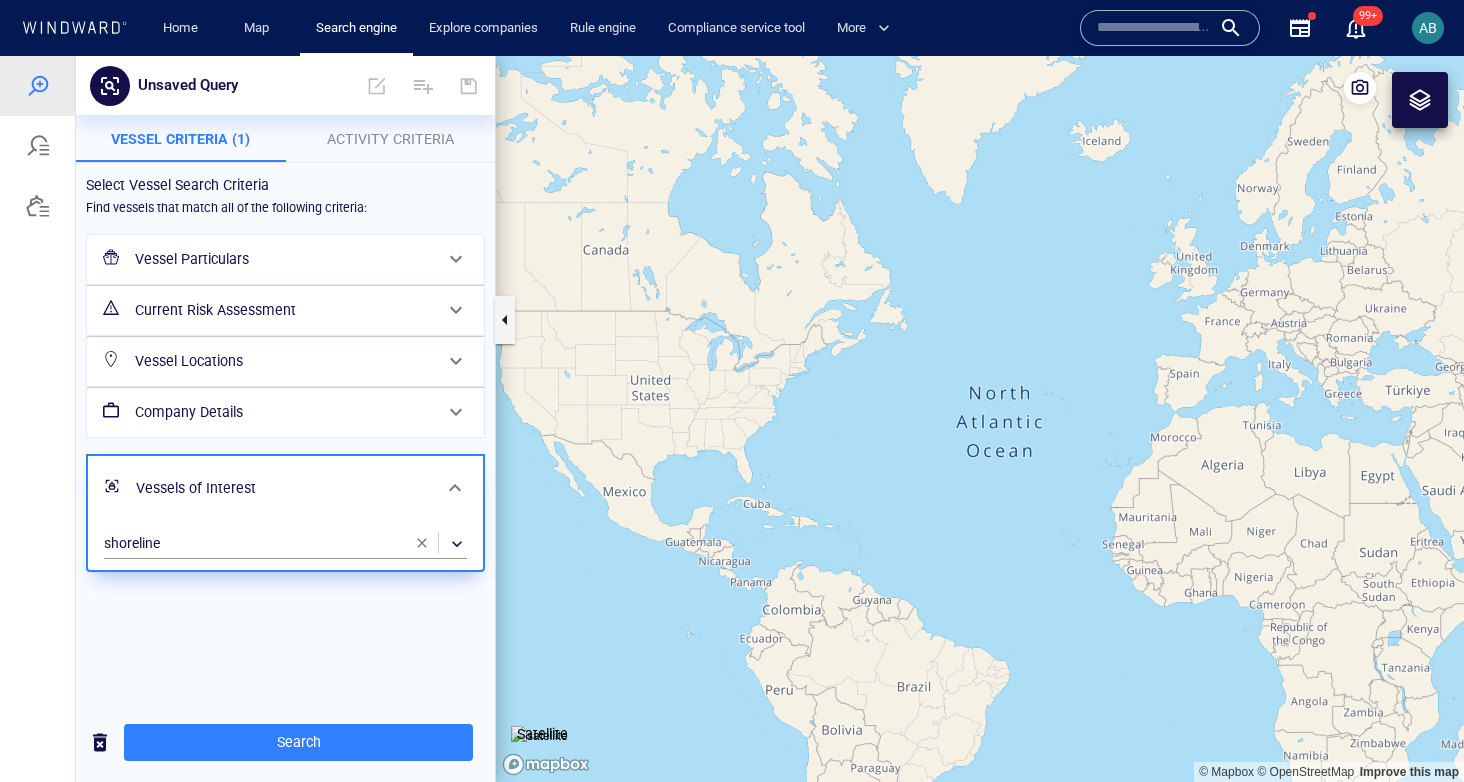 click on "Vessel Particulars" at bounding box center [283, 259] 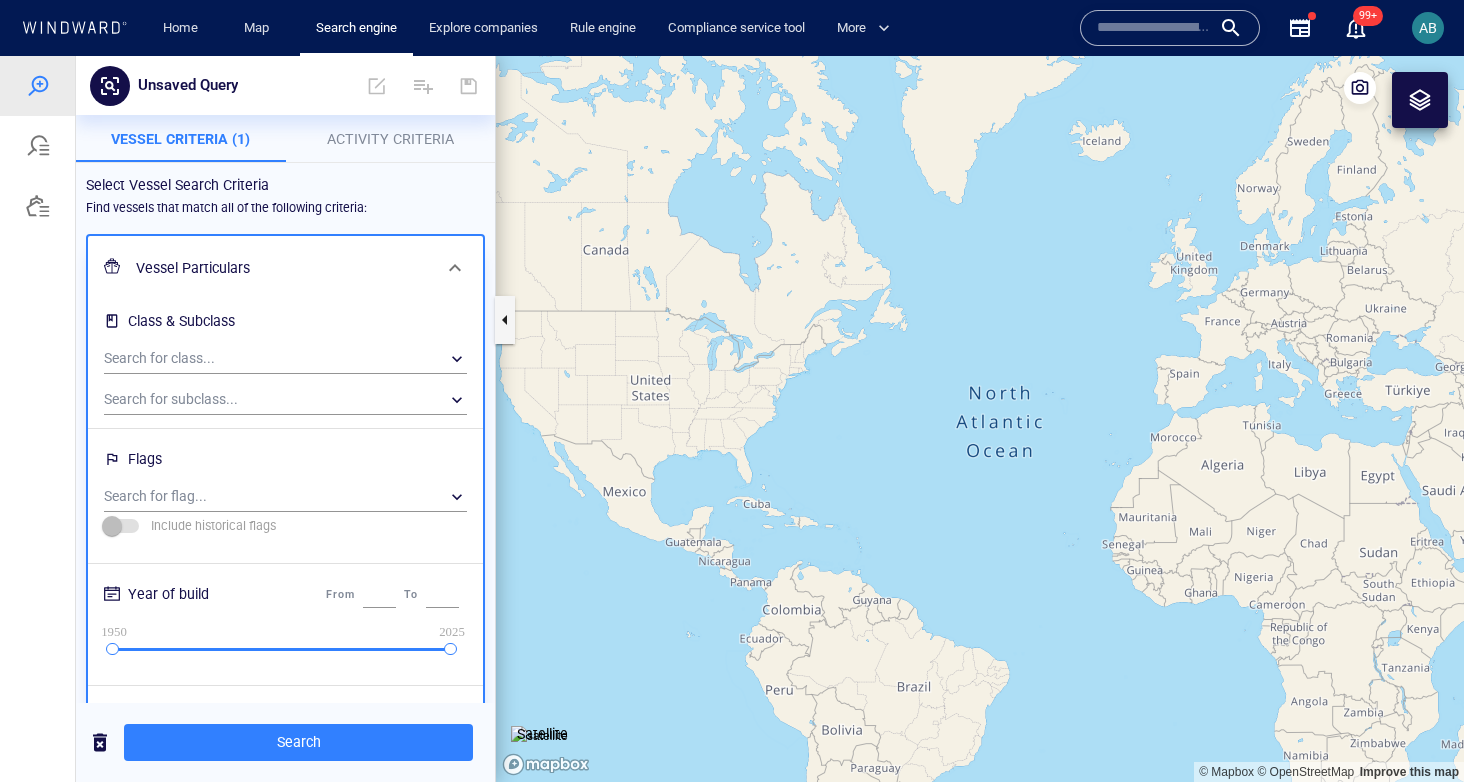 click on "Vessel Particulars" at bounding box center [283, 268] 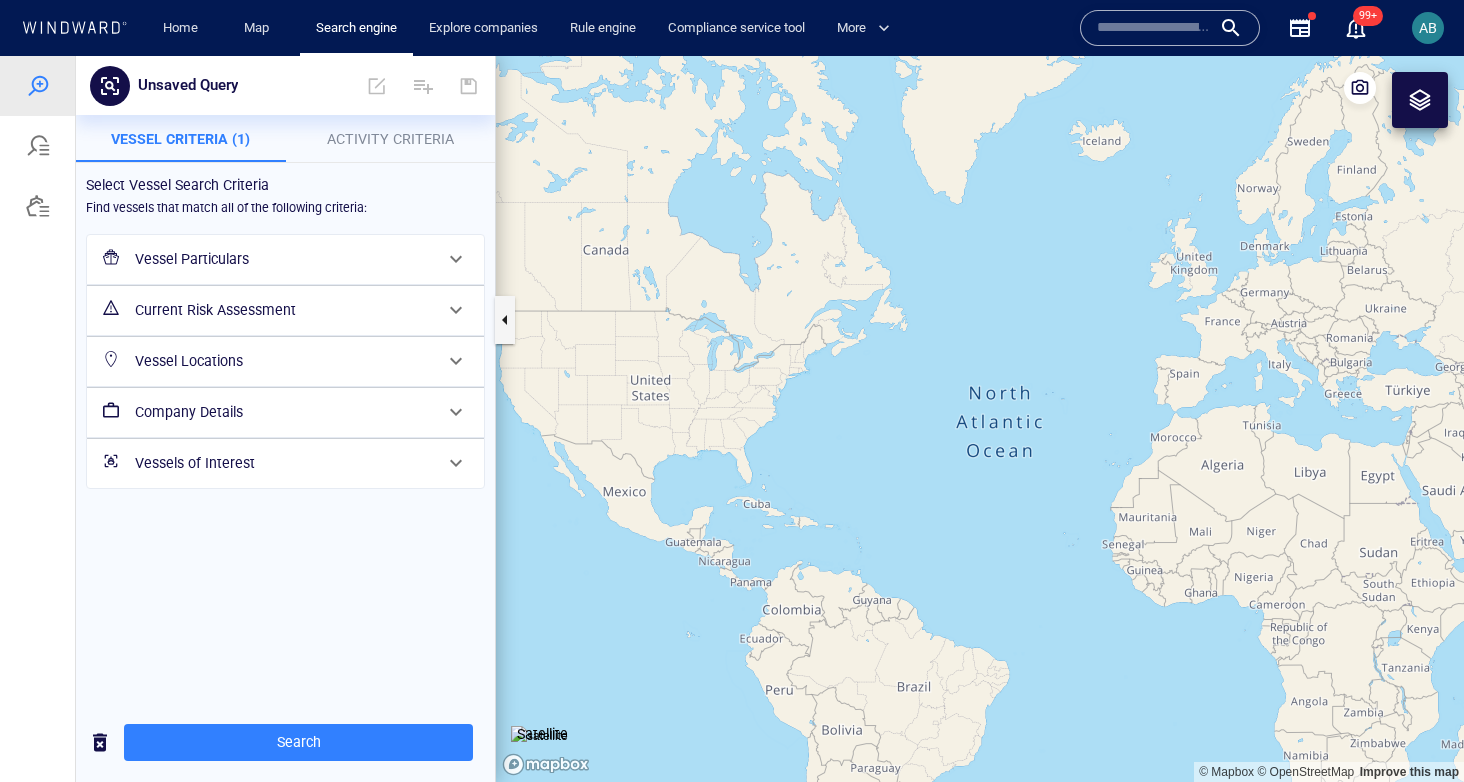 click on "Vessel Particulars" at bounding box center (283, 259) 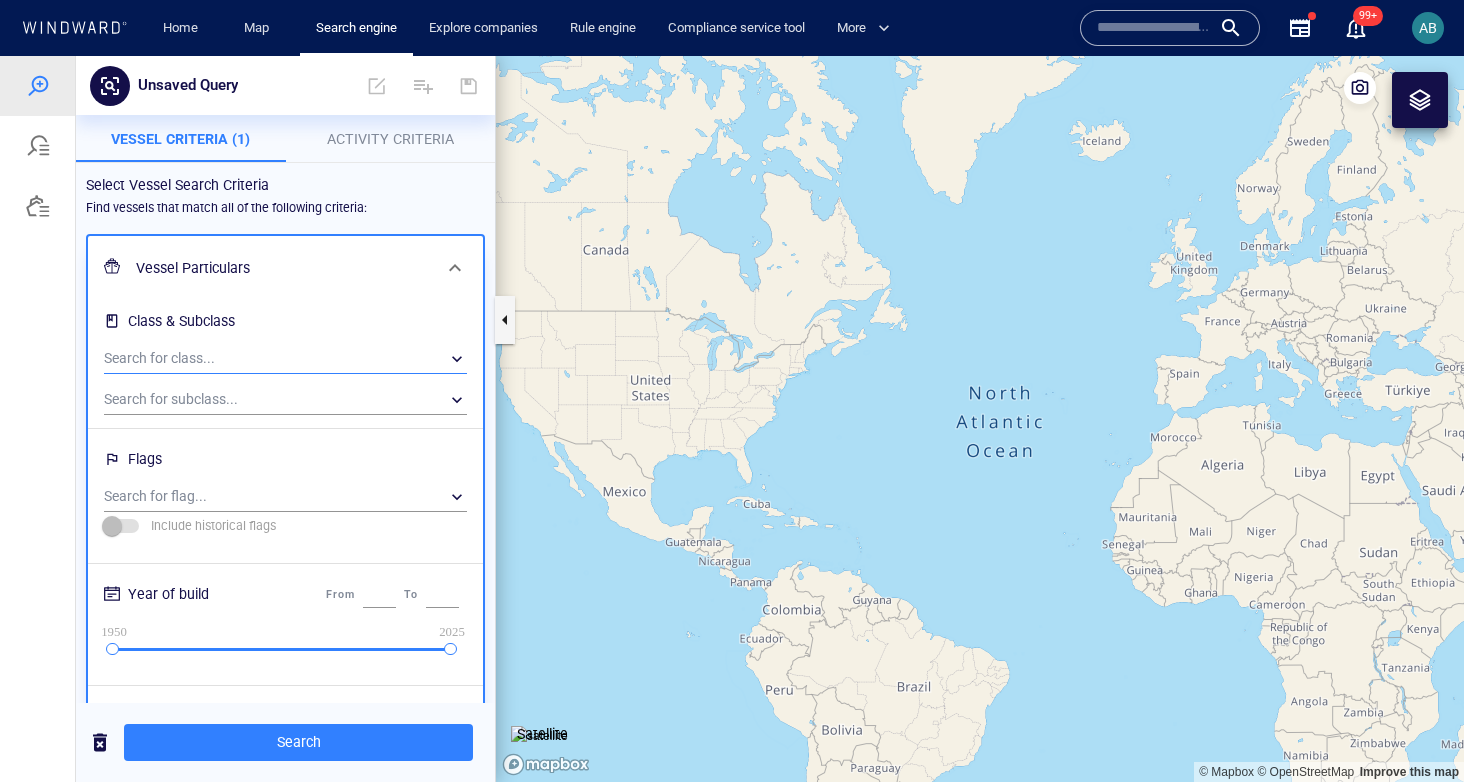 scroll, scrollTop: 1, scrollLeft: 0, axis: vertical 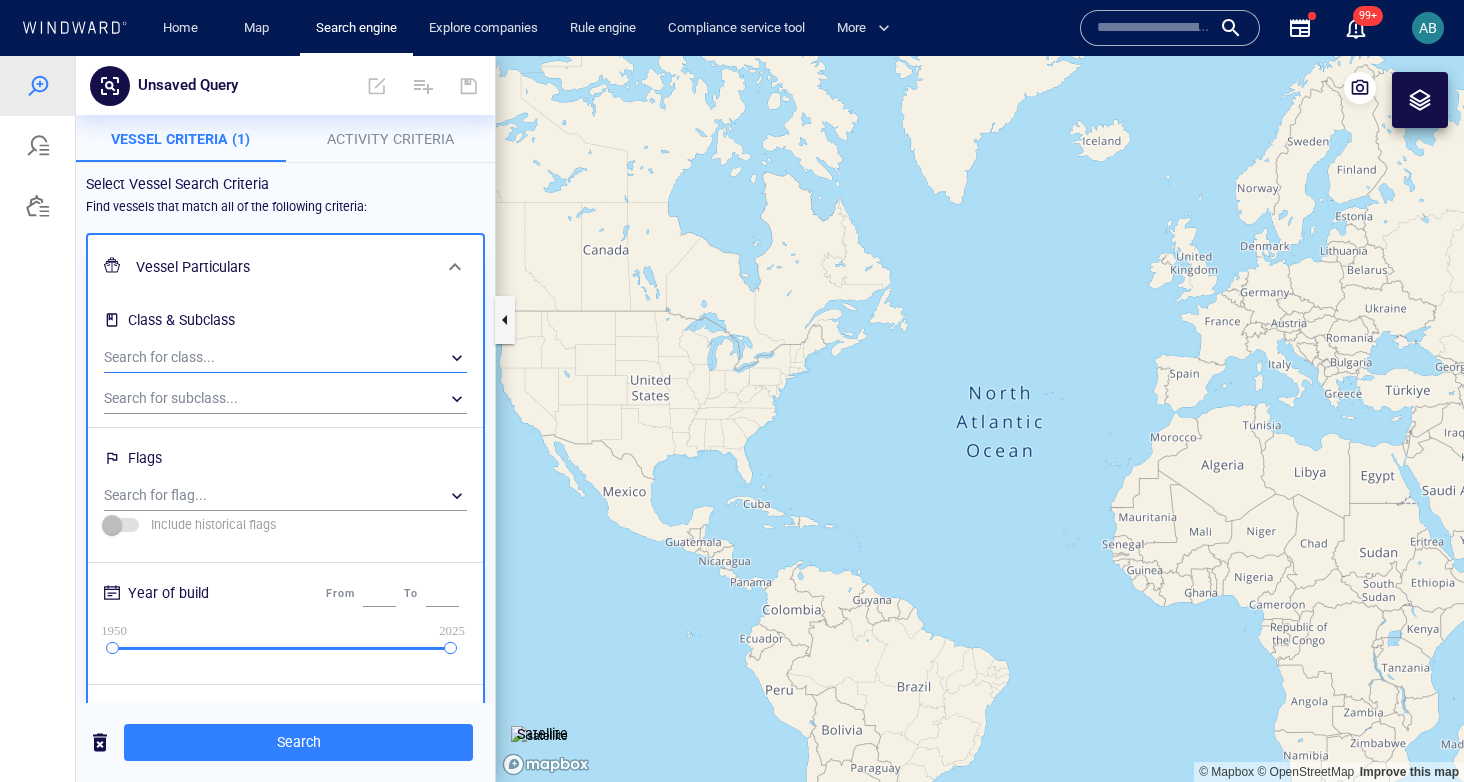 click on "Vessel Particulars" at bounding box center [283, 267] 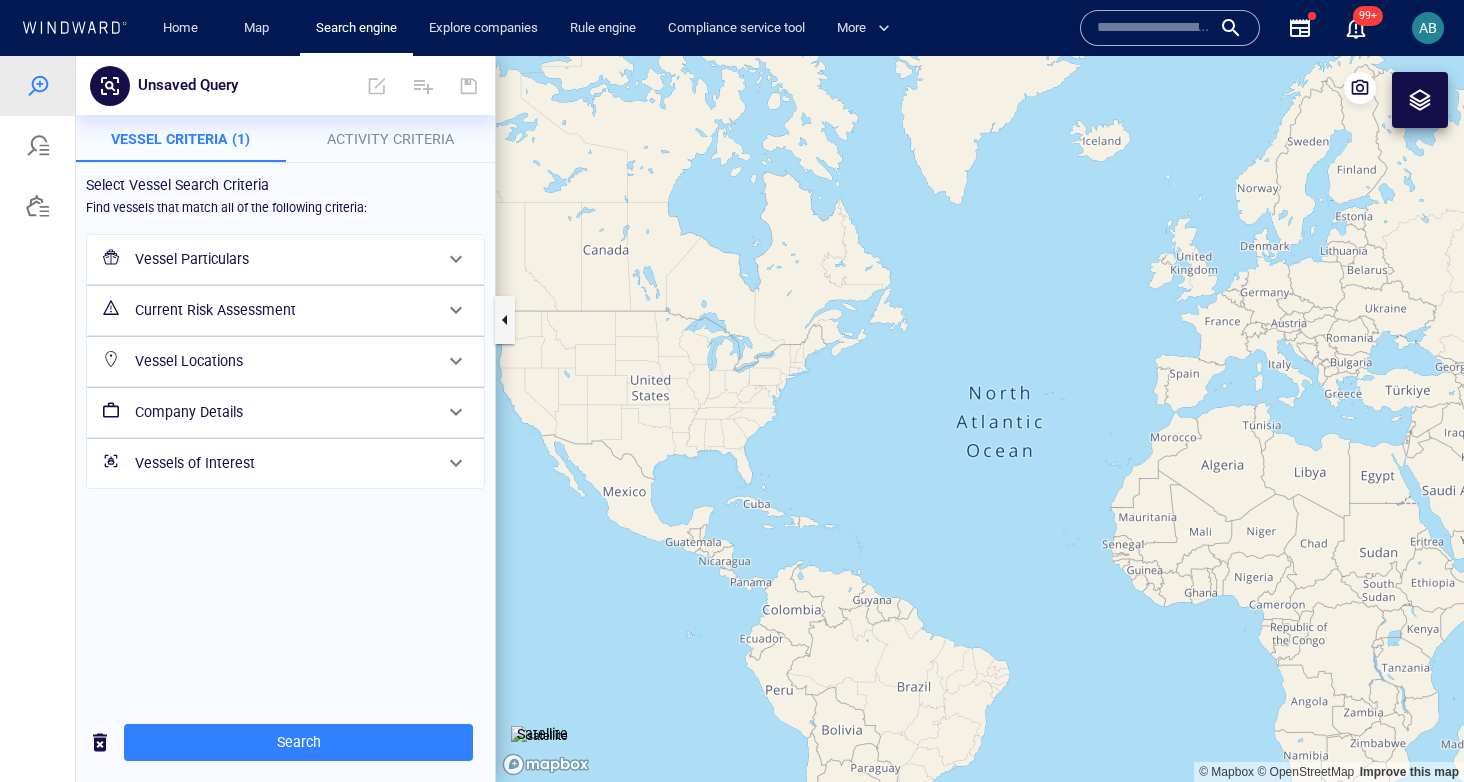 click on "Current Risk Assessment" at bounding box center (283, 310) 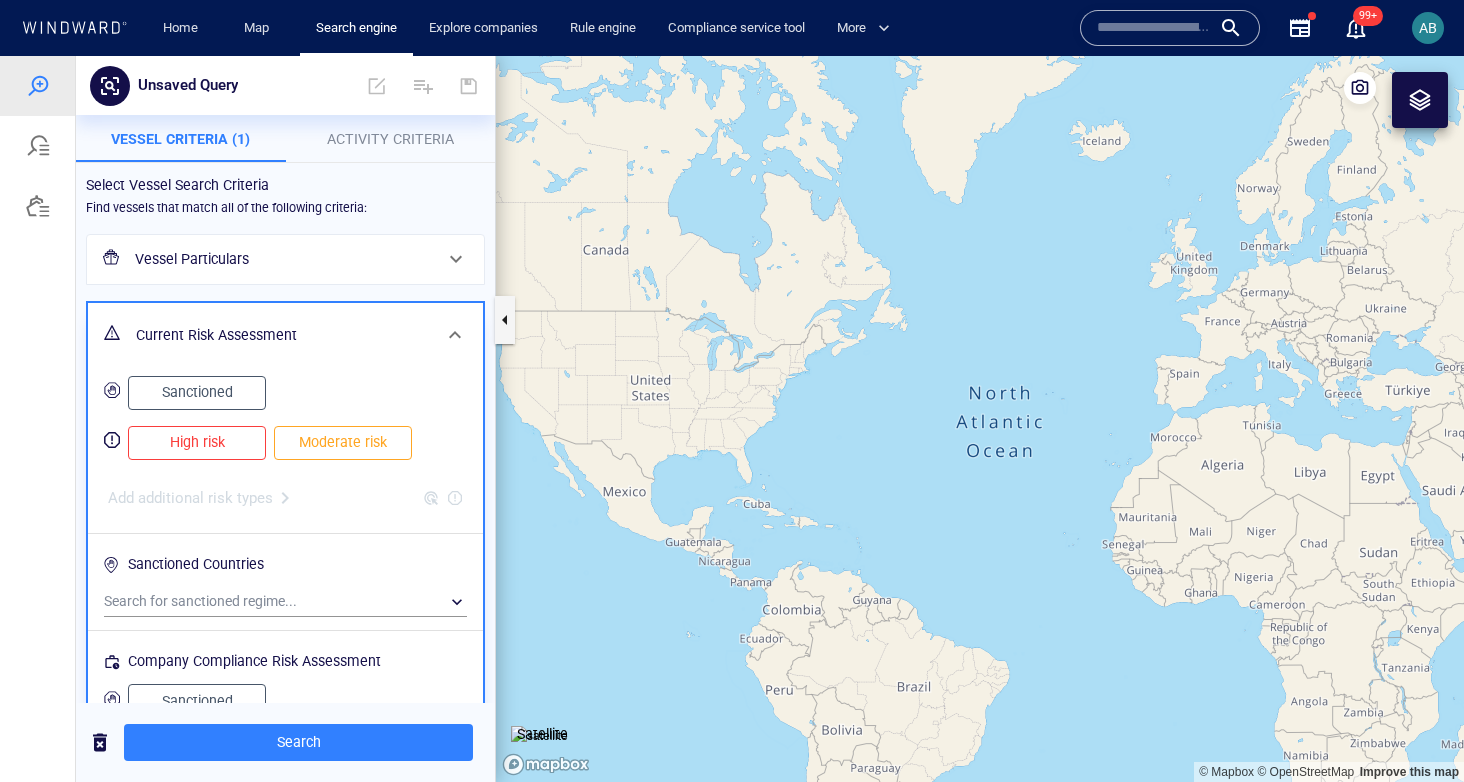 click on "Current Risk Assessment" at bounding box center [283, 335] 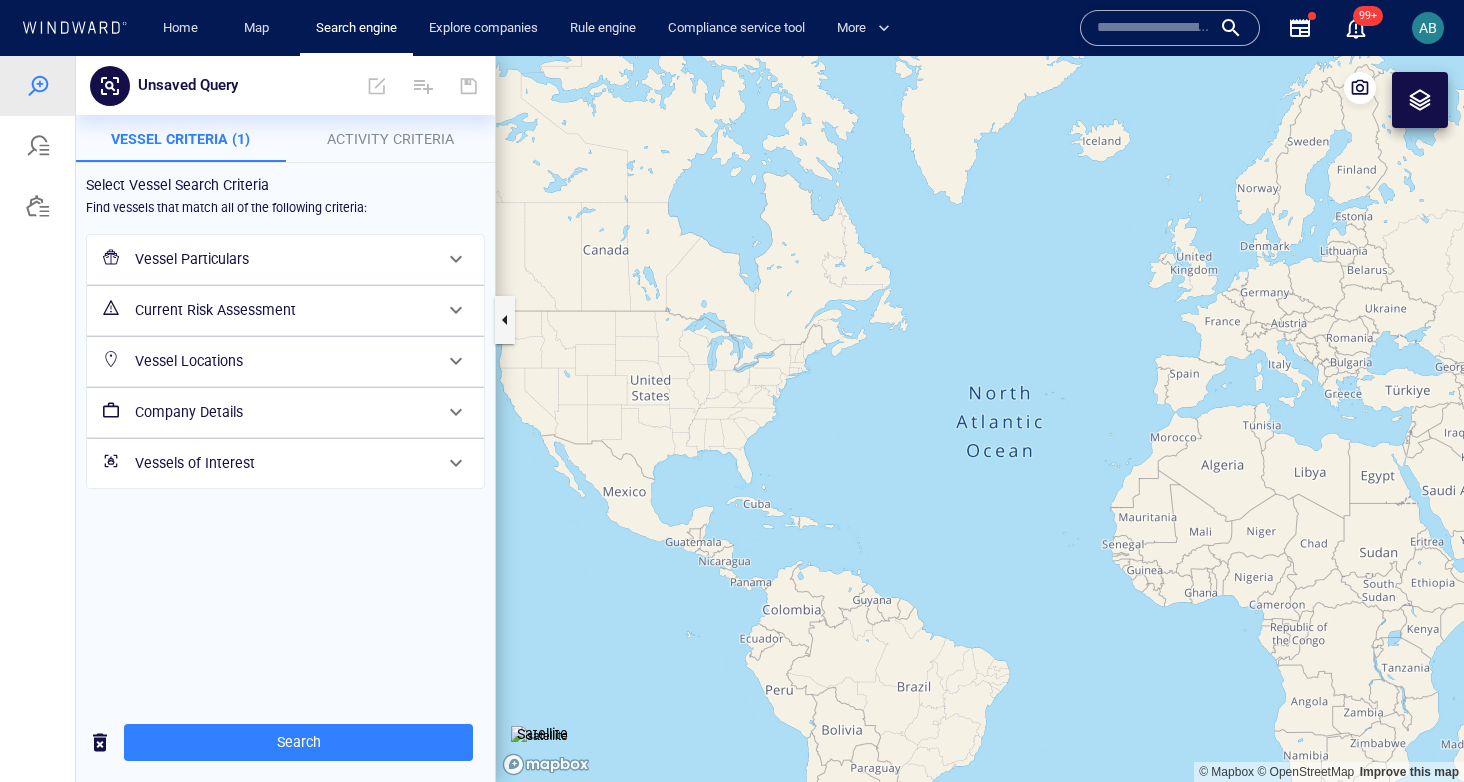 click on "Vessel Locations" at bounding box center [283, 361] 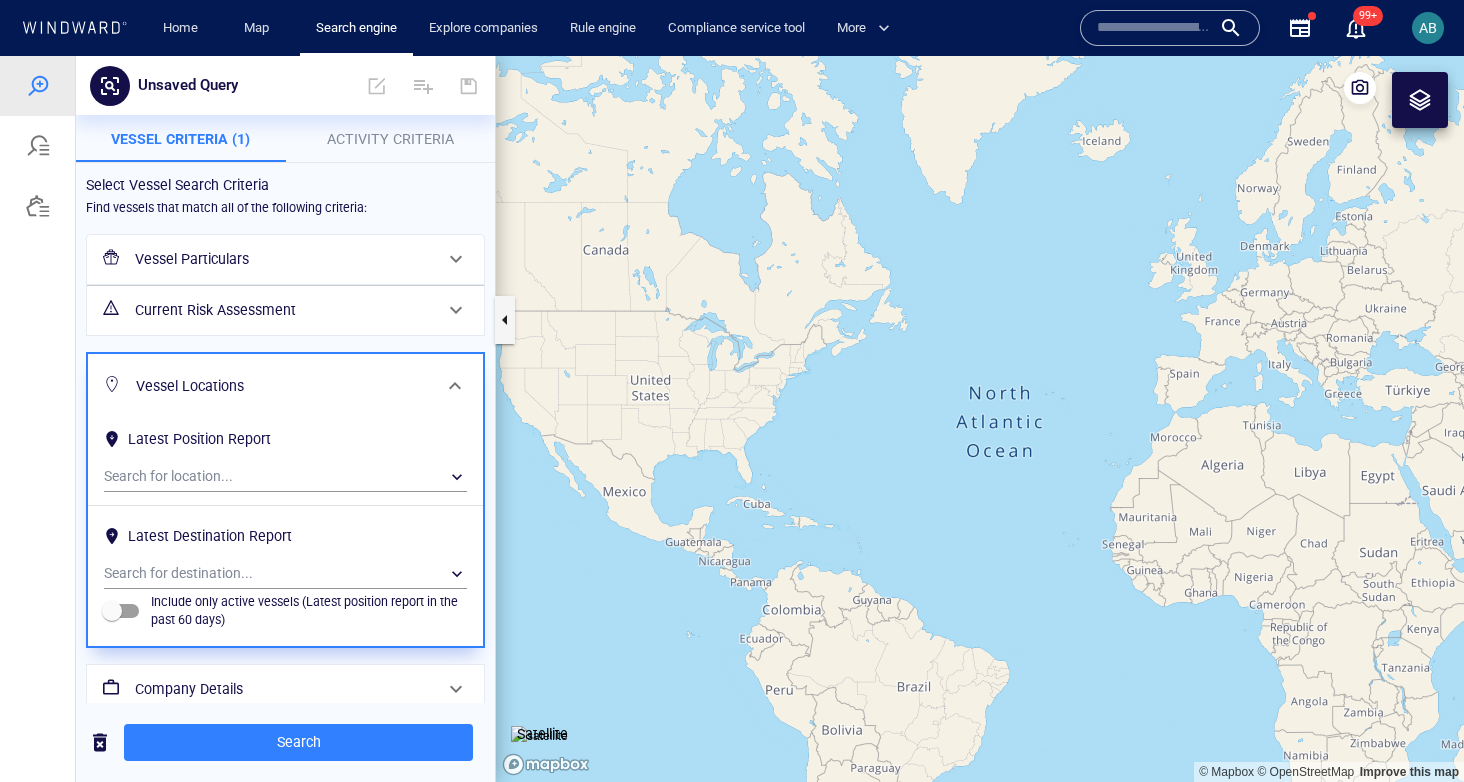 click on "Vessel Locations" at bounding box center (283, 386) 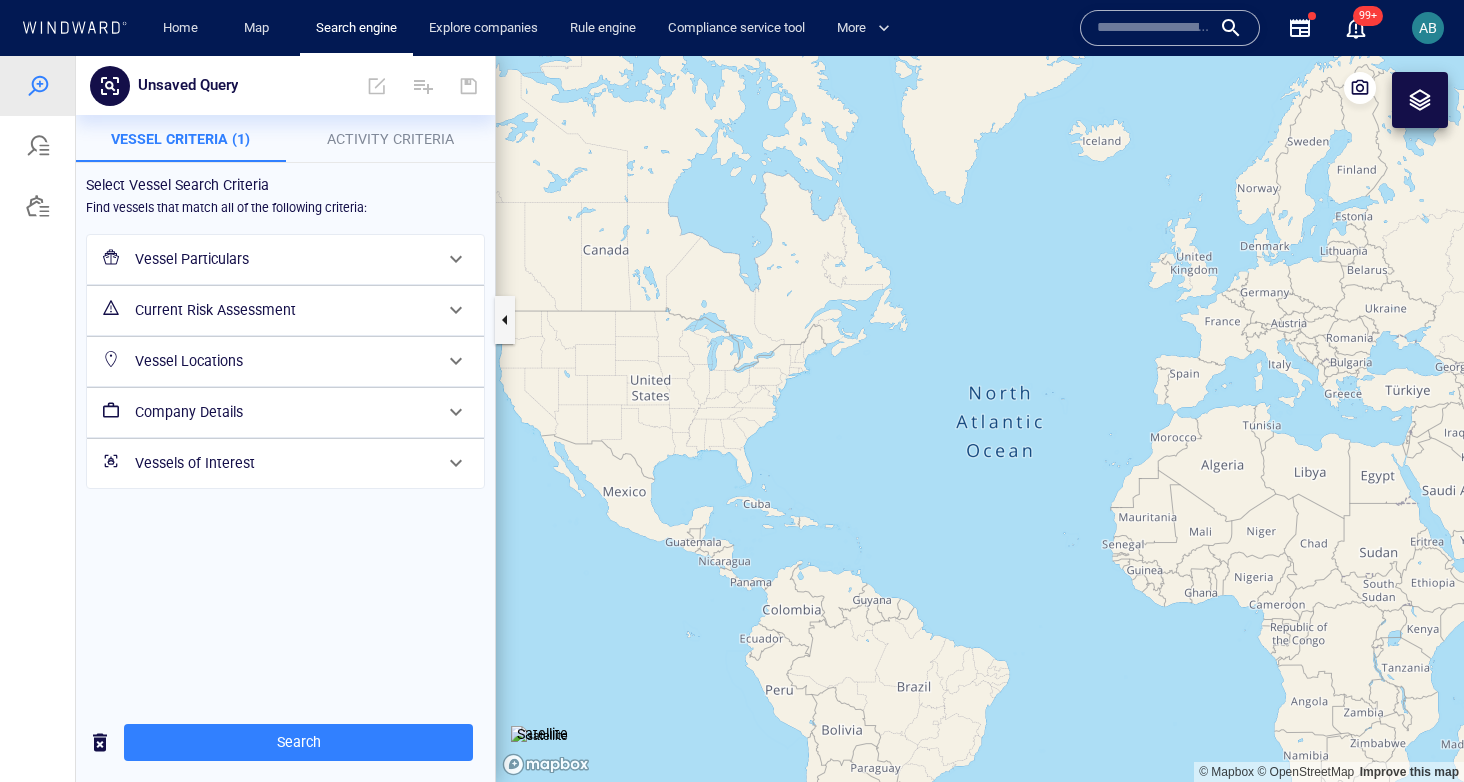 click on "Company Details" at bounding box center (283, 412) 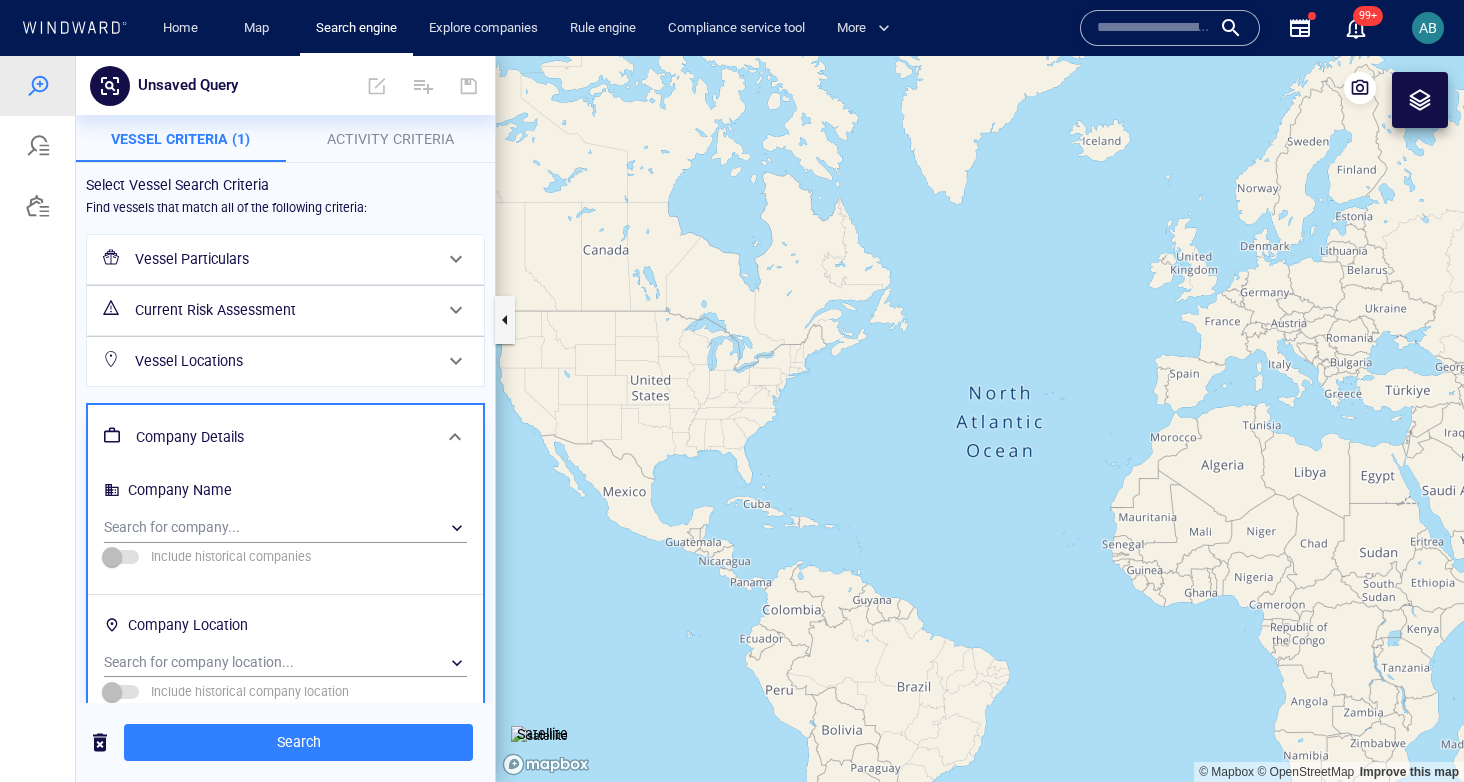 click on "Company Details" at bounding box center (283, 437) 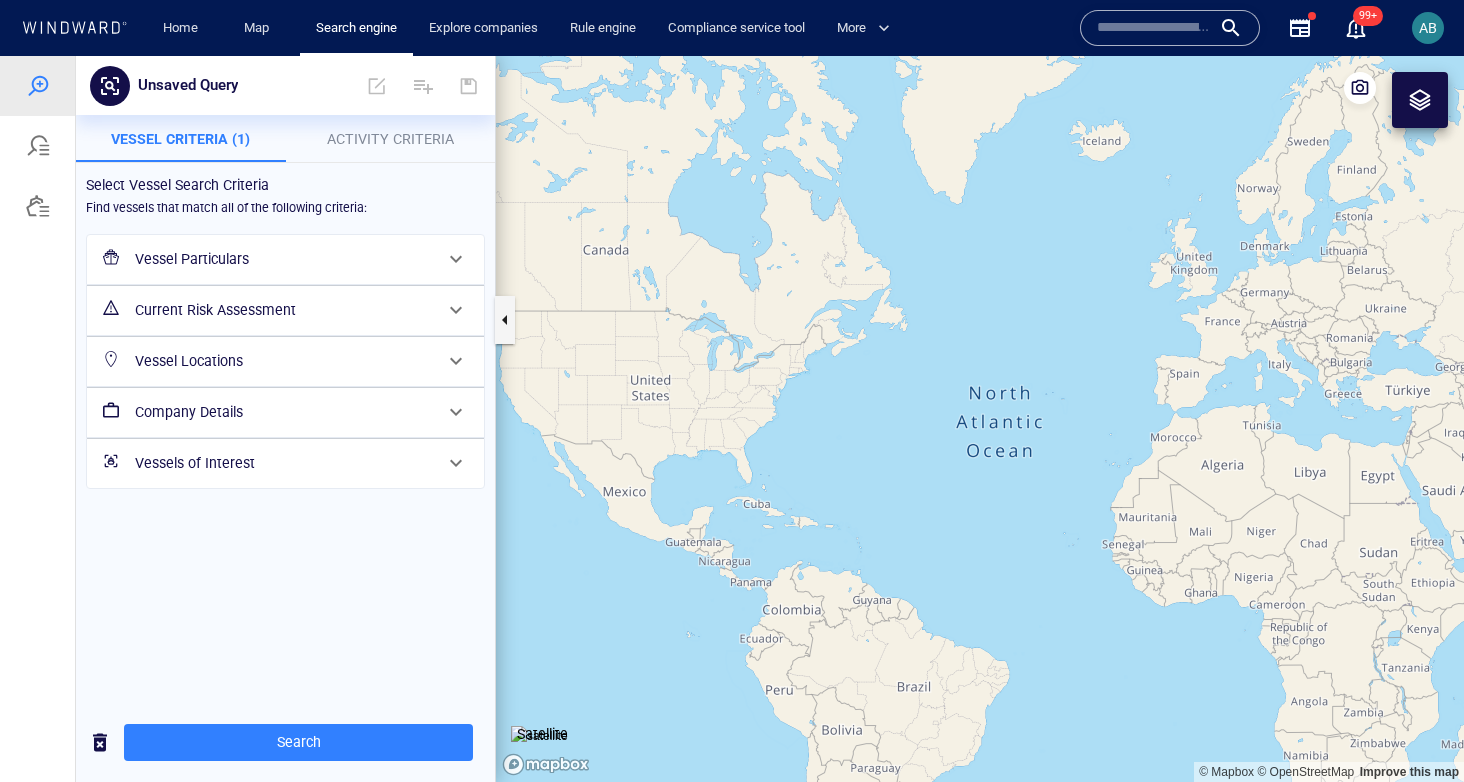 click on "Vessels of Interest" at bounding box center (283, 463) 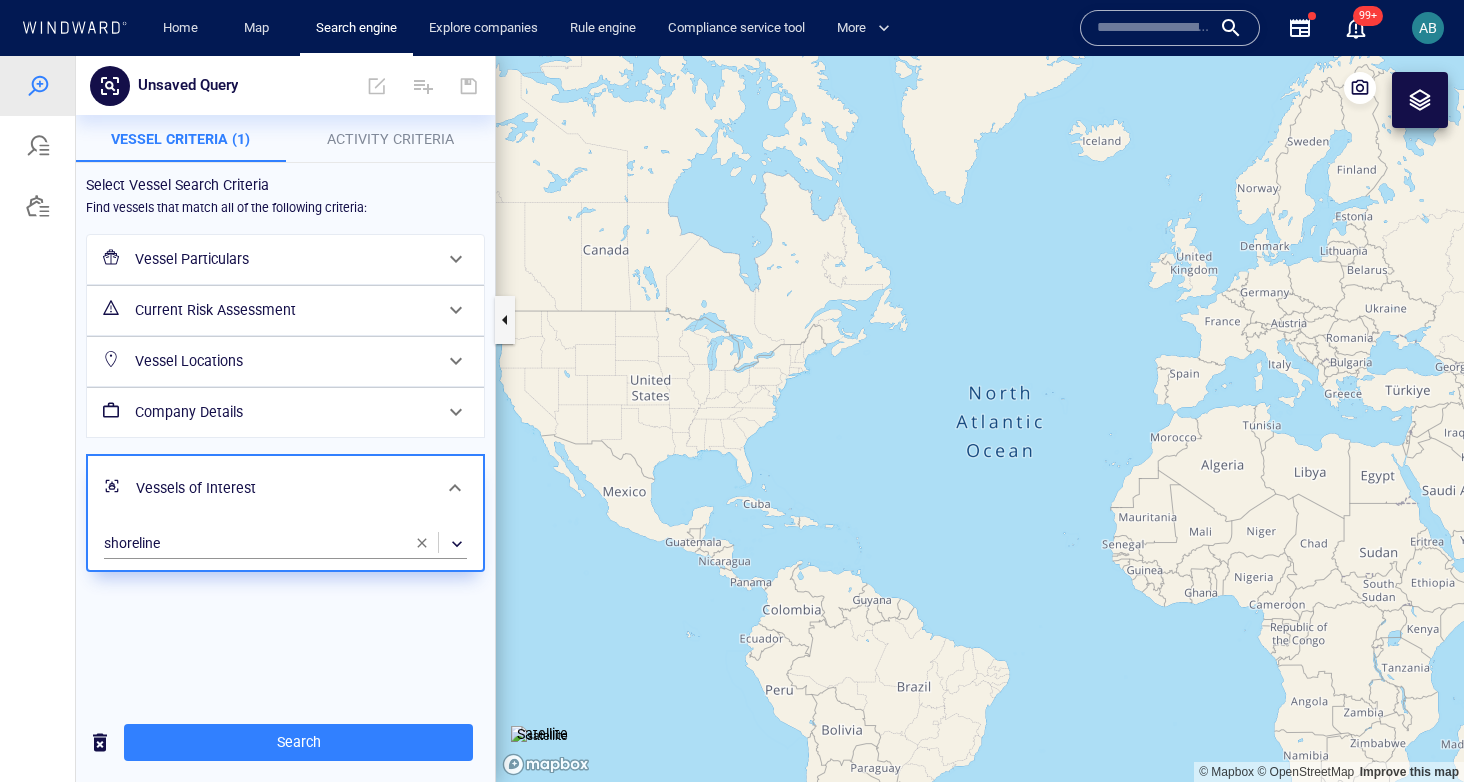 click on "Activity Criteria" at bounding box center [390, 139] 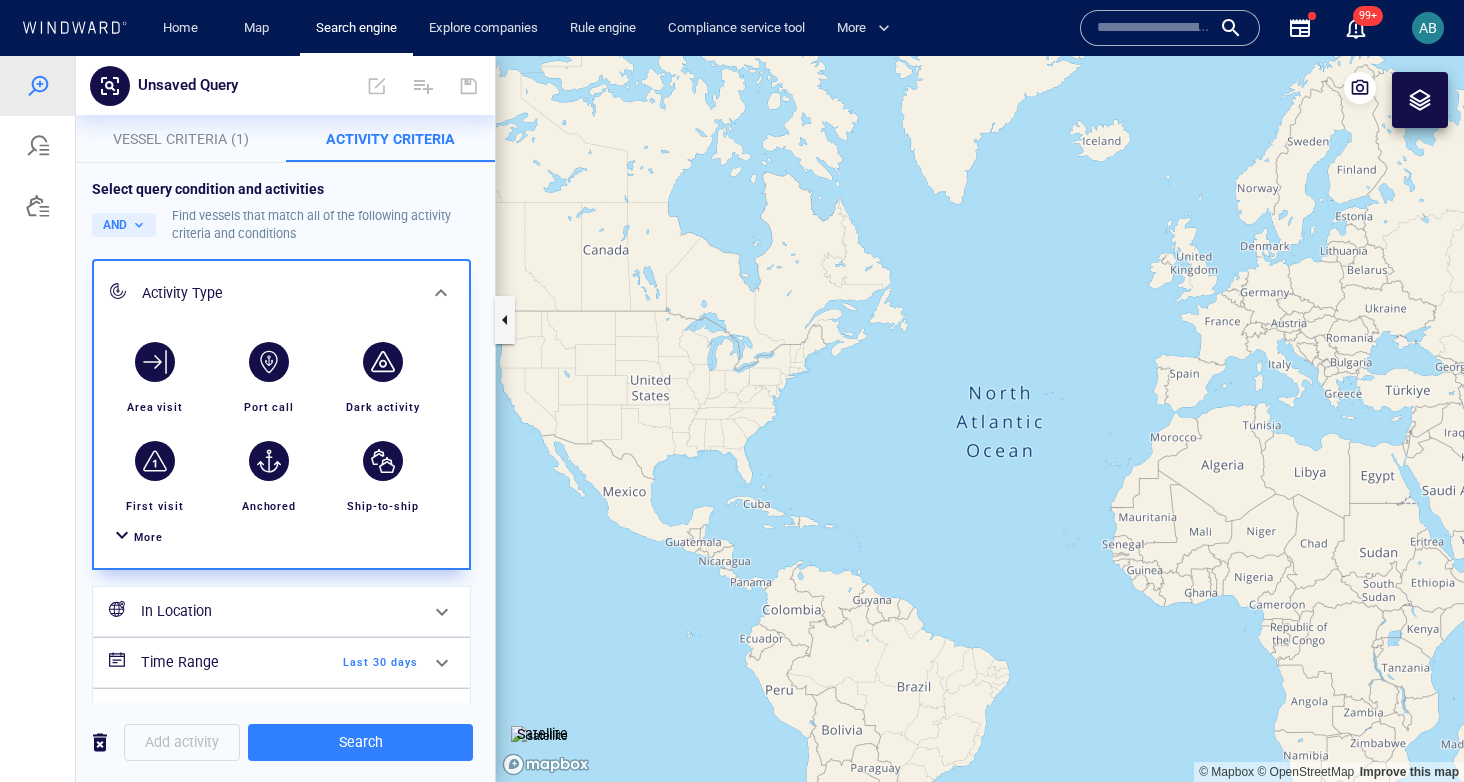 click on "More" at bounding box center (148, 537) 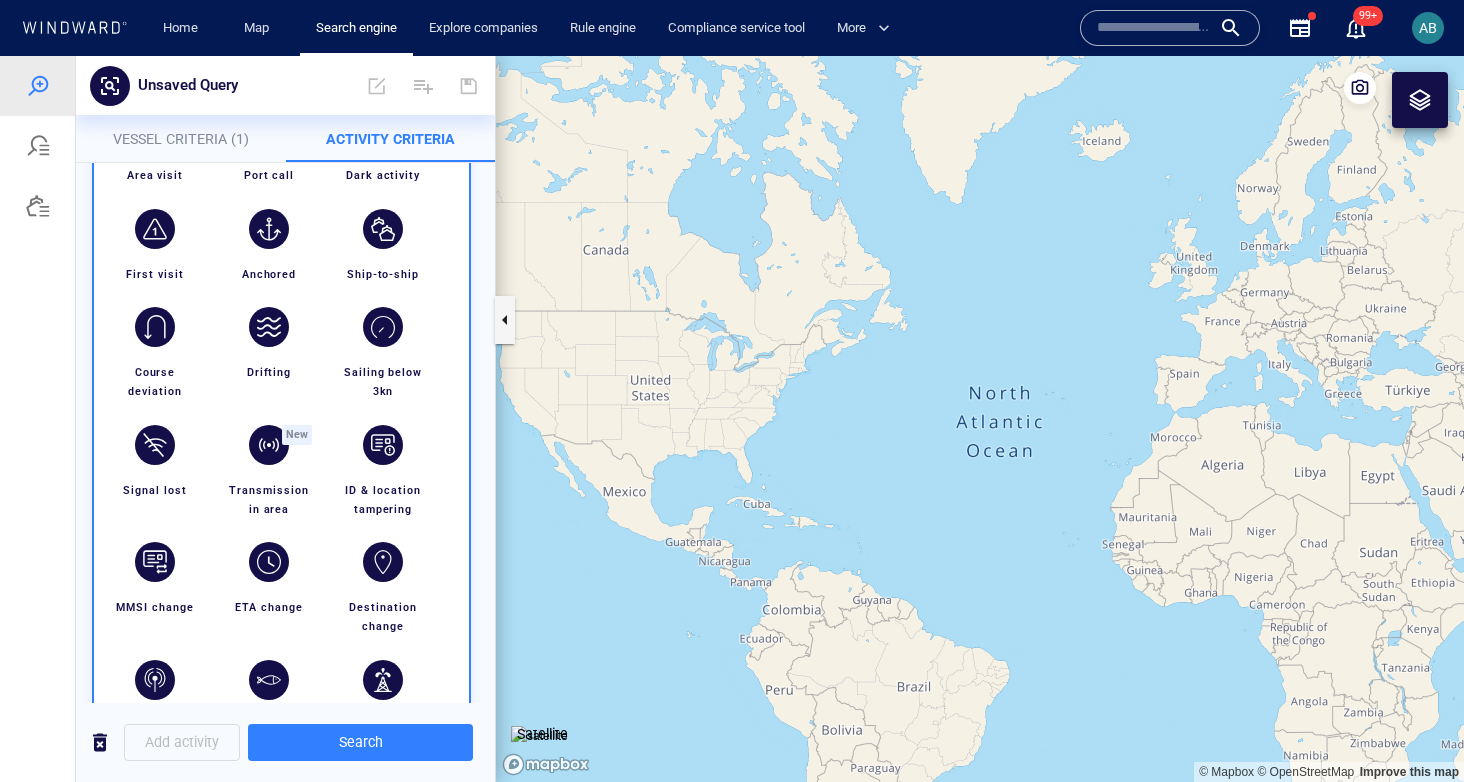 scroll, scrollTop: 165, scrollLeft: 0, axis: vertical 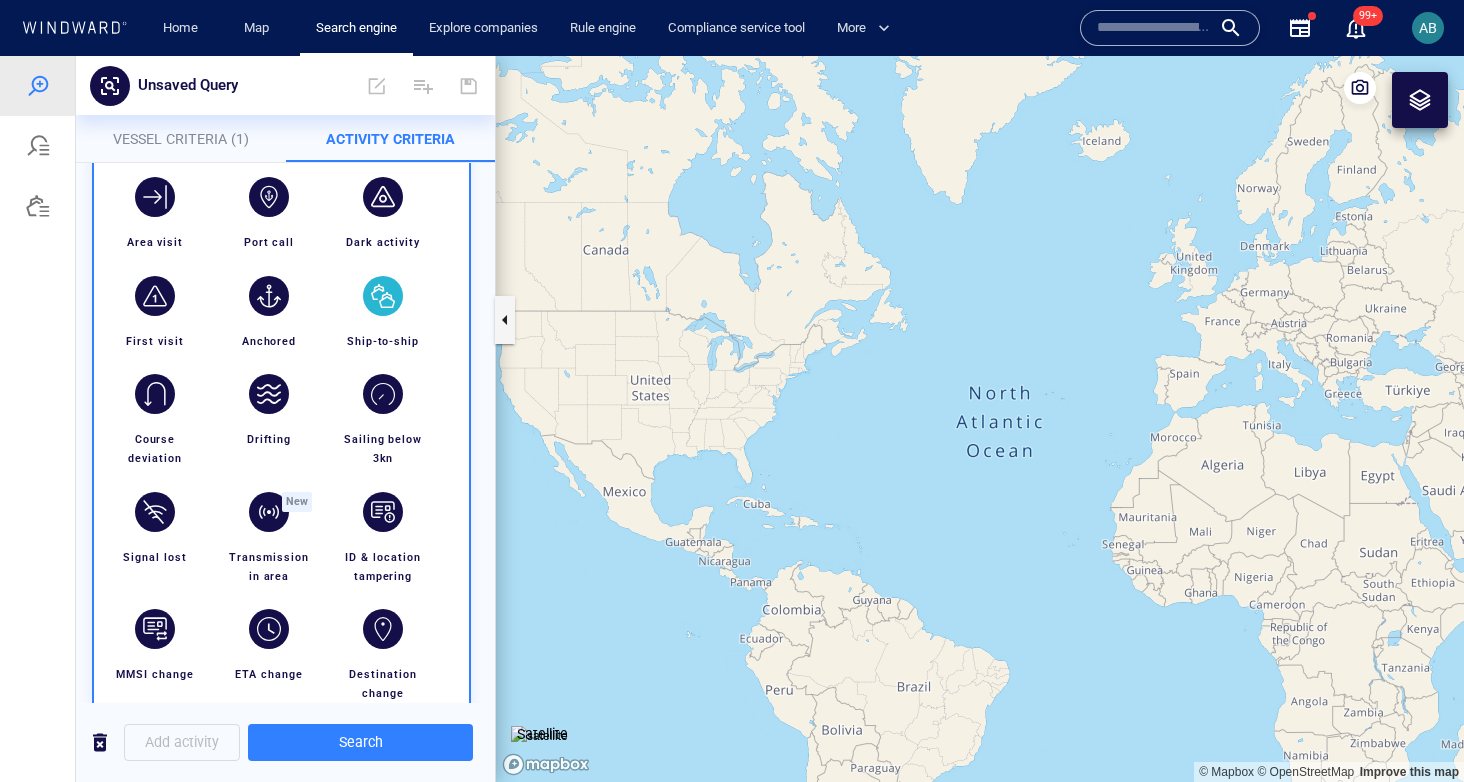 click at bounding box center [383, 296] 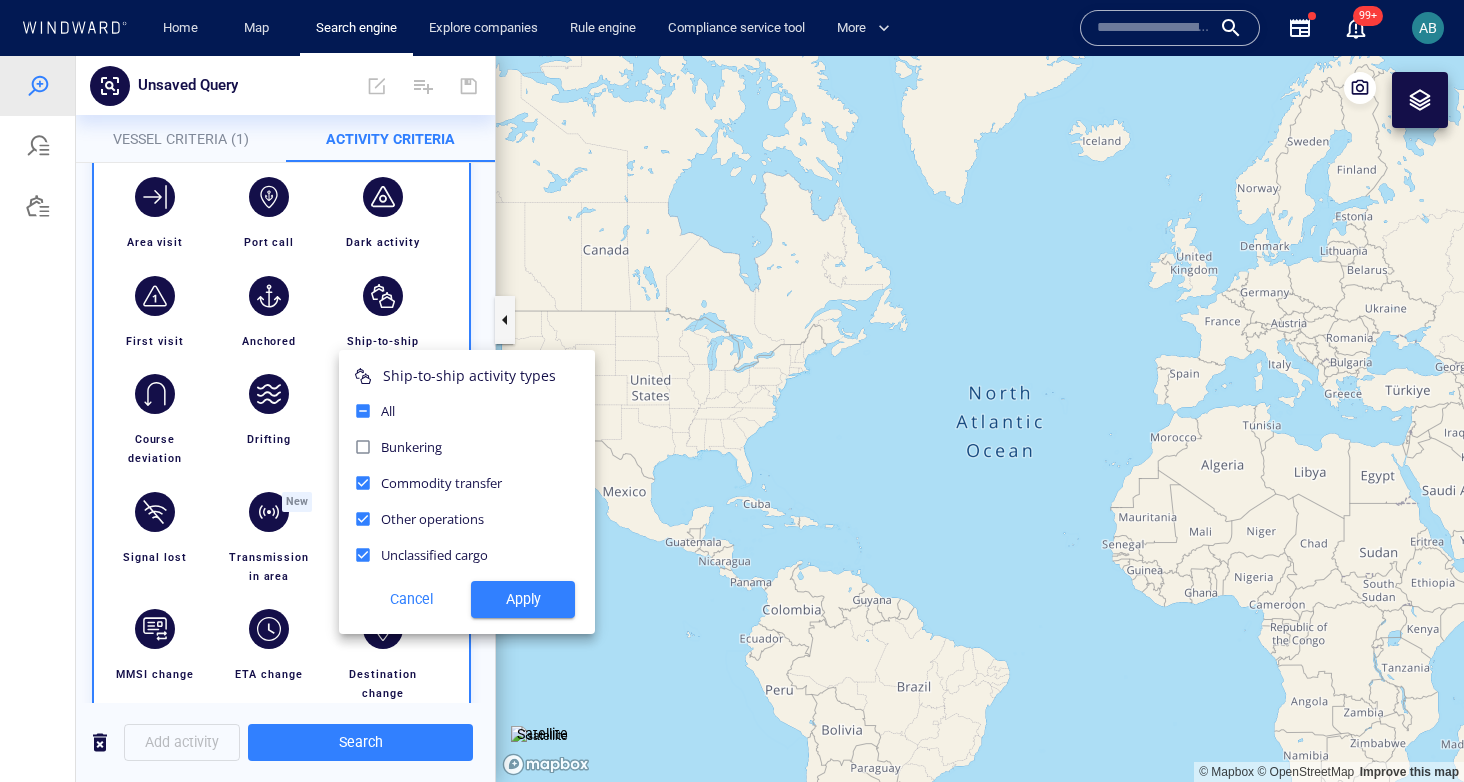 click on "Apply" at bounding box center (523, 599) 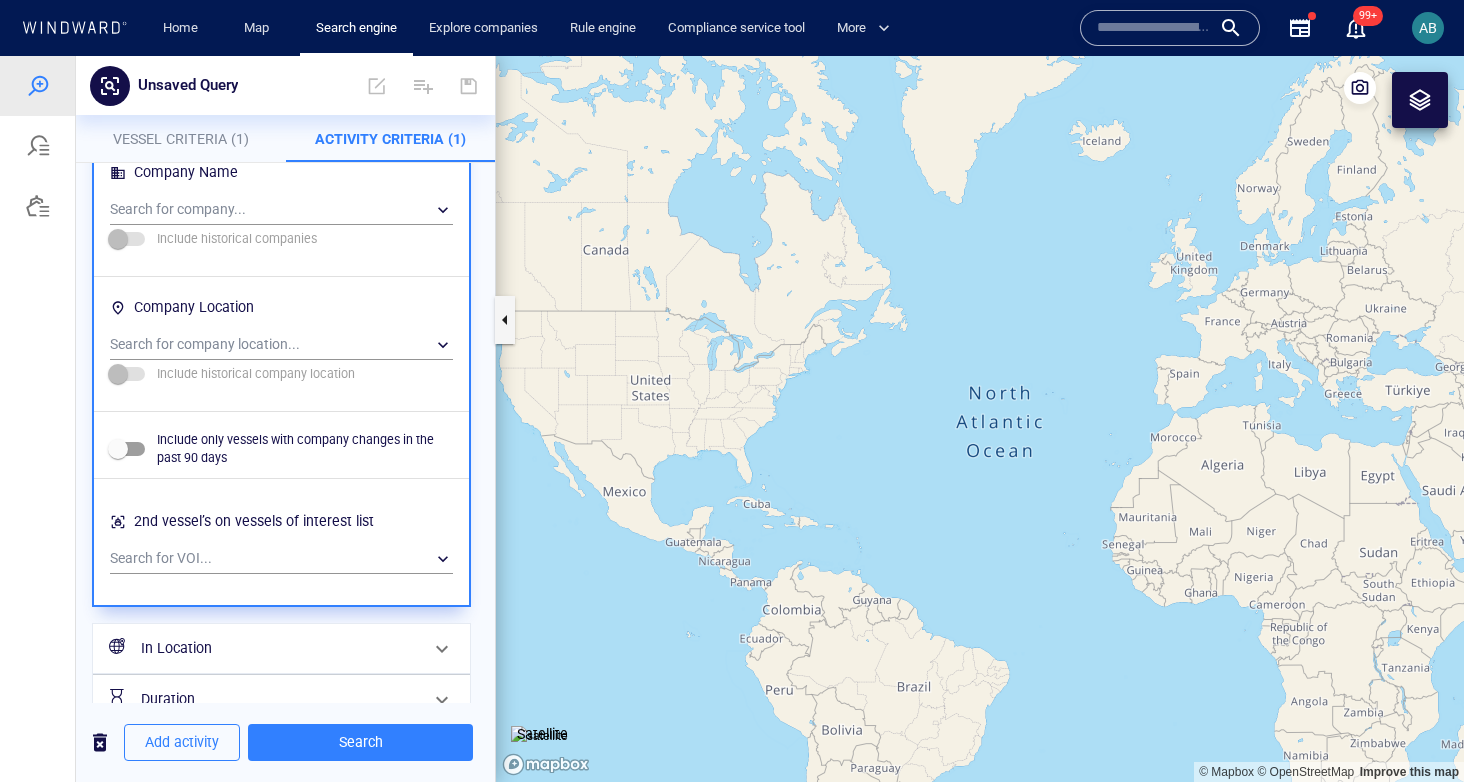scroll, scrollTop: 1359, scrollLeft: 0, axis: vertical 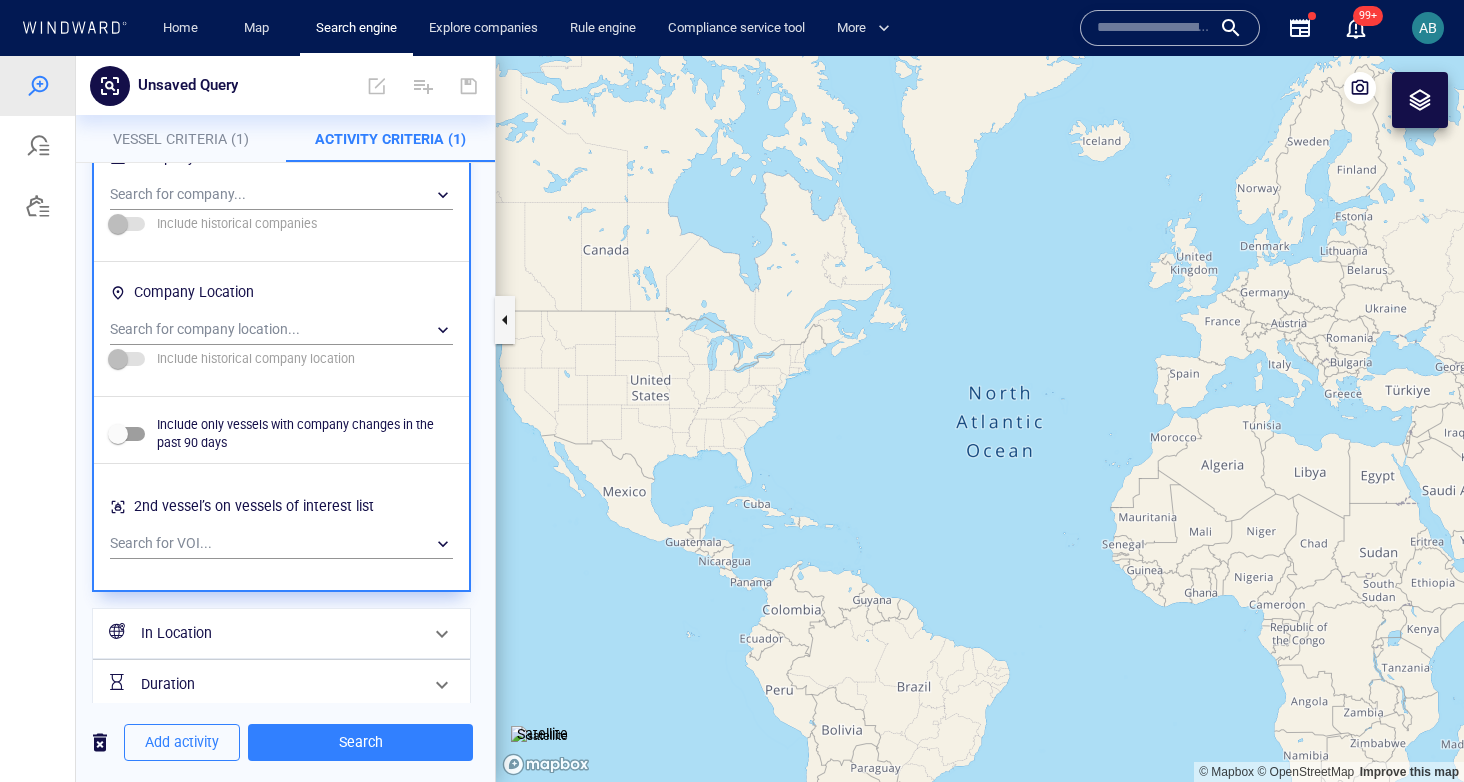 click on "​" at bounding box center (281, 544) 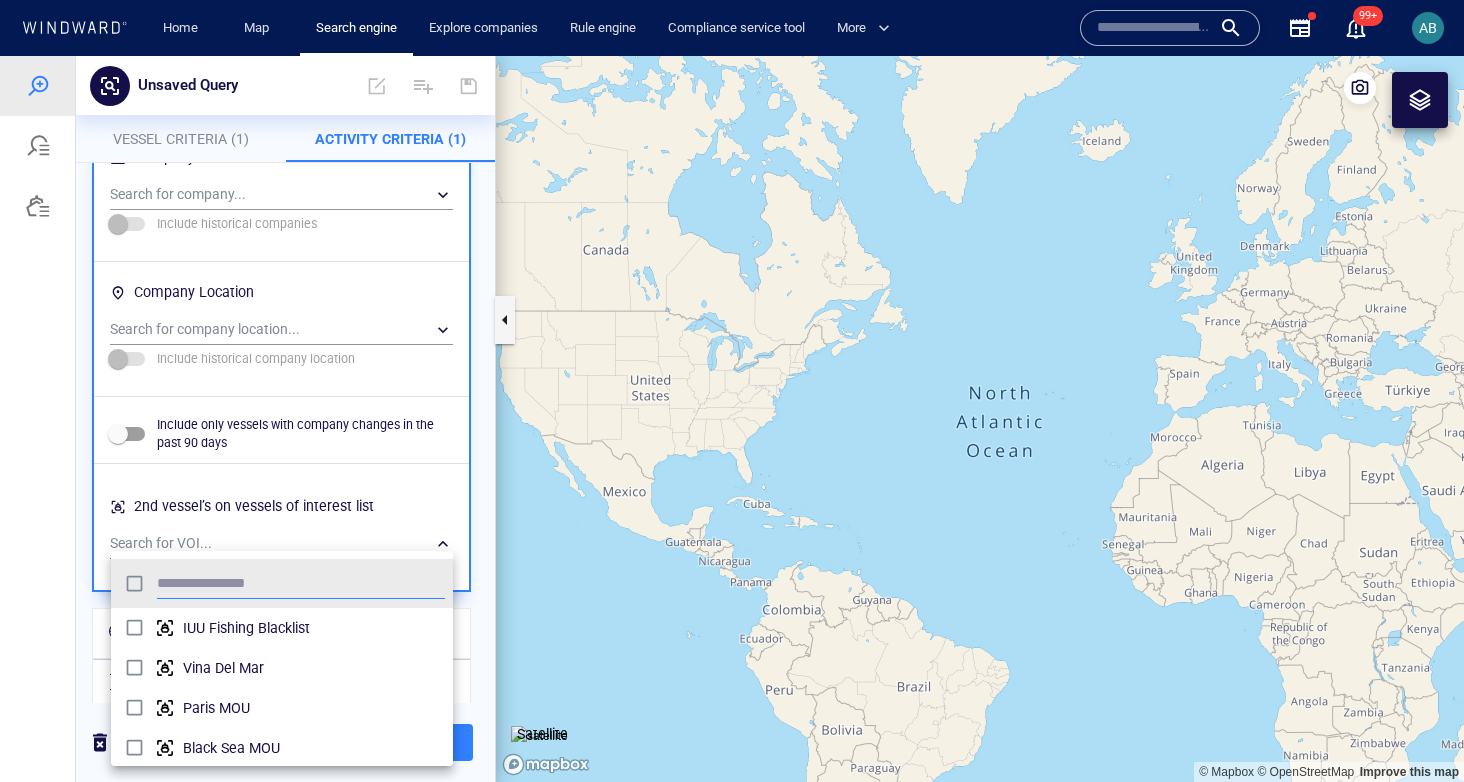 scroll, scrollTop: 0, scrollLeft: 1, axis: horizontal 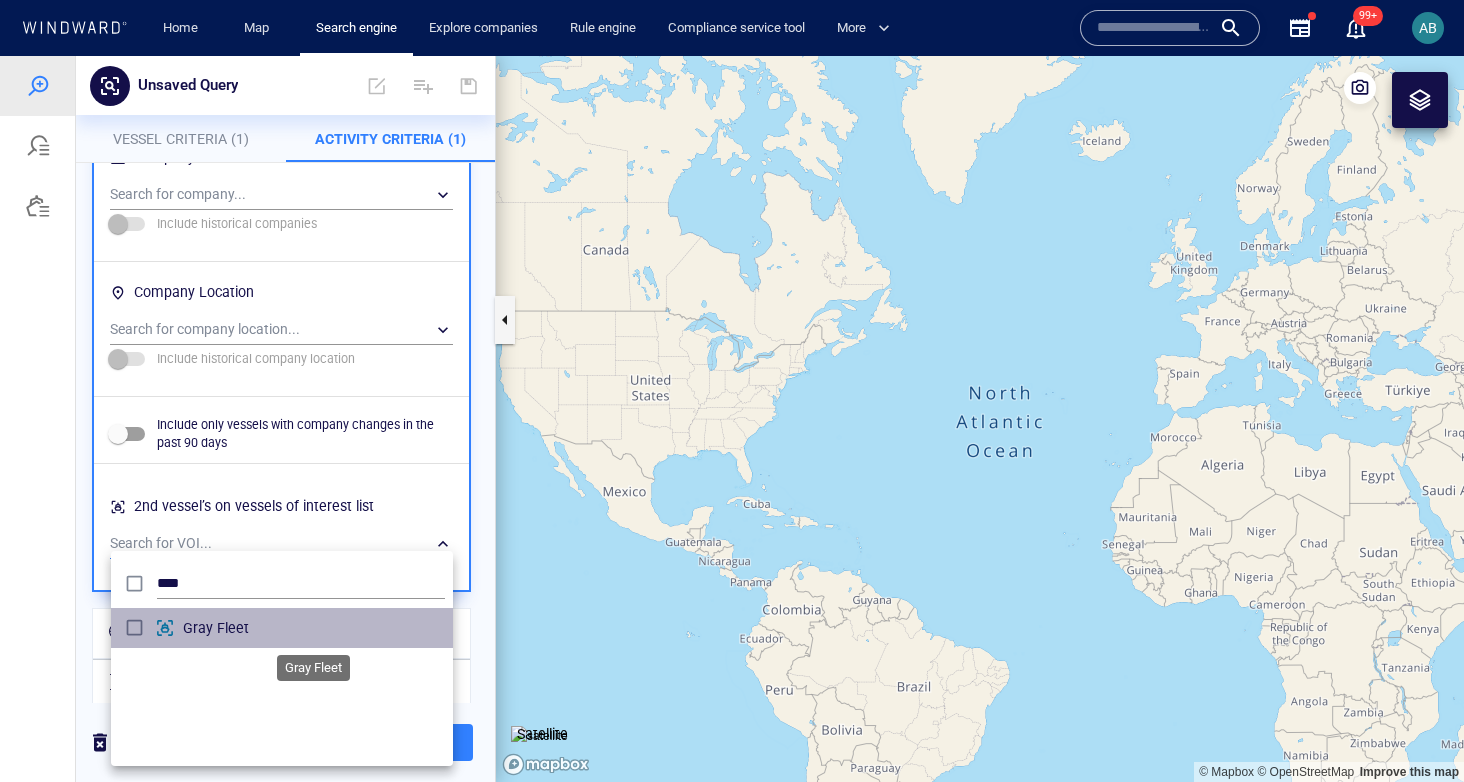click on "Gray Fleet" at bounding box center [314, 628] 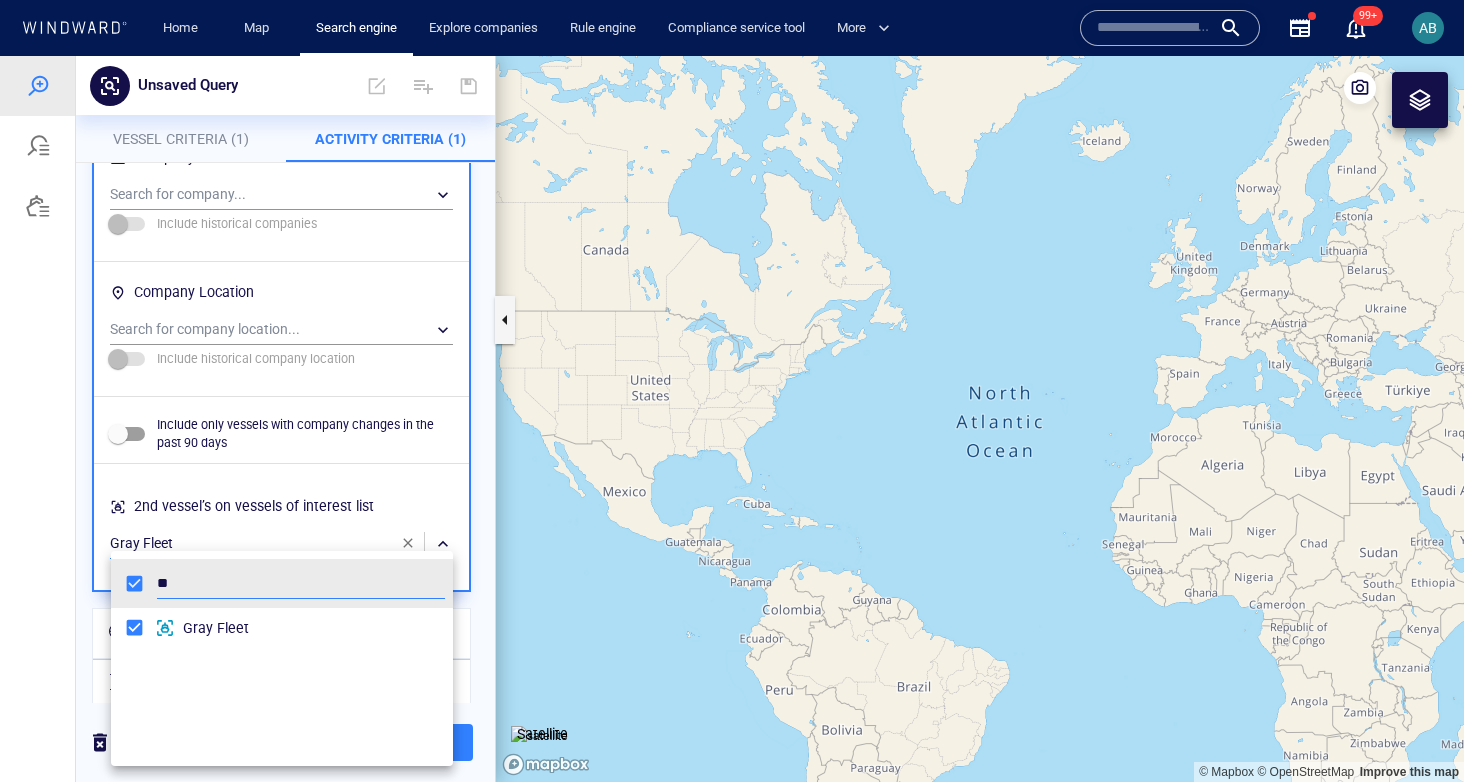 type on "*" 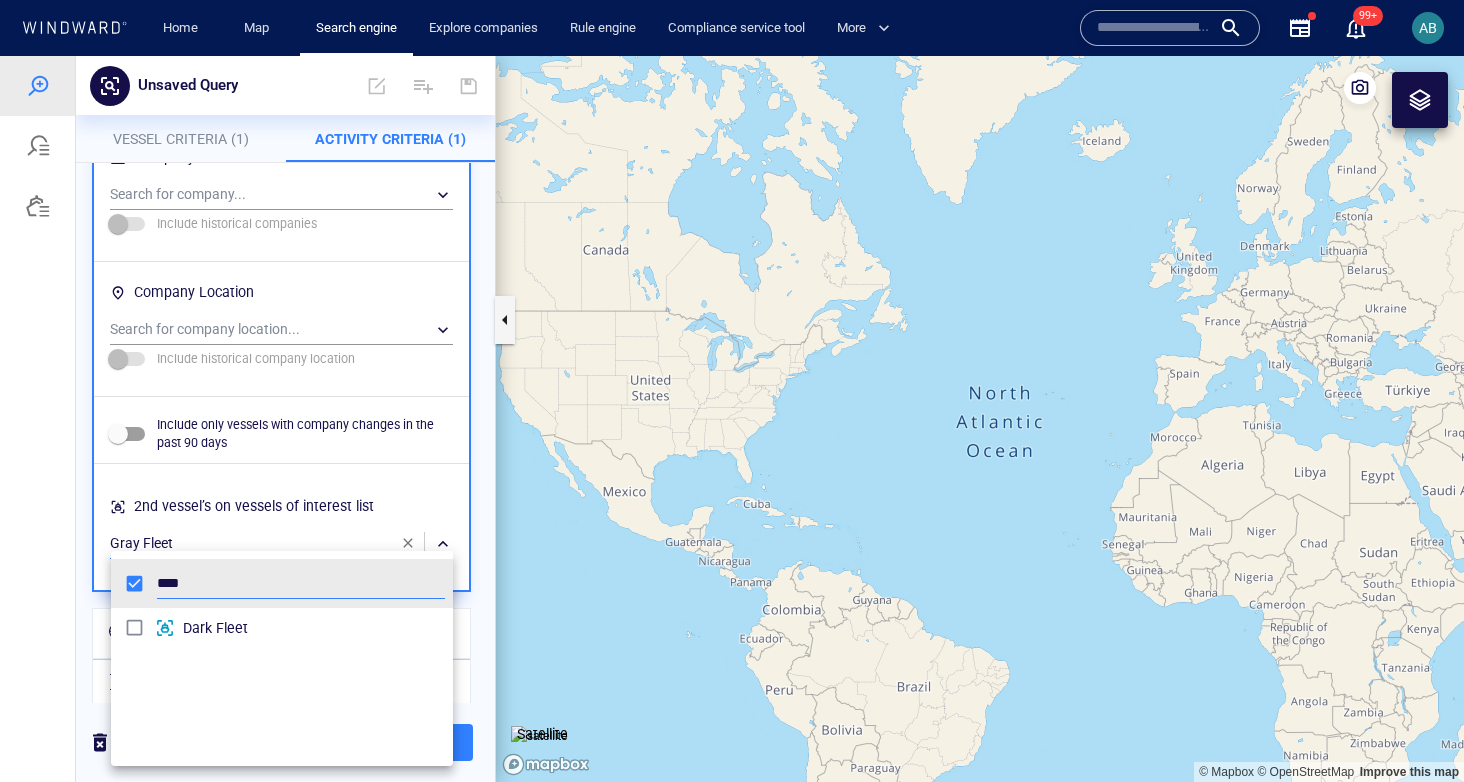 type on "****" 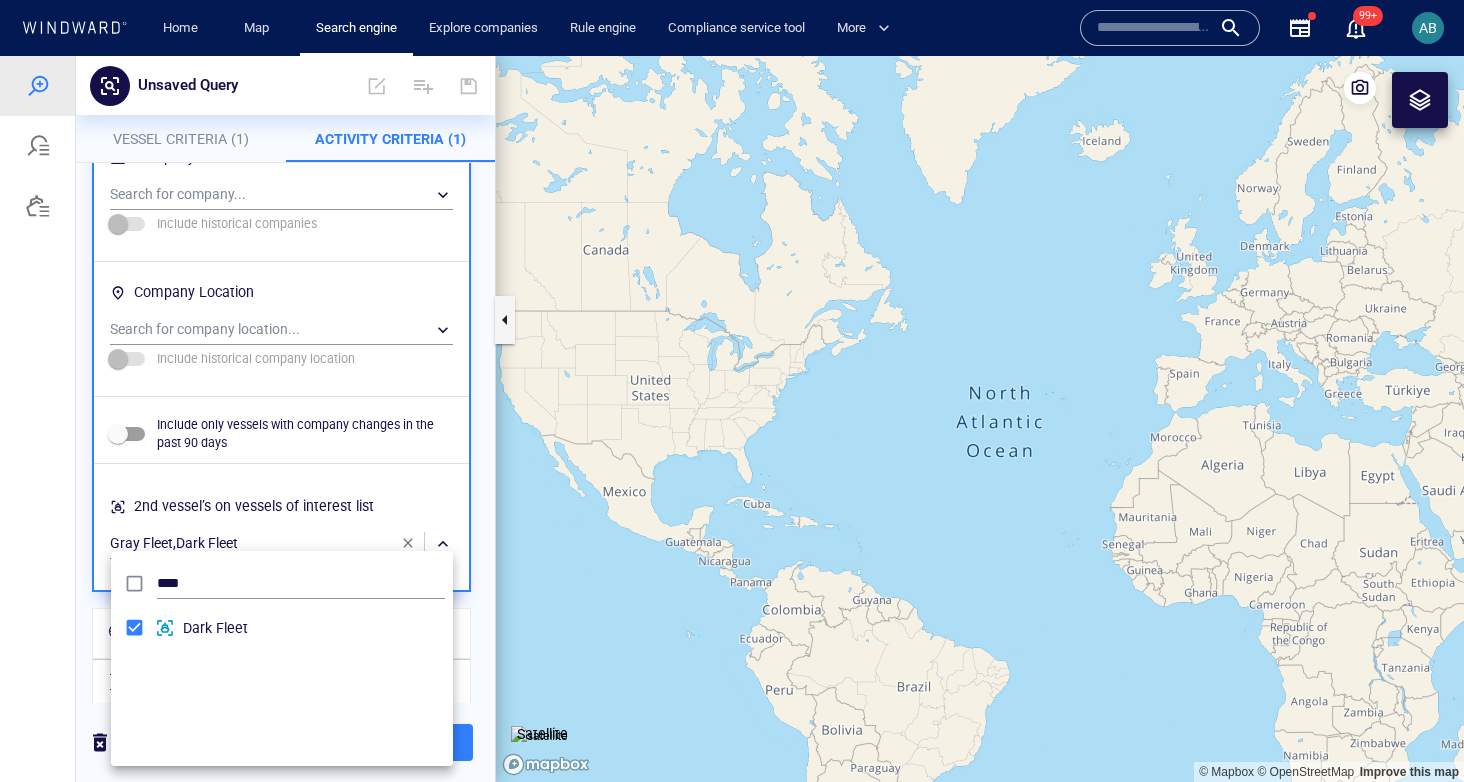 click at bounding box center [732, 419] 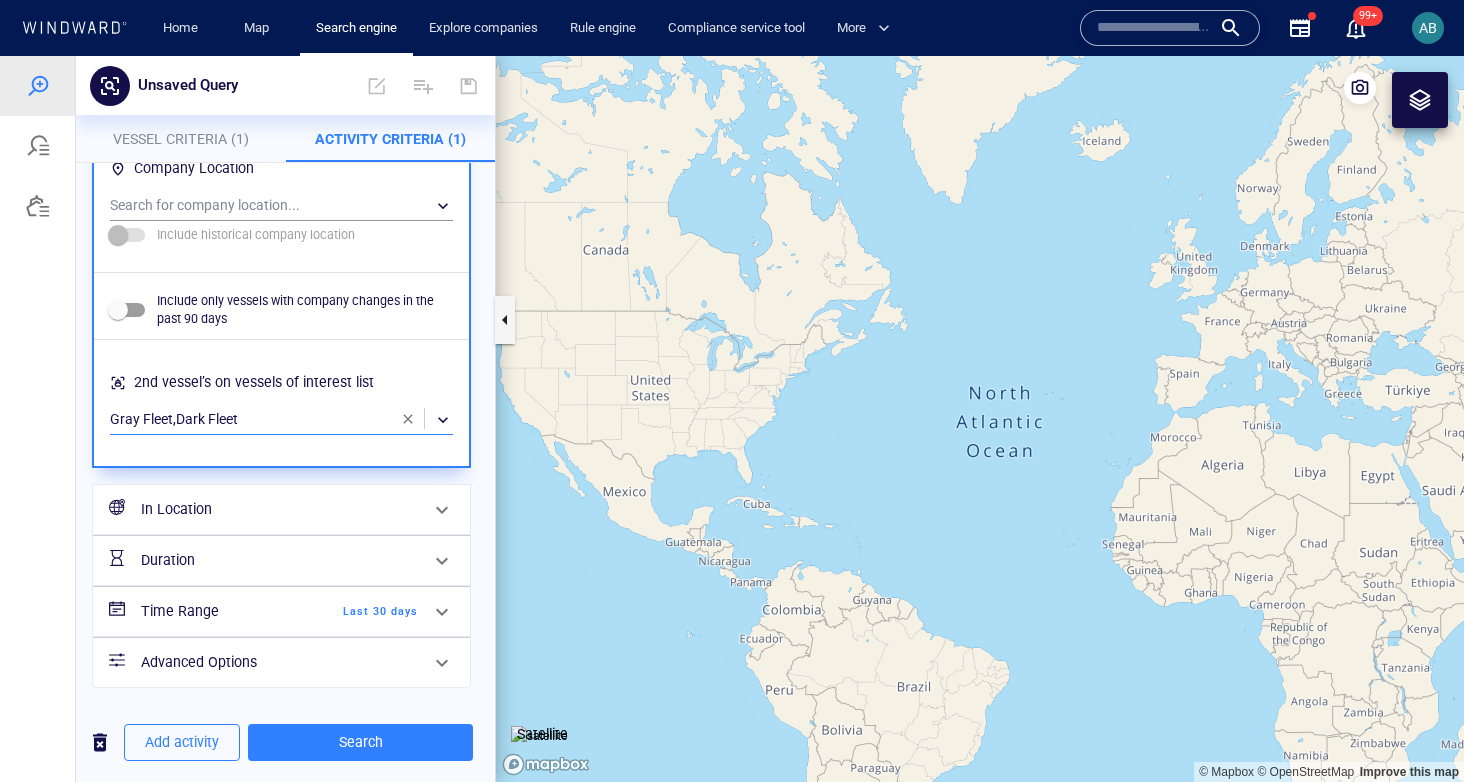 scroll, scrollTop: 1485, scrollLeft: 0, axis: vertical 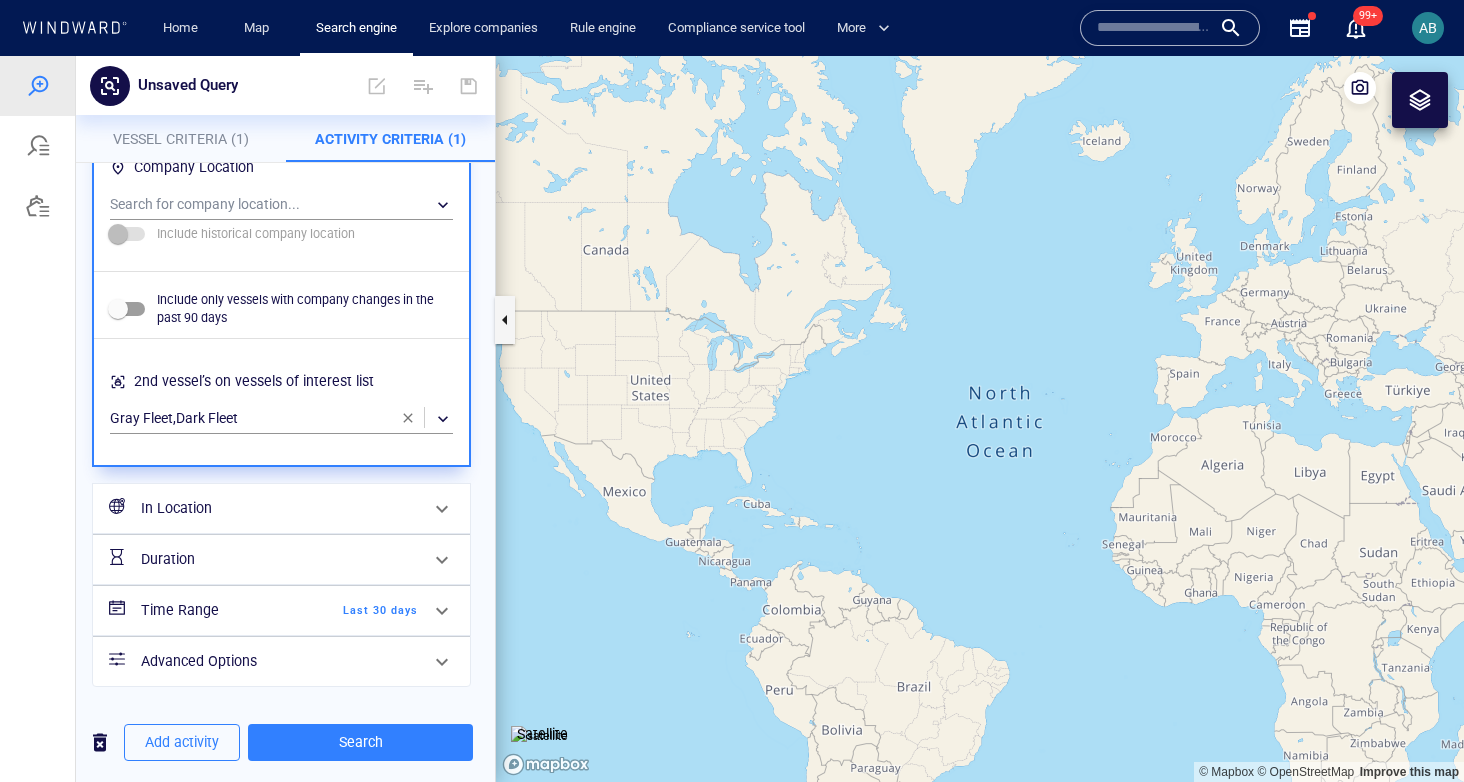click on "Last 30 days" at bounding box center (360, 611) 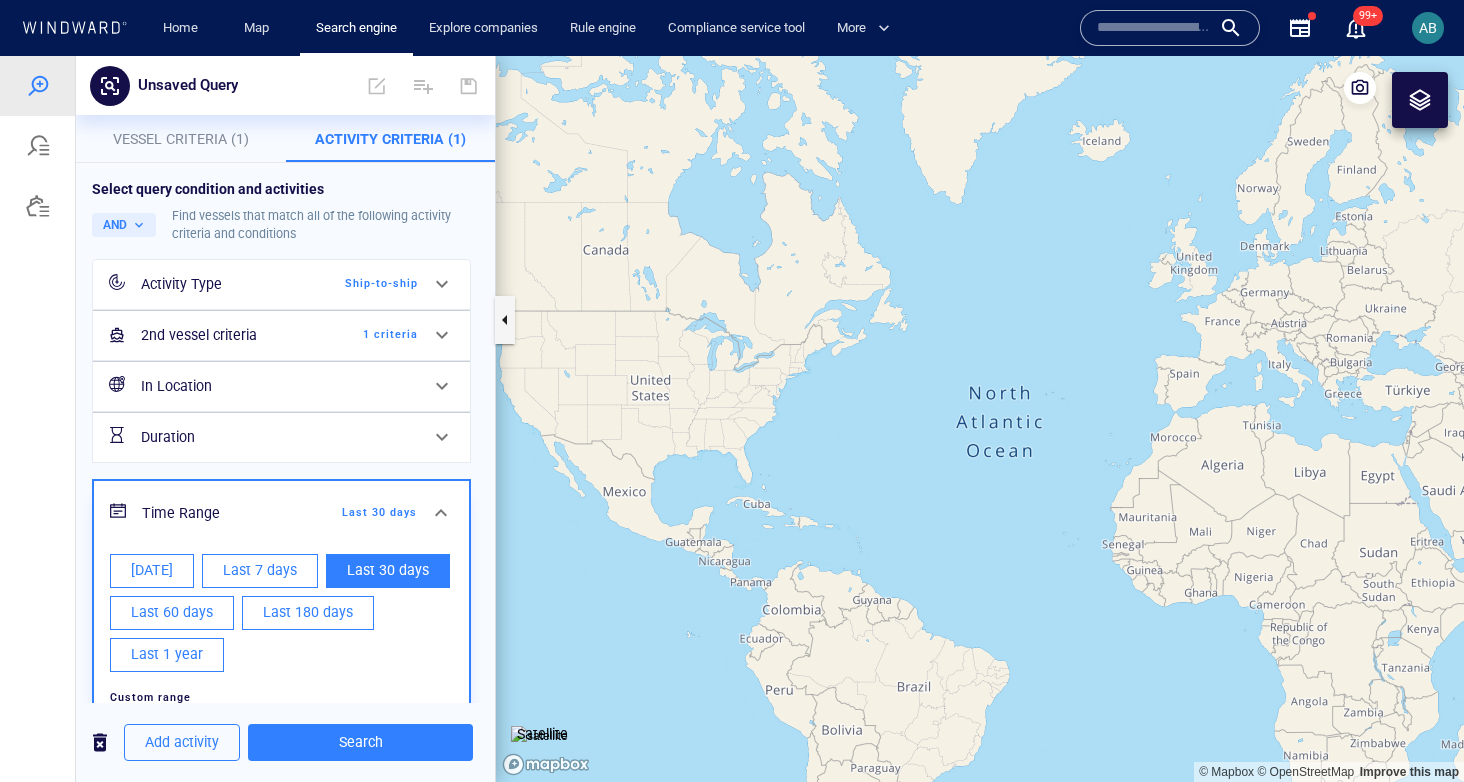 click on "Last 30 days" at bounding box center (359, 513) 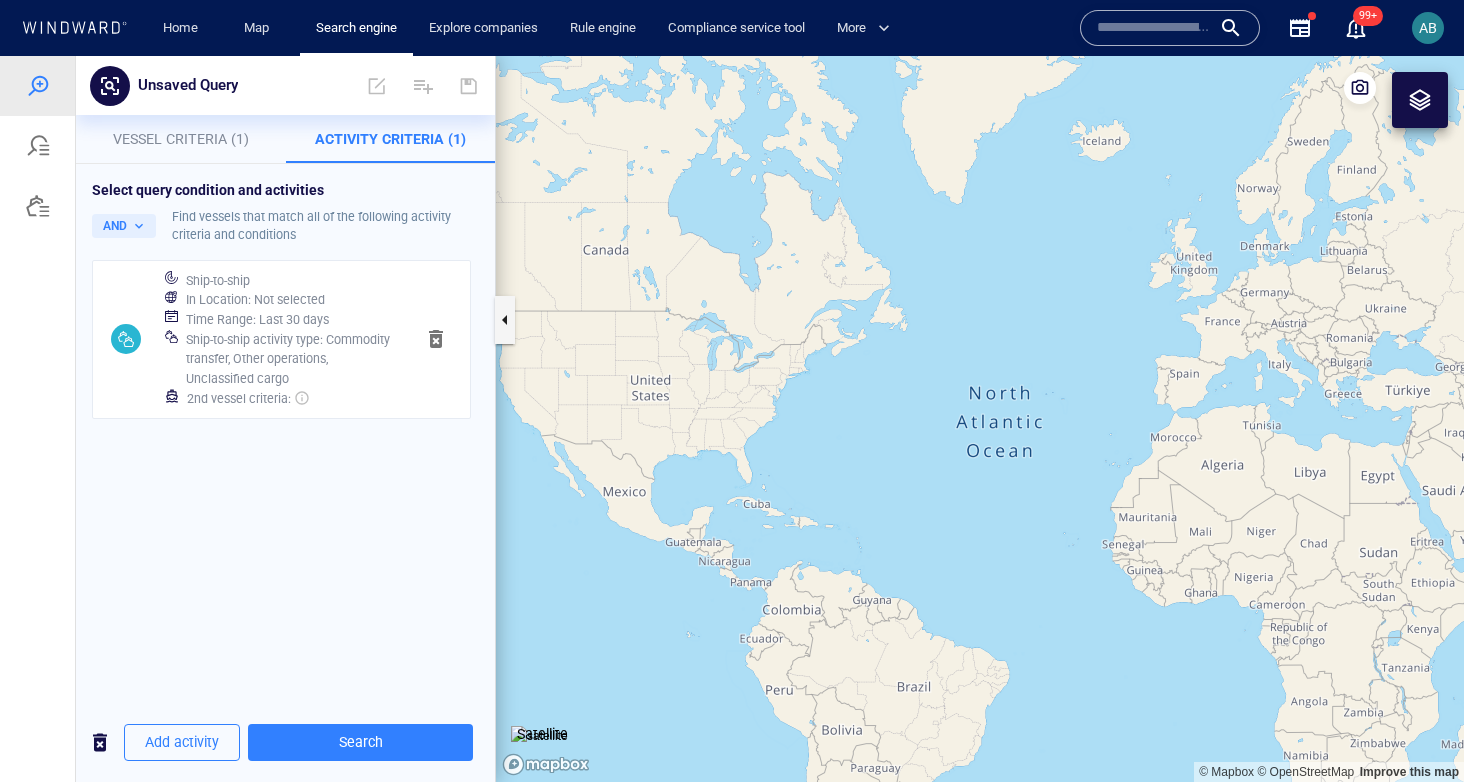 click on "2nd vessel criteria :" at bounding box center [292, 399] 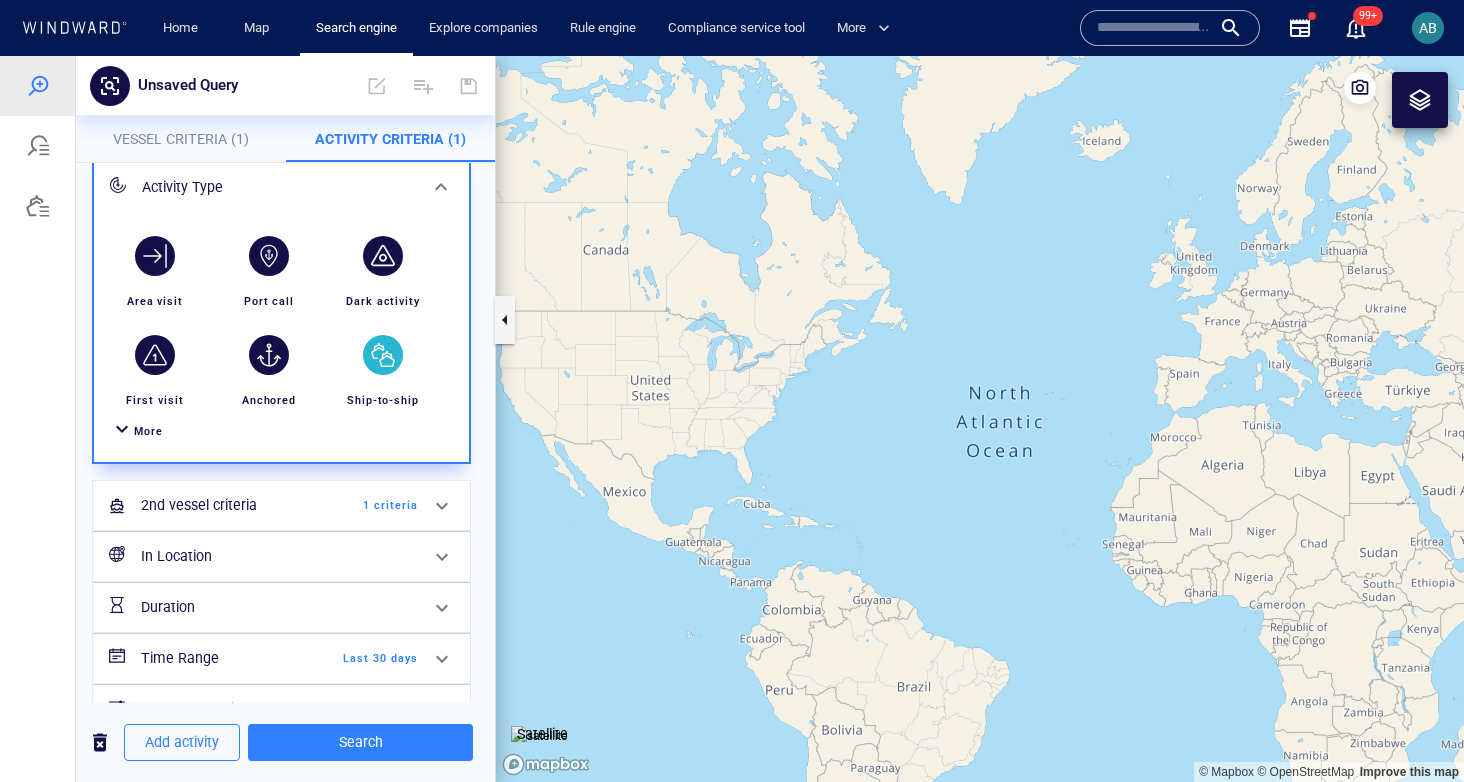 scroll, scrollTop: 154, scrollLeft: 0, axis: vertical 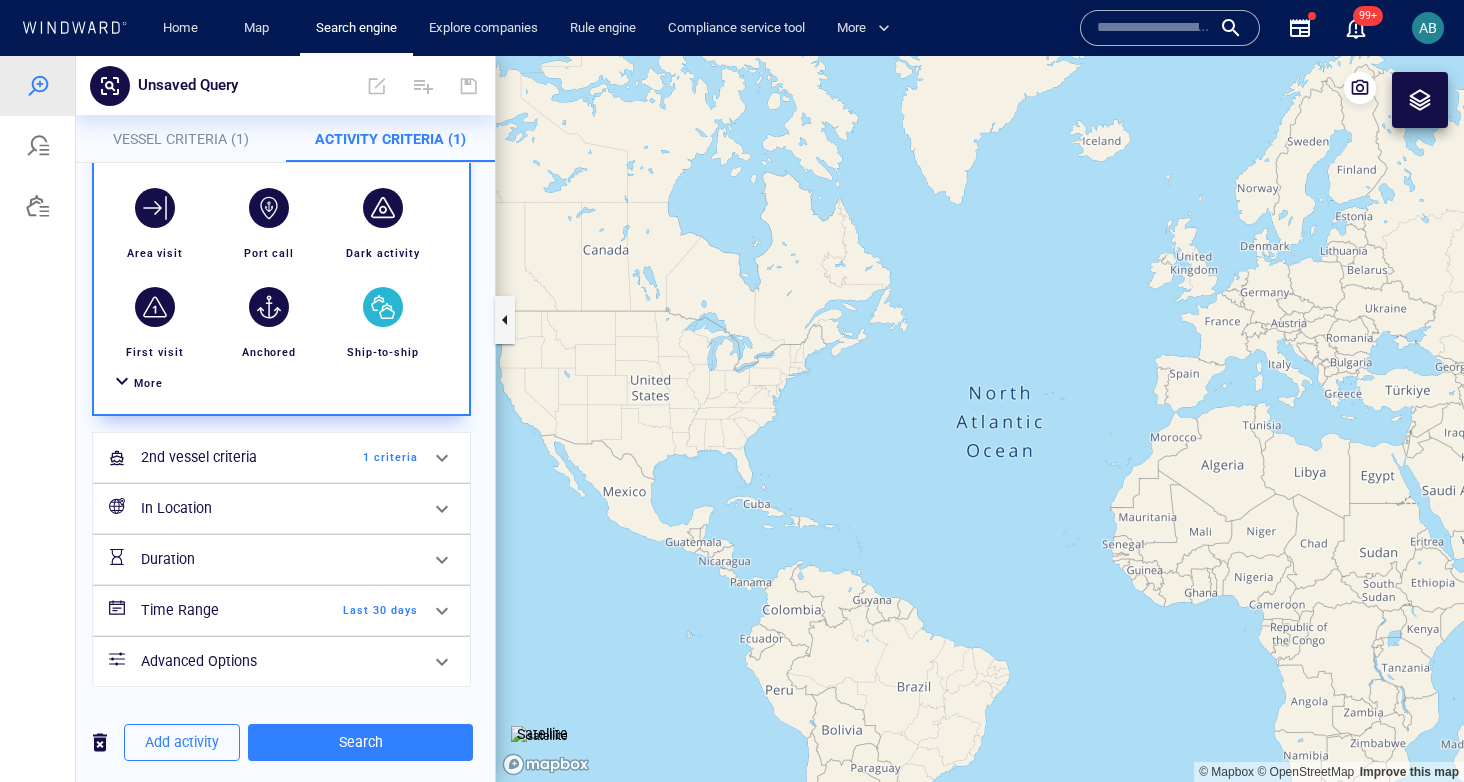 click on "Advanced Options" at bounding box center (279, 661) 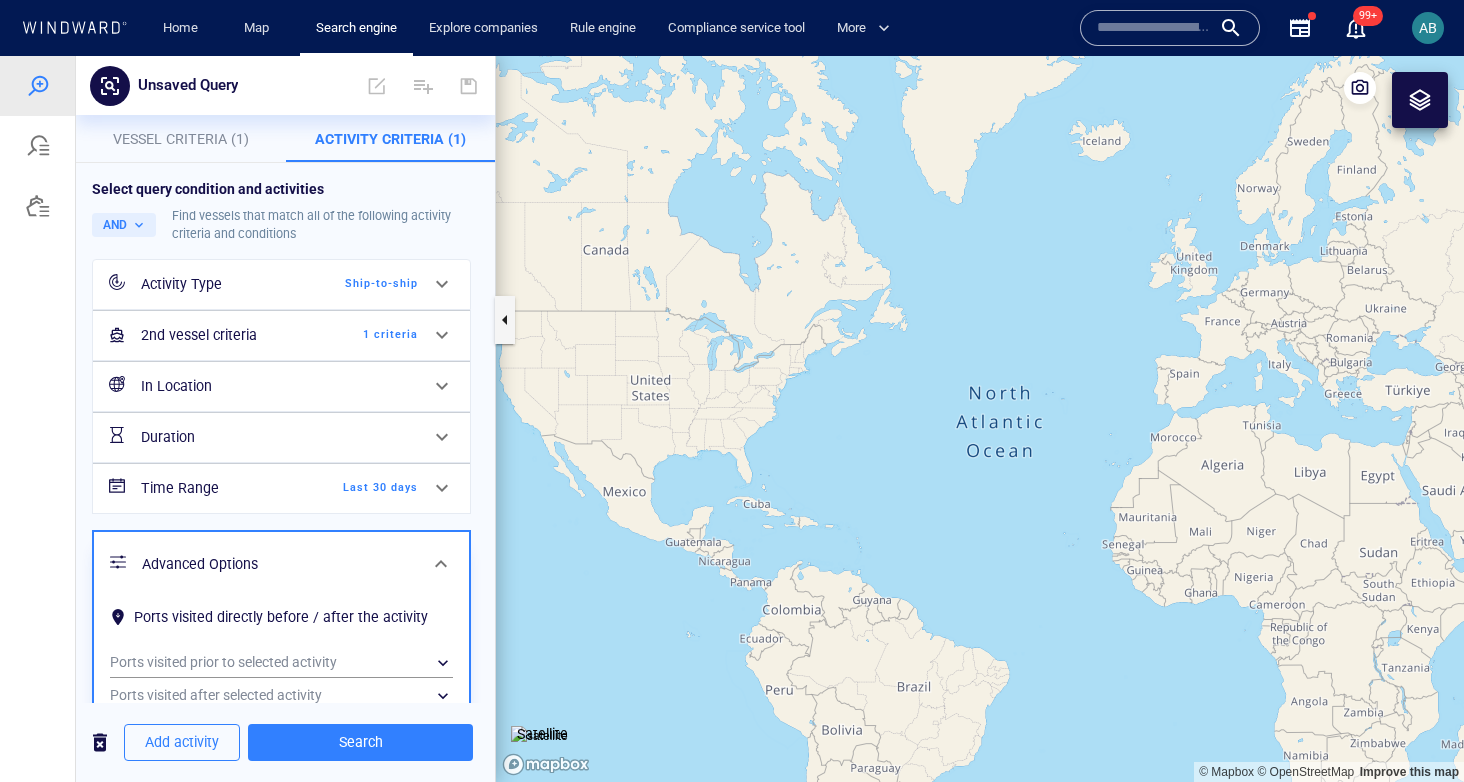scroll, scrollTop: 38, scrollLeft: 0, axis: vertical 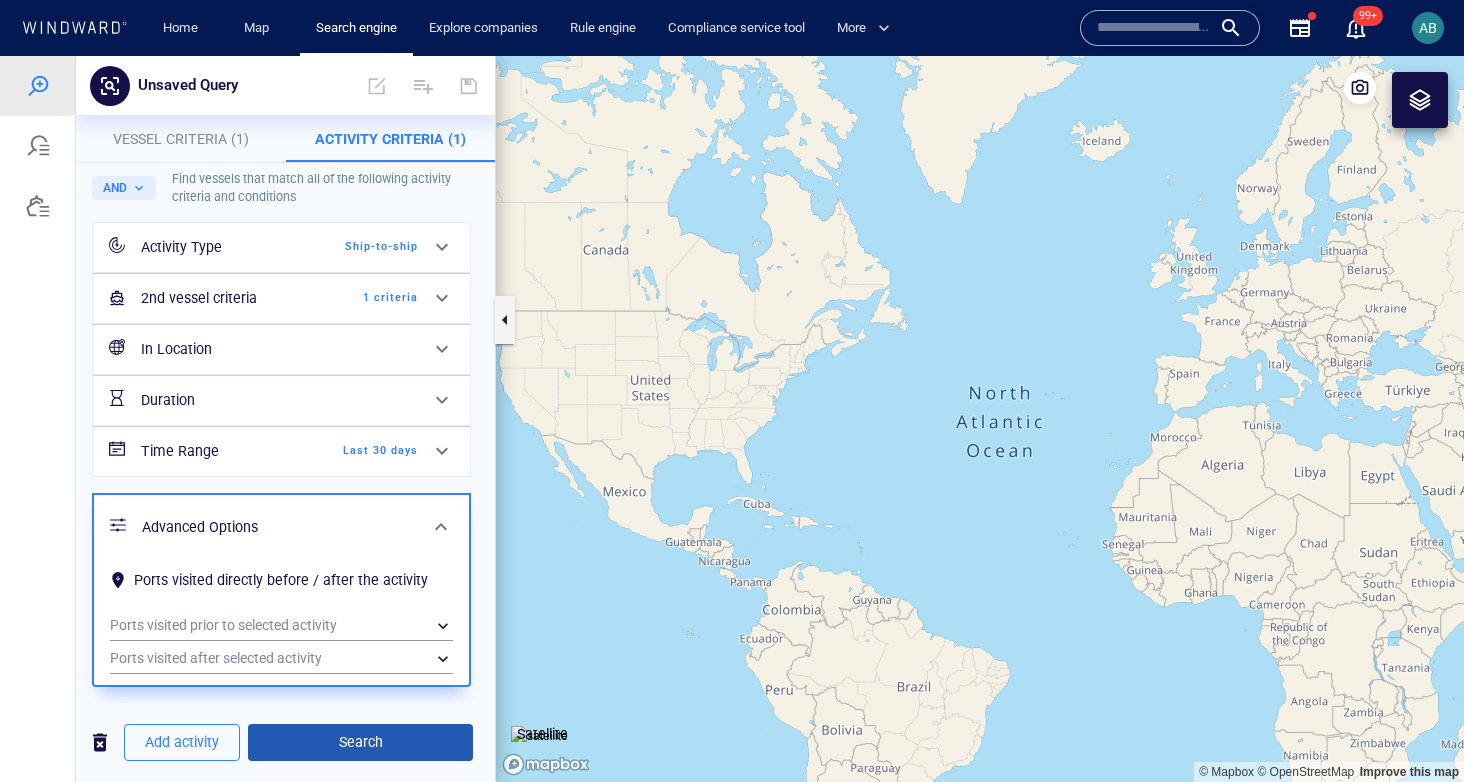 click on "Search" at bounding box center [360, 742] 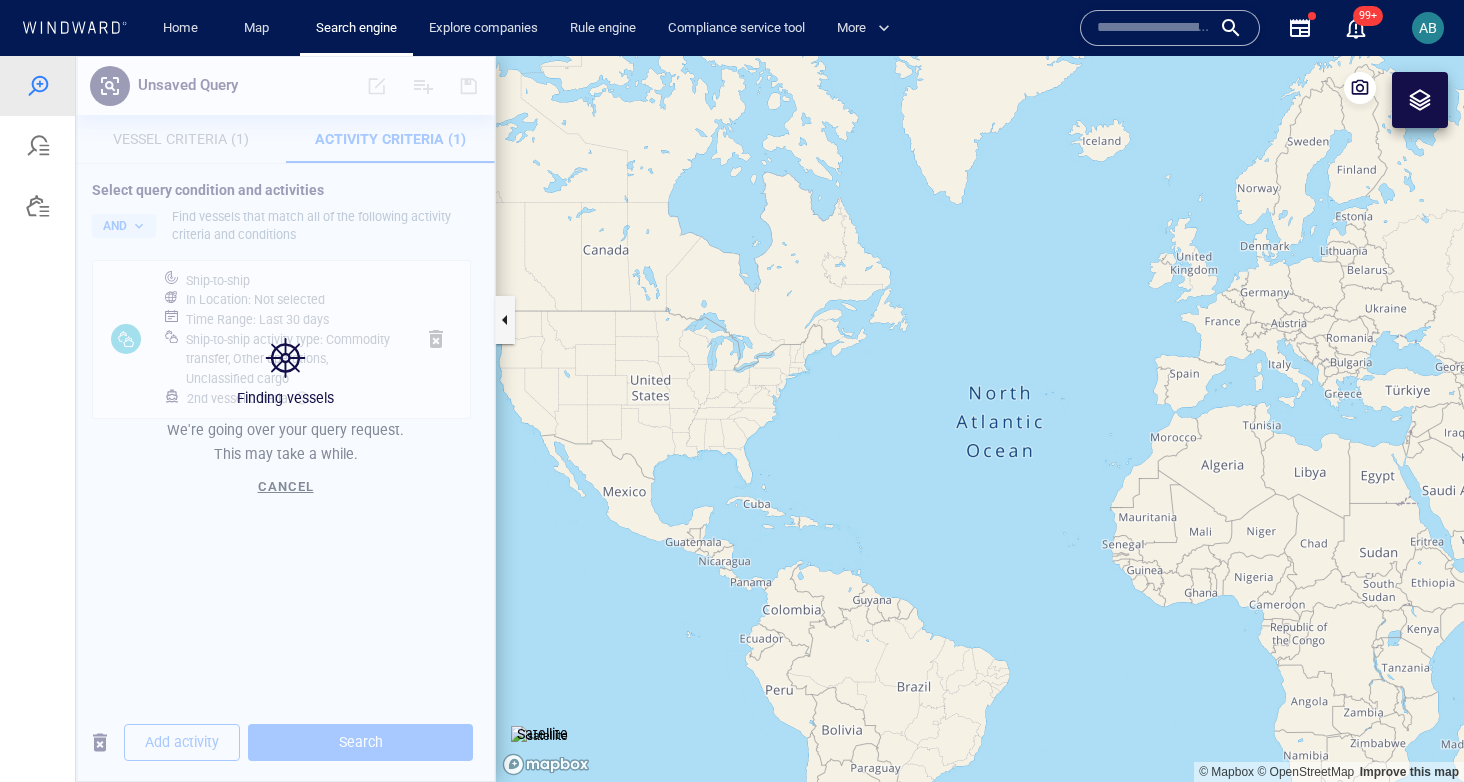 scroll, scrollTop: 0, scrollLeft: 0, axis: both 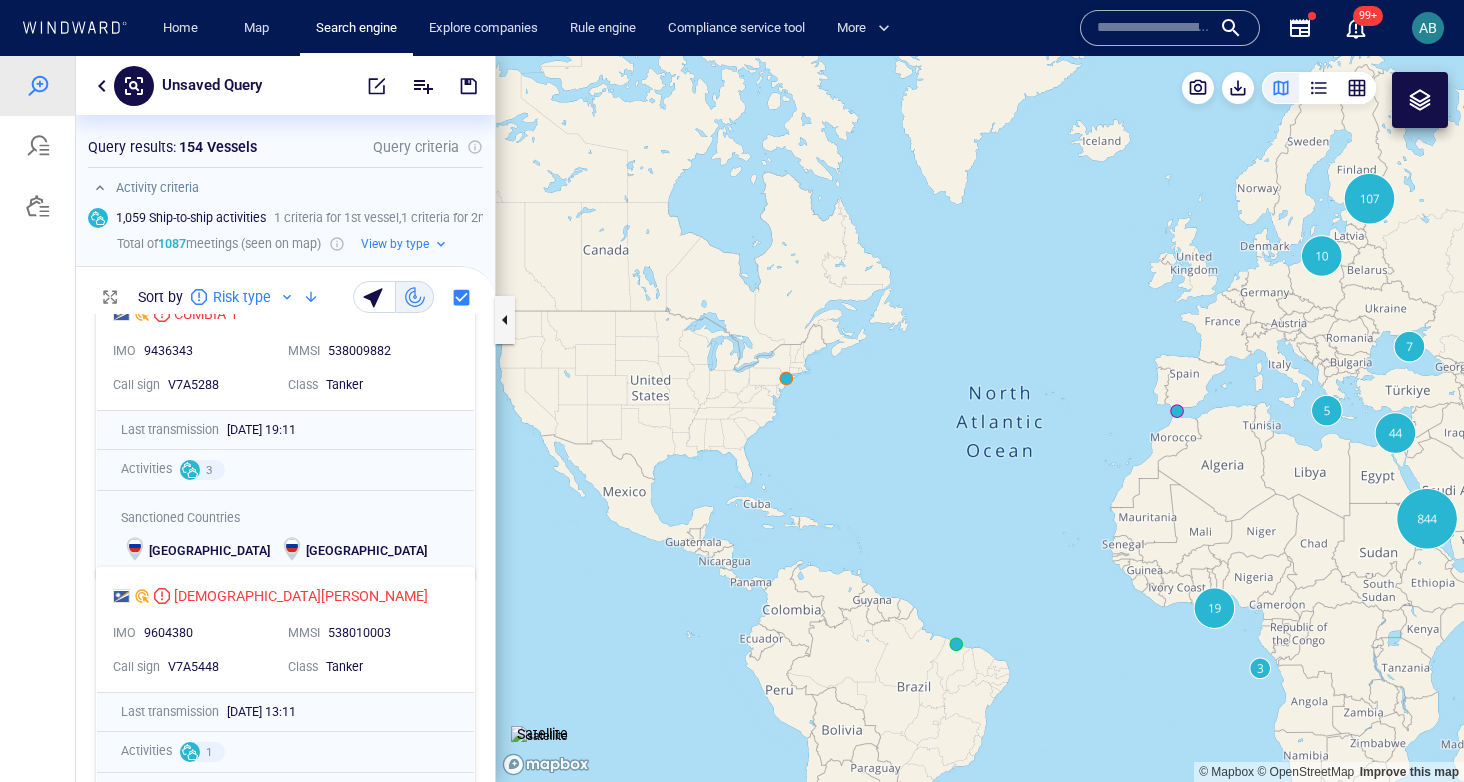 click on "Unsaved Query" at bounding box center (212, 86) 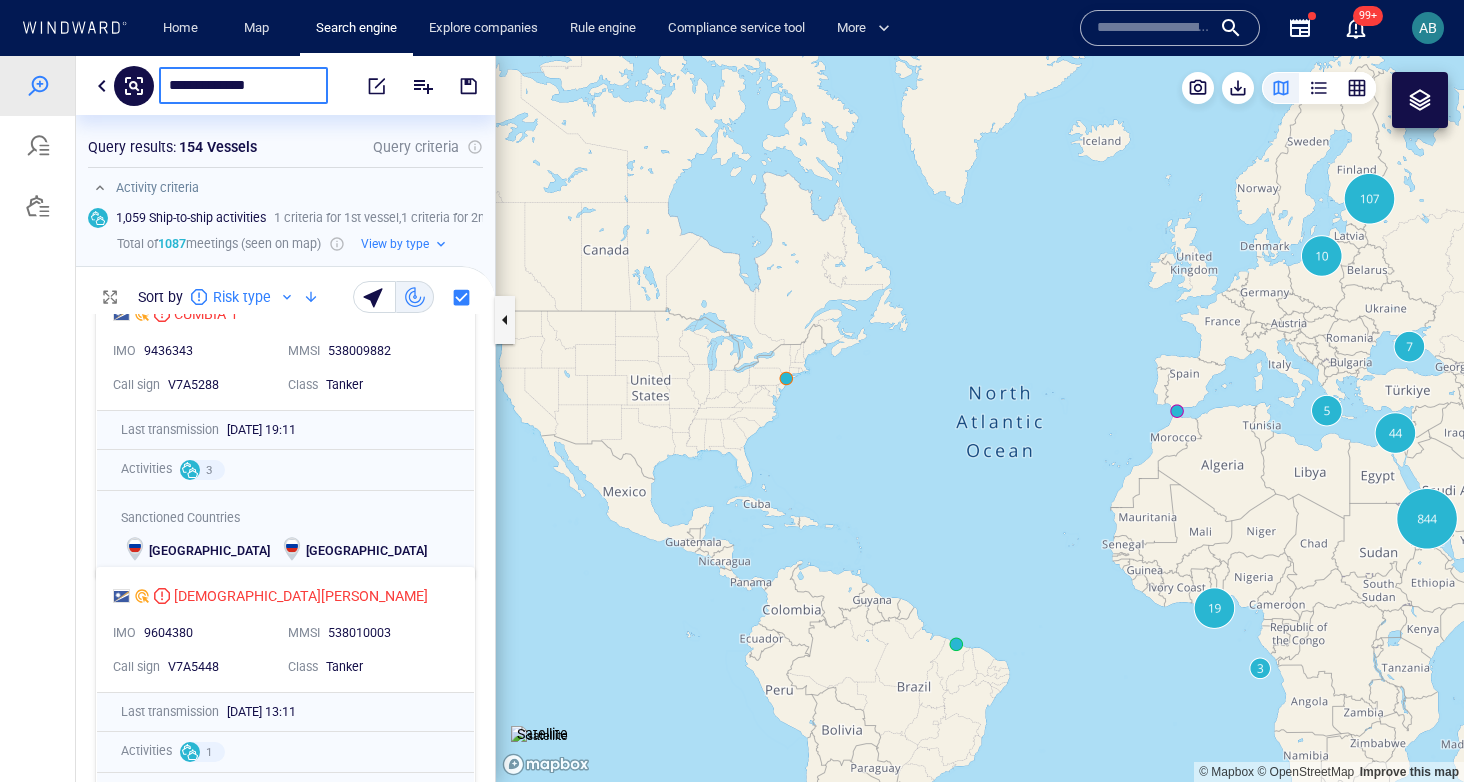 type on "**********" 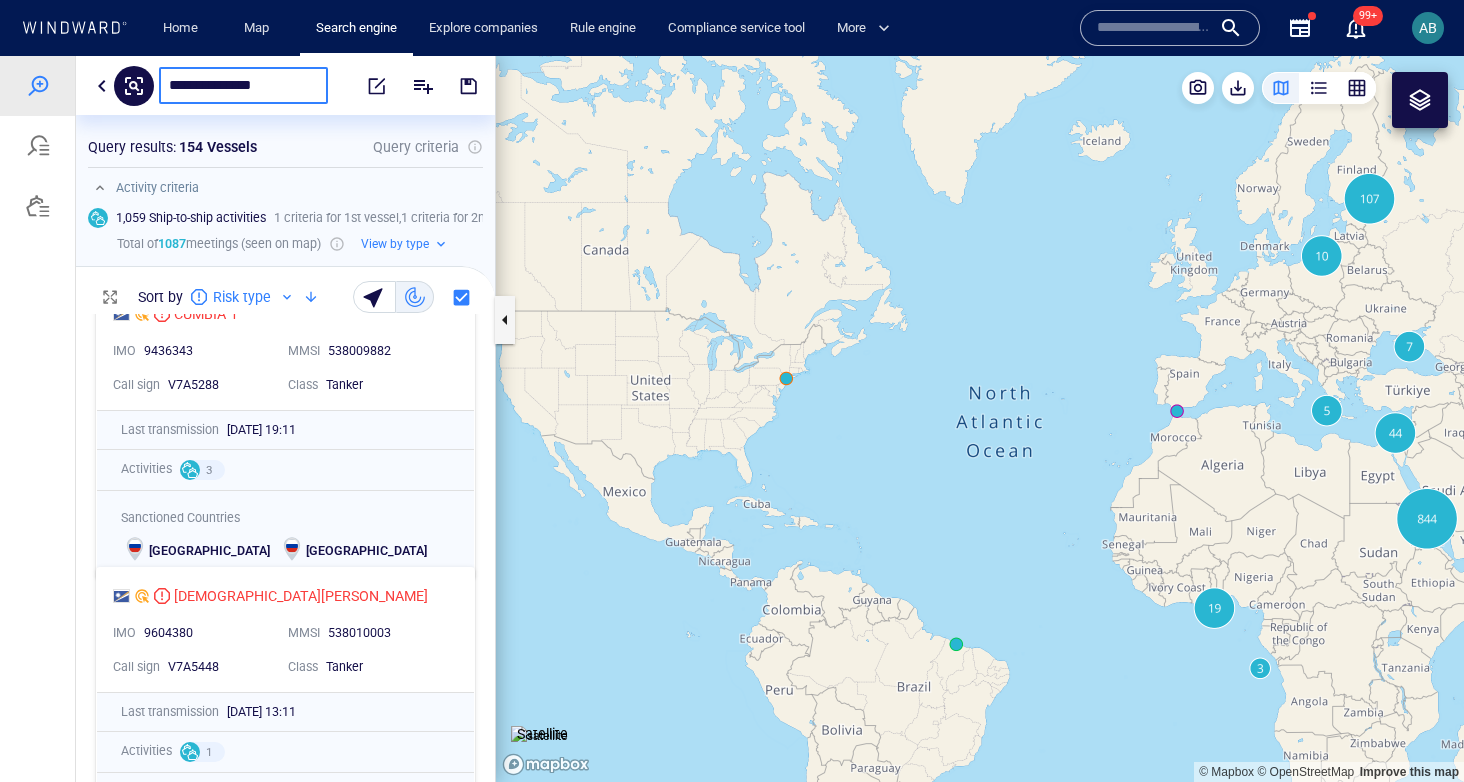click at bounding box center (407, 86) 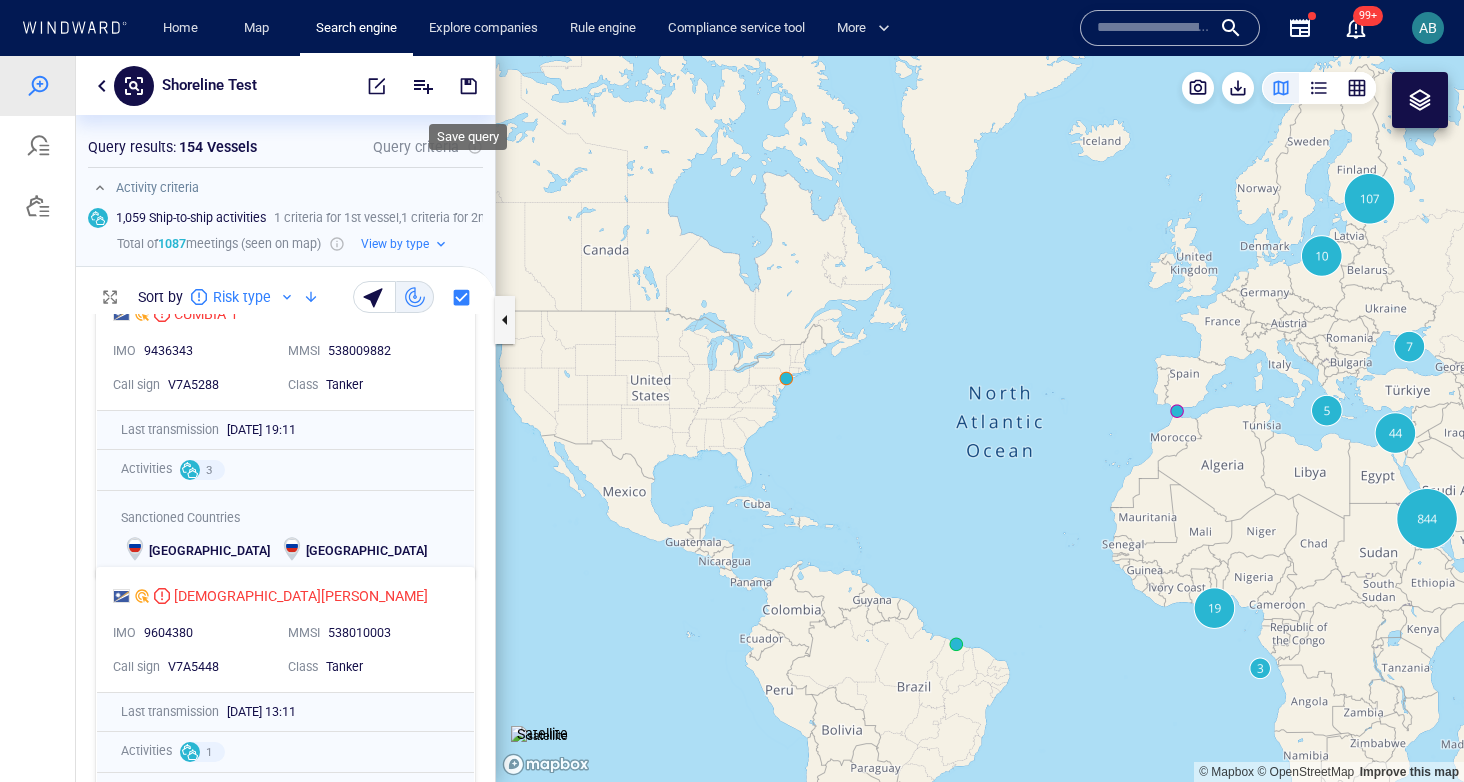 click at bounding box center (469, 86) 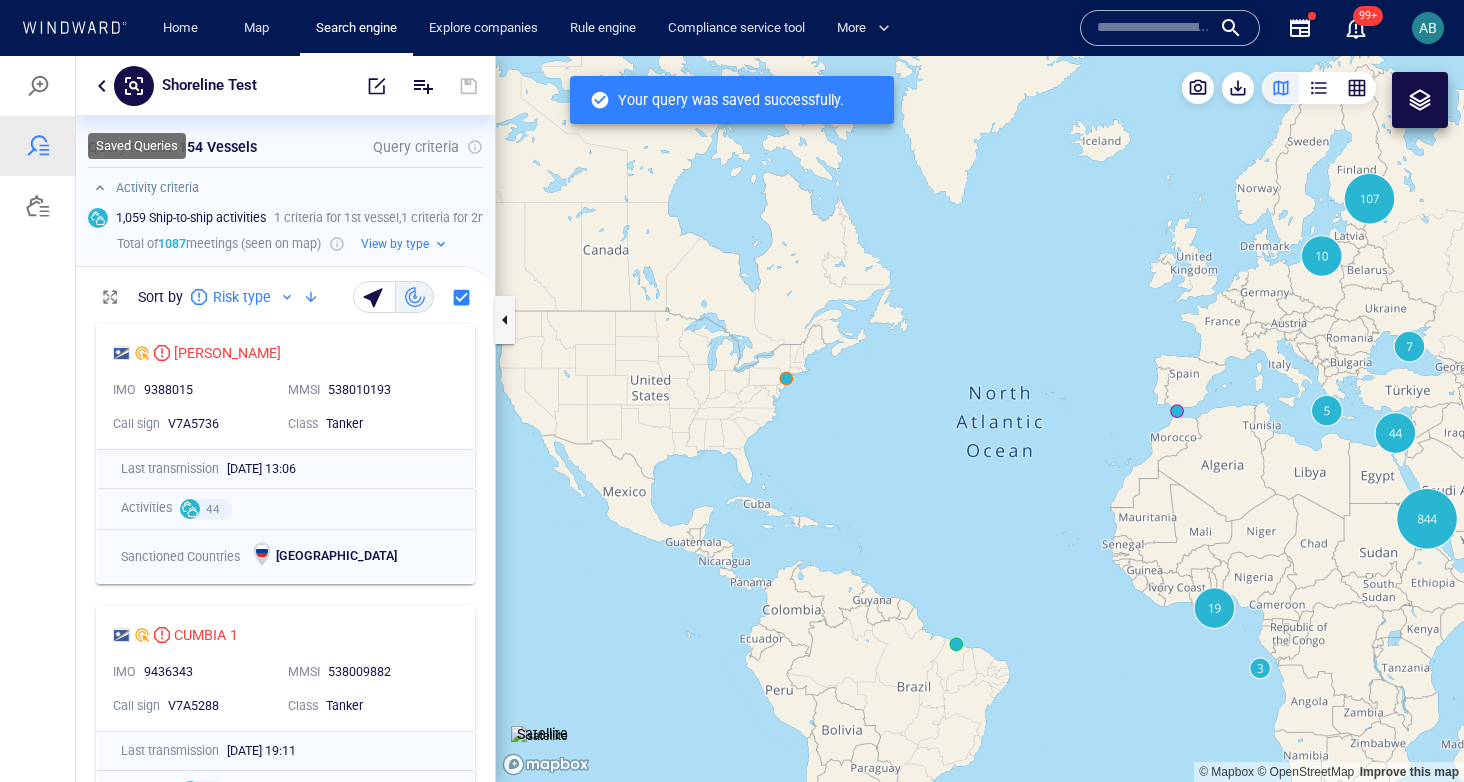 scroll, scrollTop: 1, scrollLeft: 1, axis: both 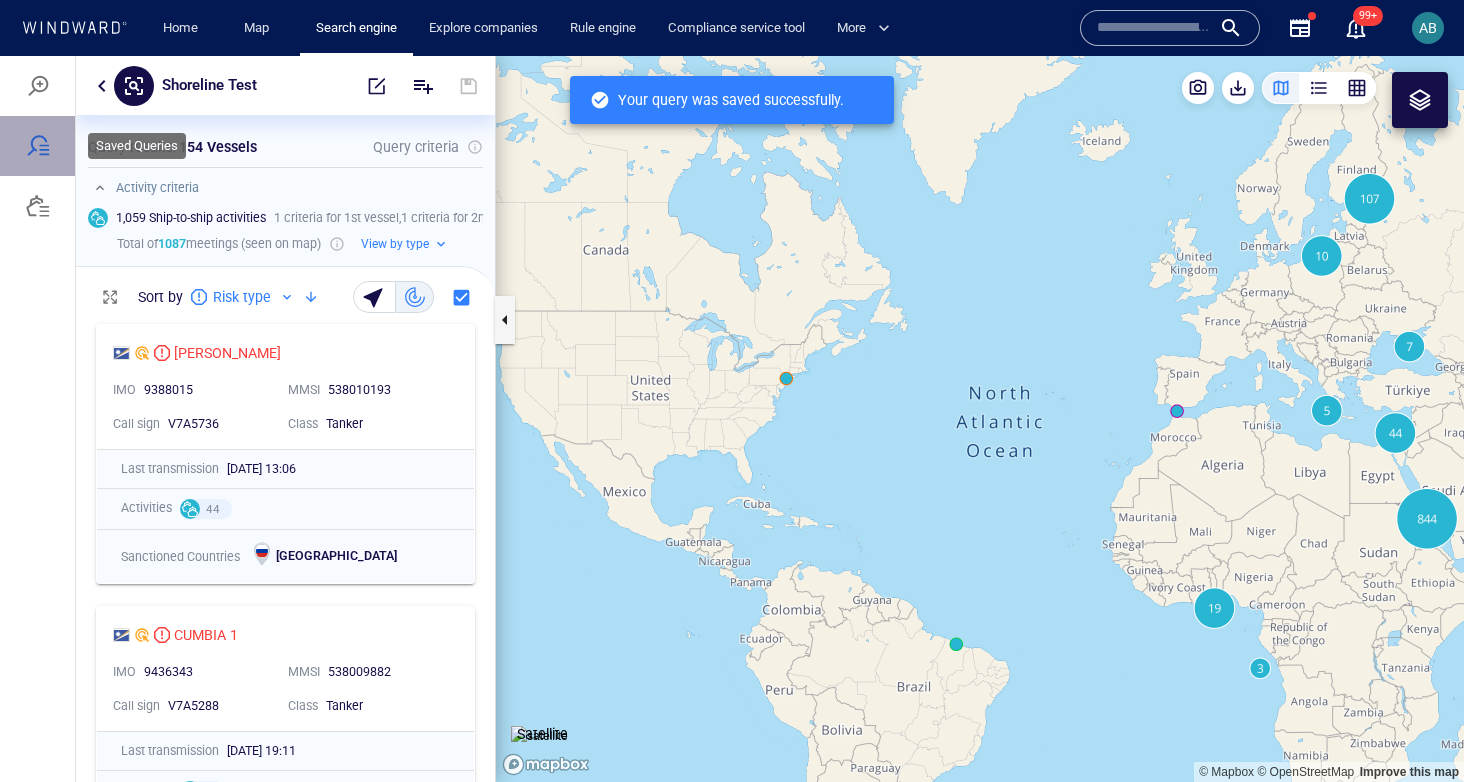click at bounding box center [38, 146] 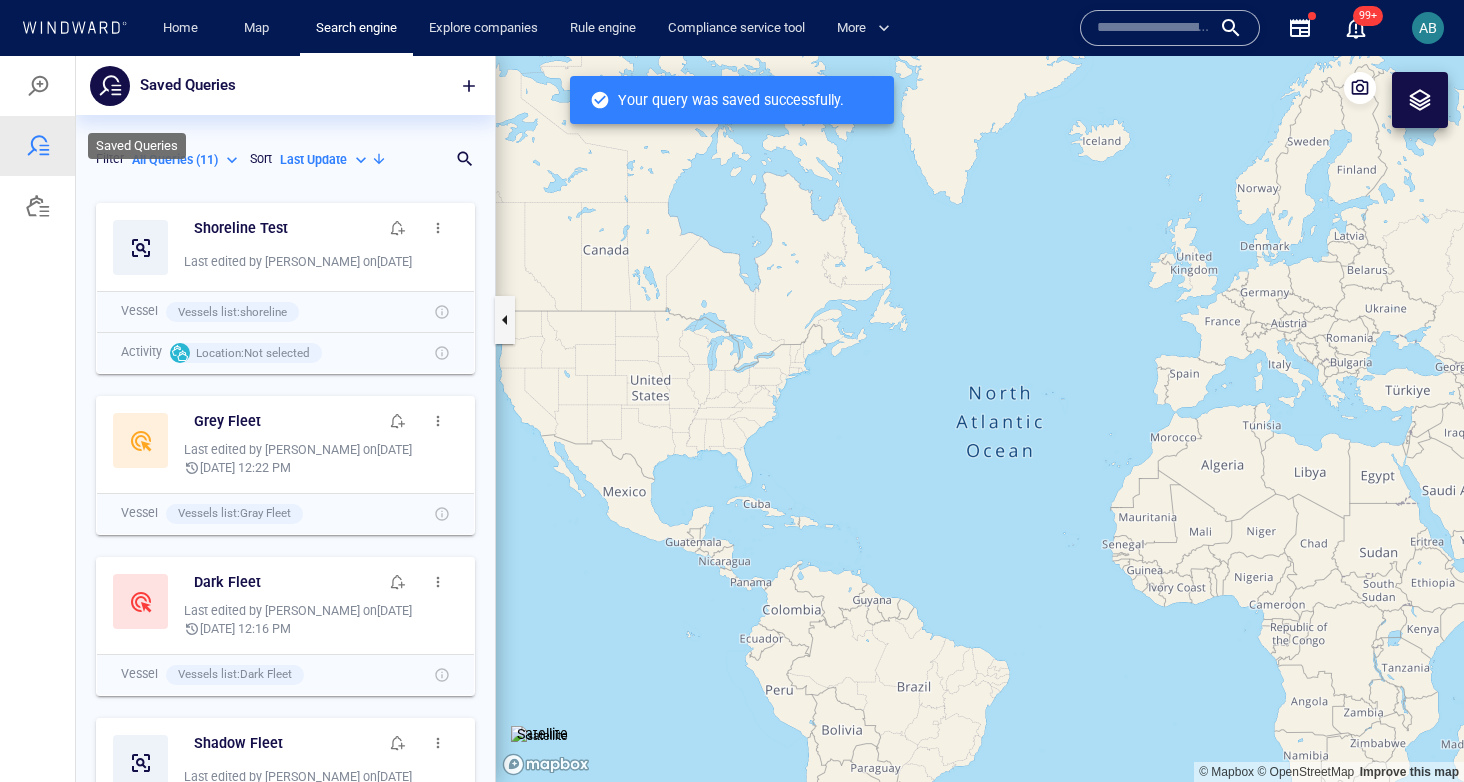 scroll, scrollTop: 1, scrollLeft: 1, axis: both 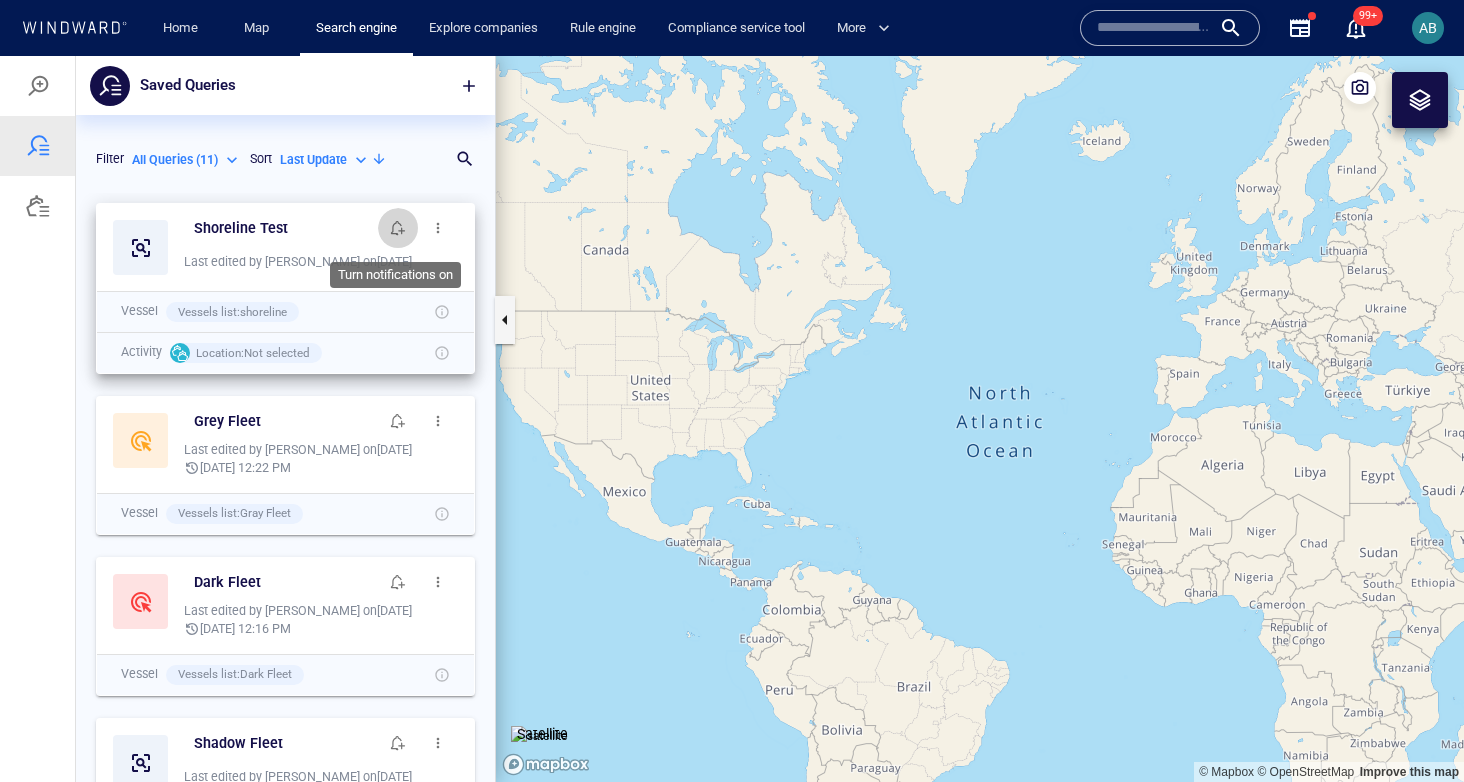 click at bounding box center (398, 228) 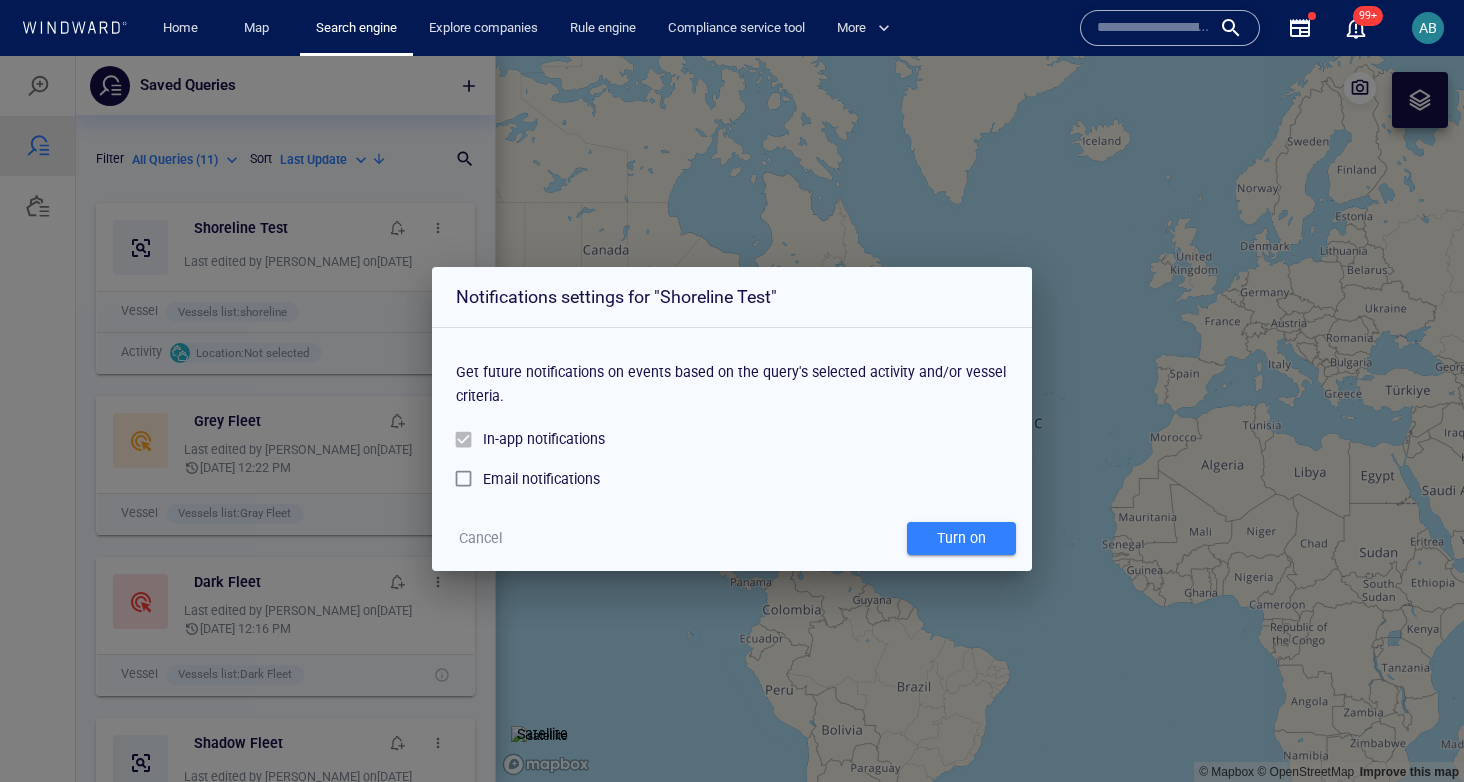 click on "Cancel" at bounding box center (480, 538) 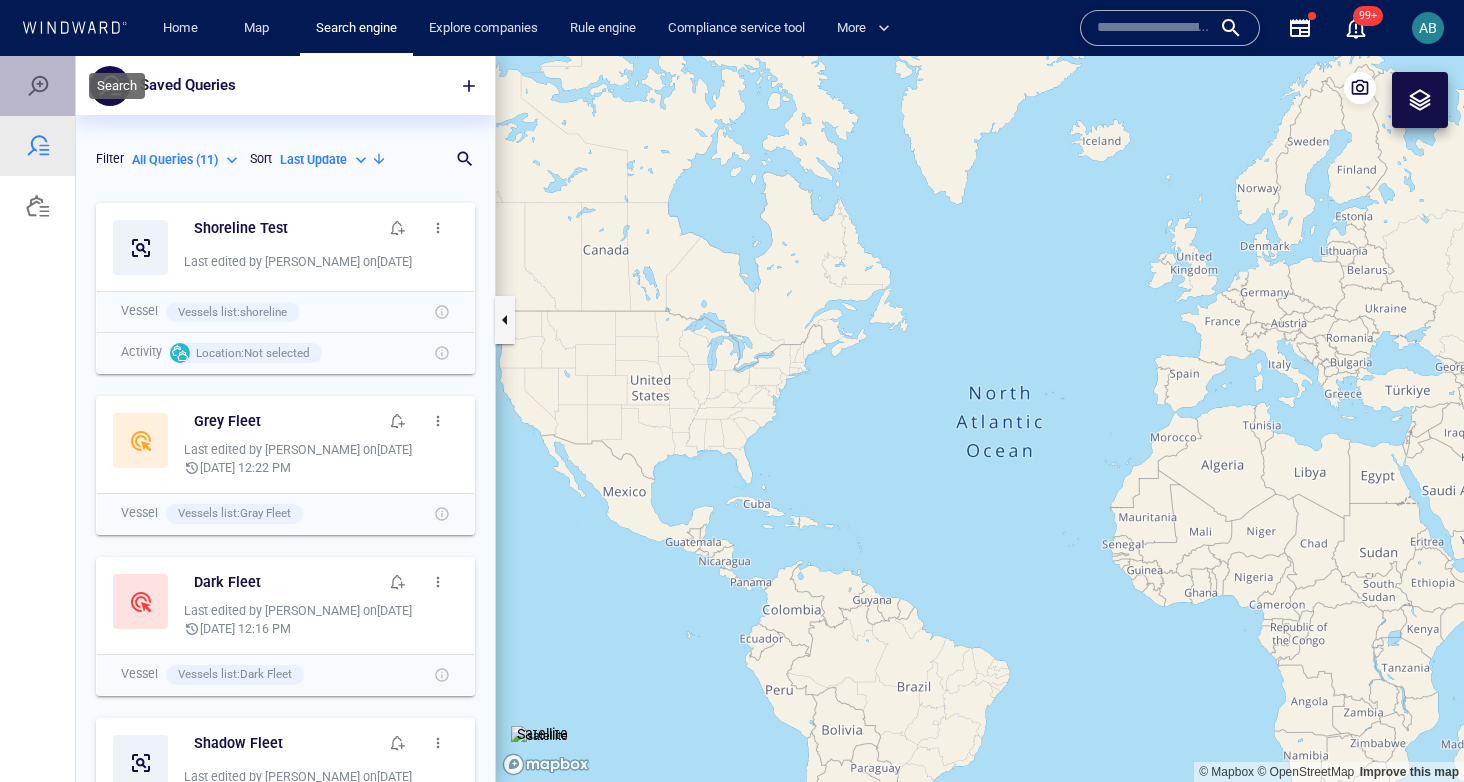click at bounding box center [37, 86] 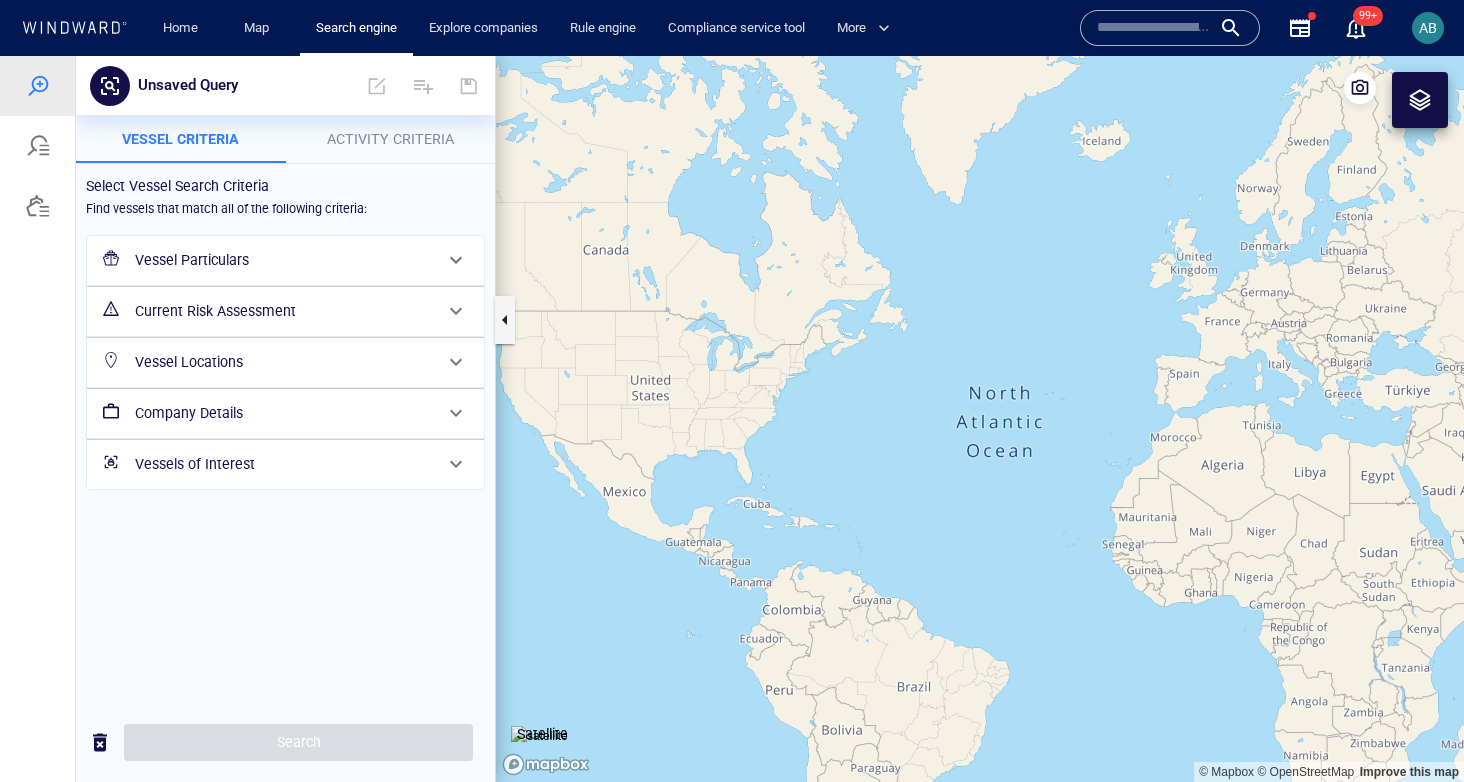 click on "Activity Criteria" at bounding box center [391, 139] 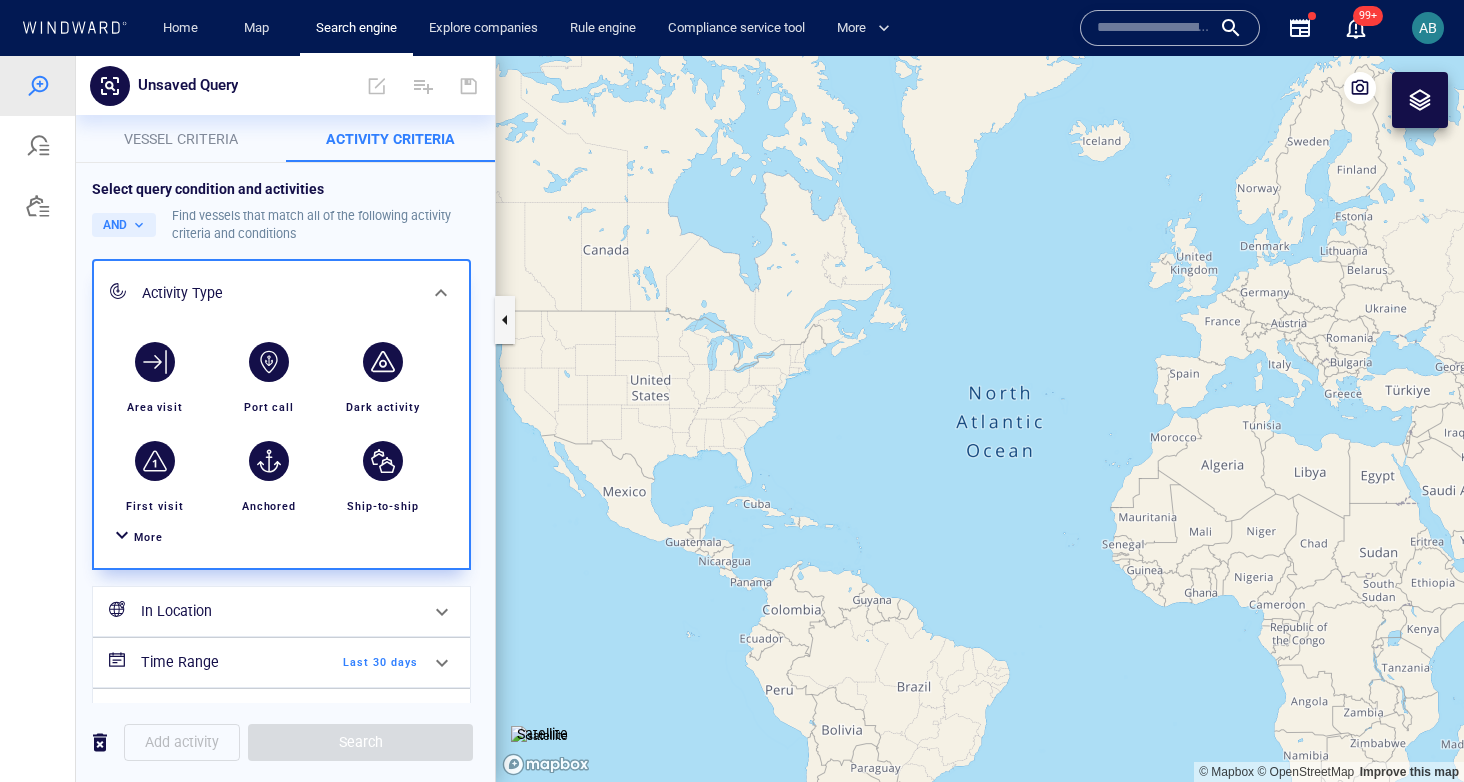 click on "More" at bounding box center [148, 537] 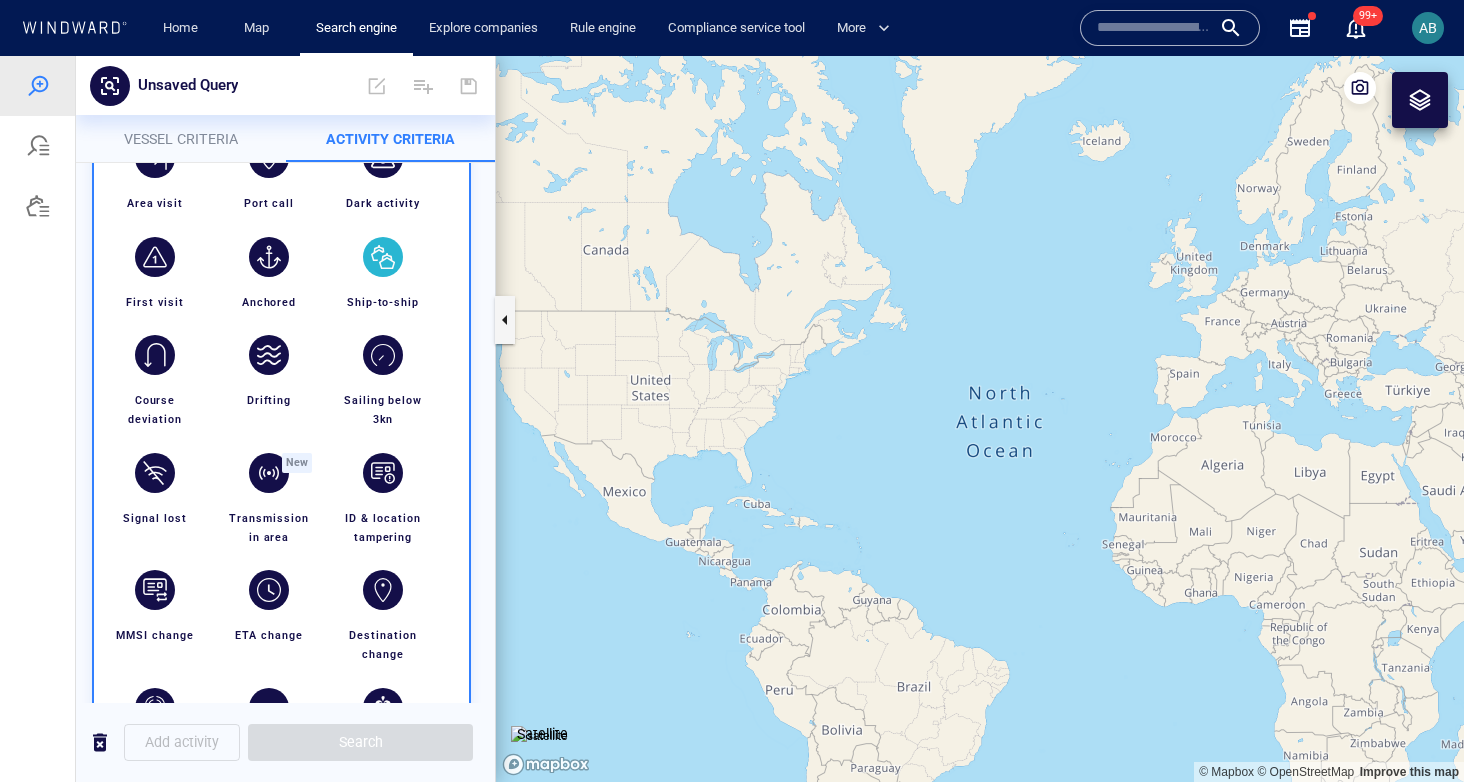 scroll, scrollTop: 77, scrollLeft: 0, axis: vertical 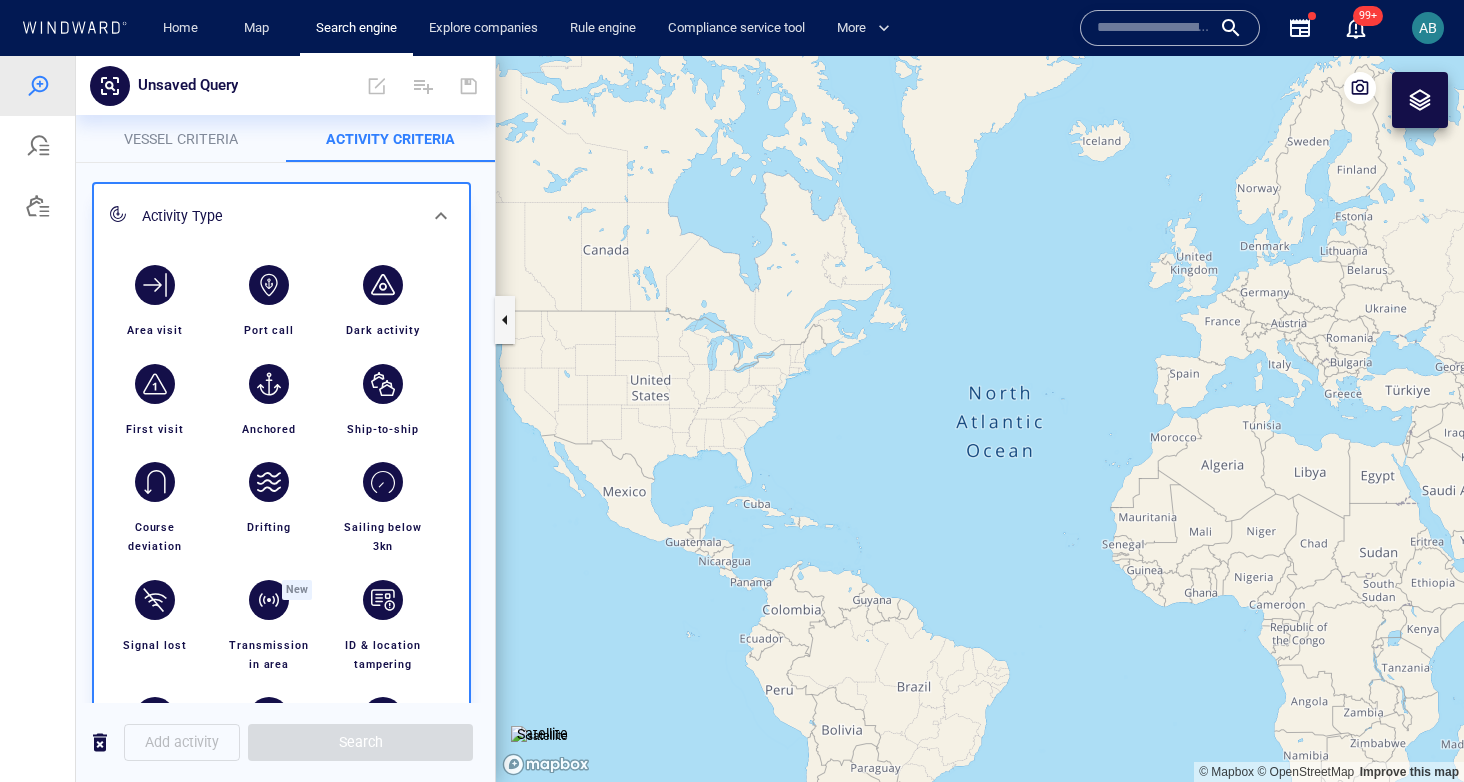 click on "Vessel criteria" at bounding box center [181, 139] 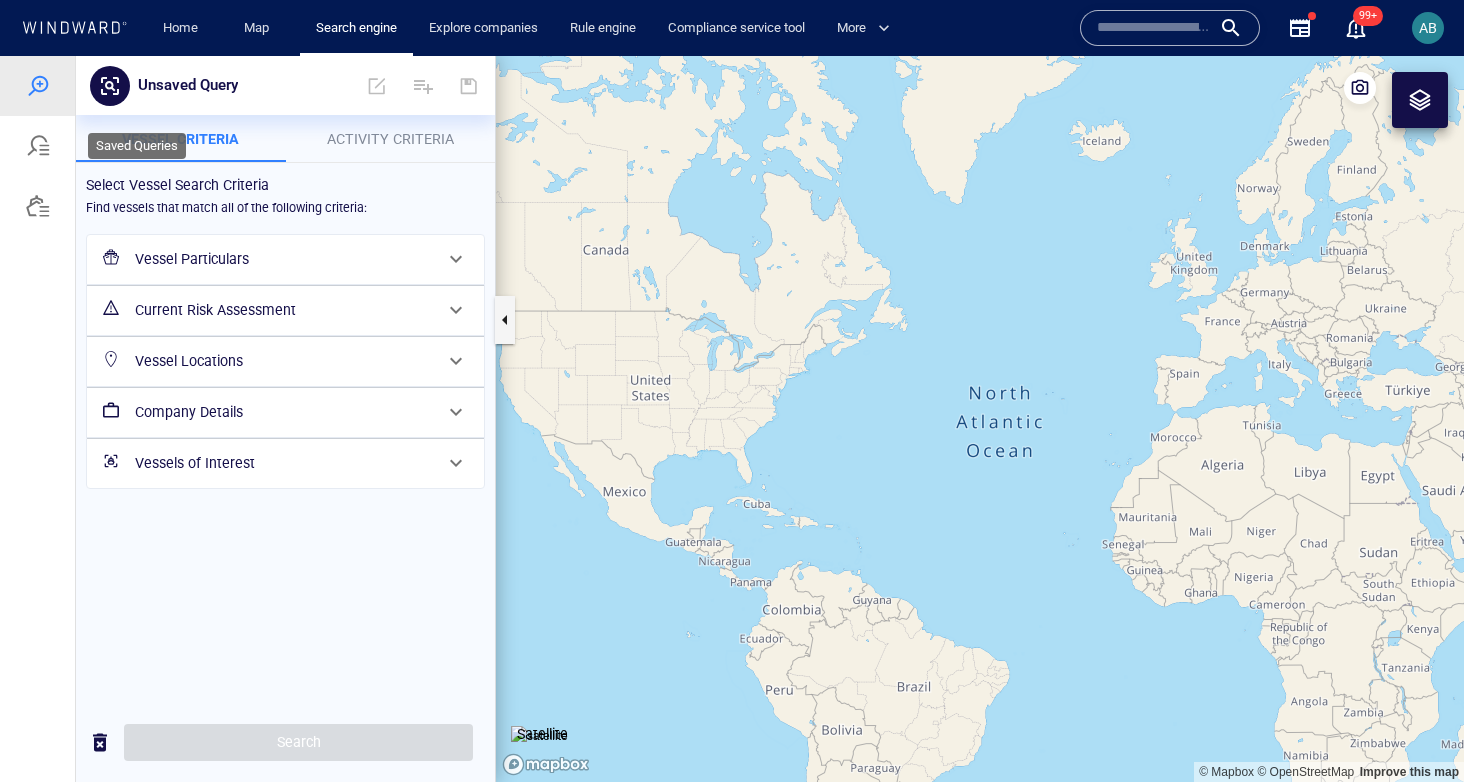 click at bounding box center (37, 146) 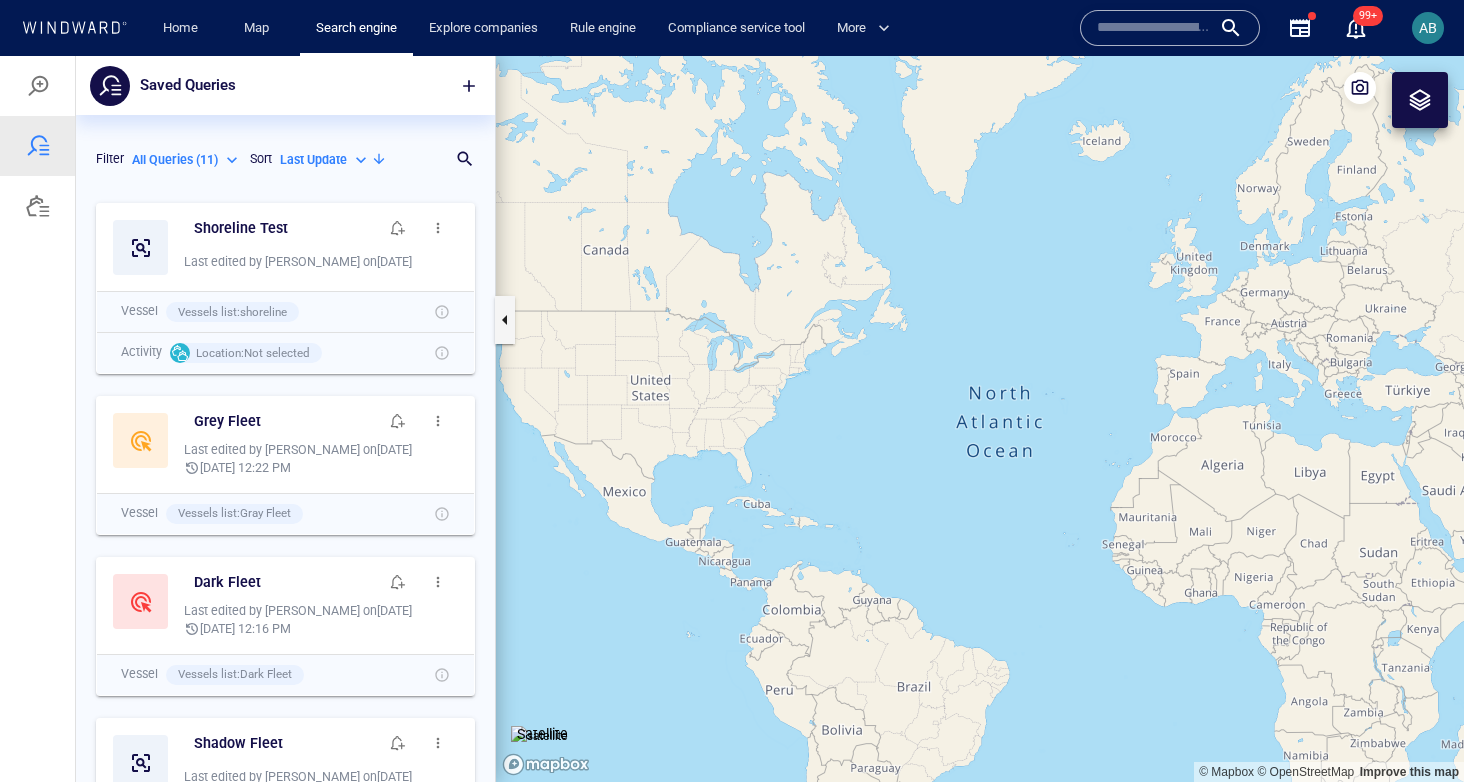 scroll, scrollTop: 1, scrollLeft: 1, axis: both 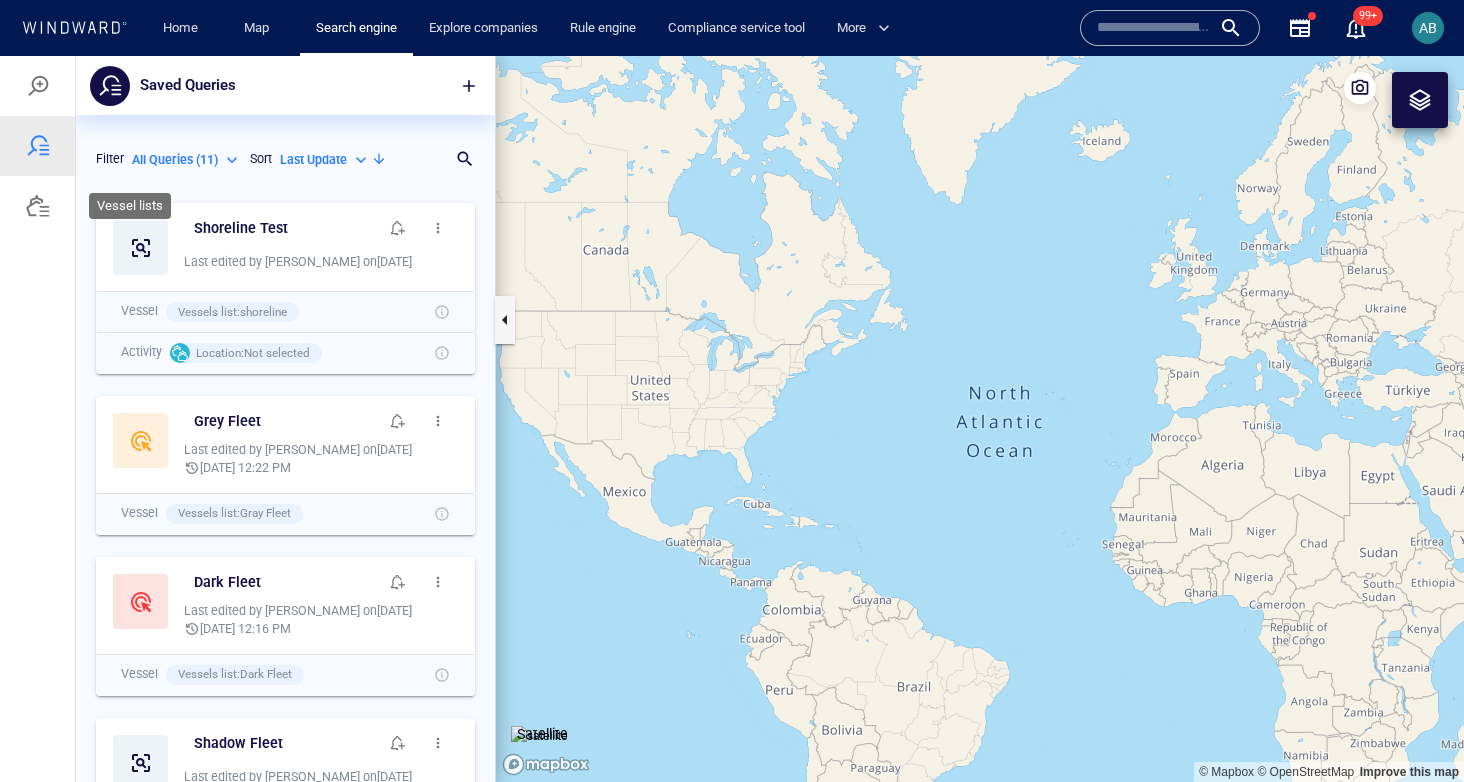 click at bounding box center (38, 206) 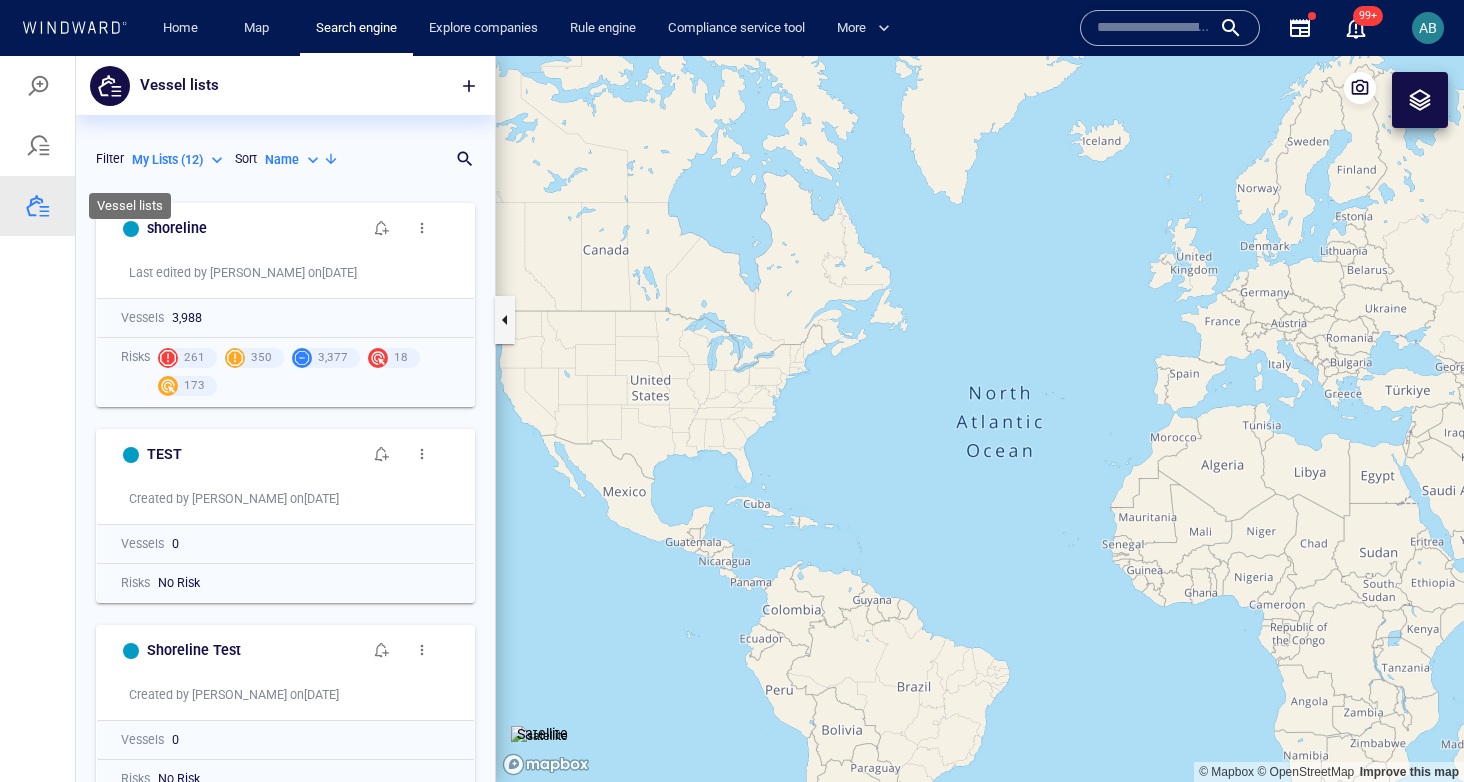 scroll, scrollTop: 1, scrollLeft: 1, axis: both 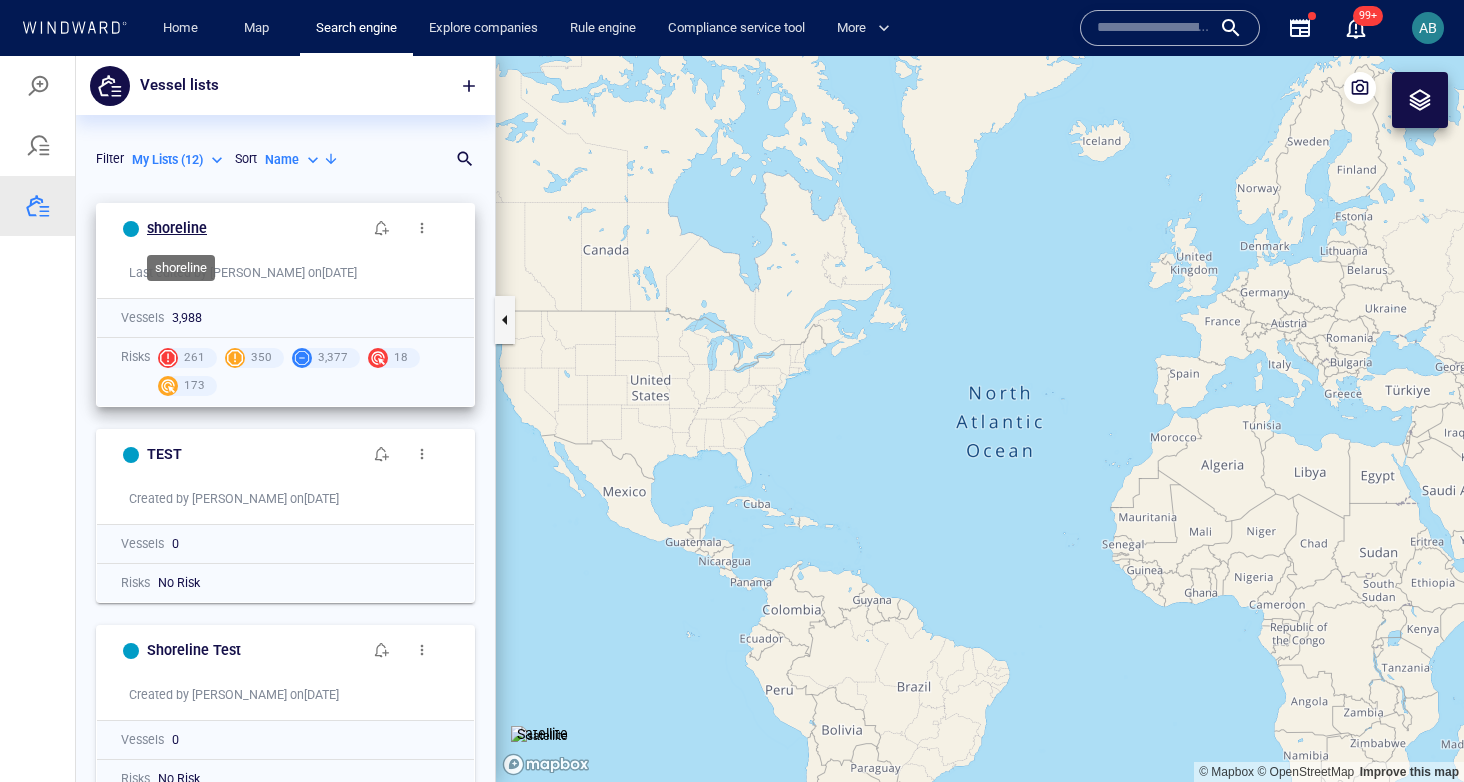 click on "shoreline" at bounding box center [177, 228] 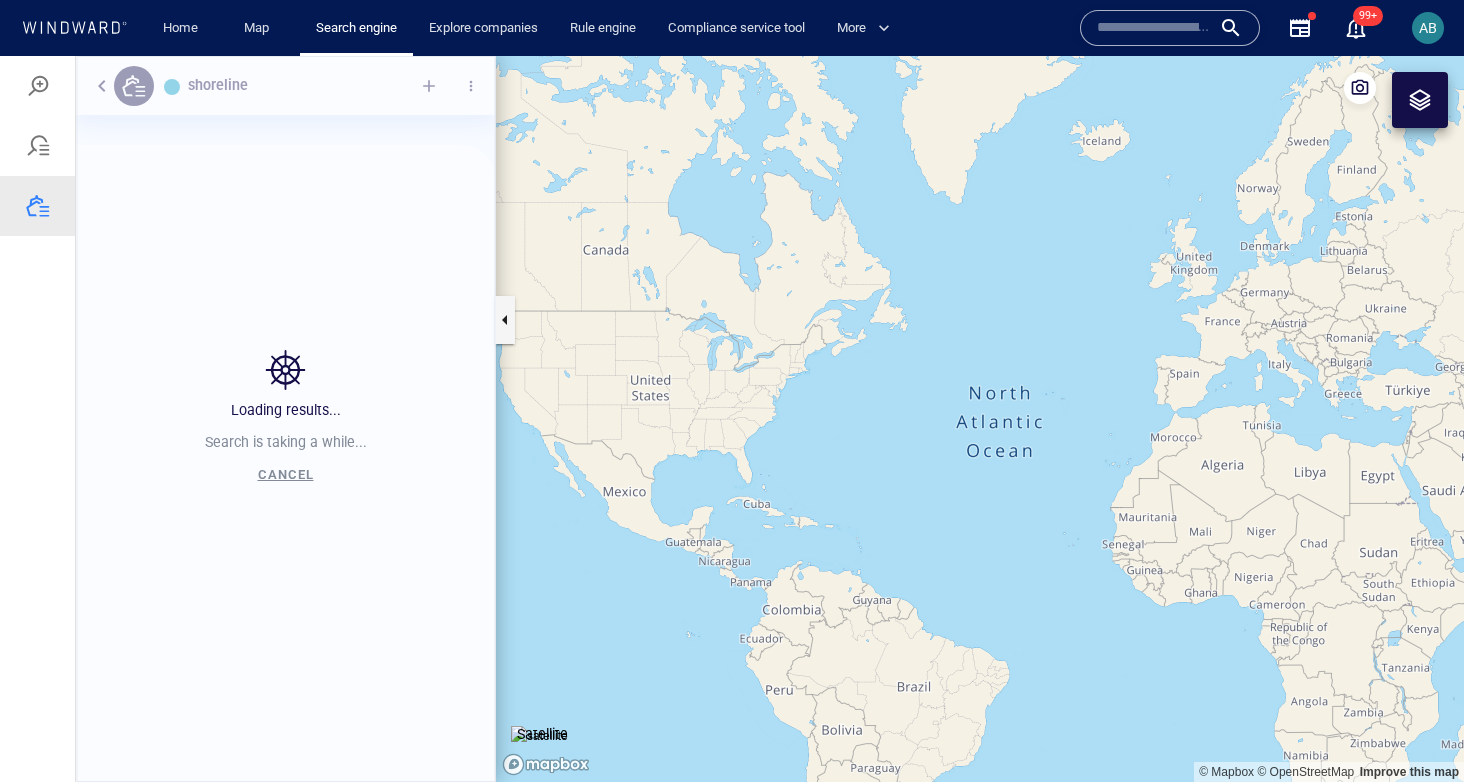 scroll, scrollTop: 1, scrollLeft: 1, axis: both 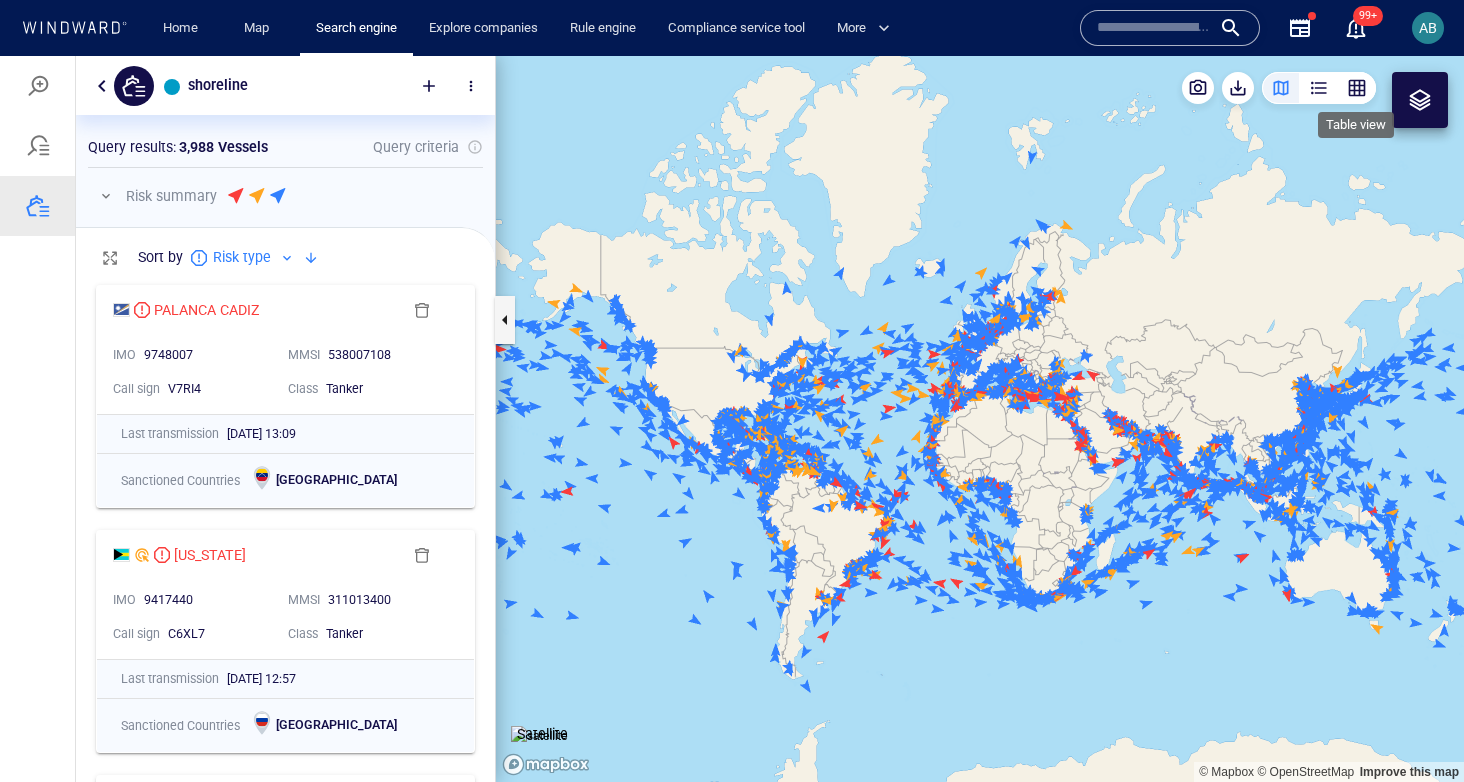 click at bounding box center (1357, 88) 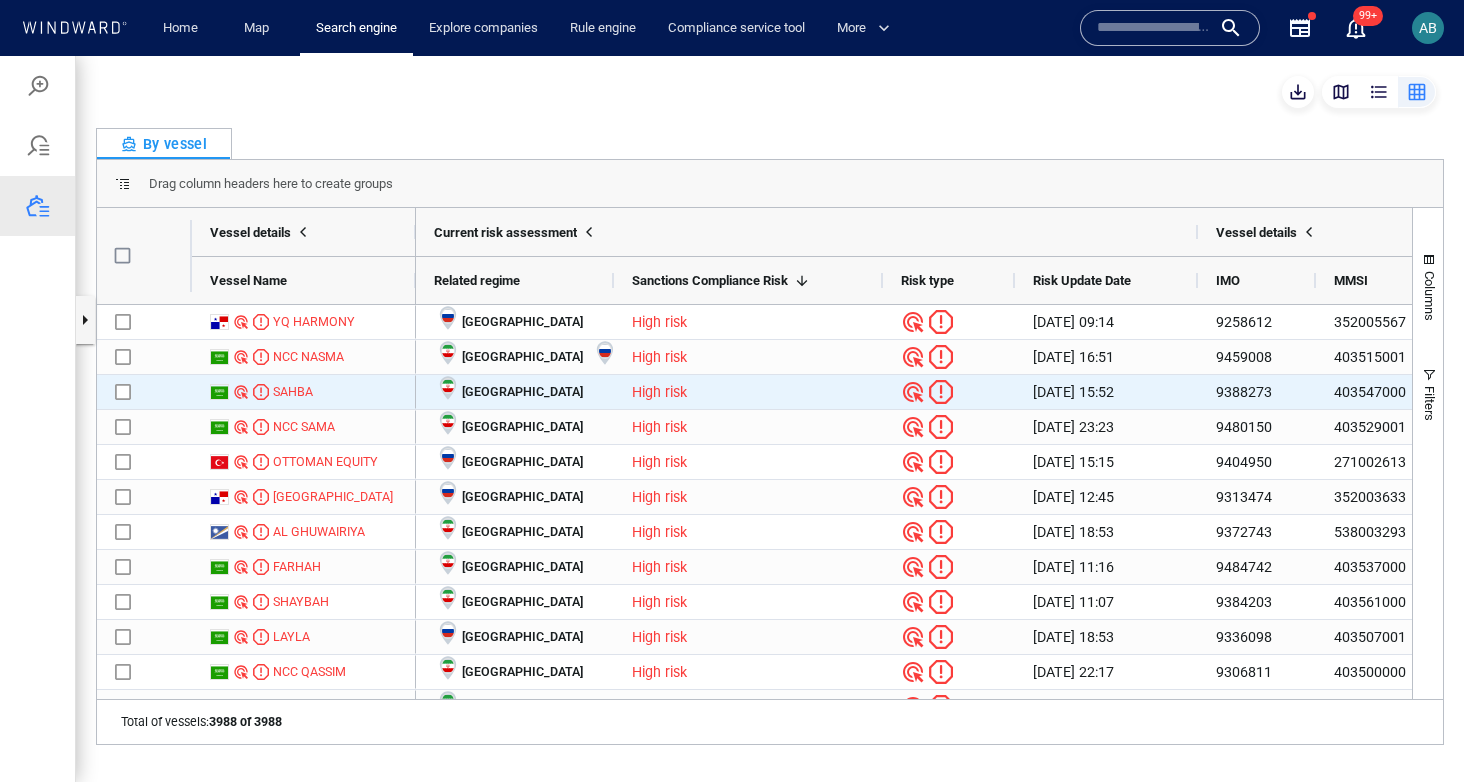 scroll, scrollTop: 0, scrollLeft: 42, axis: horizontal 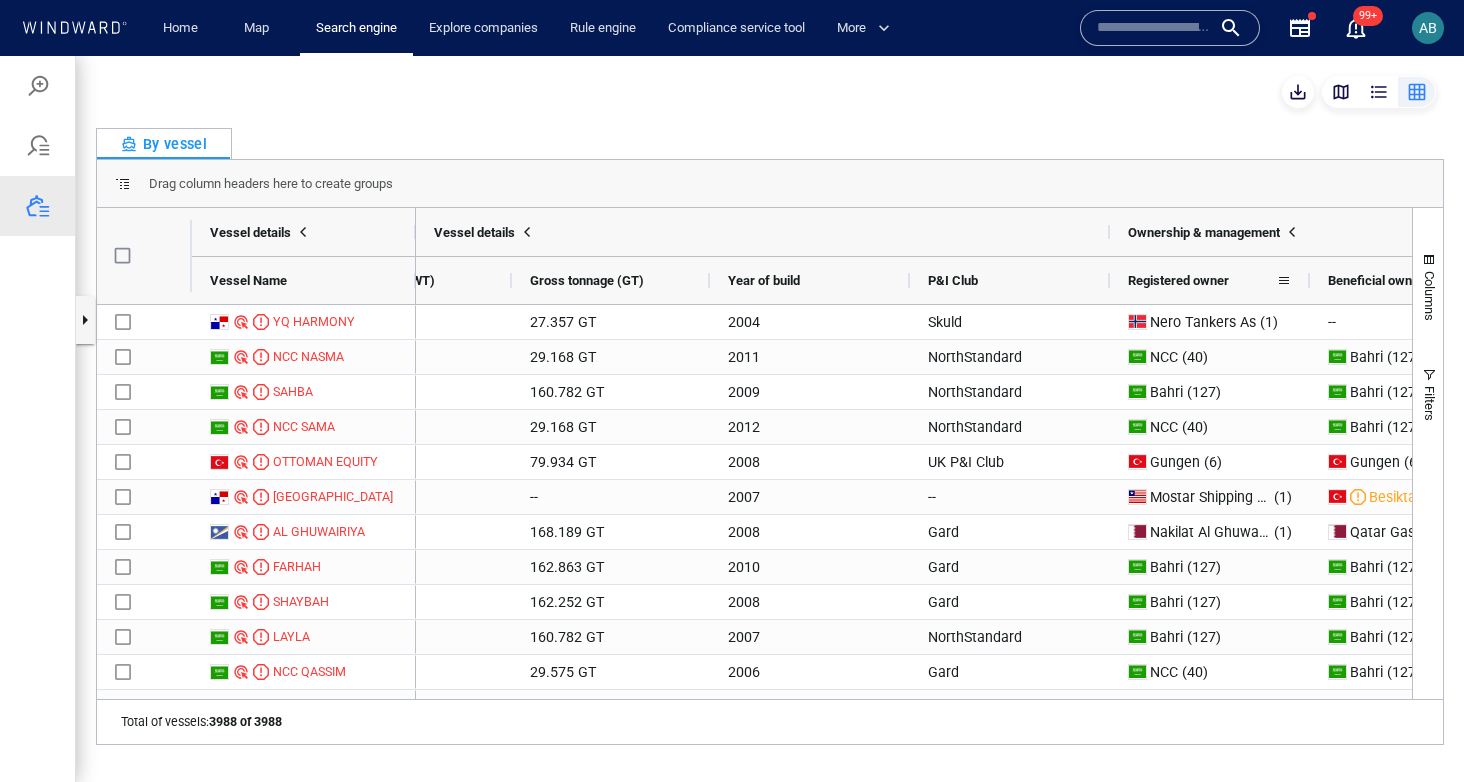 click on "Registered owner" at bounding box center [1178, 280] 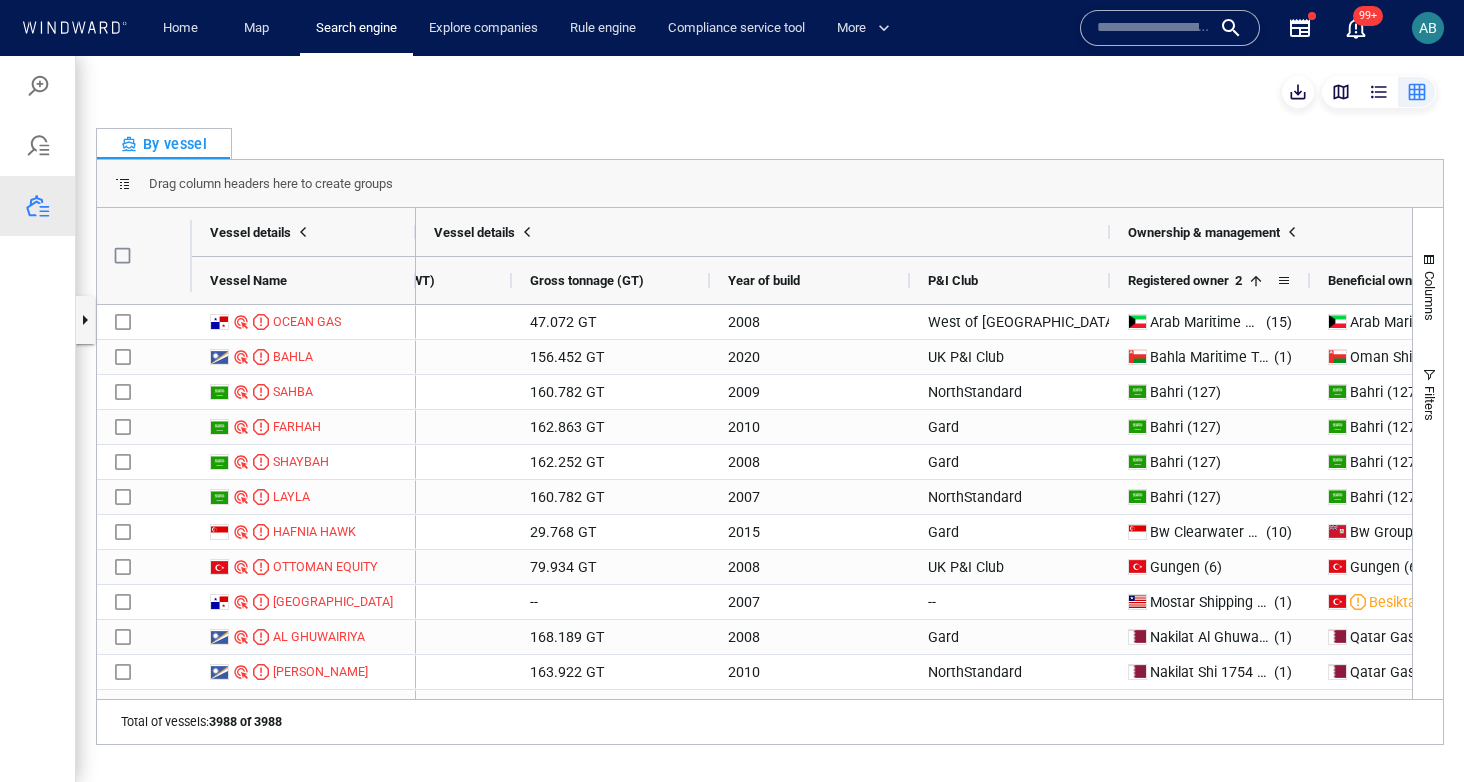 click on "Registered owner" at bounding box center [1178, 280] 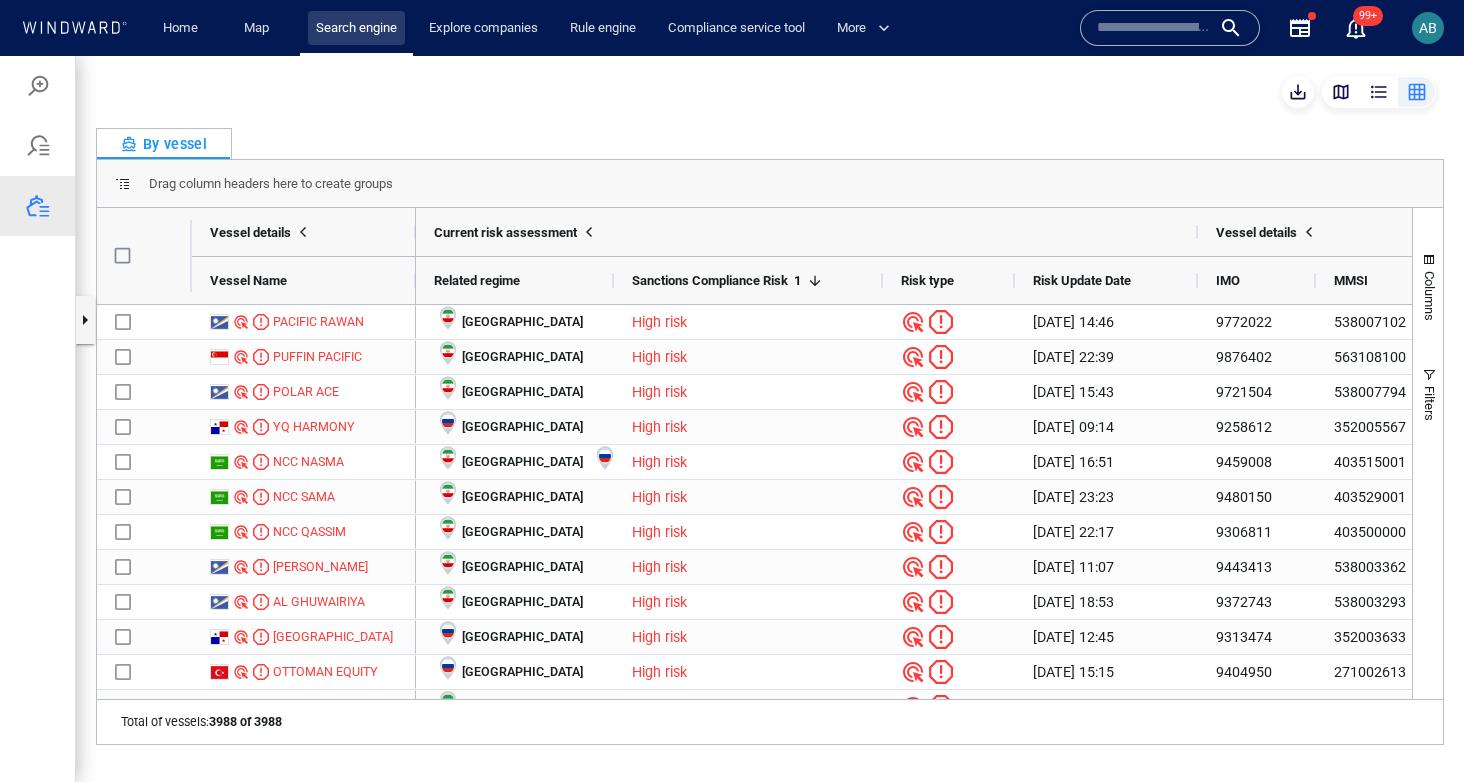click on "Search engine" at bounding box center (356, 28) 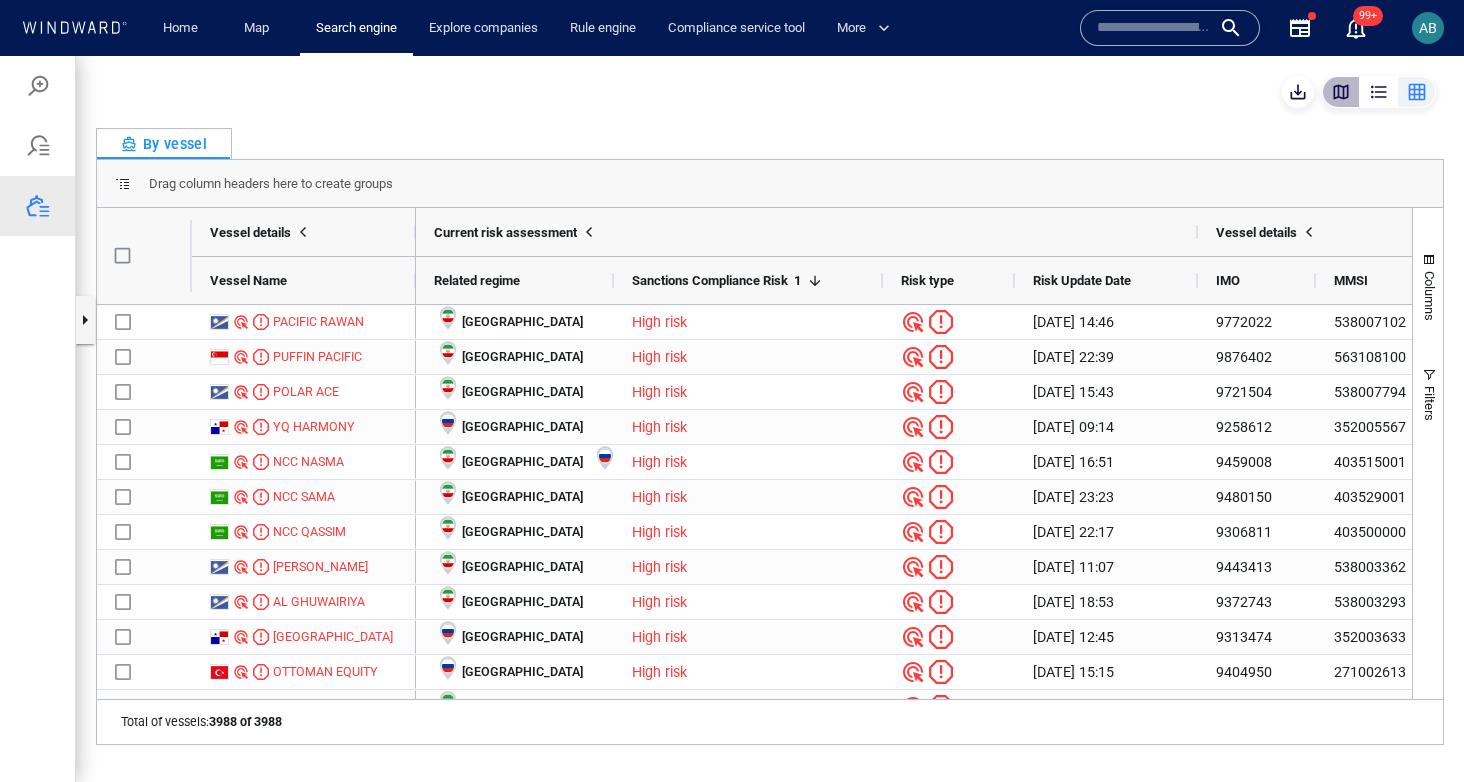 click at bounding box center [1341, 92] 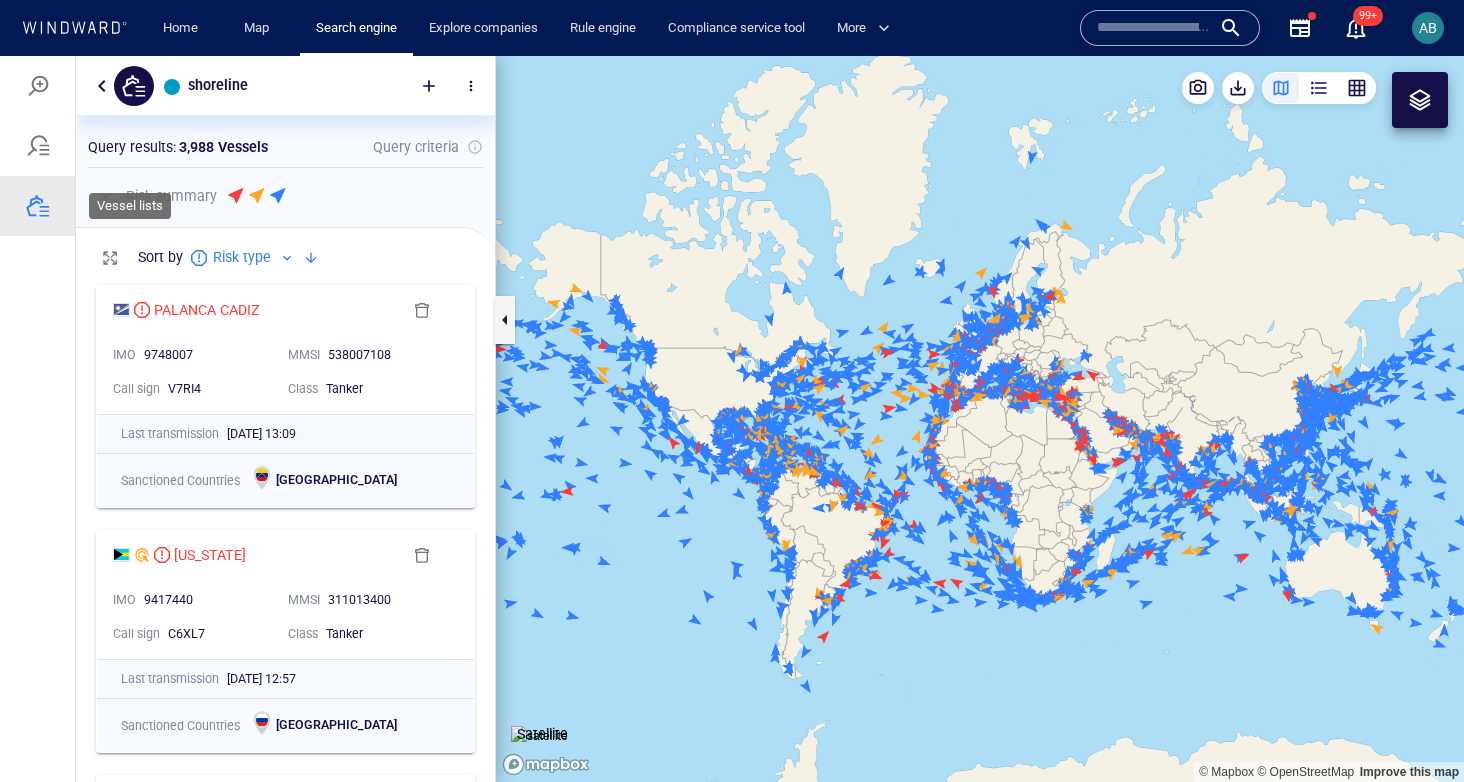click at bounding box center [37, 206] 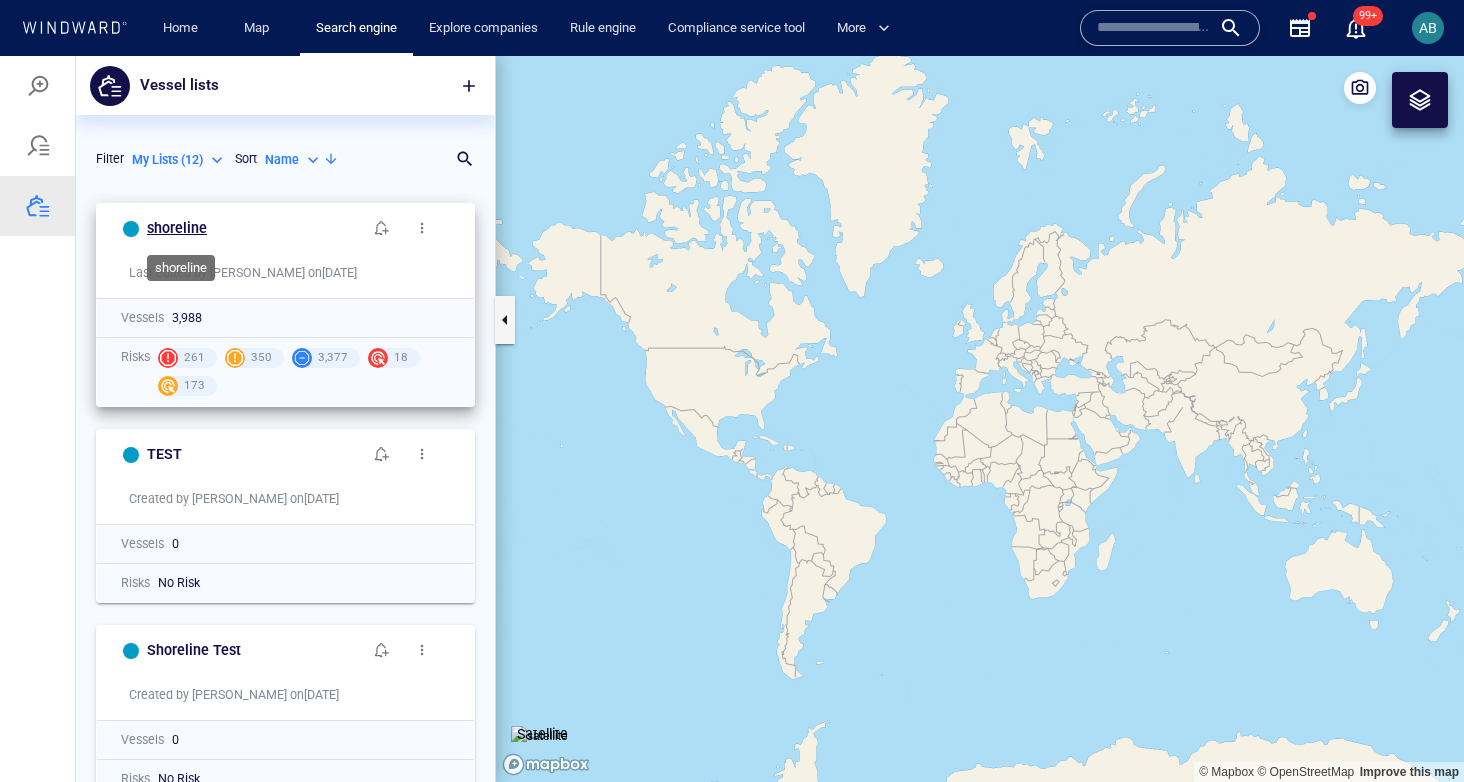 click on "shoreline" at bounding box center (177, 228) 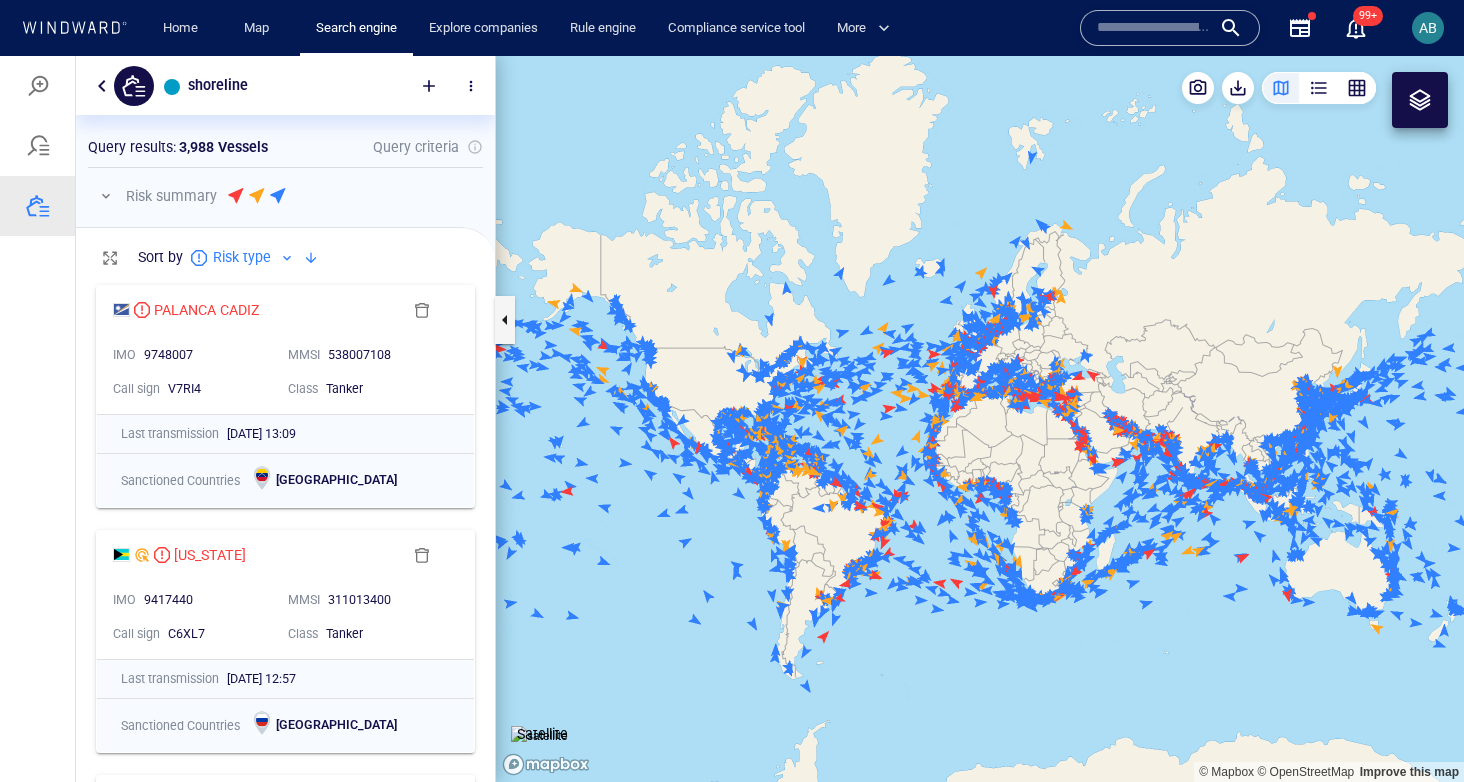 click at bounding box center [106, 196] 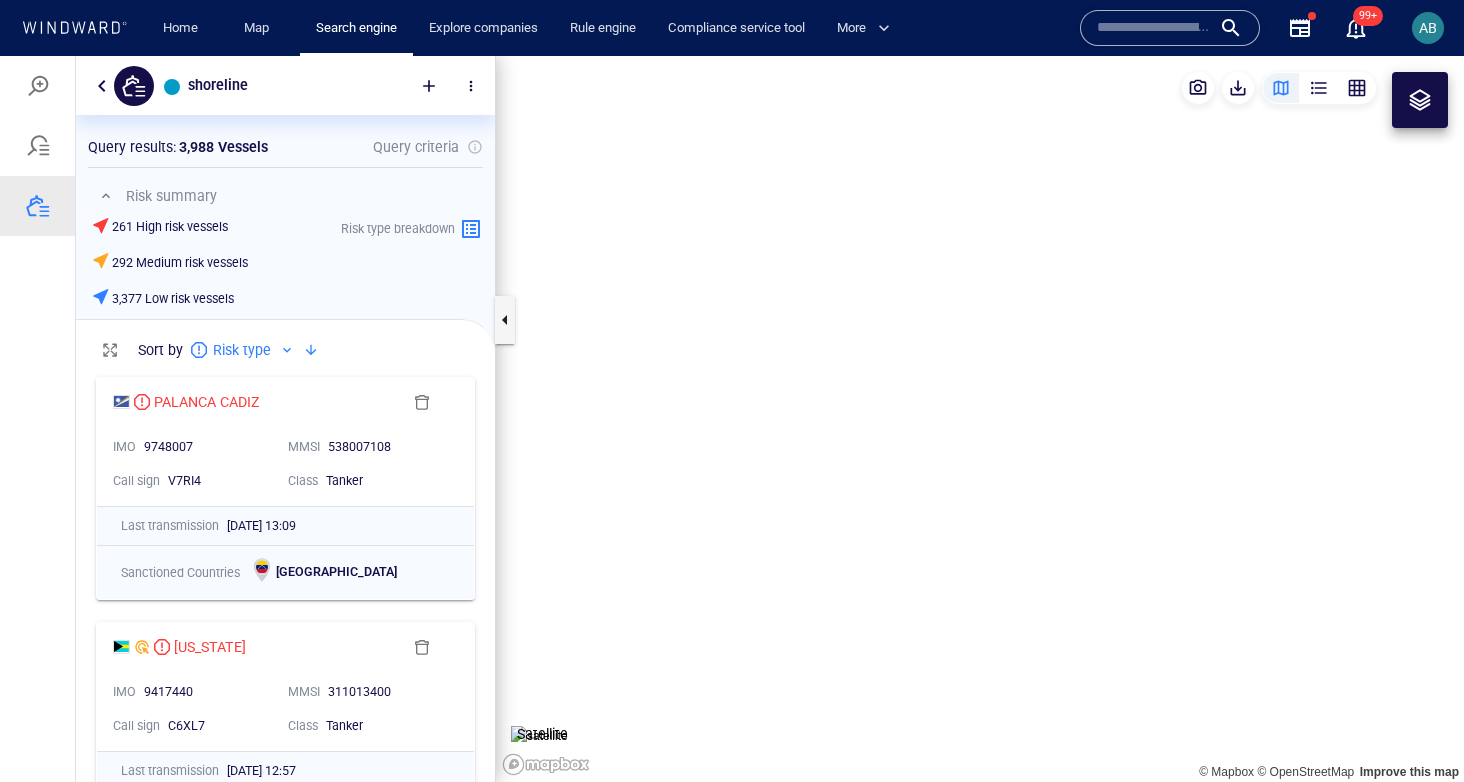 scroll, scrollTop: 0, scrollLeft: 0, axis: both 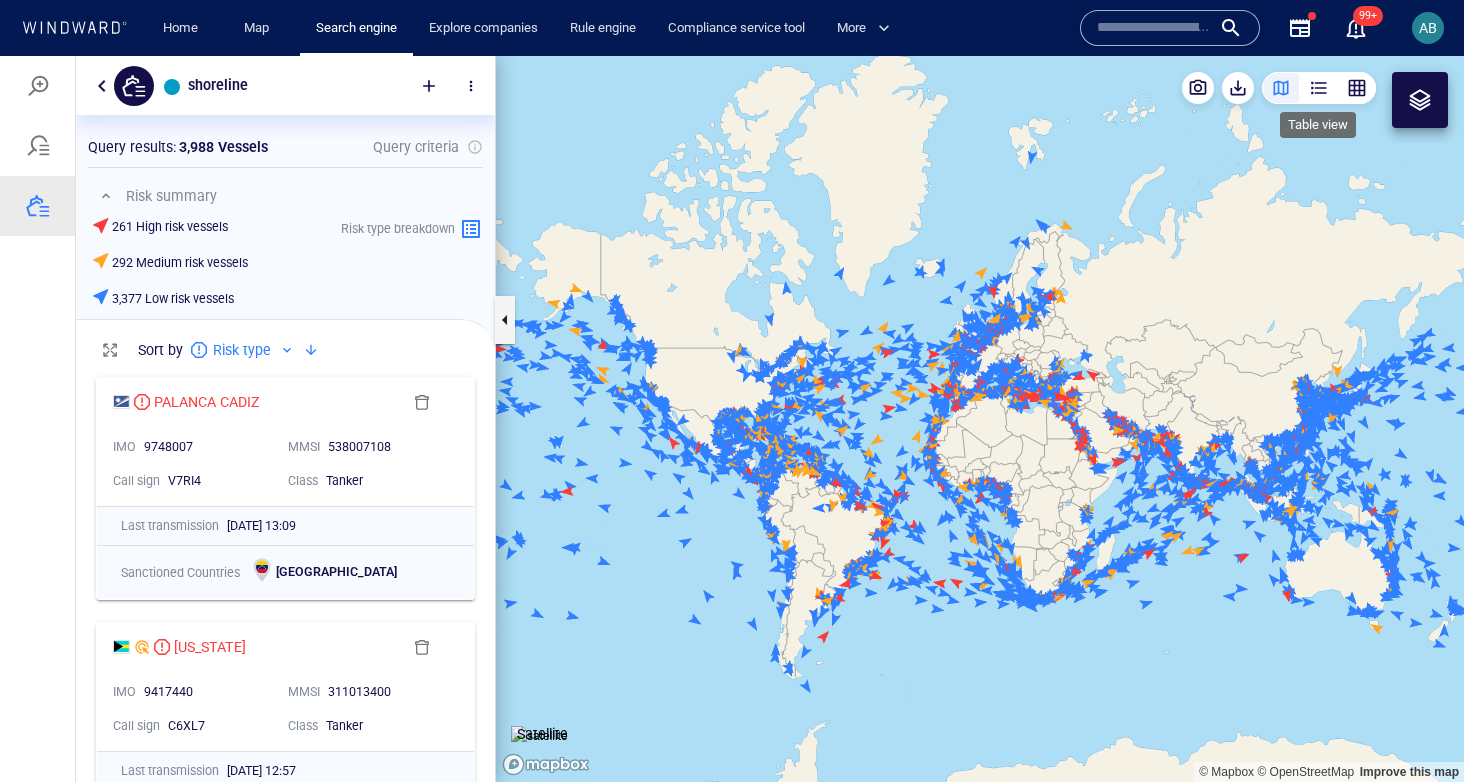 click at bounding box center [1319, 88] 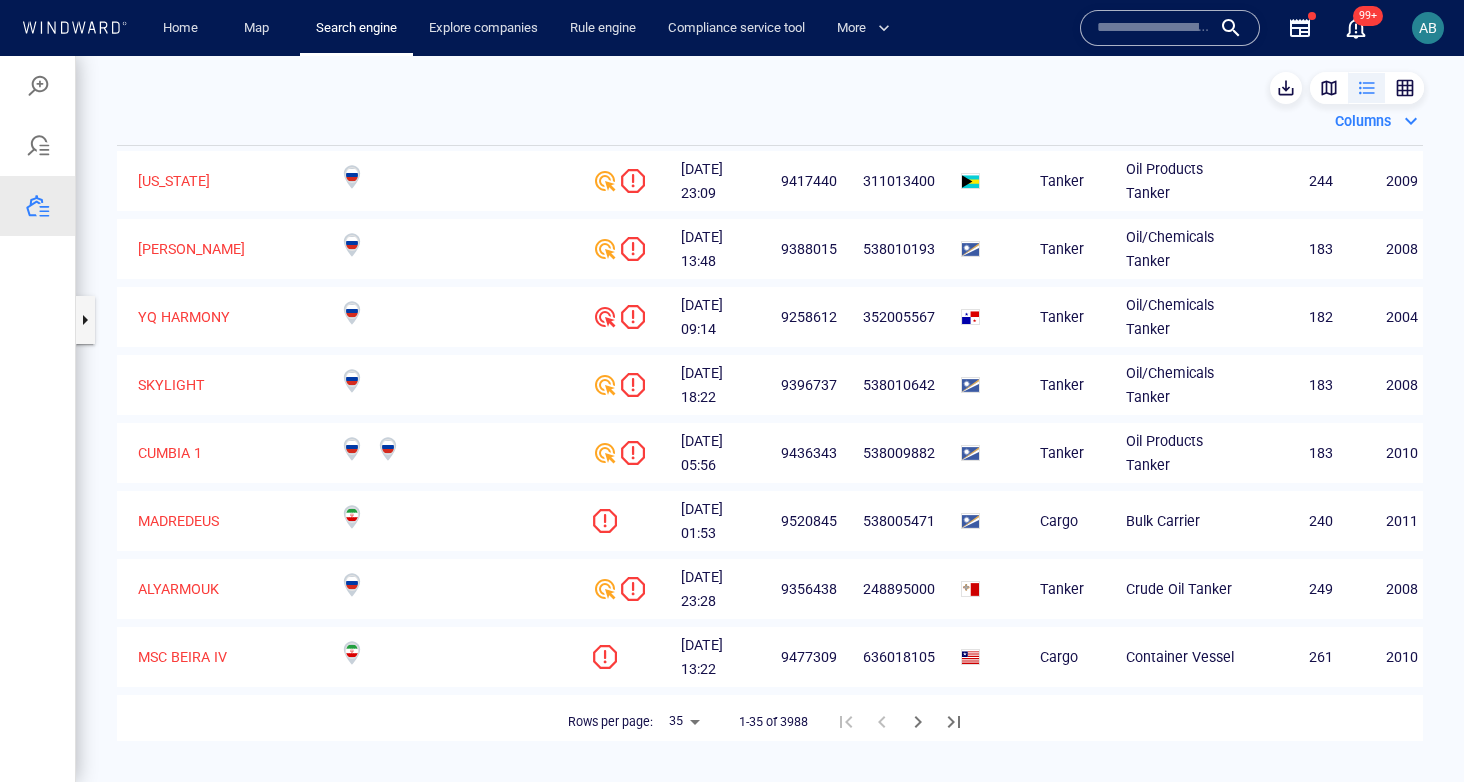 scroll, scrollTop: 0, scrollLeft: 0, axis: both 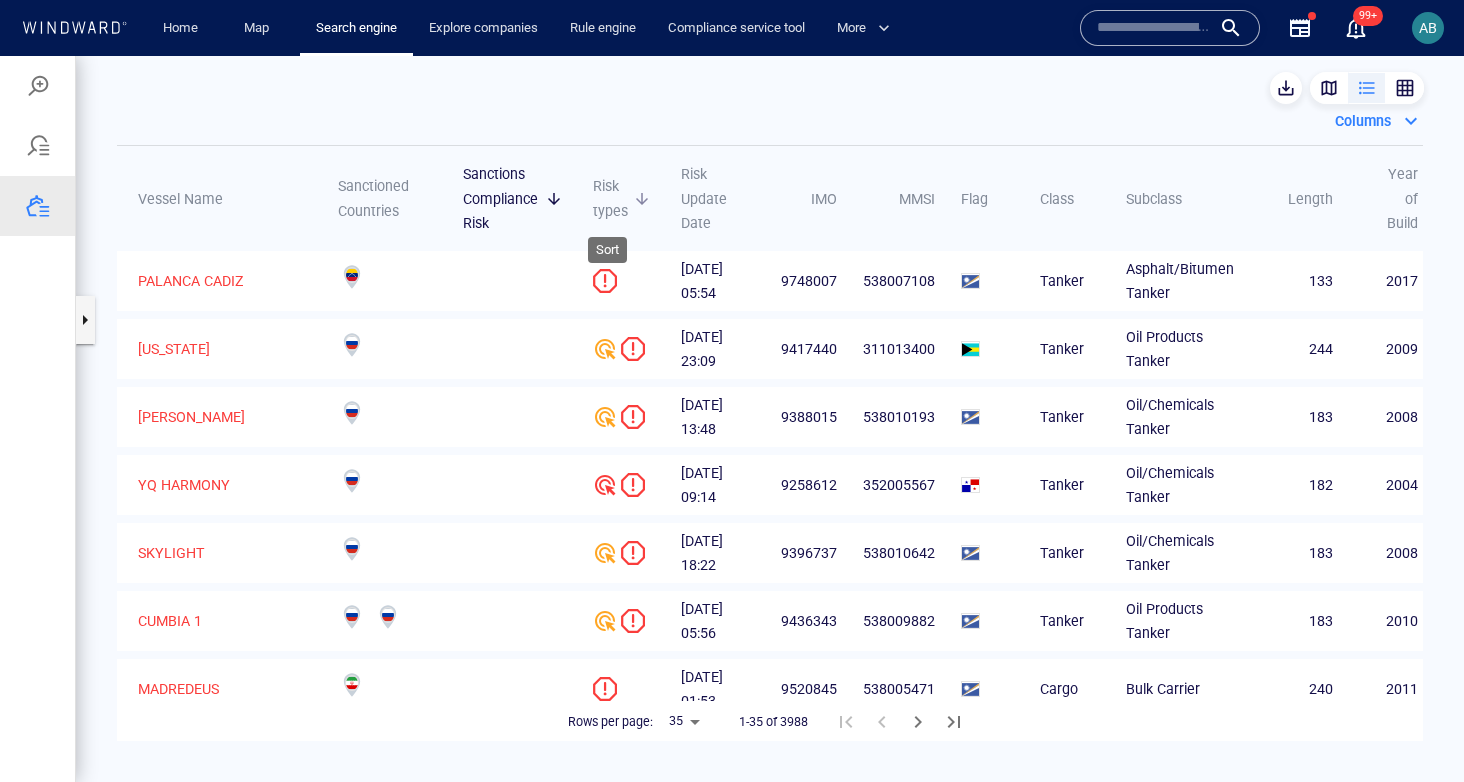 click on "Risk types" at bounding box center (611, 198) 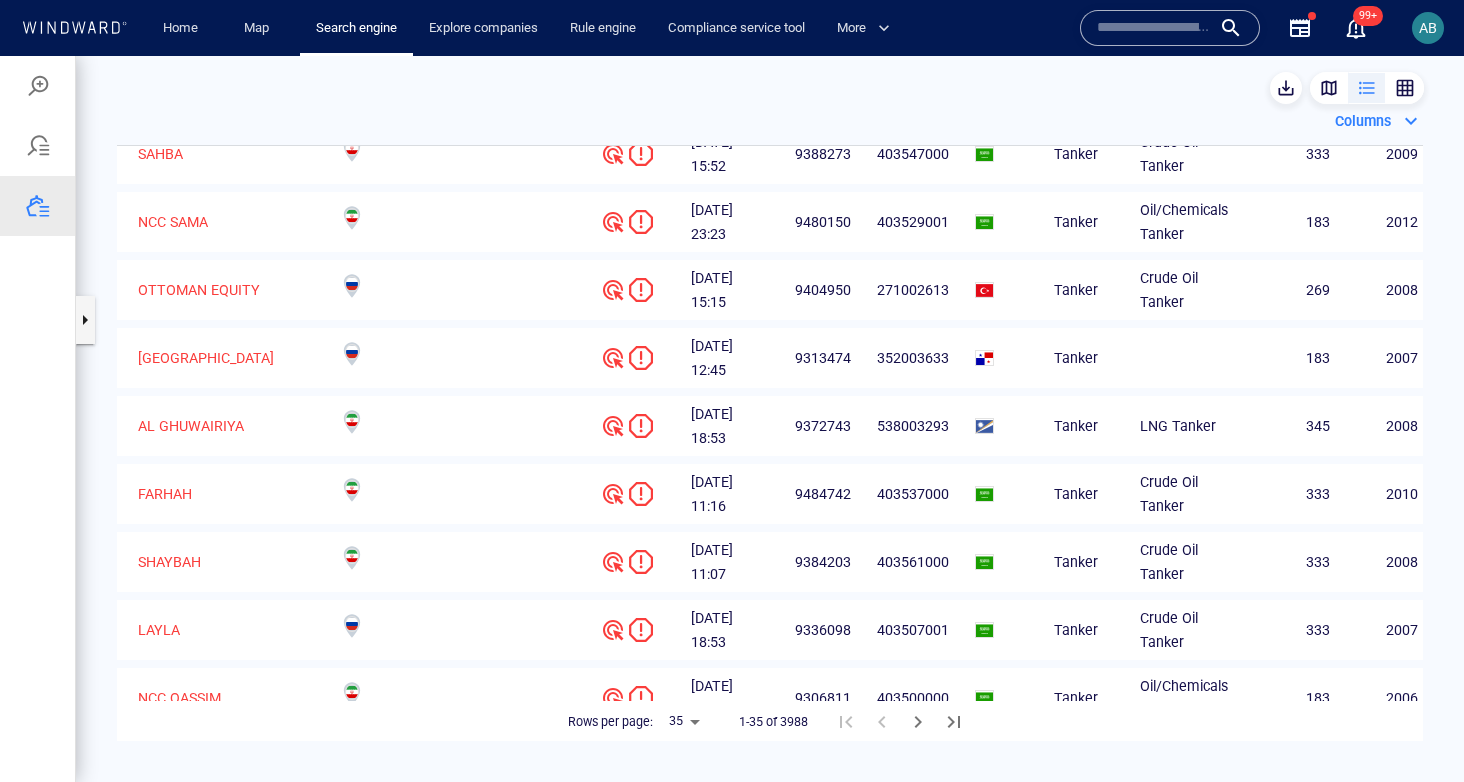 scroll, scrollTop: 0, scrollLeft: 0, axis: both 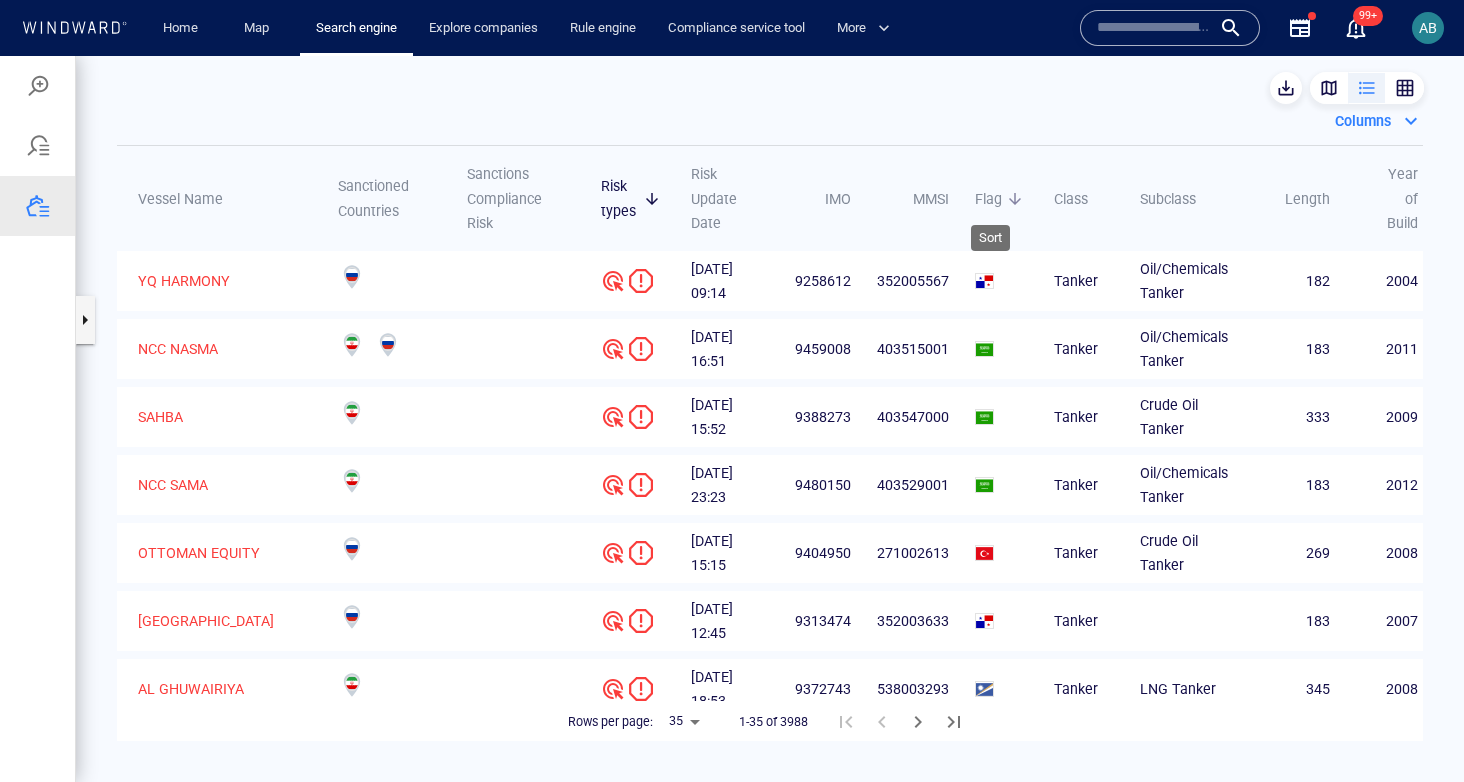 click on "Flag" at bounding box center (1001, 199) 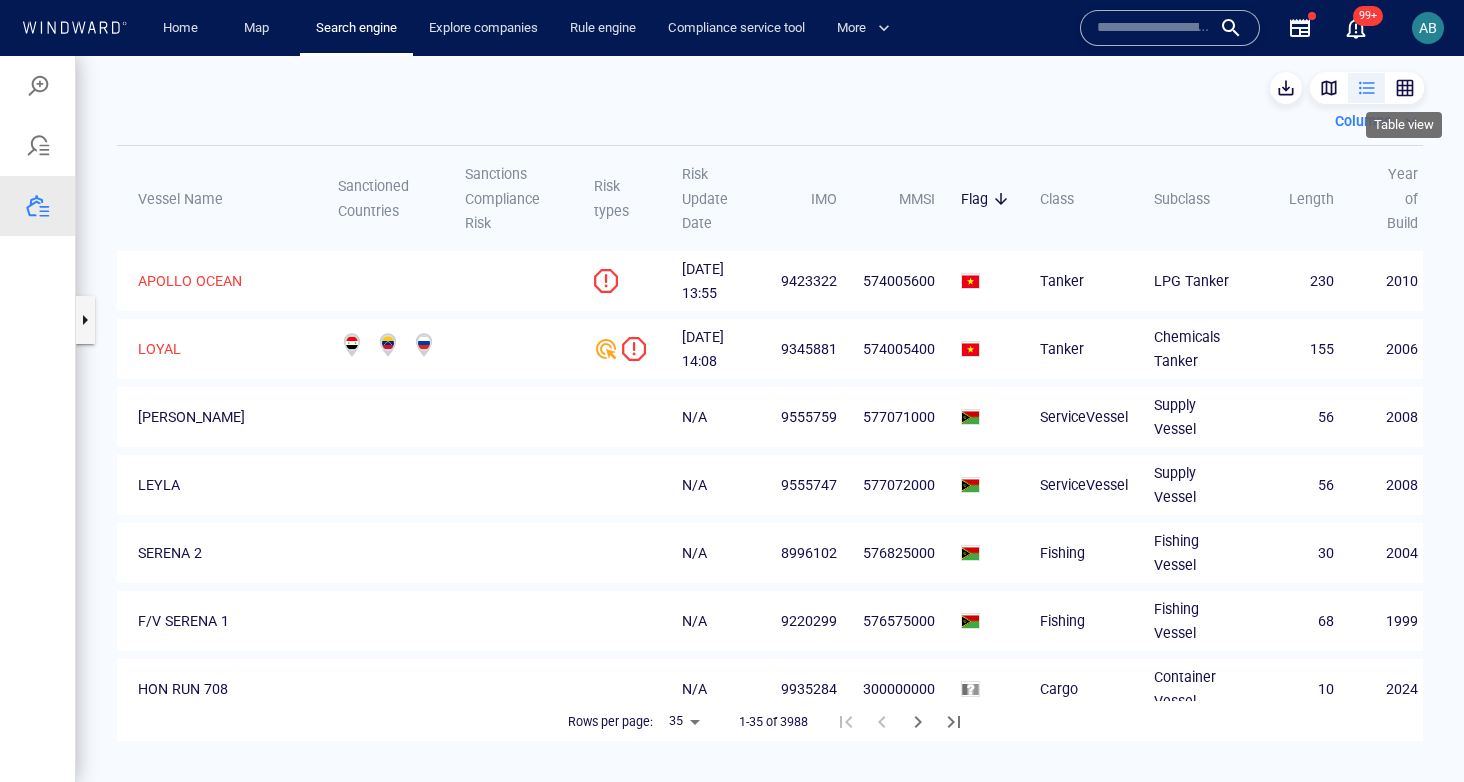 click at bounding box center (1405, 88) 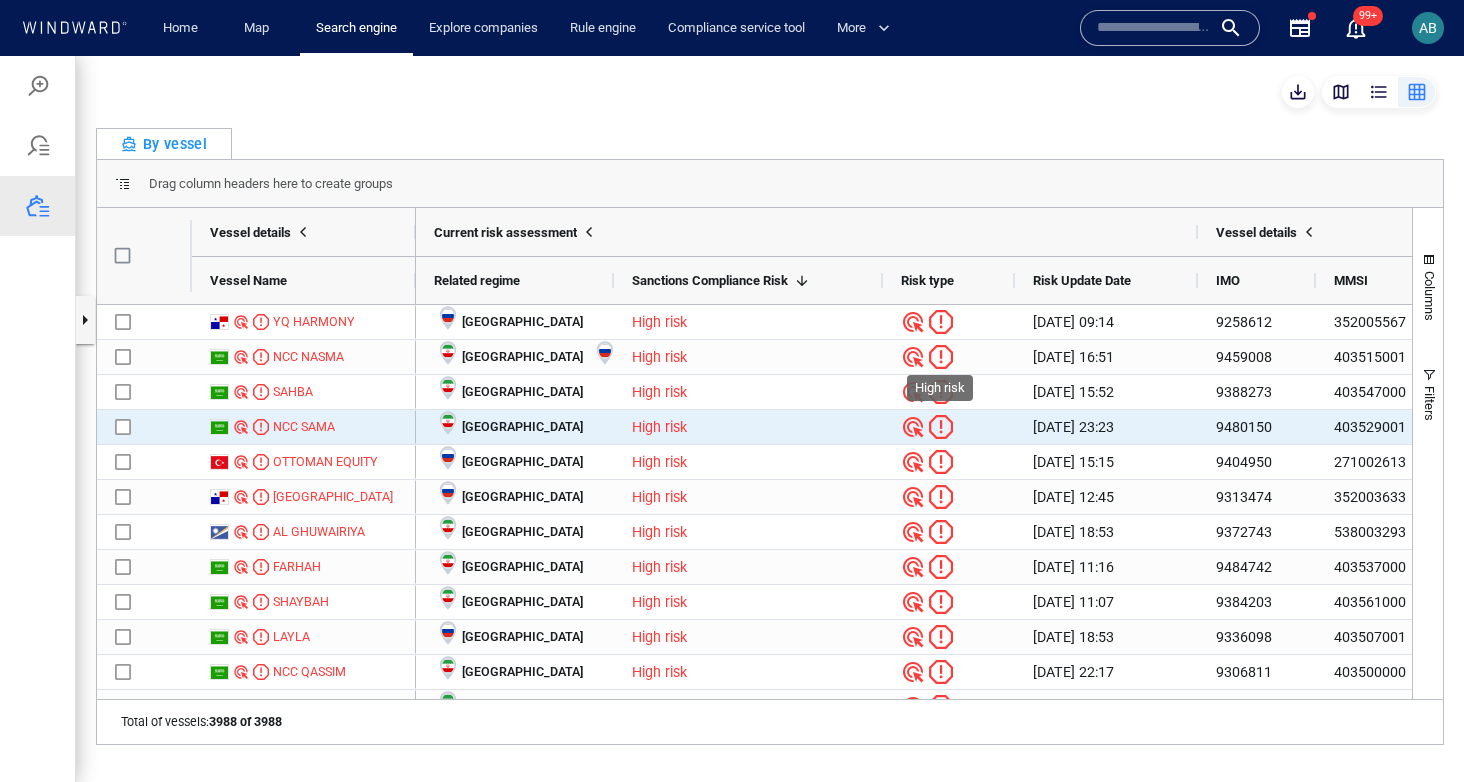 scroll, scrollTop: 0, scrollLeft: 40, axis: horizontal 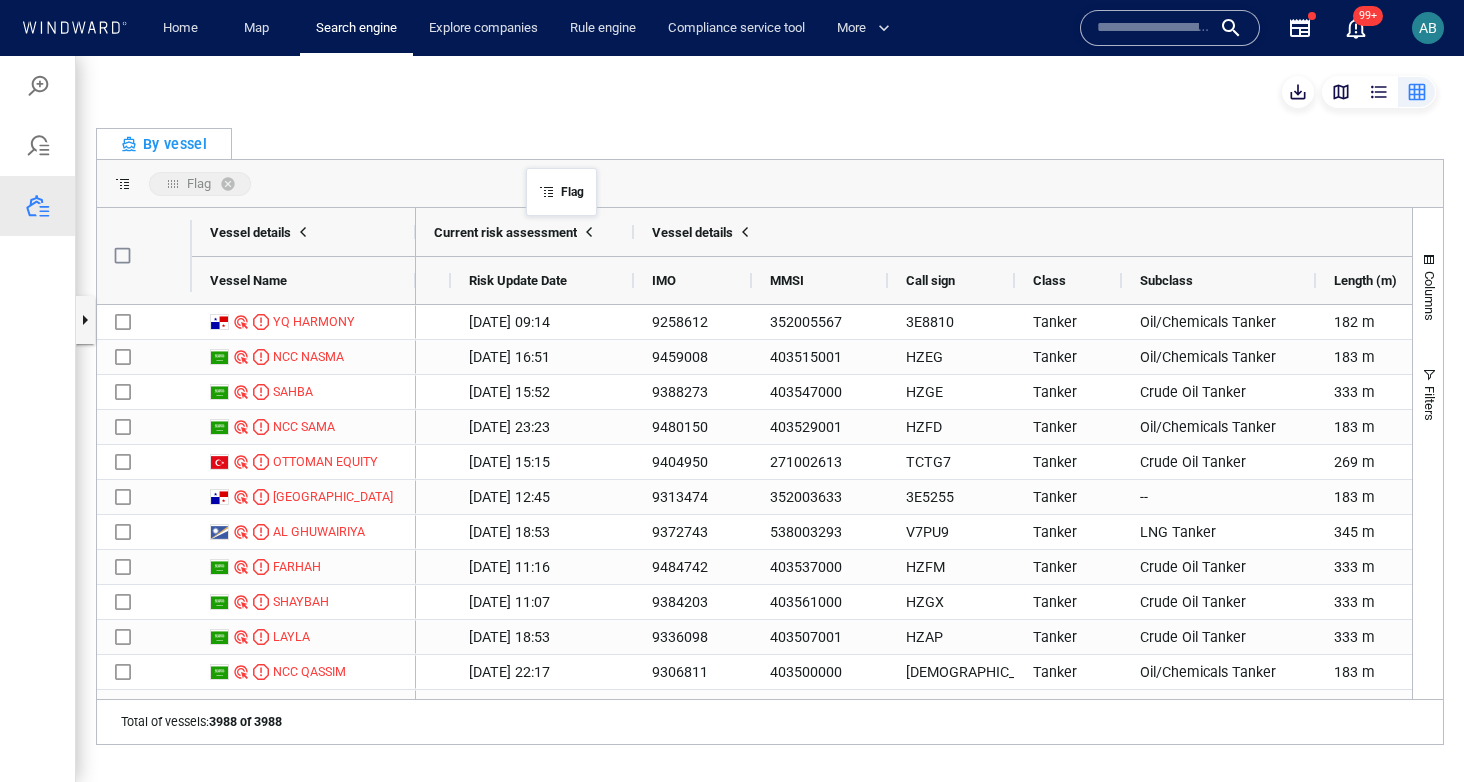 drag, startPoint x: 1123, startPoint y: 294, endPoint x: 536, endPoint y: 180, distance: 597.9674 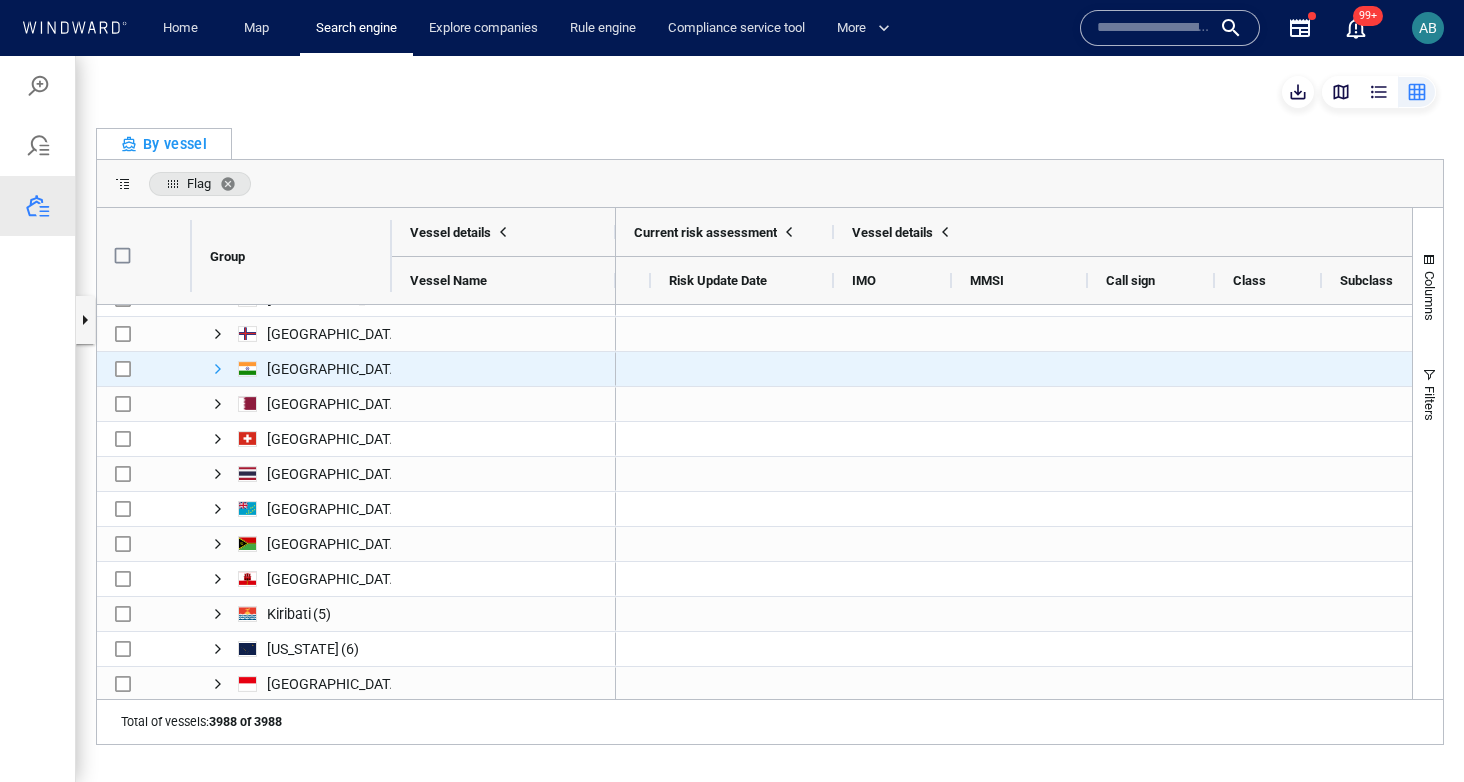 click at bounding box center [218, 369] 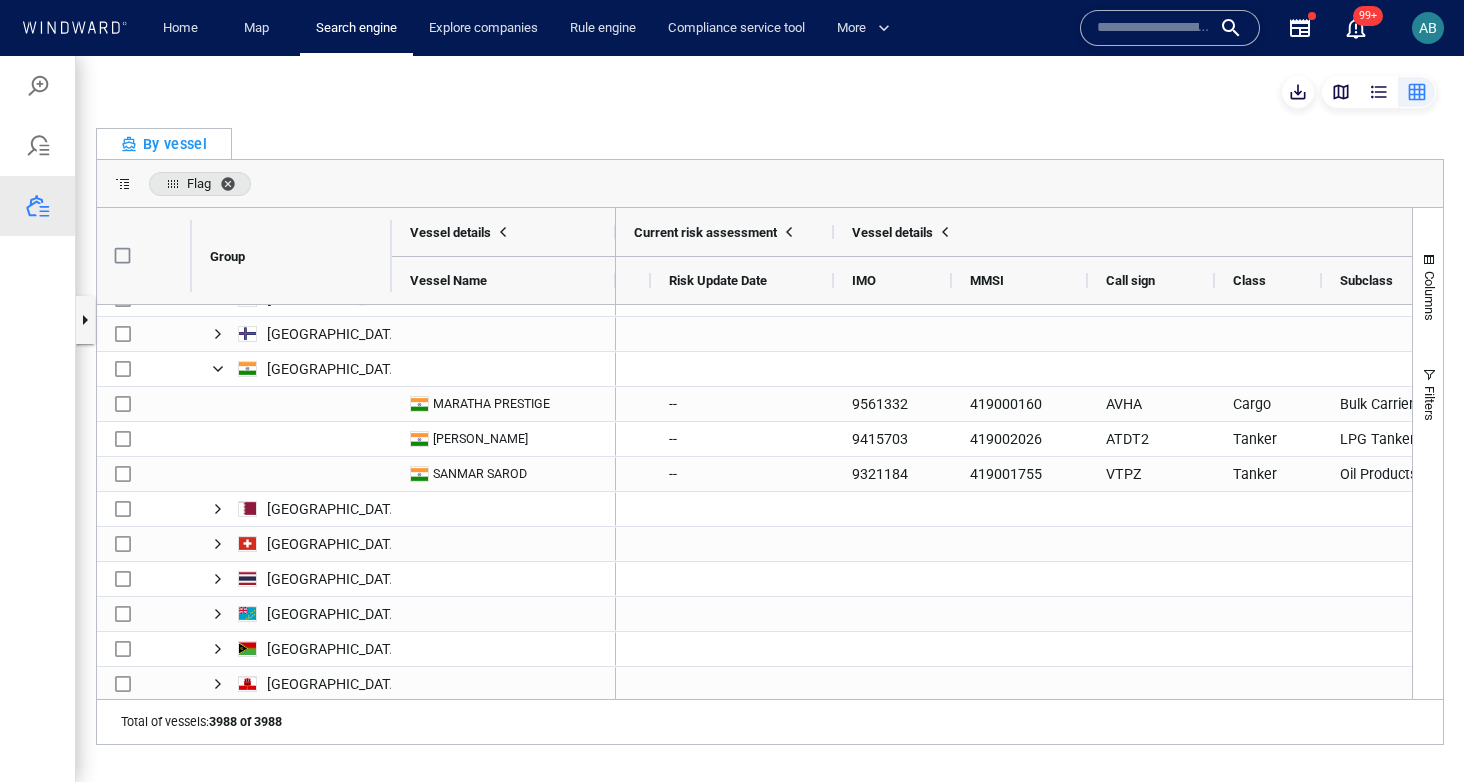 click at bounding box center [232, 184] 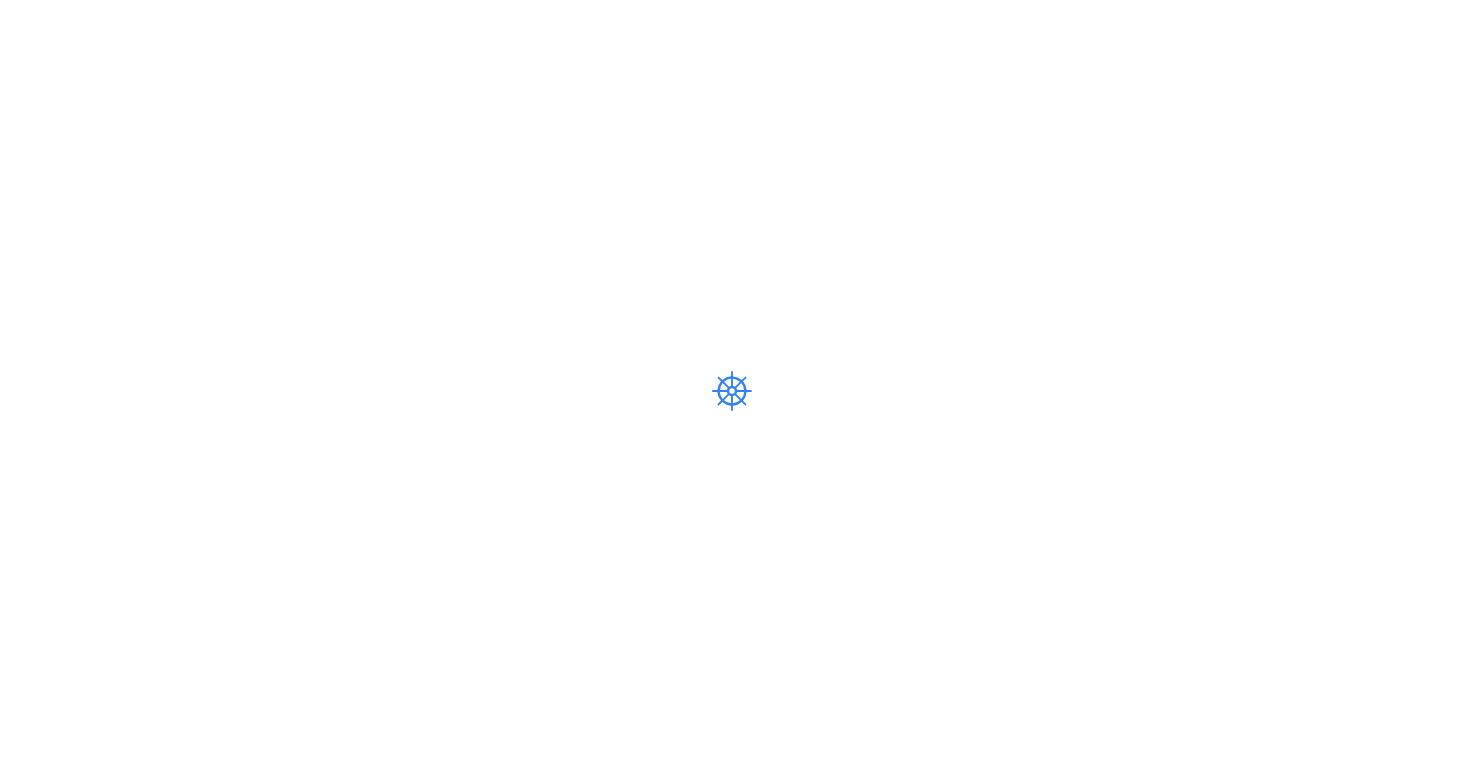 scroll, scrollTop: 0, scrollLeft: 0, axis: both 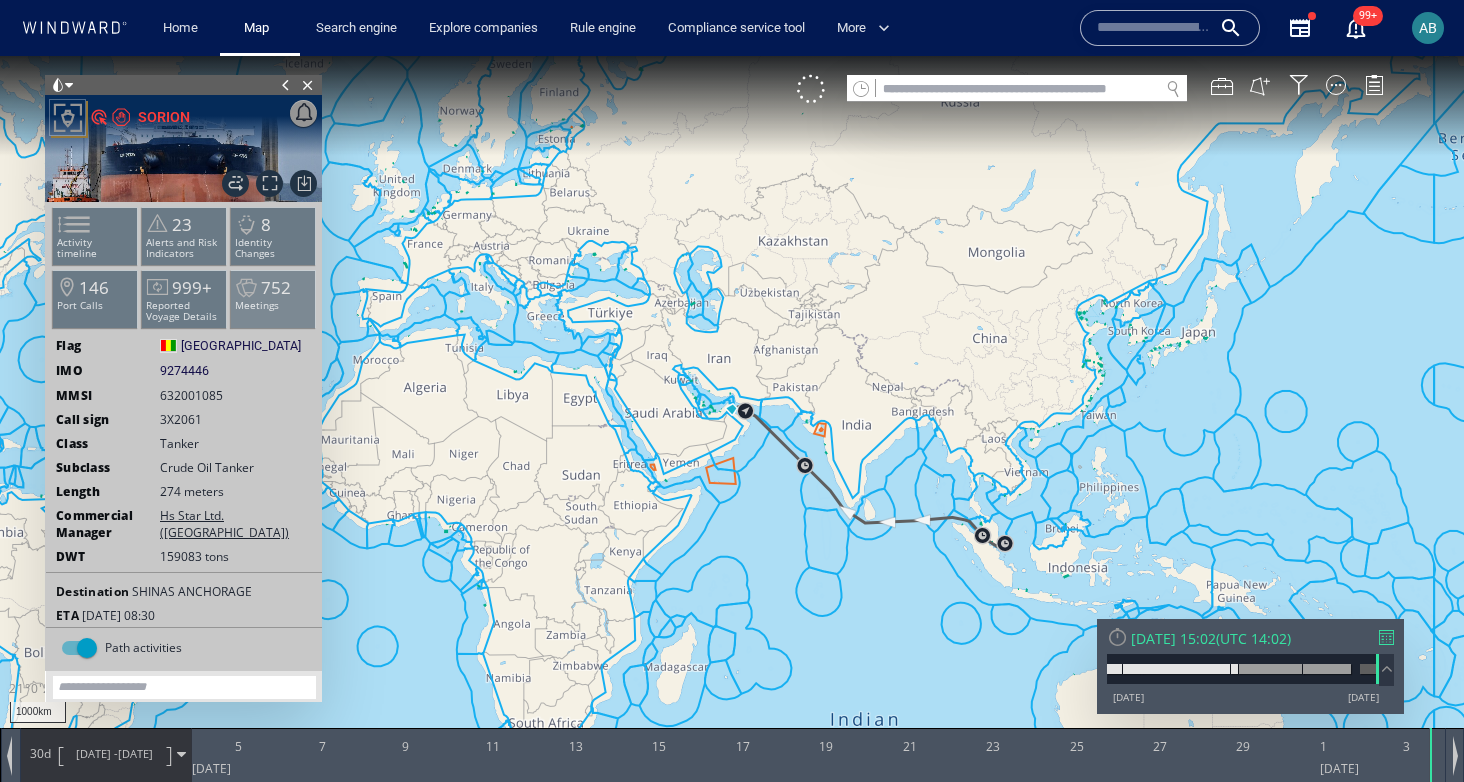 click on "Meetings" at bounding box center (273, 305) 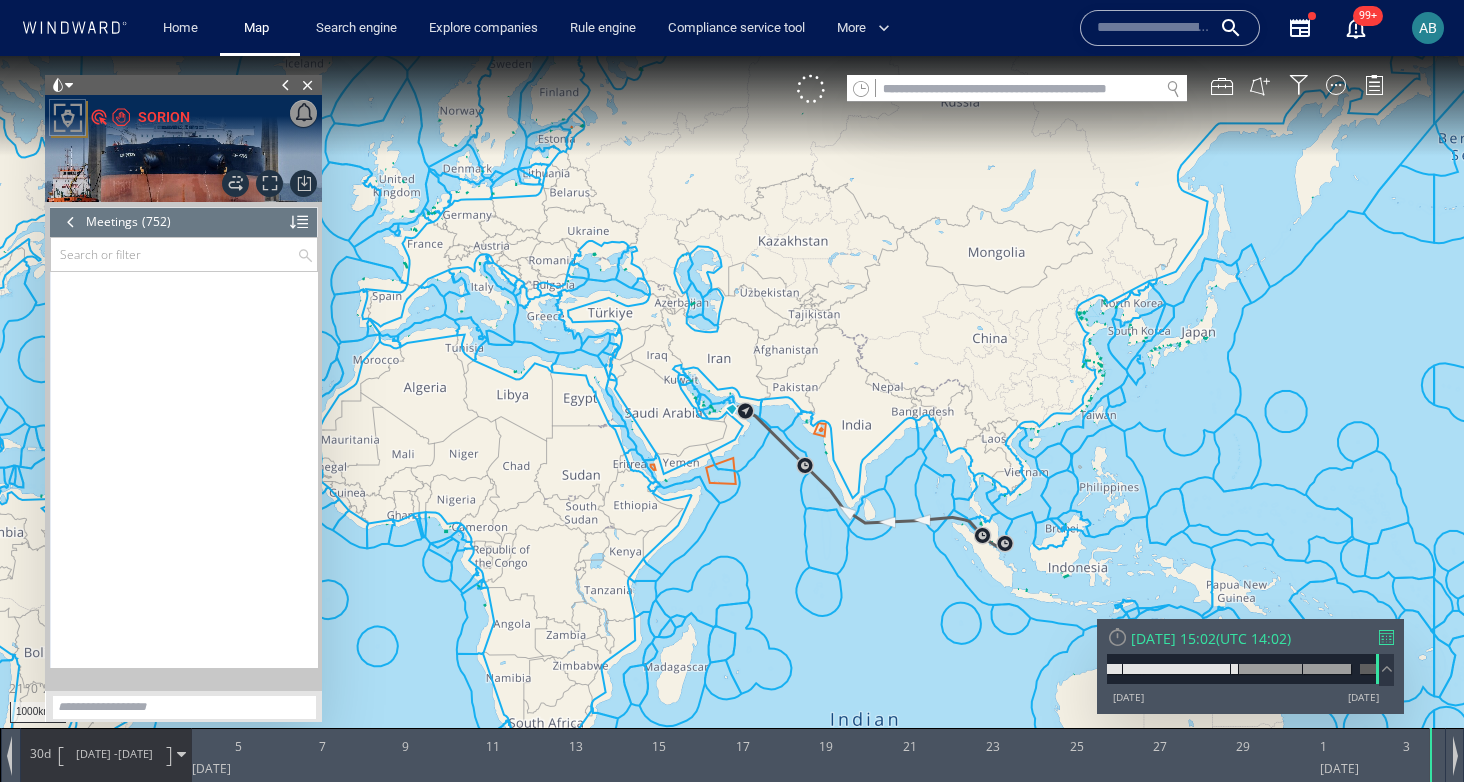 scroll, scrollTop: 40964, scrollLeft: 0, axis: vertical 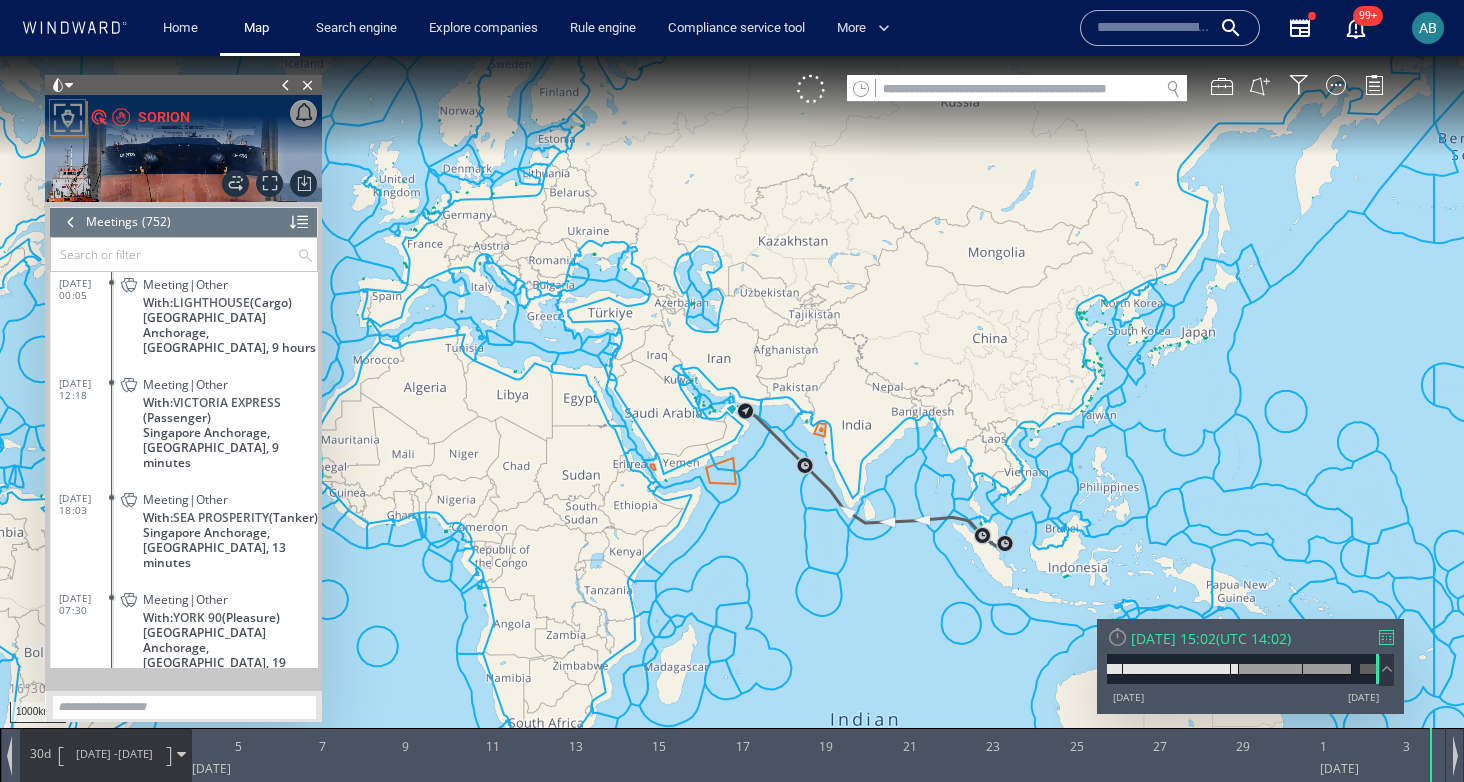 click at bounding box center [174, 254] 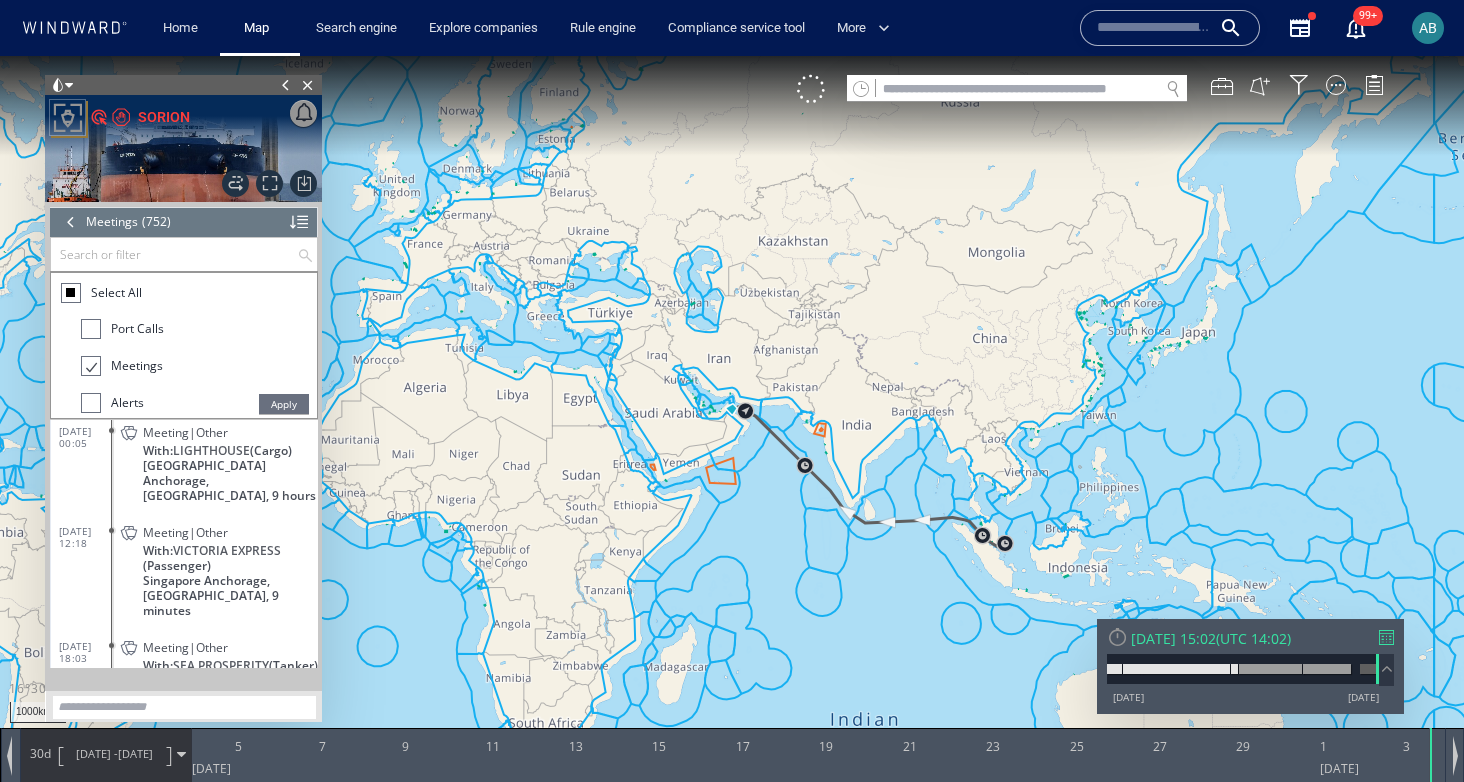 click at bounding box center (71, 222) 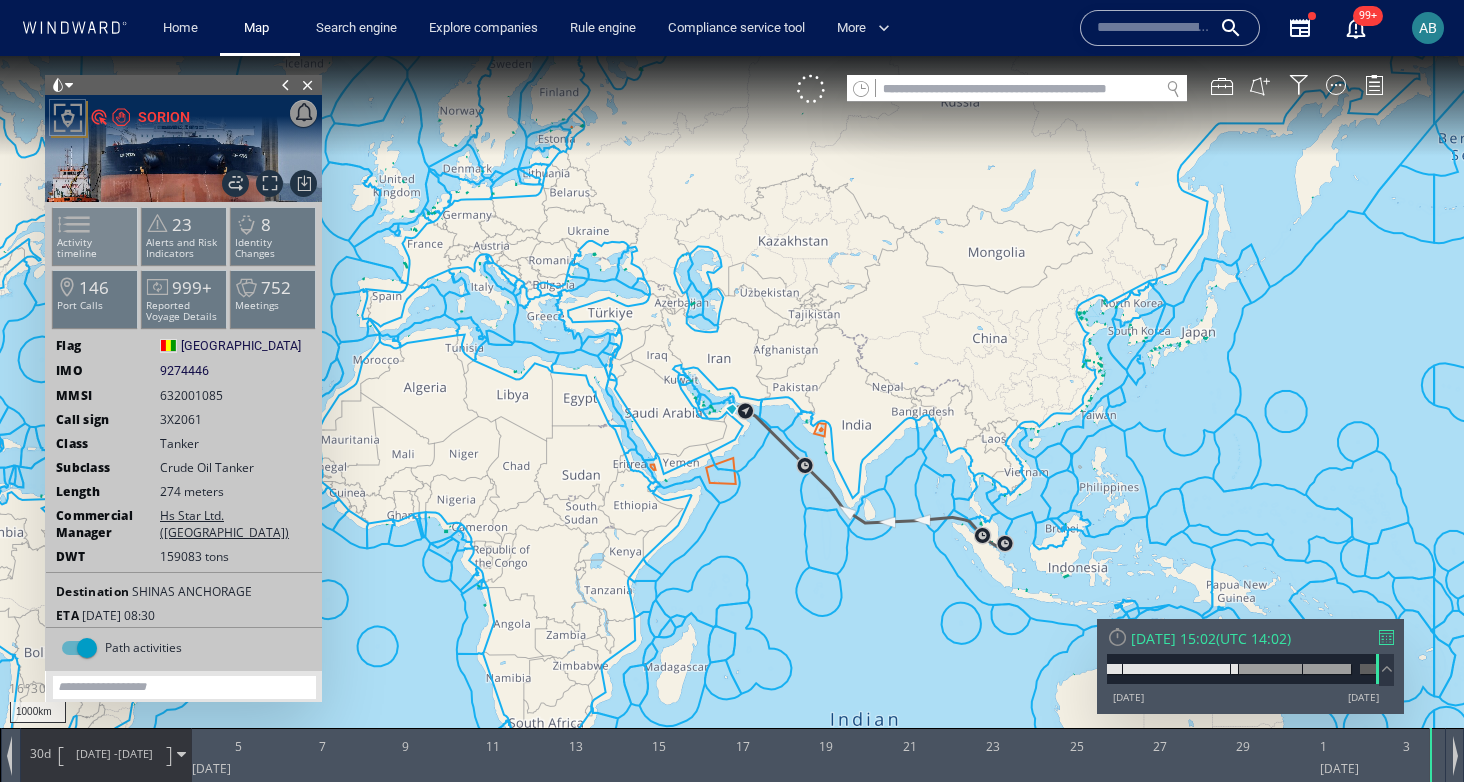 click on "Activity timeline" at bounding box center [95, 248] 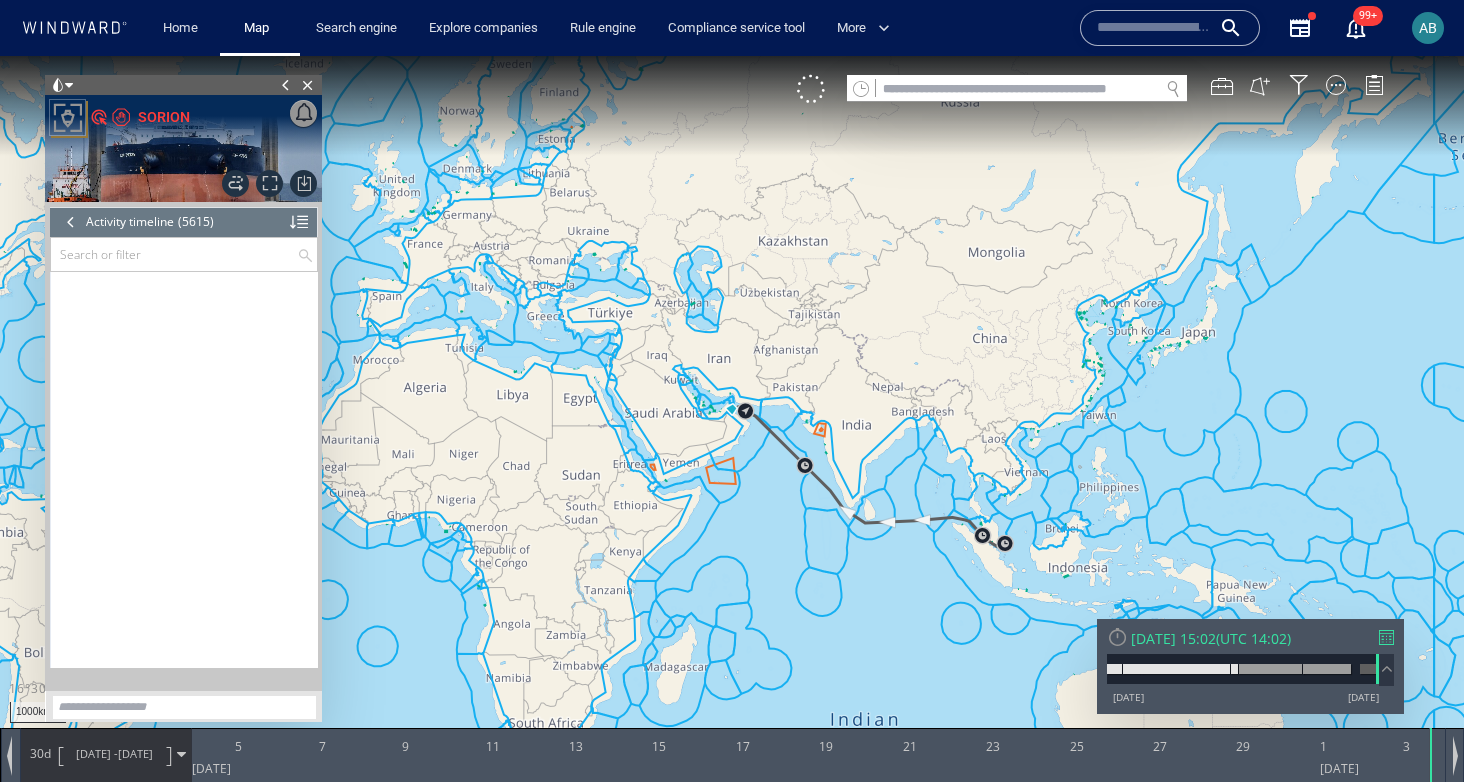 scroll, scrollTop: 308429, scrollLeft: 0, axis: vertical 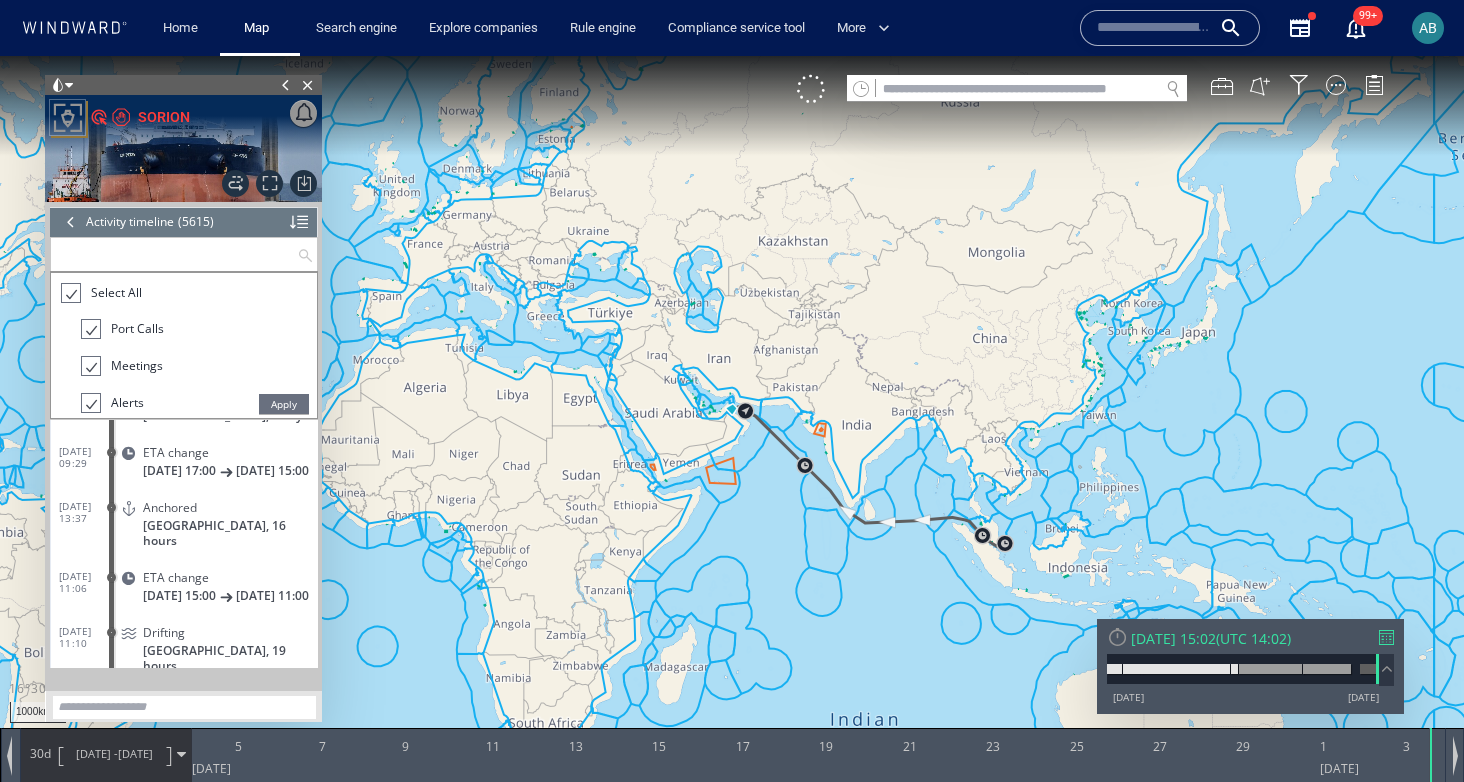 click at bounding box center (174, 254) 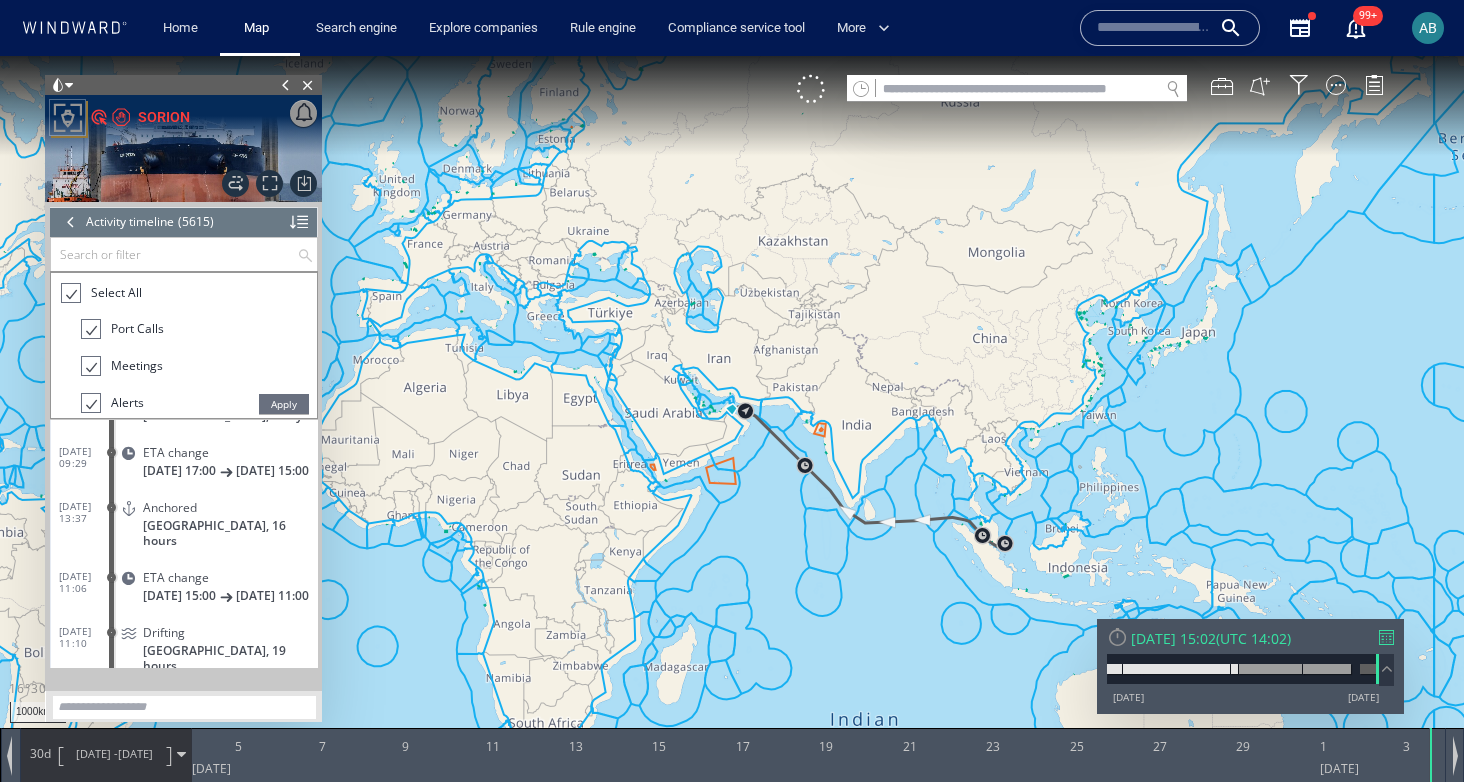 click at bounding box center (71, 222) 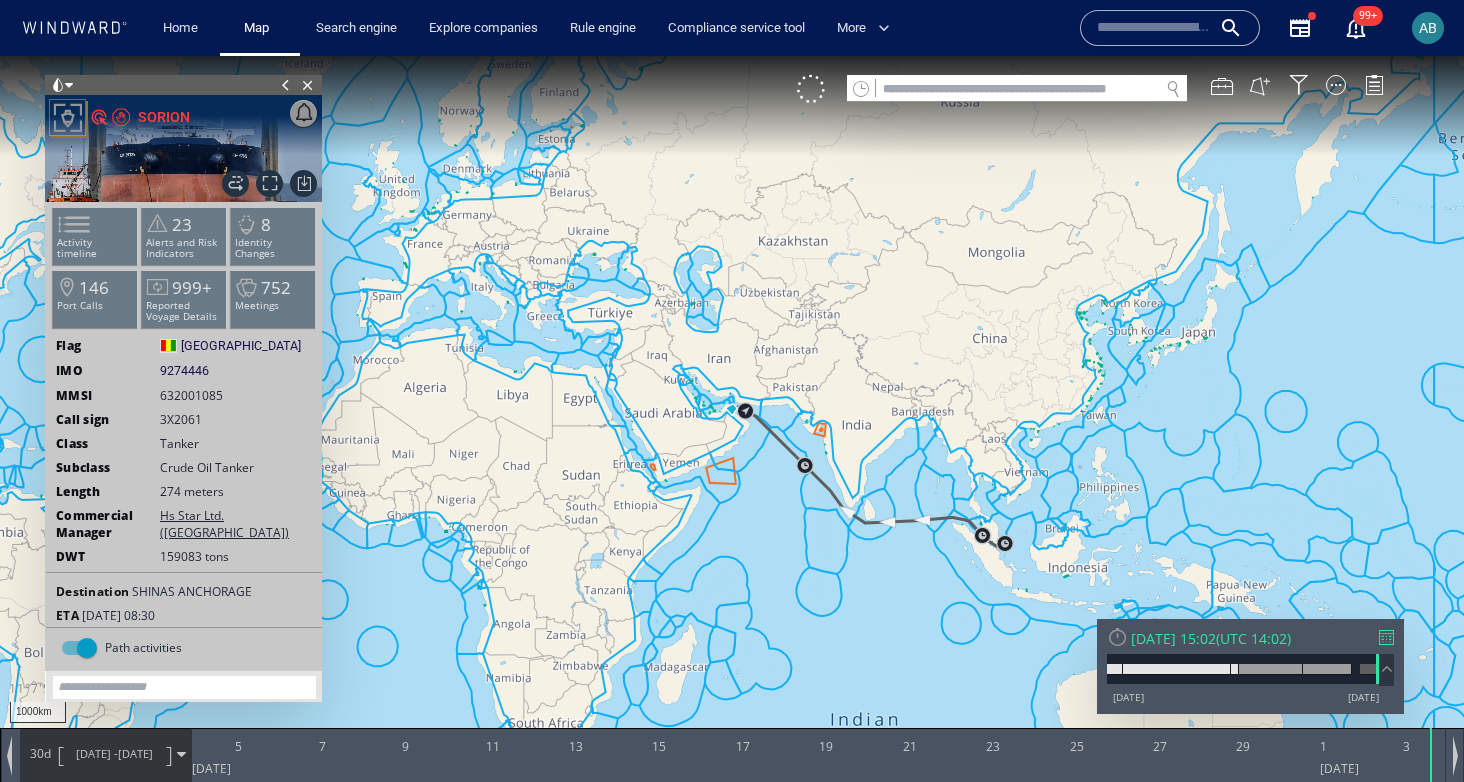 click on "[DATE] 15:02" at bounding box center (1173, 638) 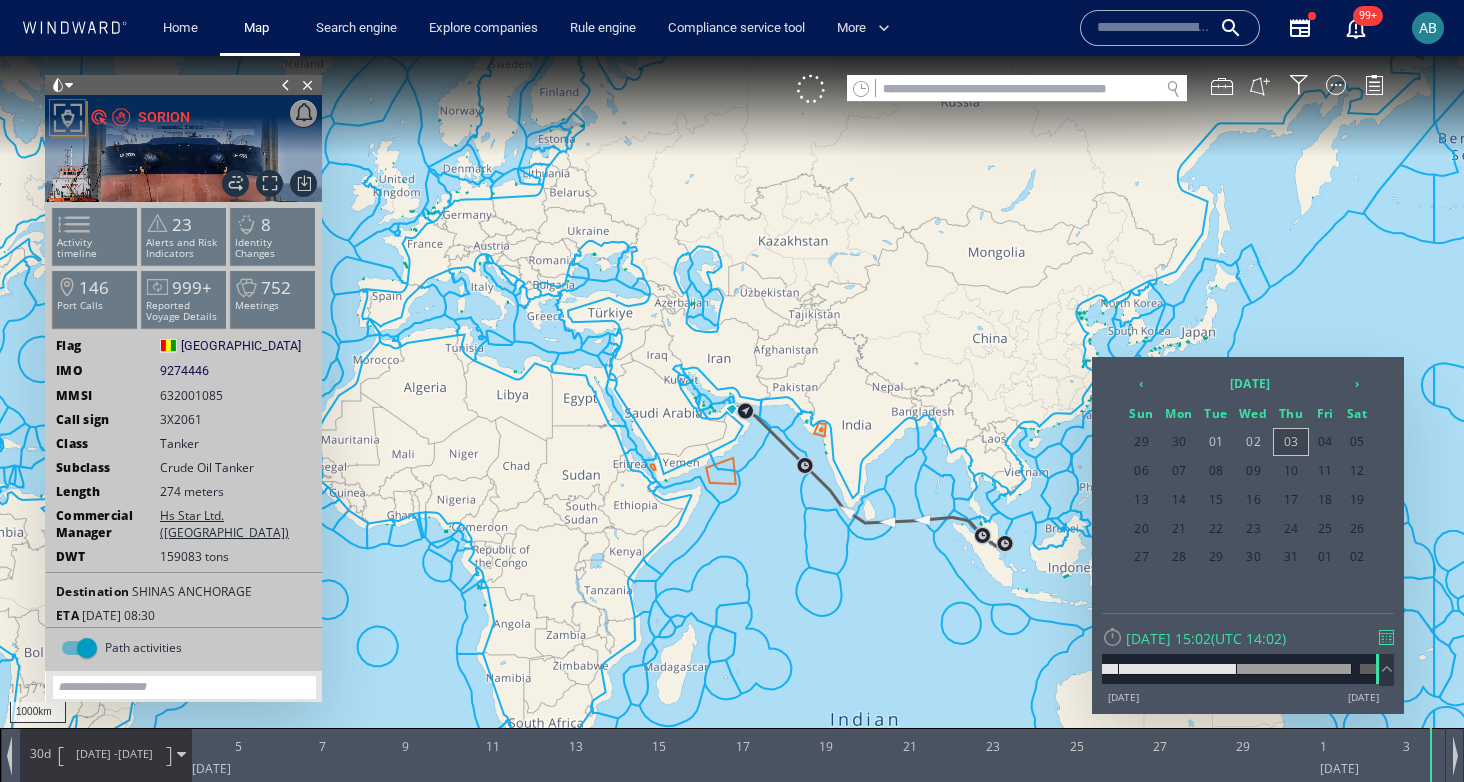 click on "03" at bounding box center (1291, 442) 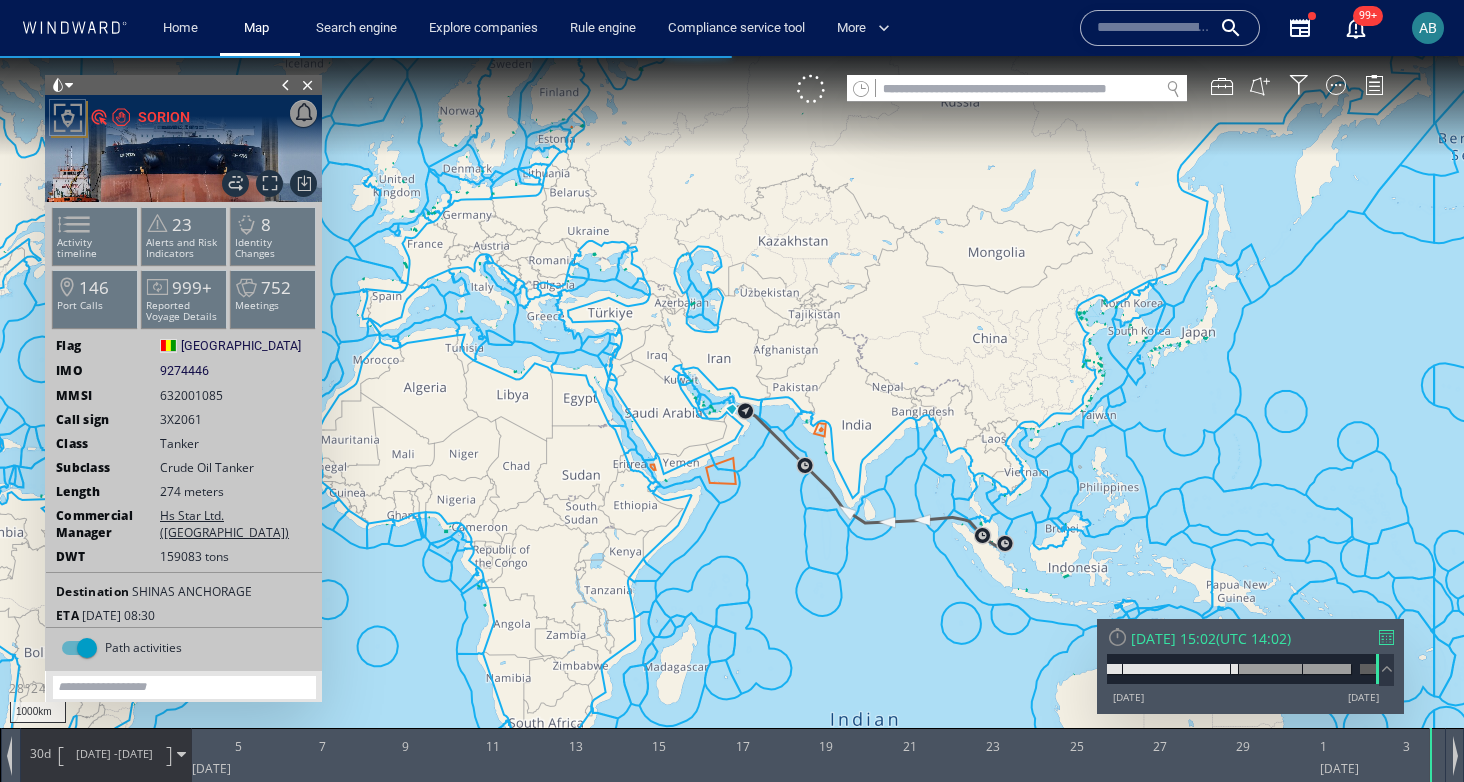 click on "[DATE] -  [DATE]" at bounding box center (114, 754) 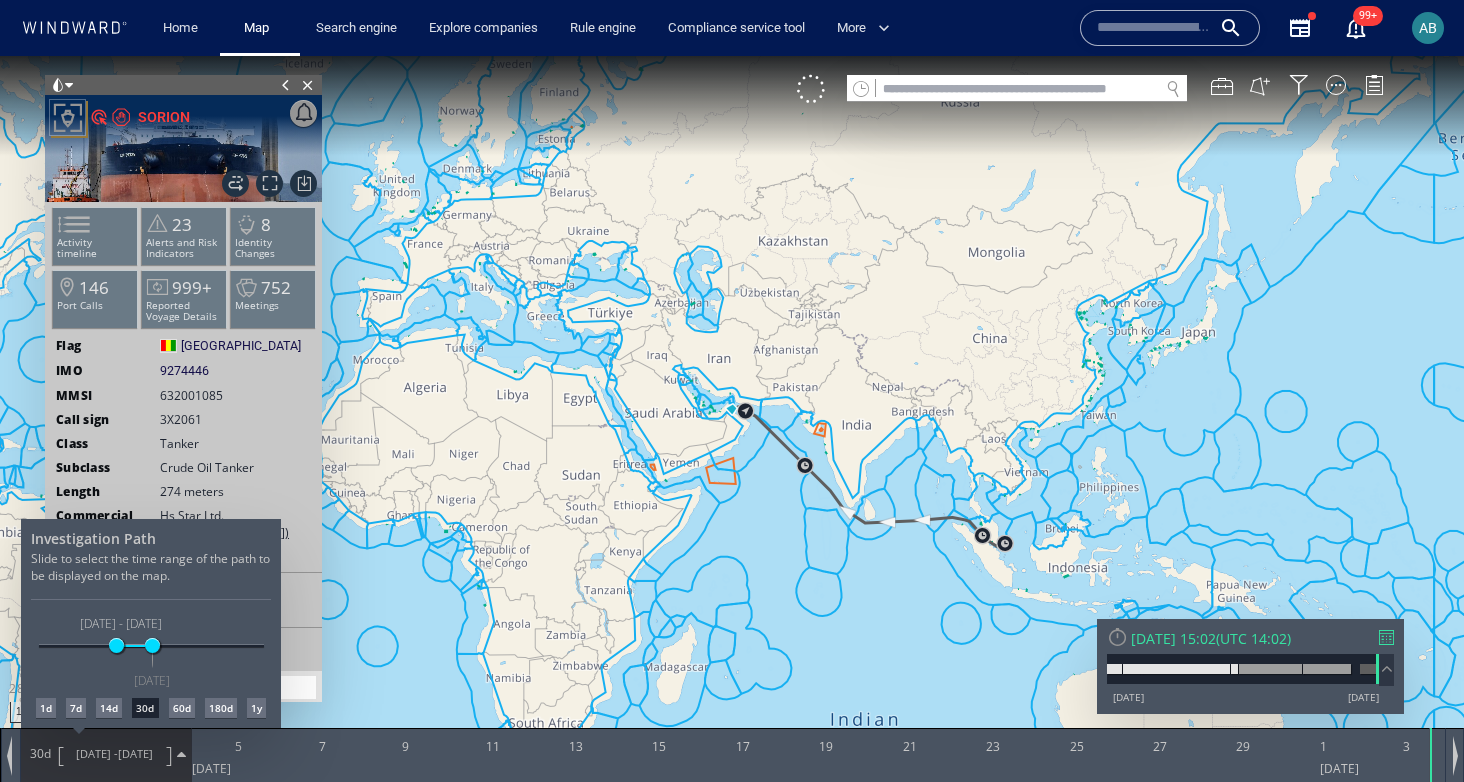 click at bounding box center [732, 419] 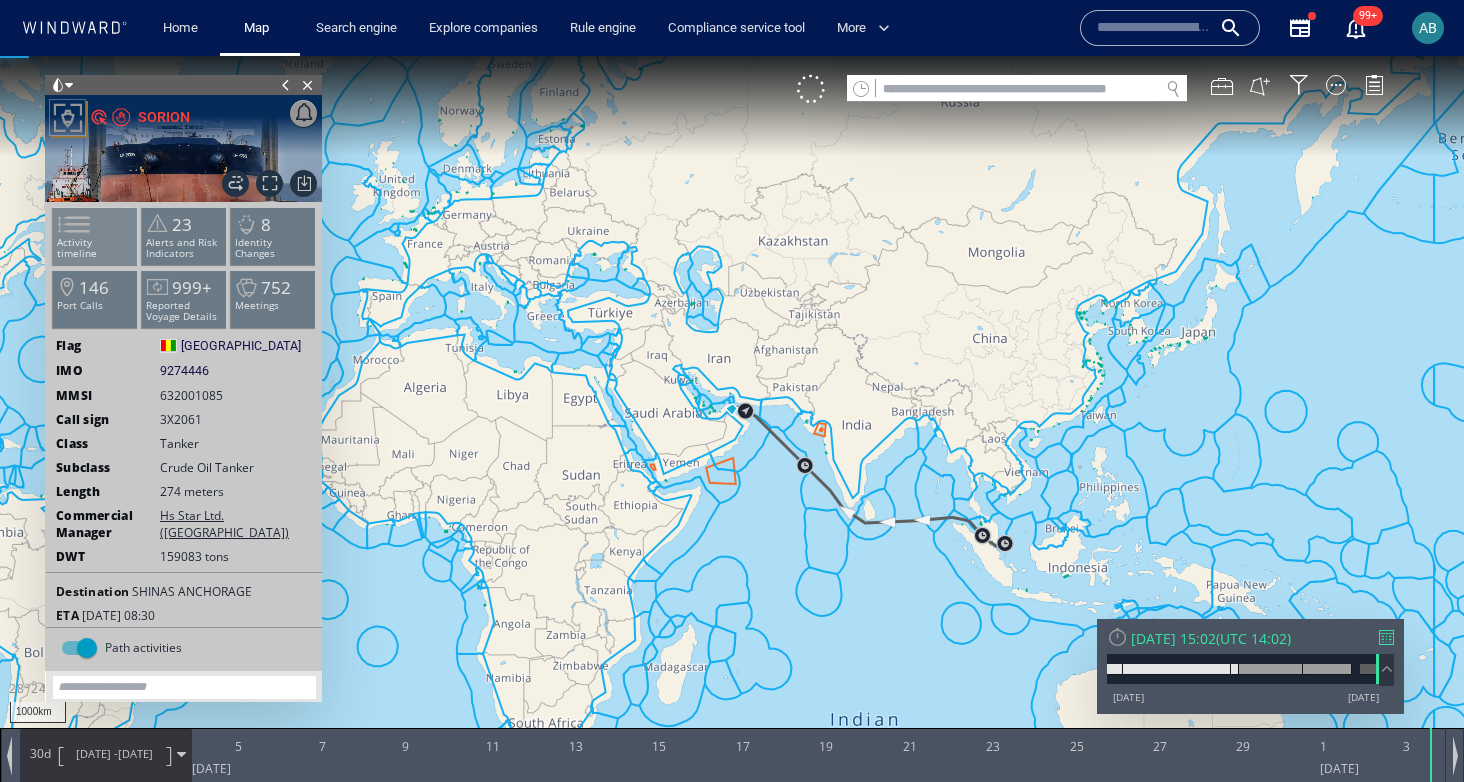 click at bounding box center (62, 224) 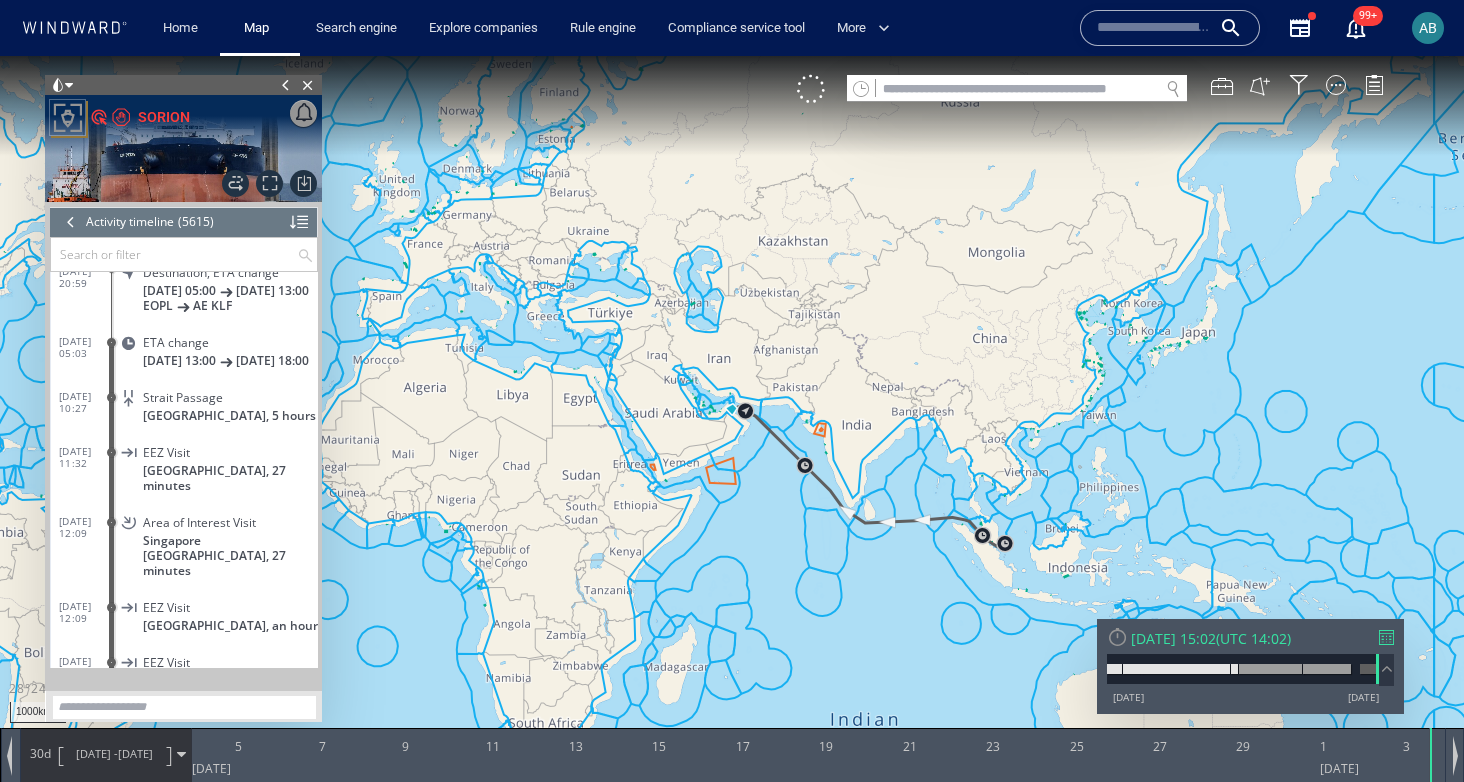 scroll, scrollTop: 305742, scrollLeft: 0, axis: vertical 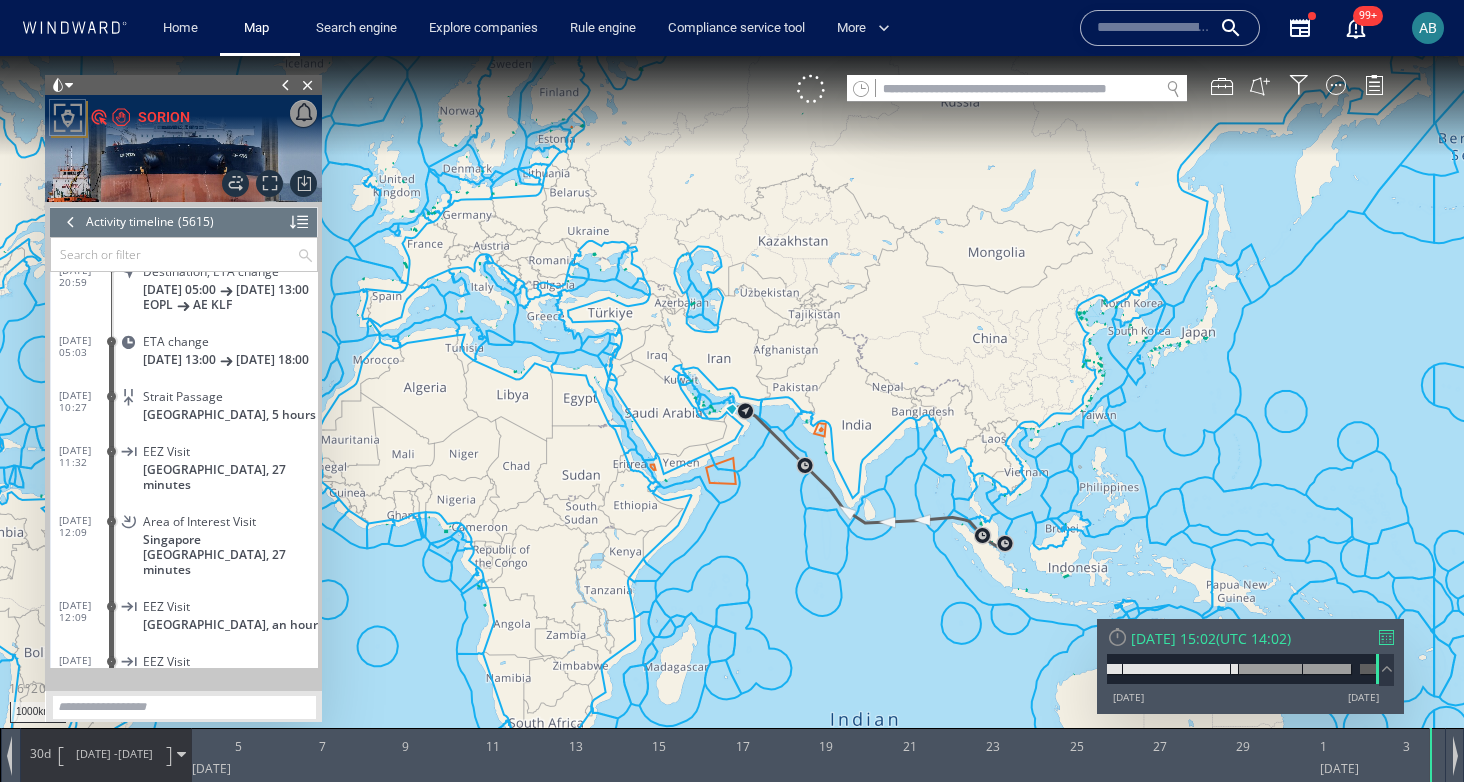 click at bounding box center (174, 254) 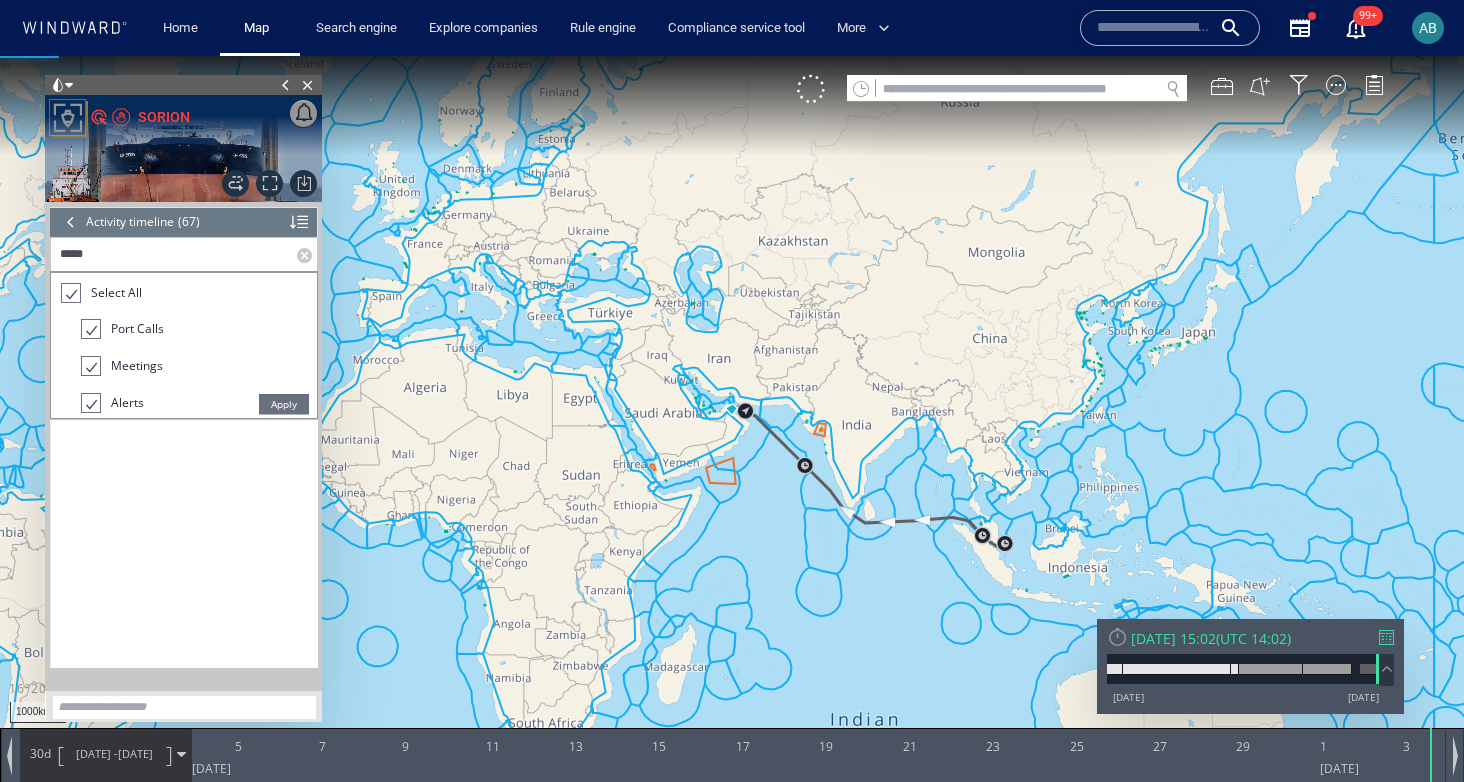 scroll, scrollTop: 3437, scrollLeft: 0, axis: vertical 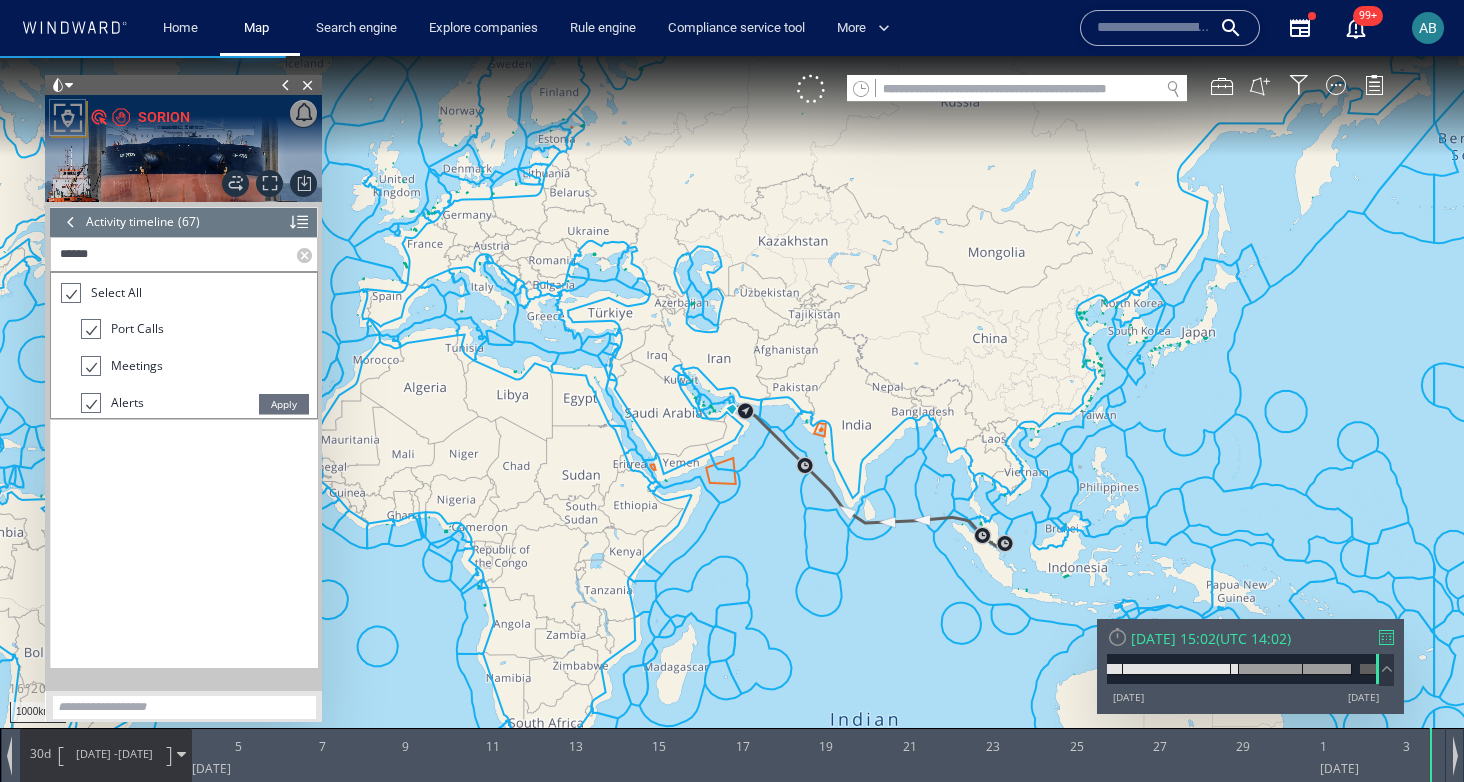 type on "******" 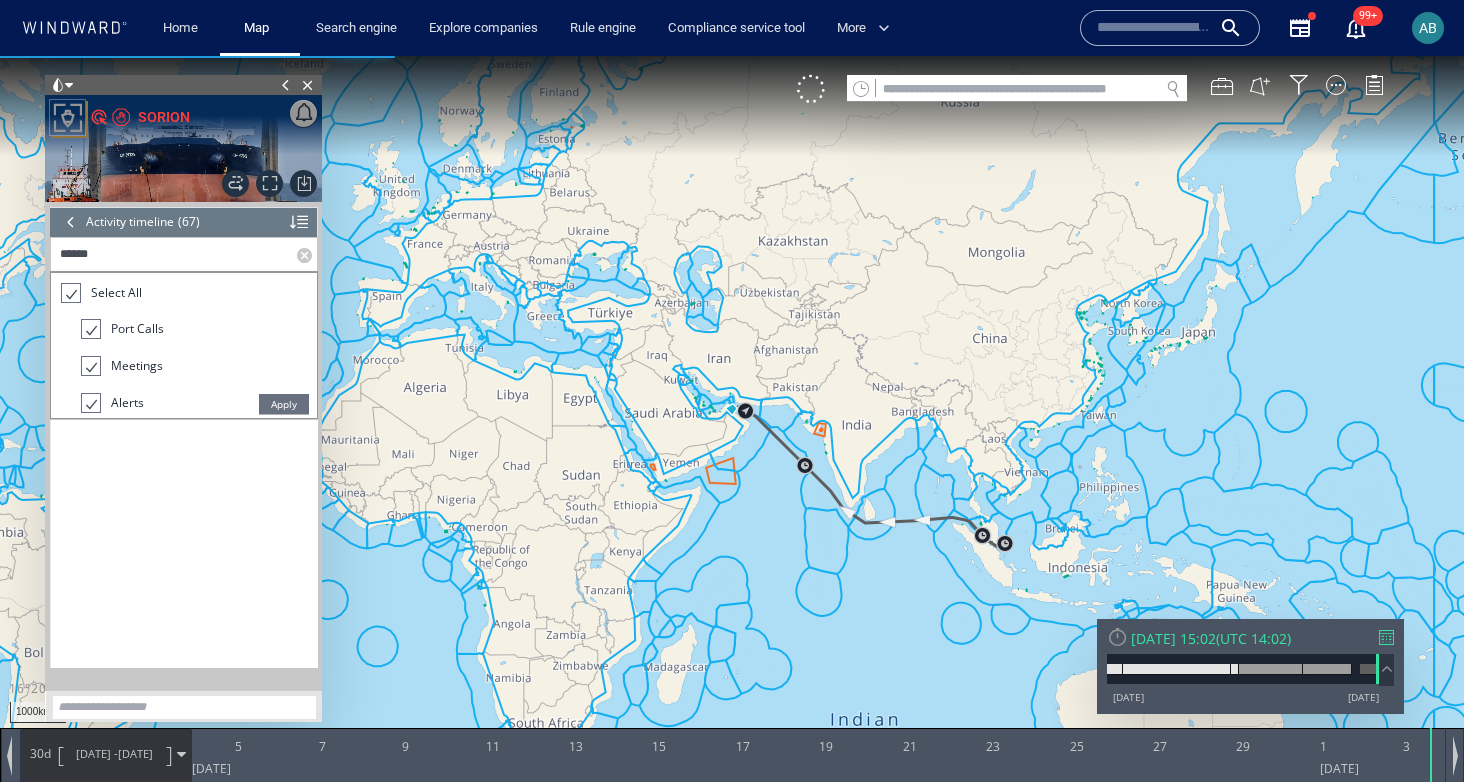 click at bounding box center [70, 293] 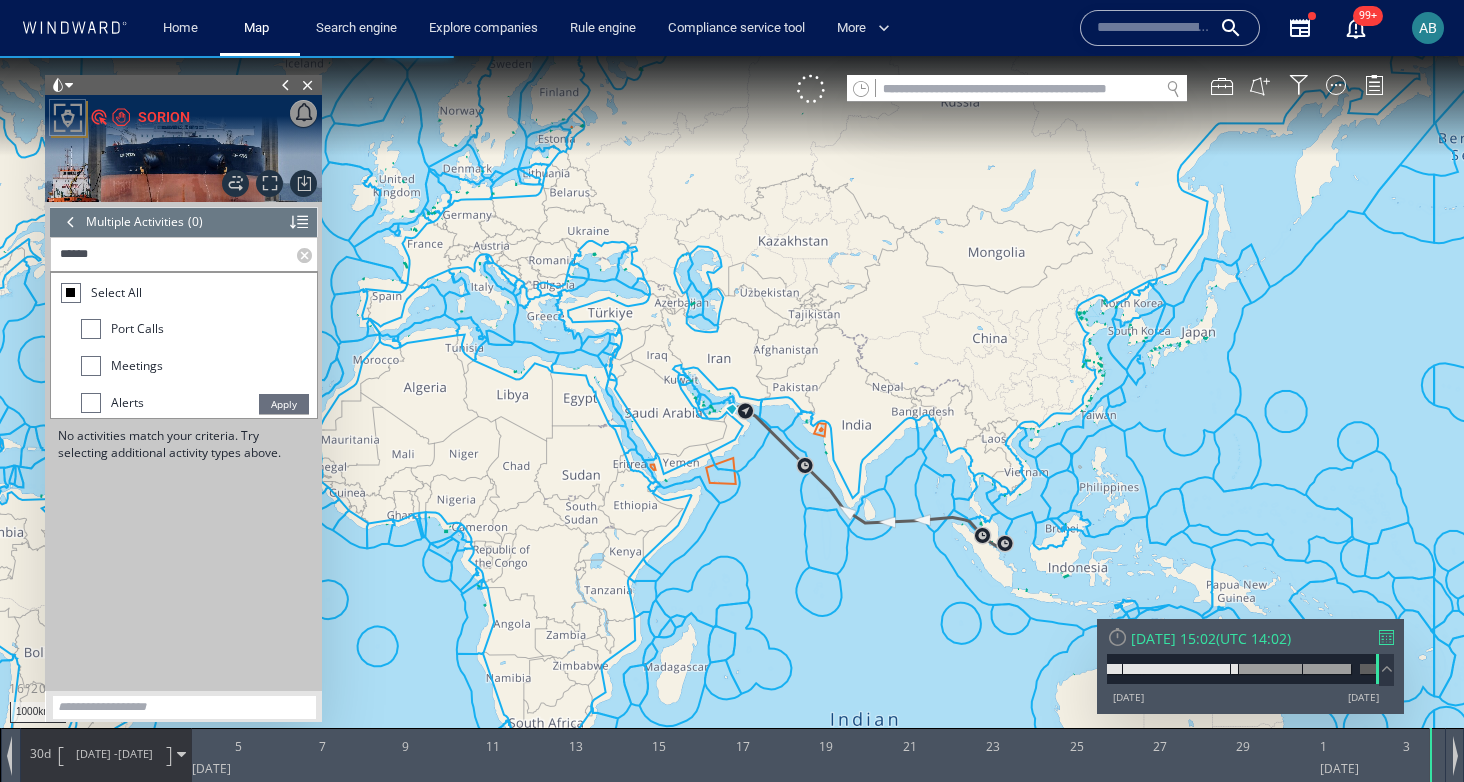 click at bounding box center (91, 329) 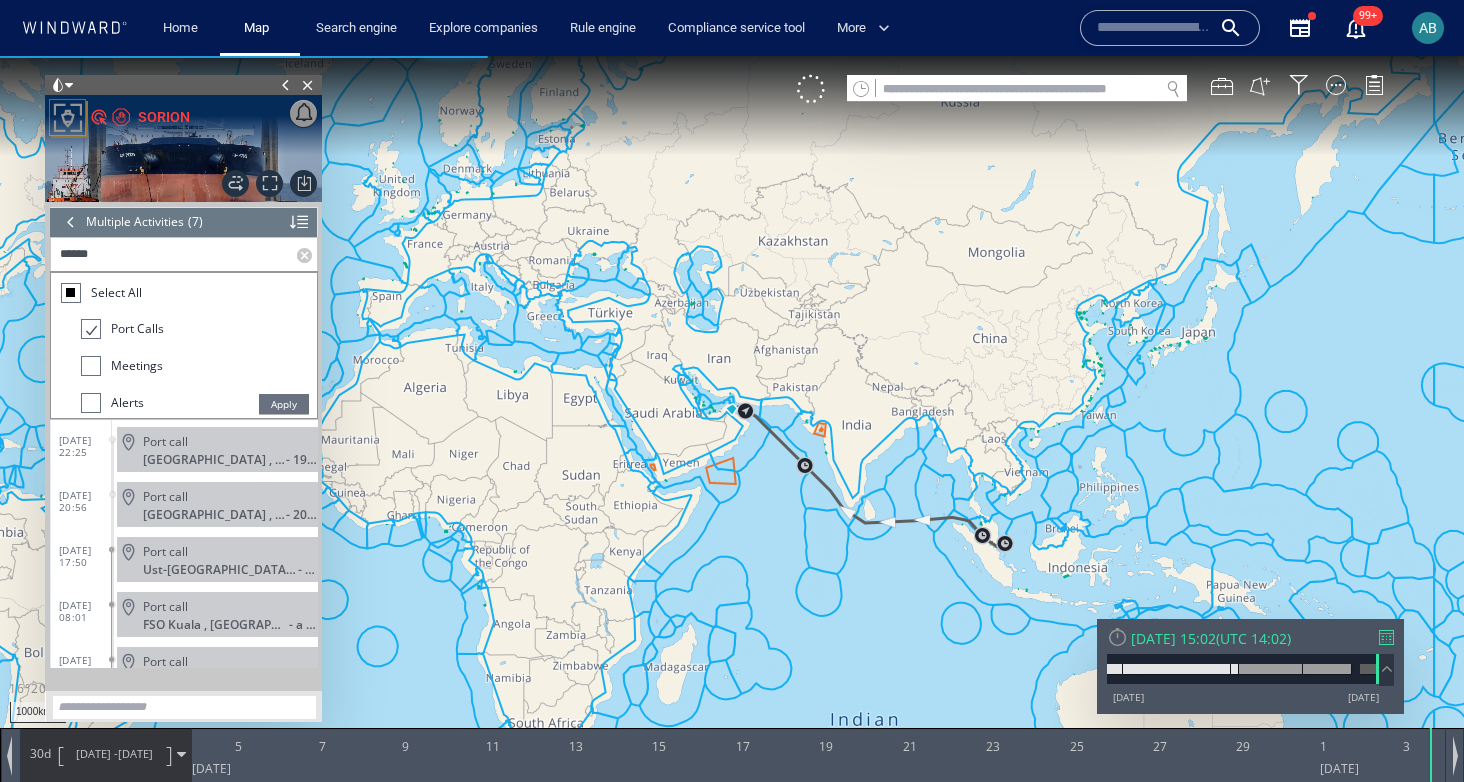 scroll, scrollTop: 157, scrollLeft: 0, axis: vertical 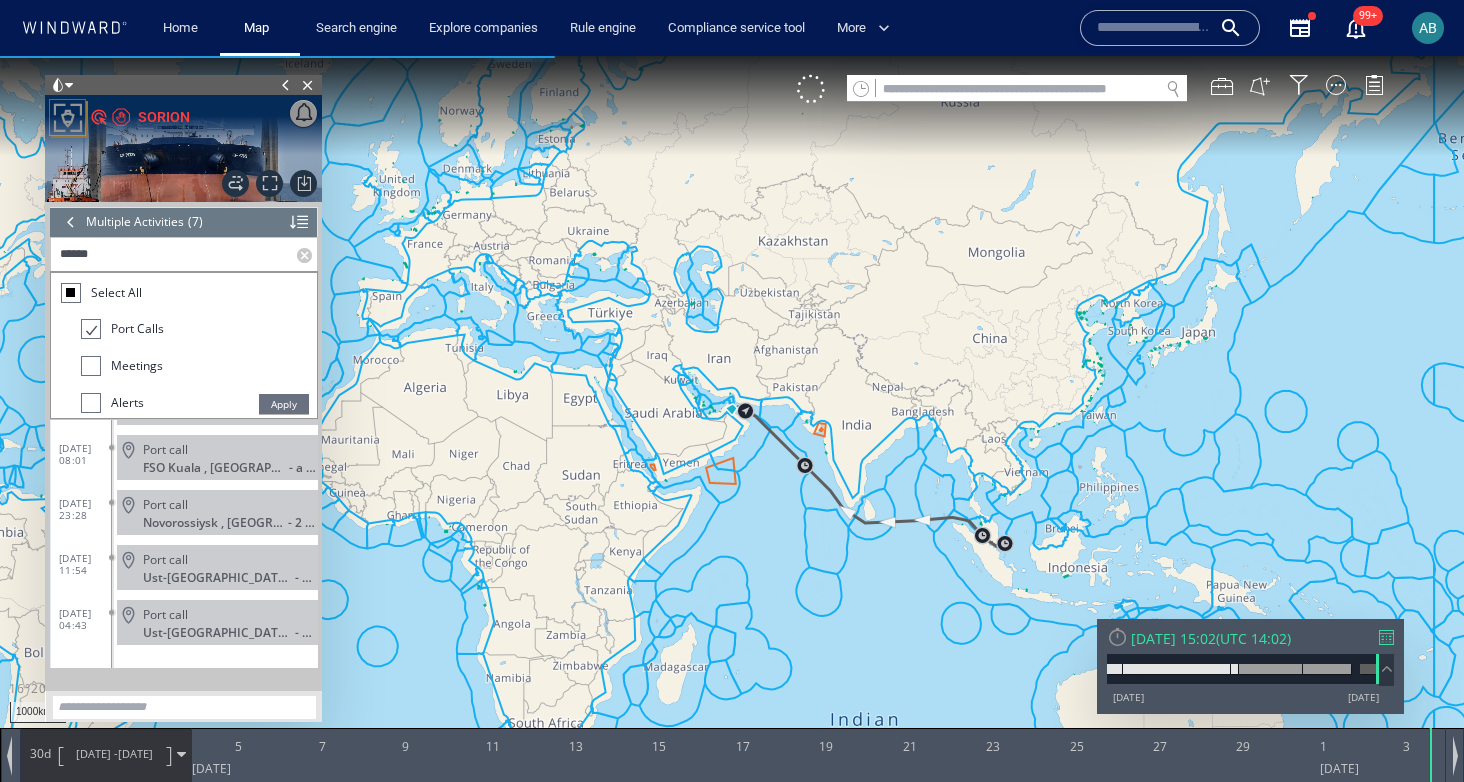 click on "******" at bounding box center [174, 254] 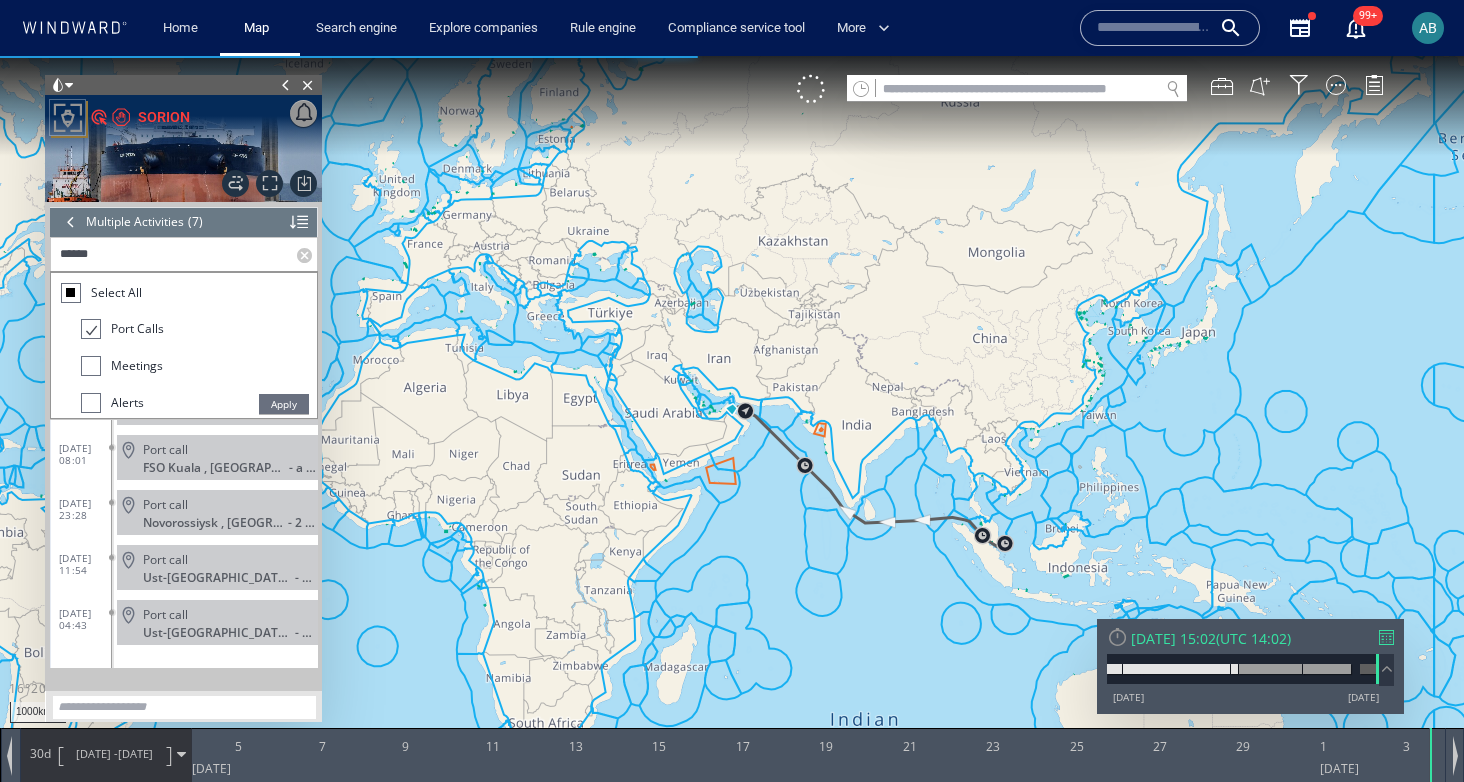 click on "Apply" at bounding box center (284, 404) 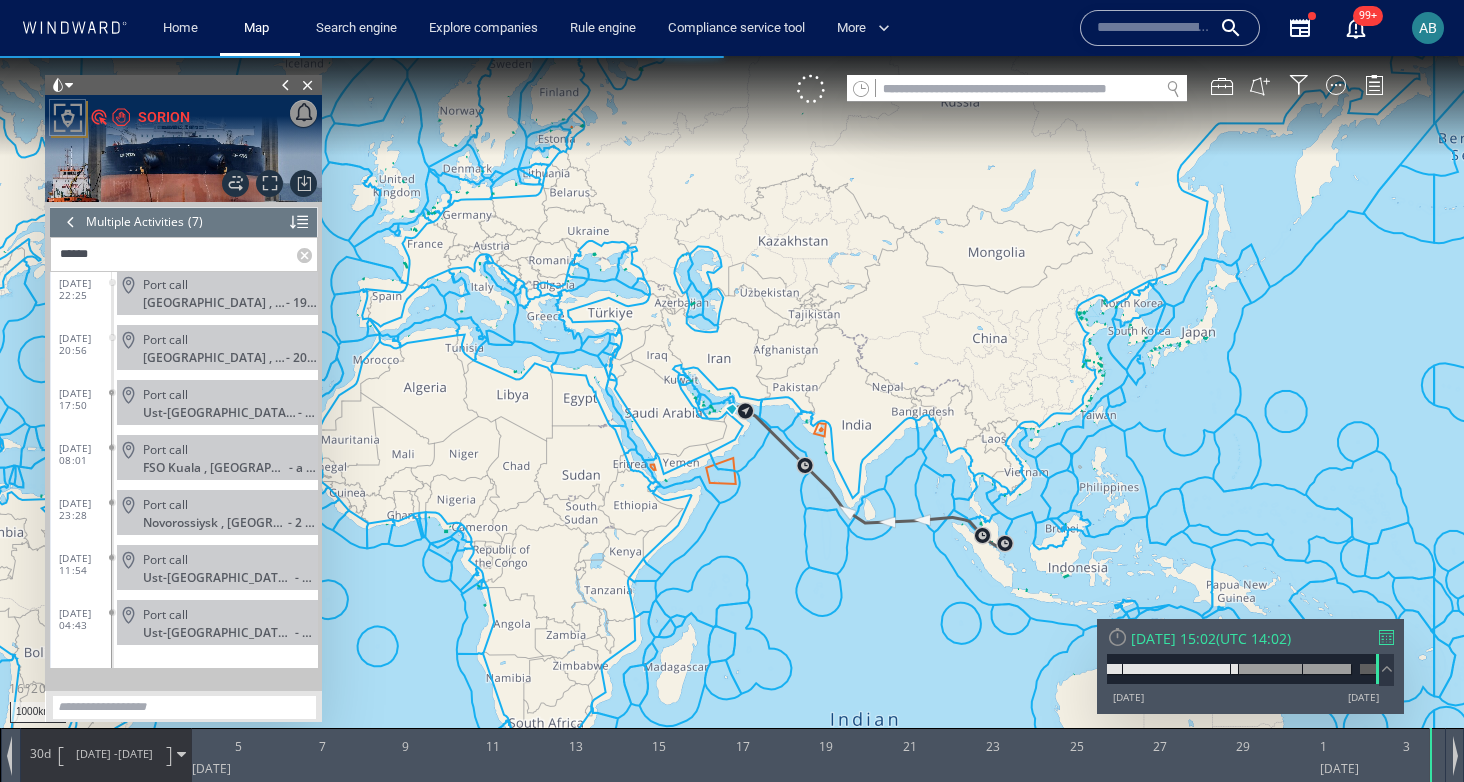 scroll, scrollTop: 9, scrollLeft: 0, axis: vertical 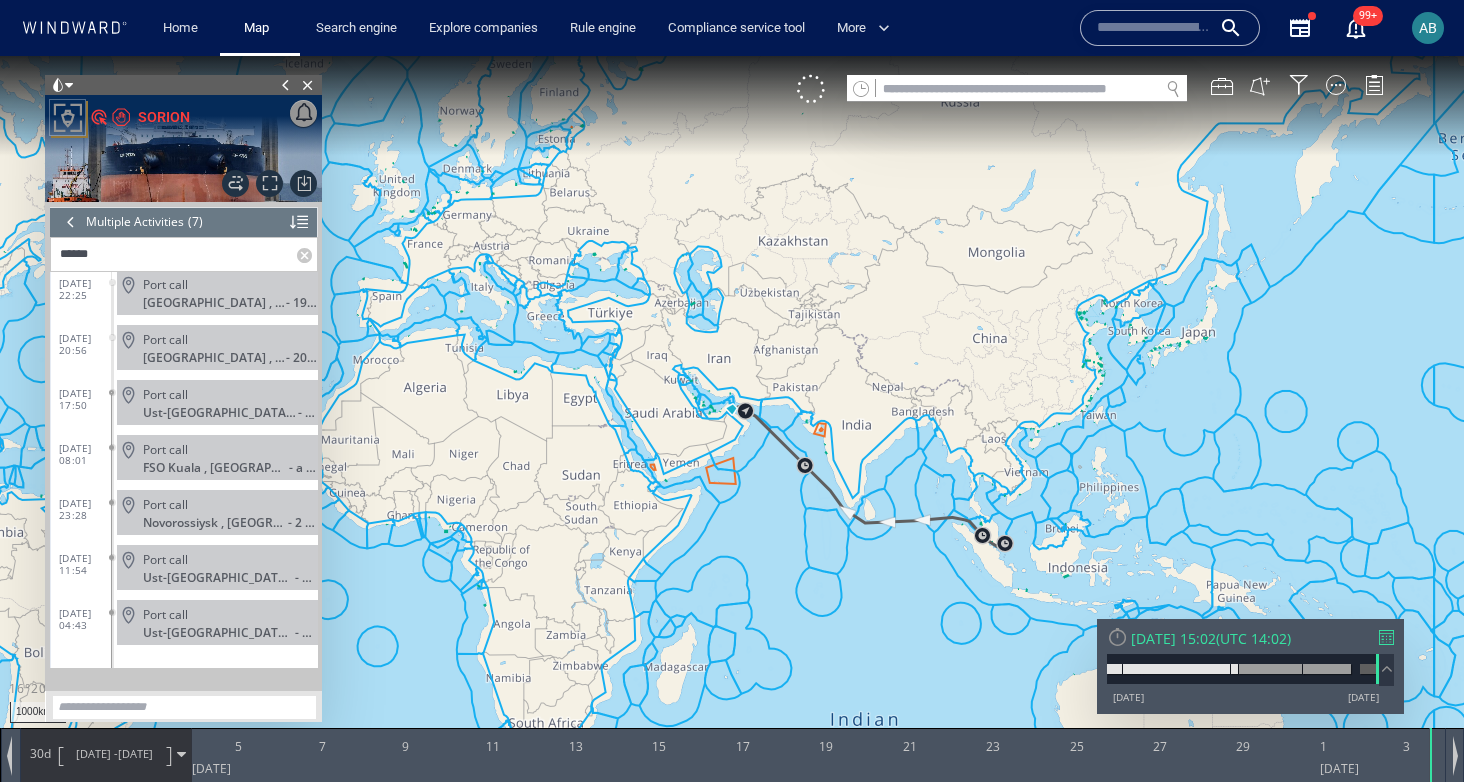 click at bounding box center [307, 254] 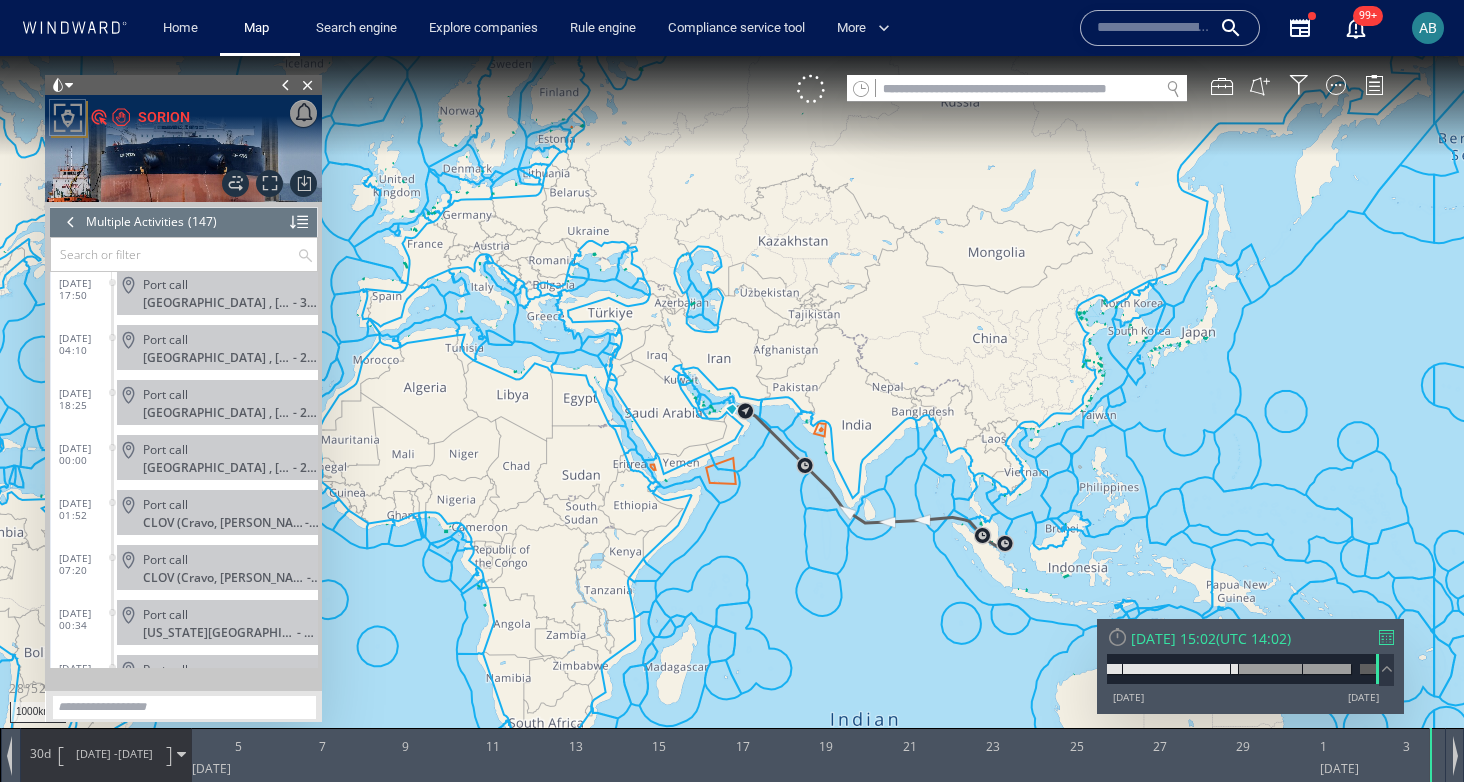 click at bounding box center (71, 222) 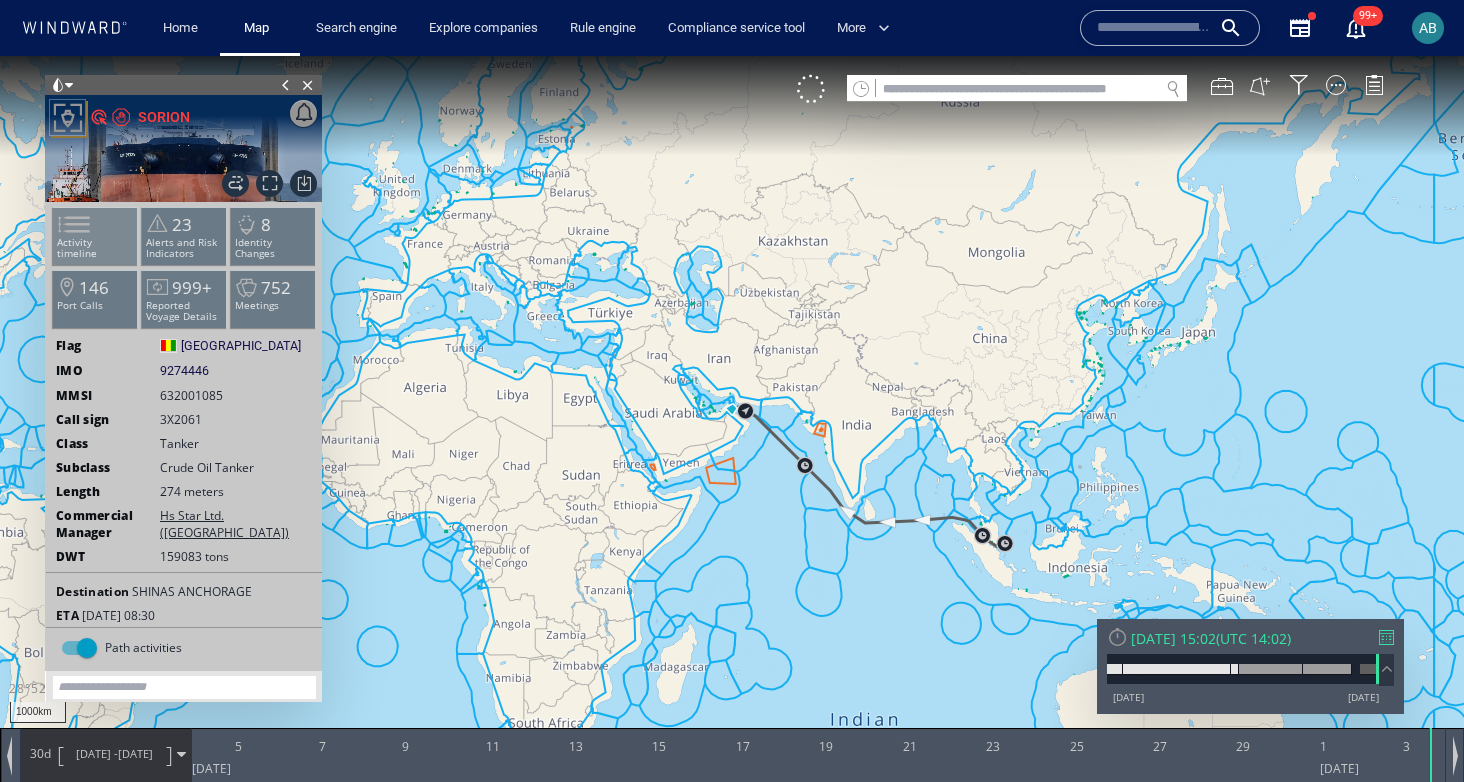 click on "Activity timeline" at bounding box center [95, 248] 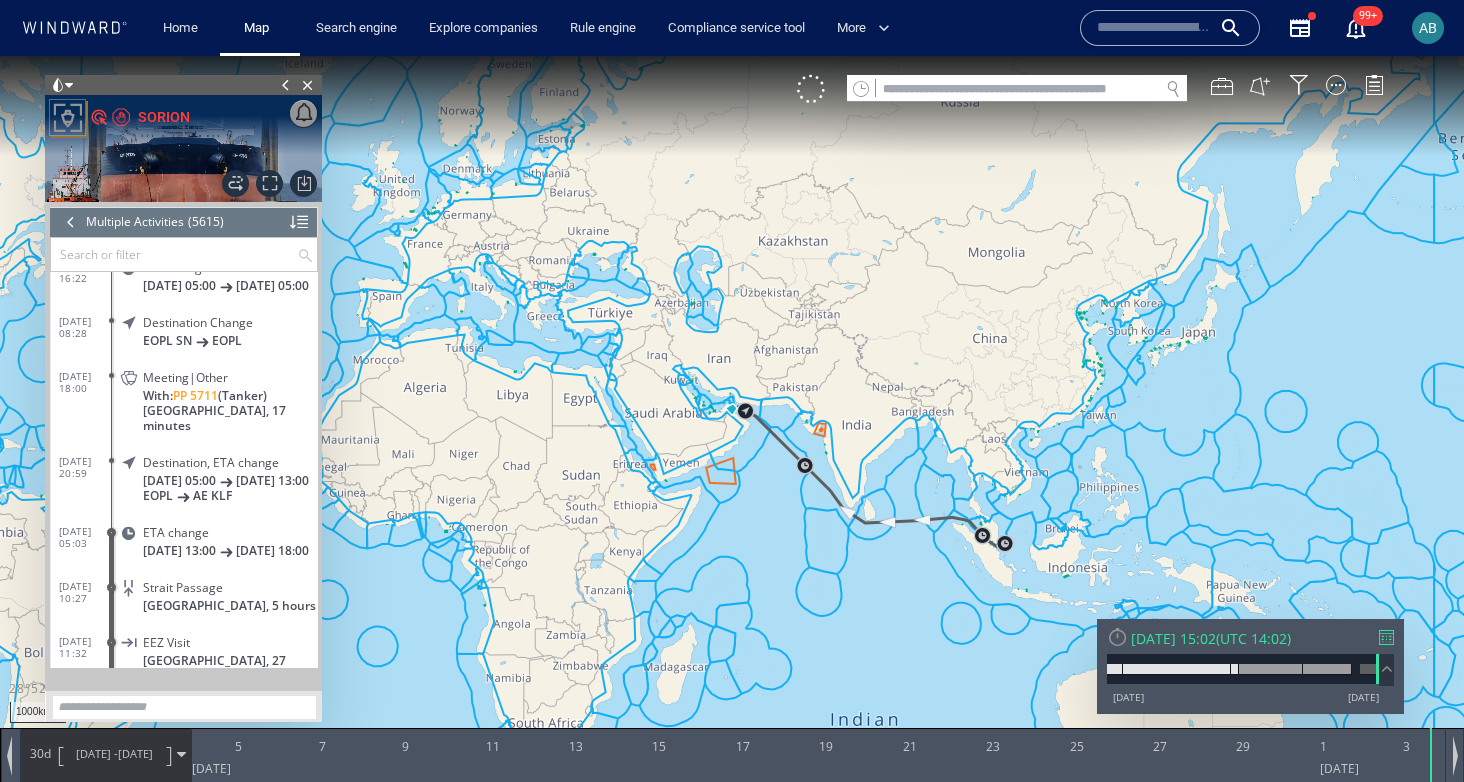 scroll, scrollTop: 305552, scrollLeft: 0, axis: vertical 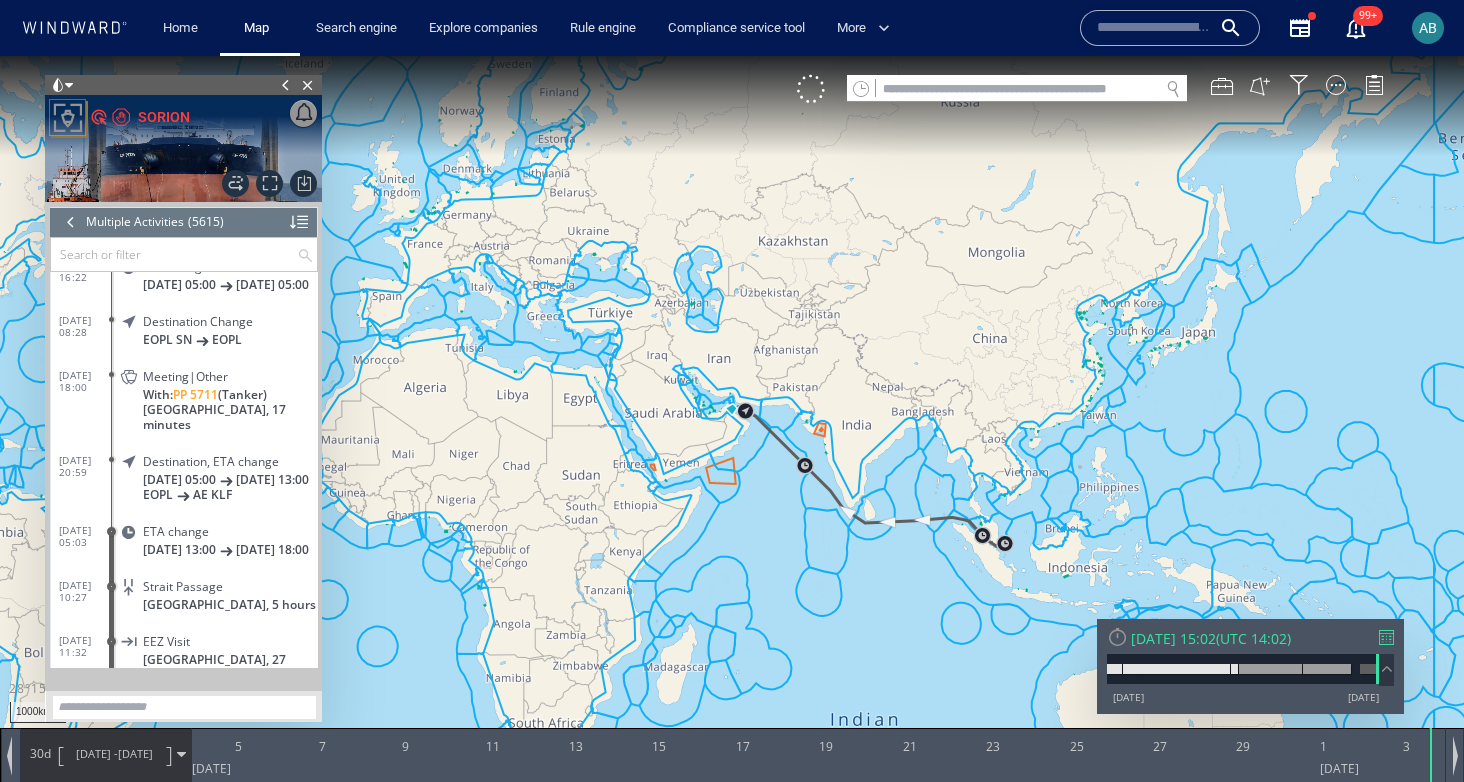 click at bounding box center [71, 222] 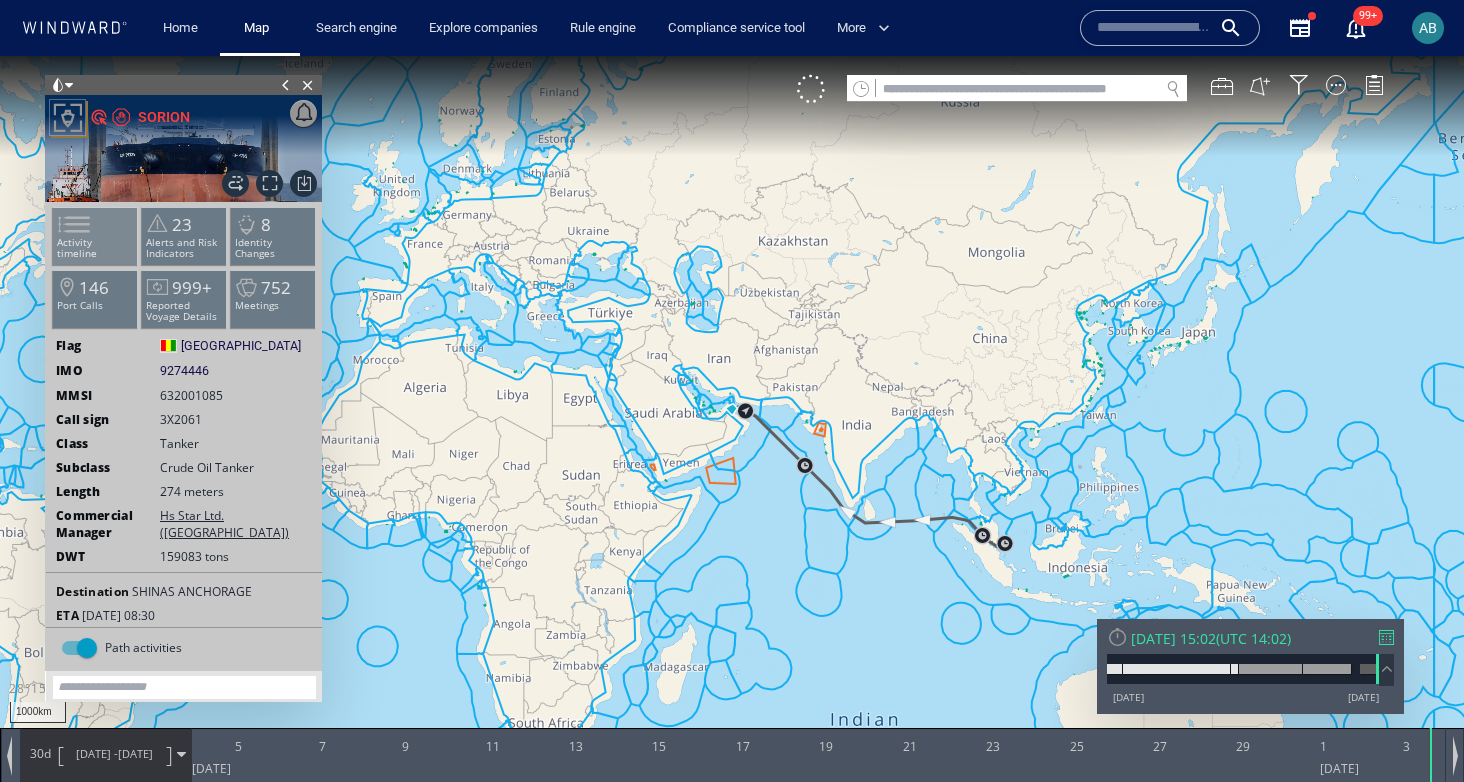click at bounding box center (62, 224) 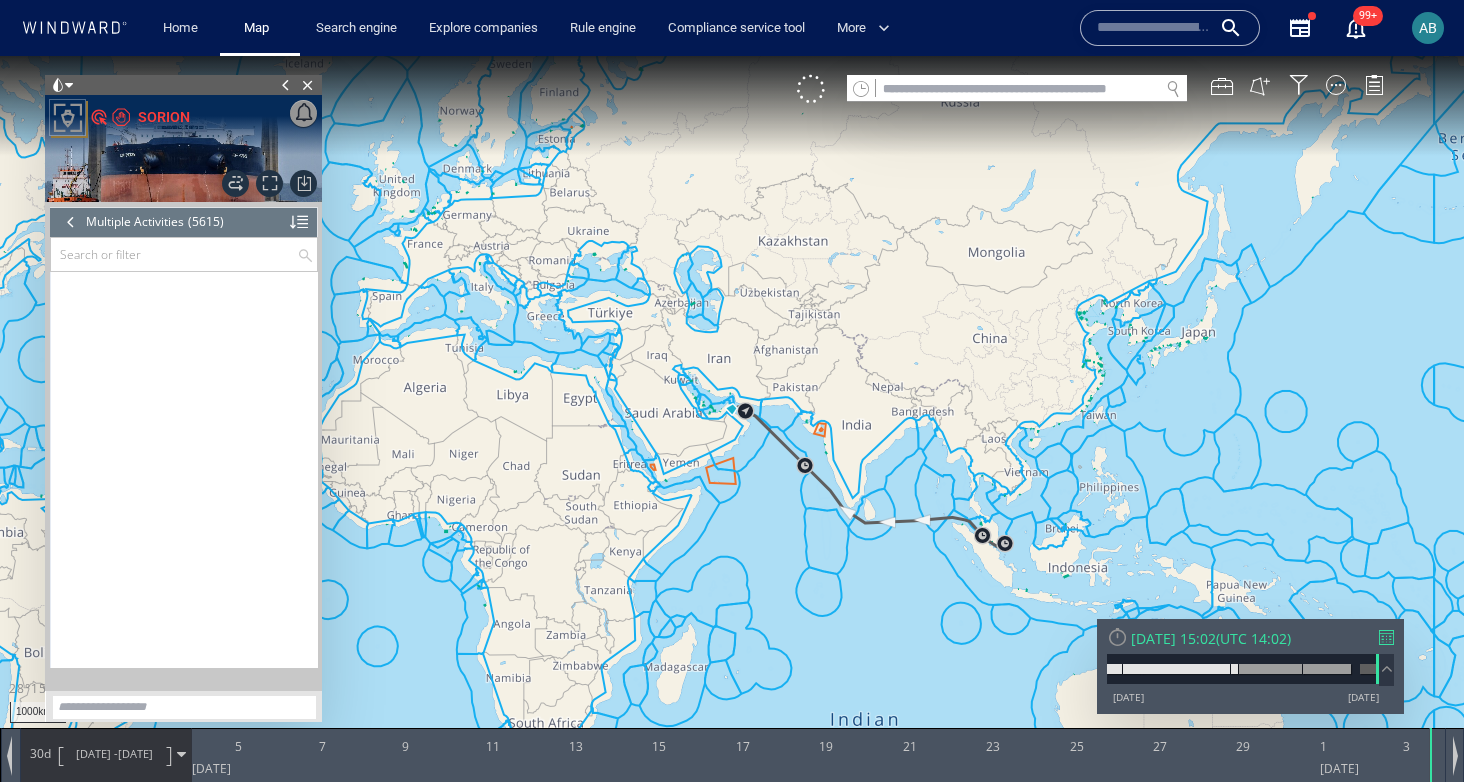 scroll, scrollTop: 308429, scrollLeft: 0, axis: vertical 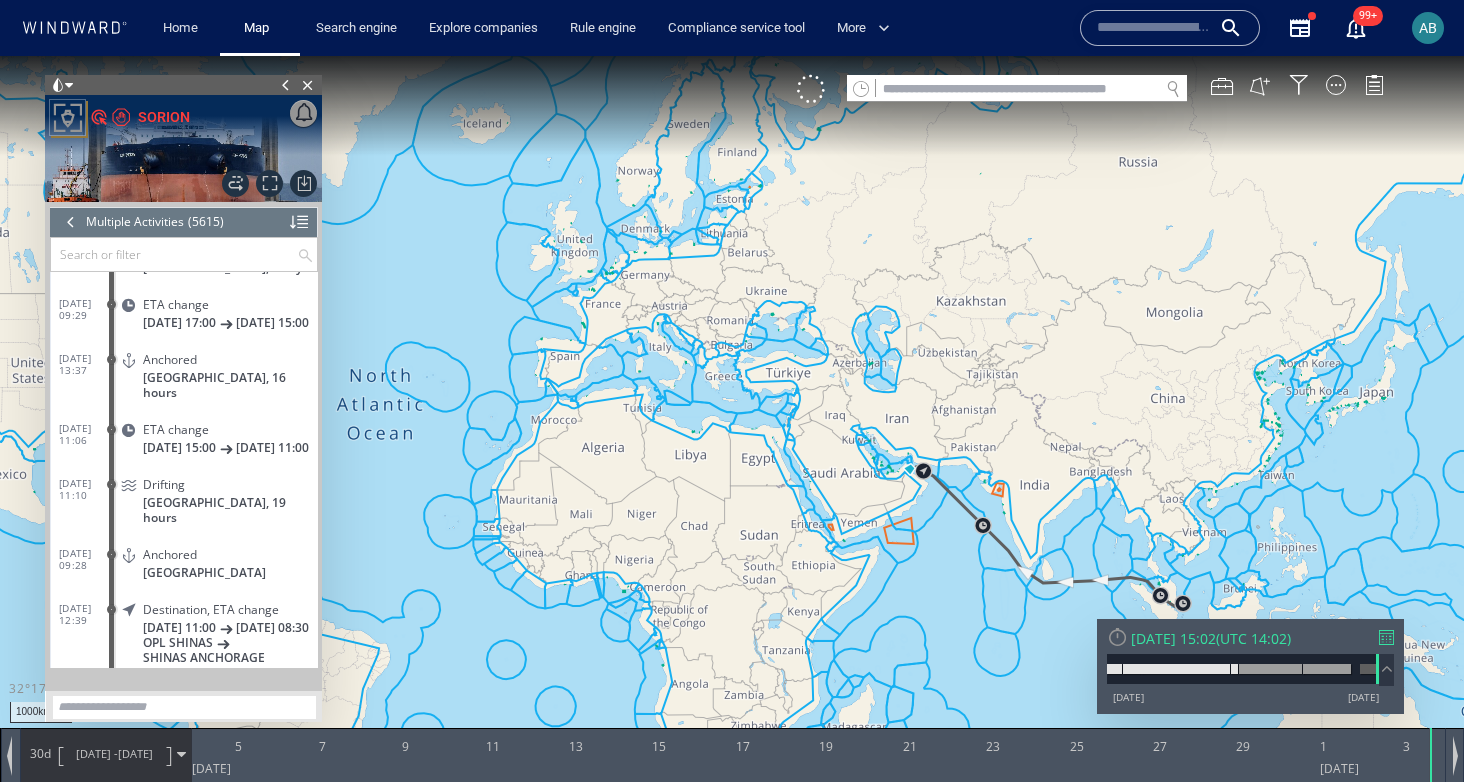 drag, startPoint x: 462, startPoint y: 360, endPoint x: 641, endPoint y: 421, distance: 189.10843 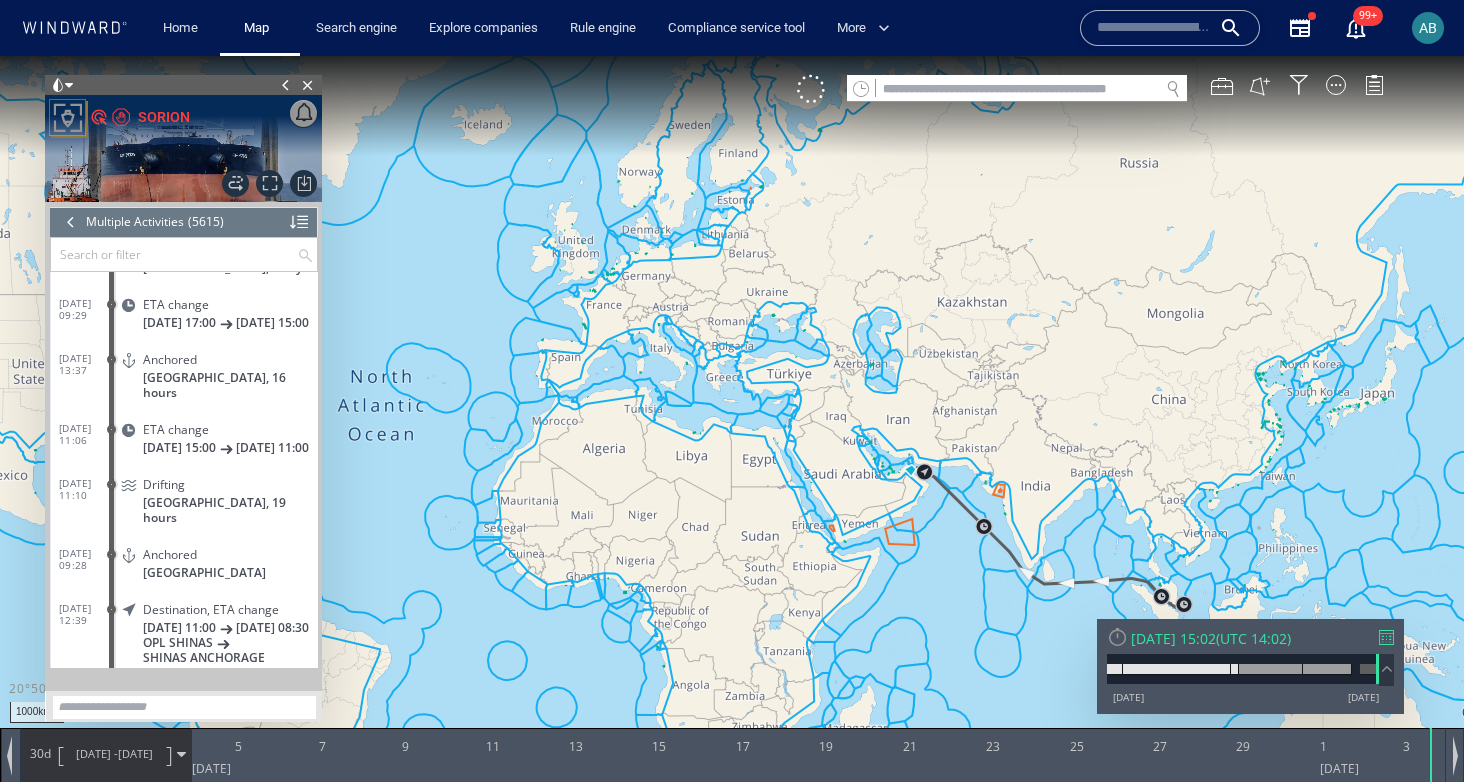 drag, startPoint x: 853, startPoint y: 495, endPoint x: 801, endPoint y: 404, distance: 104.80935 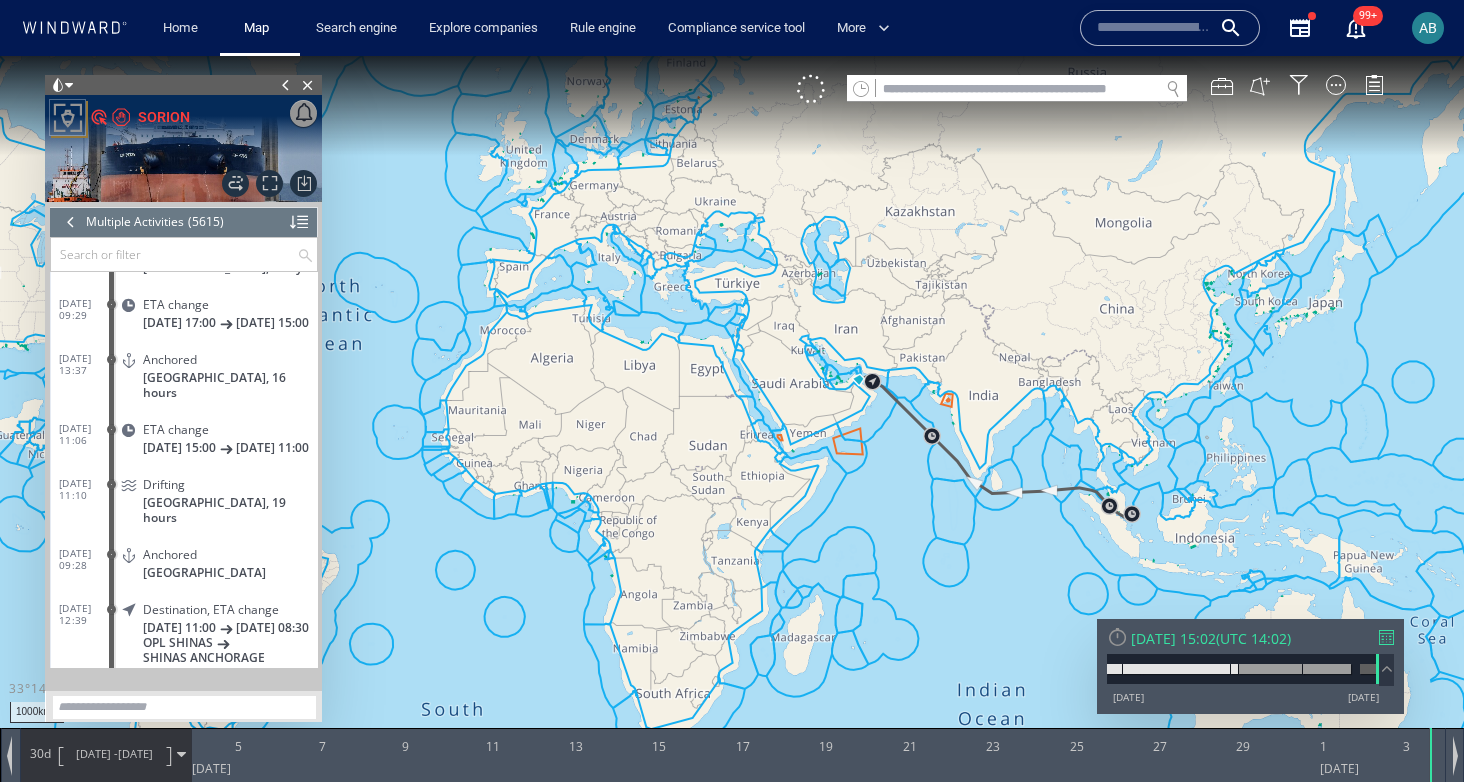 click at bounding box center [71, 222] 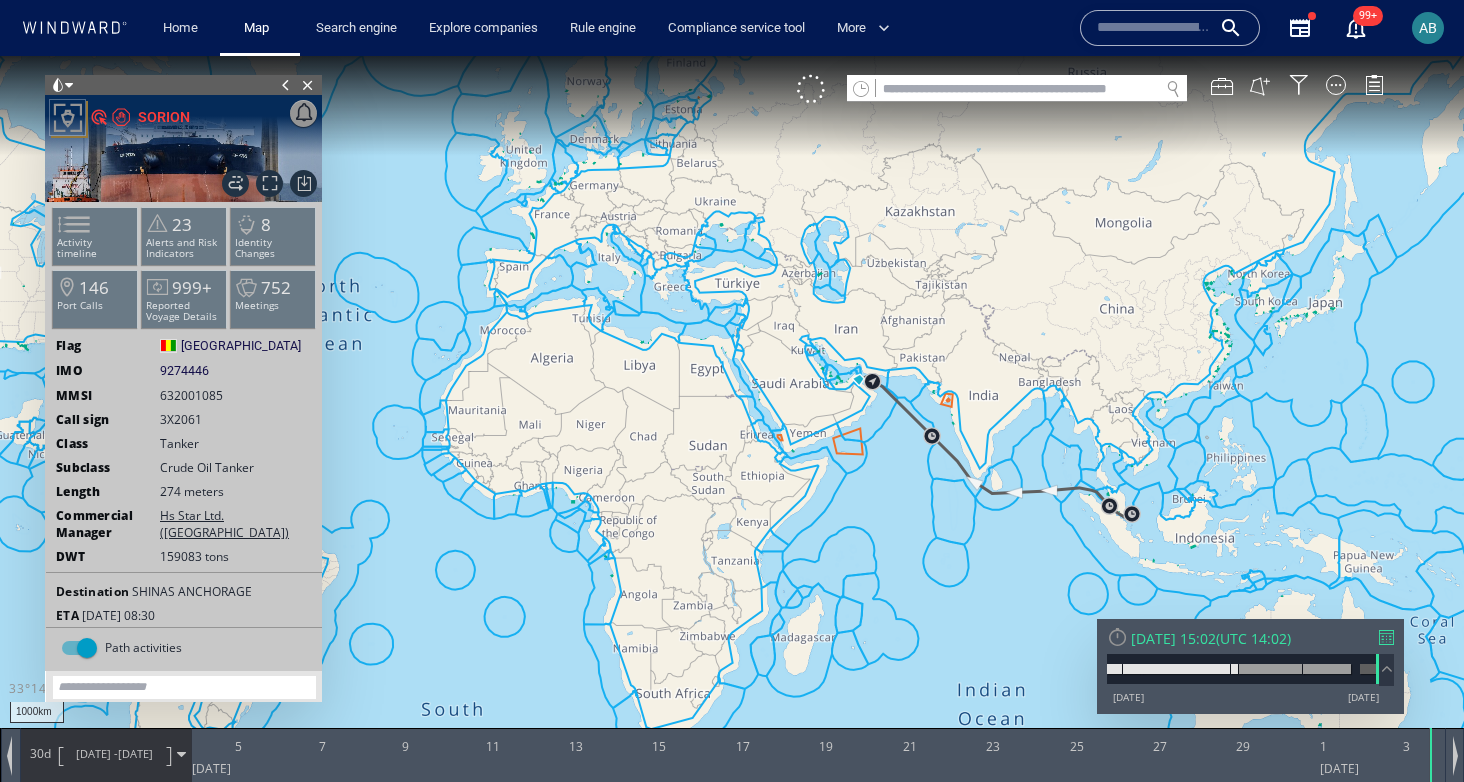 drag, startPoint x: 197, startPoint y: 608, endPoint x: 89, endPoint y: 592, distance: 109.17875 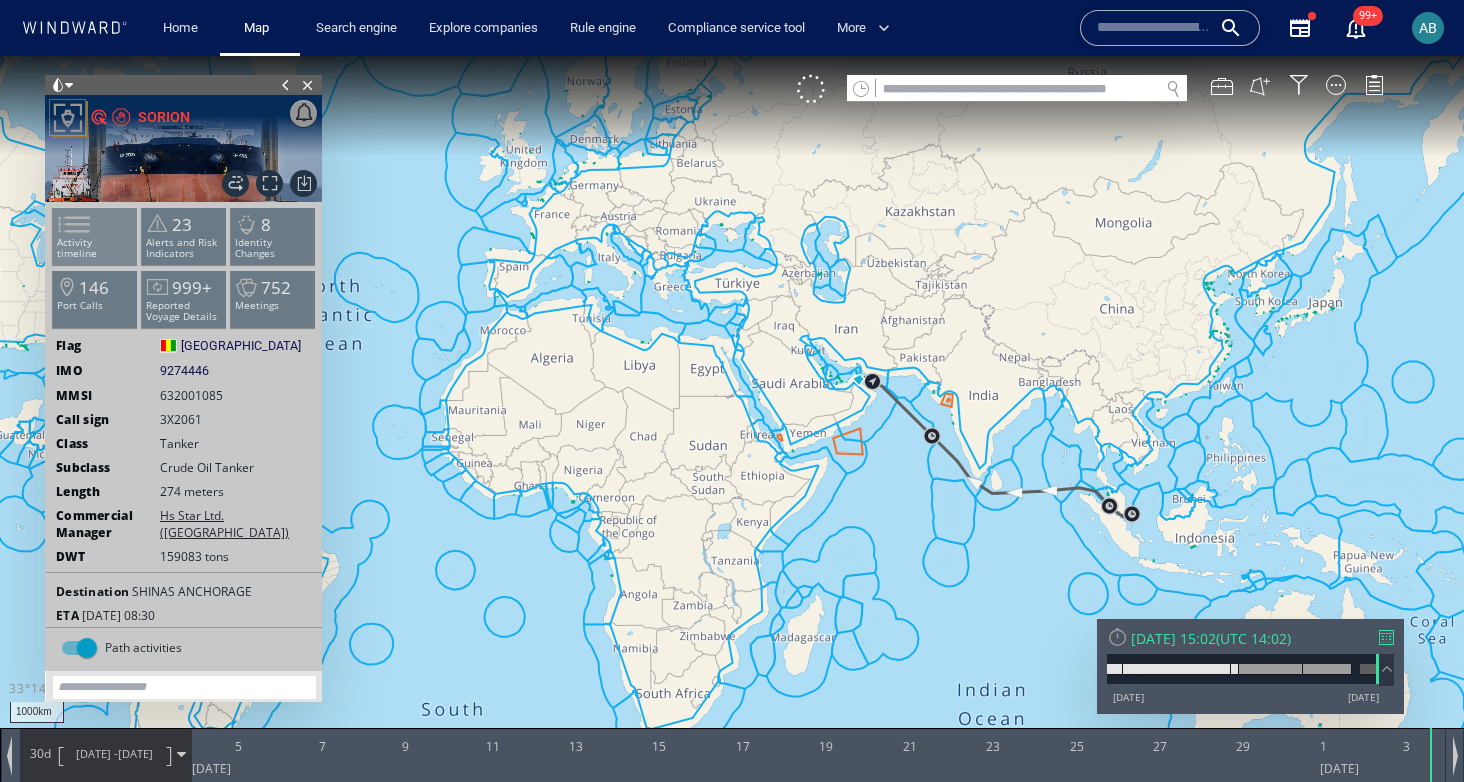 click at bounding box center [62, 224] 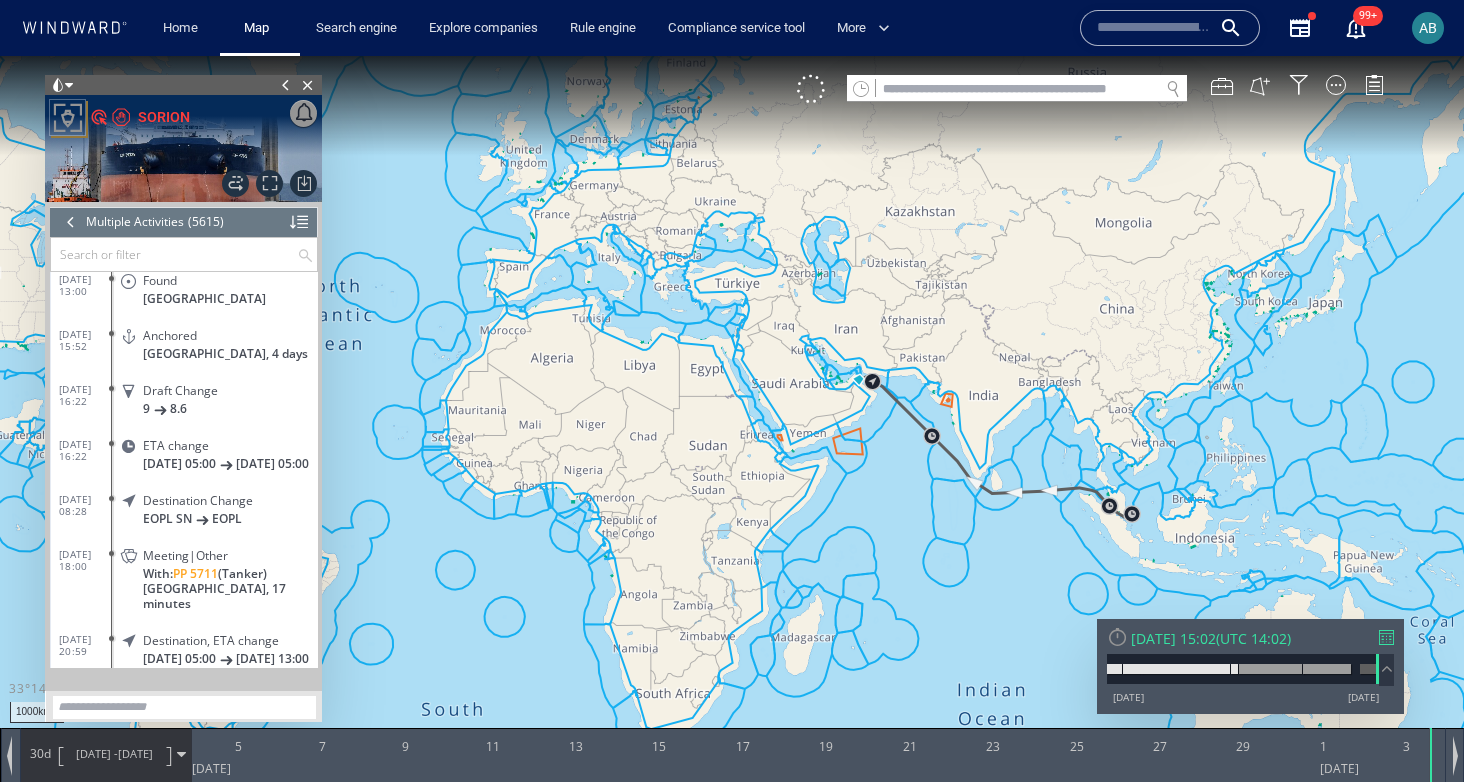 scroll, scrollTop: 305411, scrollLeft: 0, axis: vertical 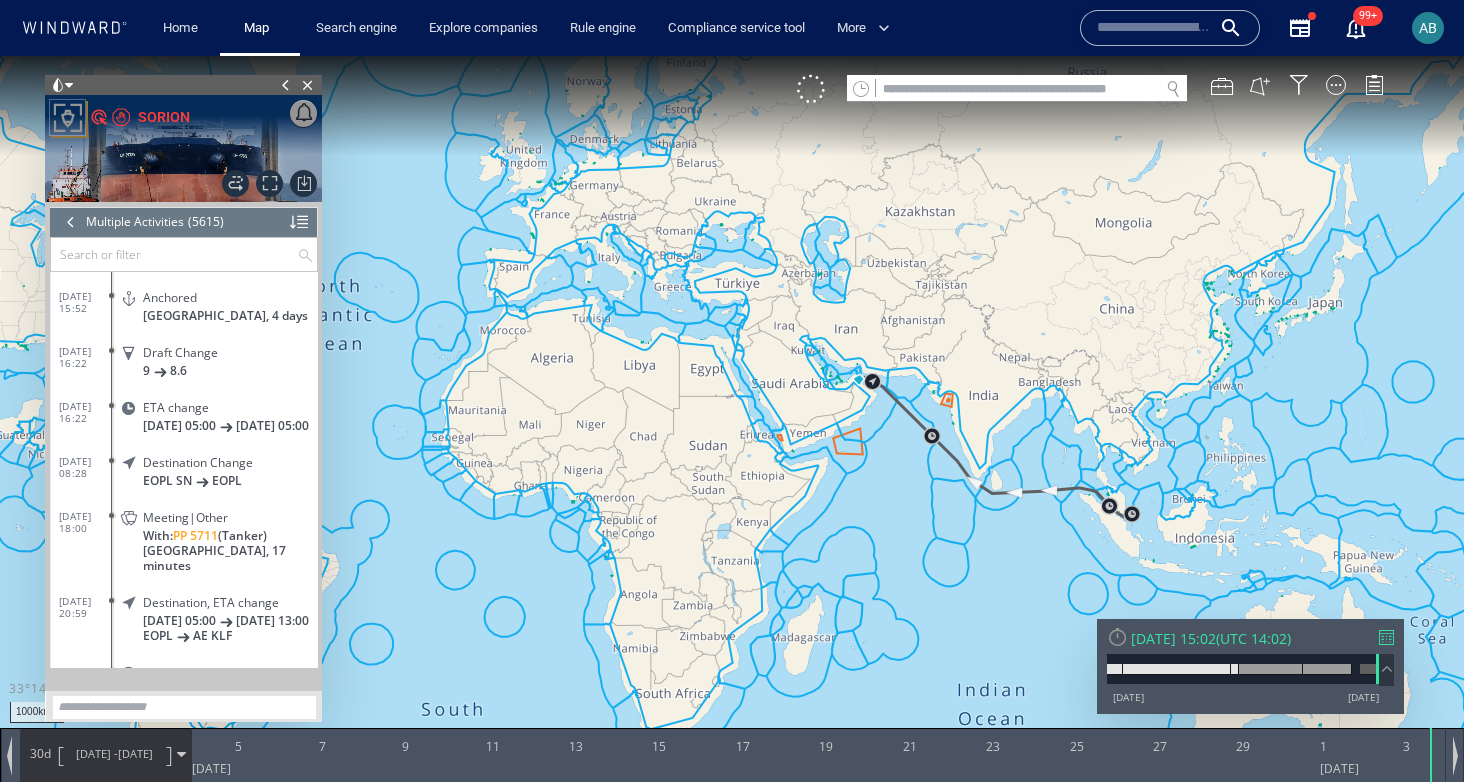 click at bounding box center (71, 222) 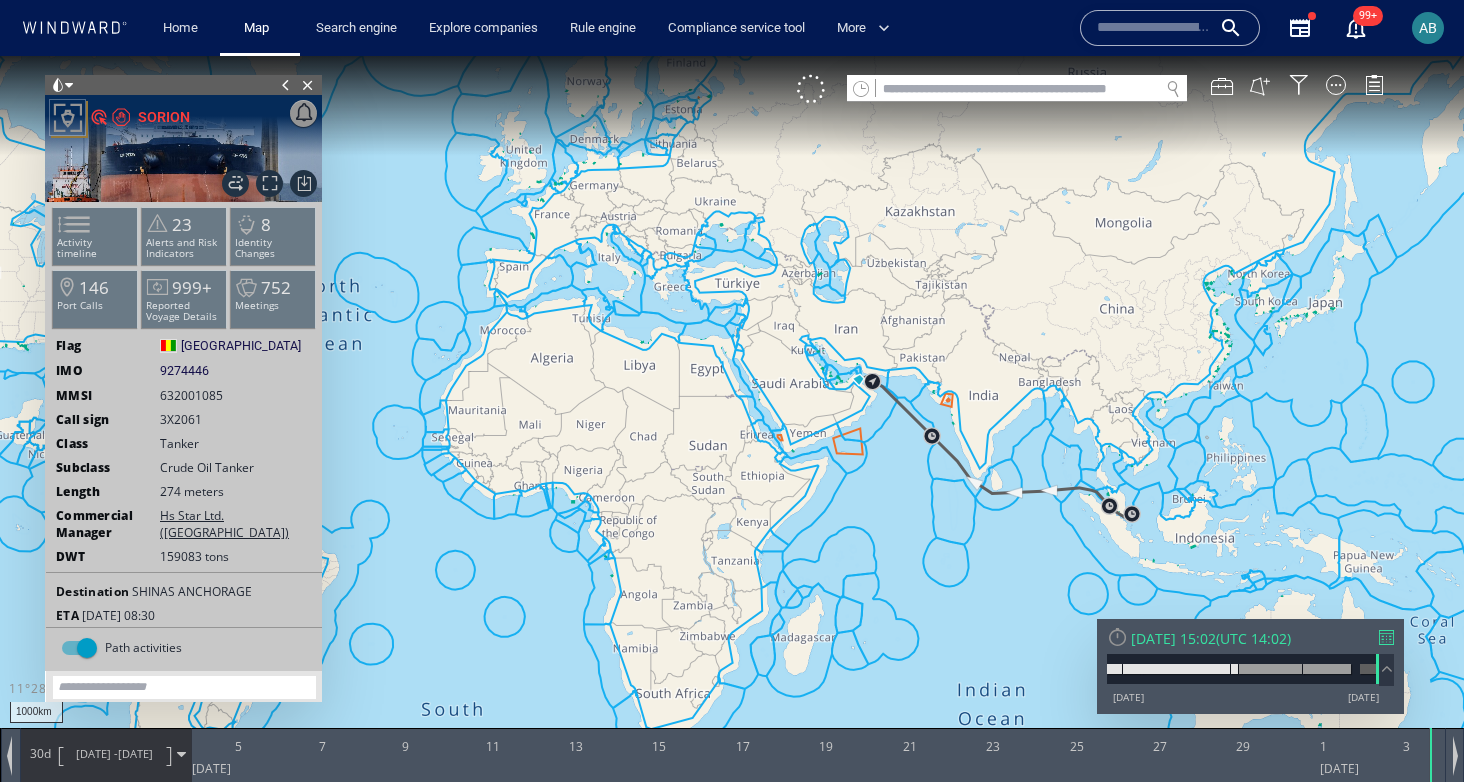 drag, startPoint x: 890, startPoint y: 459, endPoint x: 835, endPoint y: 423, distance: 65.734314 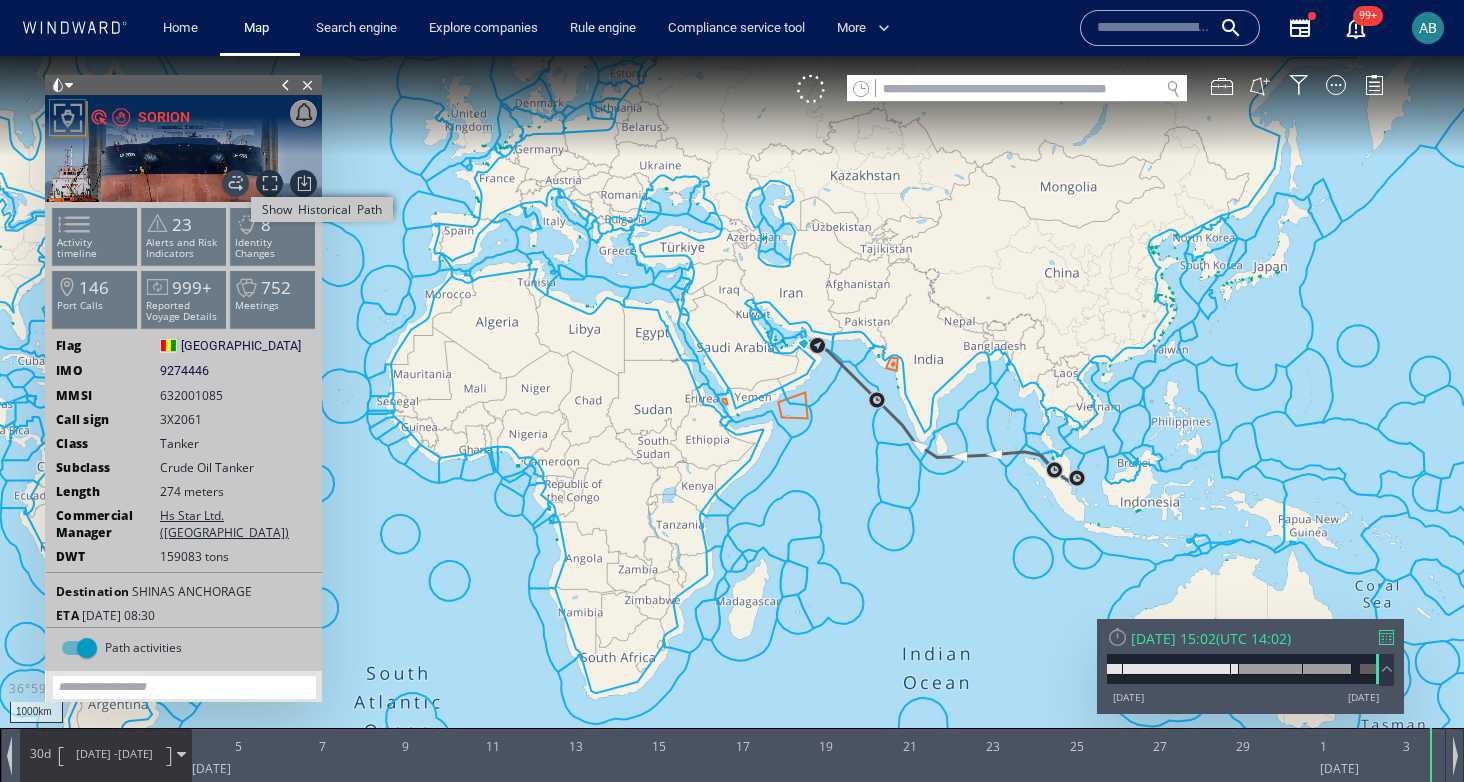 click on "Show Historical Path" at bounding box center (235, 183) 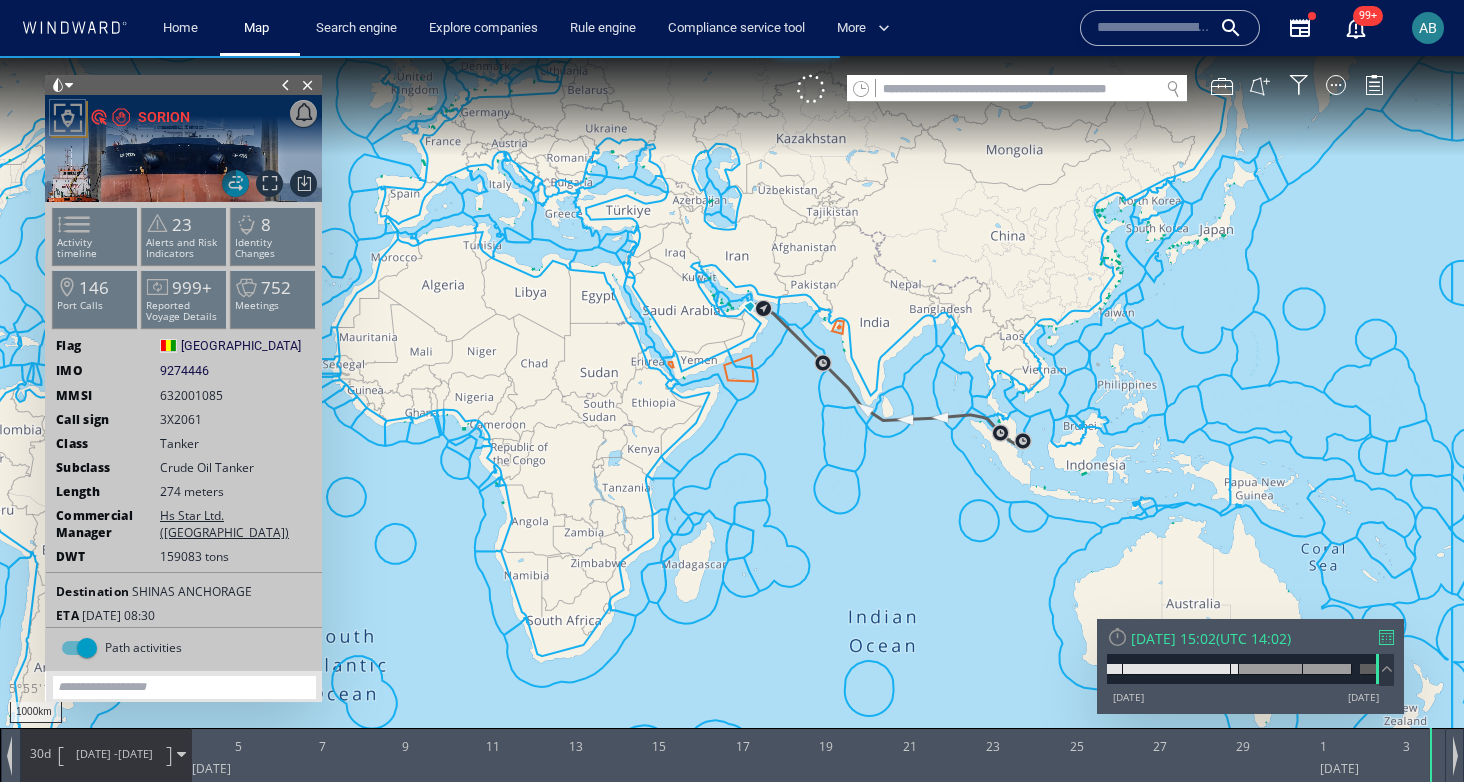 drag, startPoint x: 687, startPoint y: 457, endPoint x: 637, endPoint y: 427, distance: 58.30952 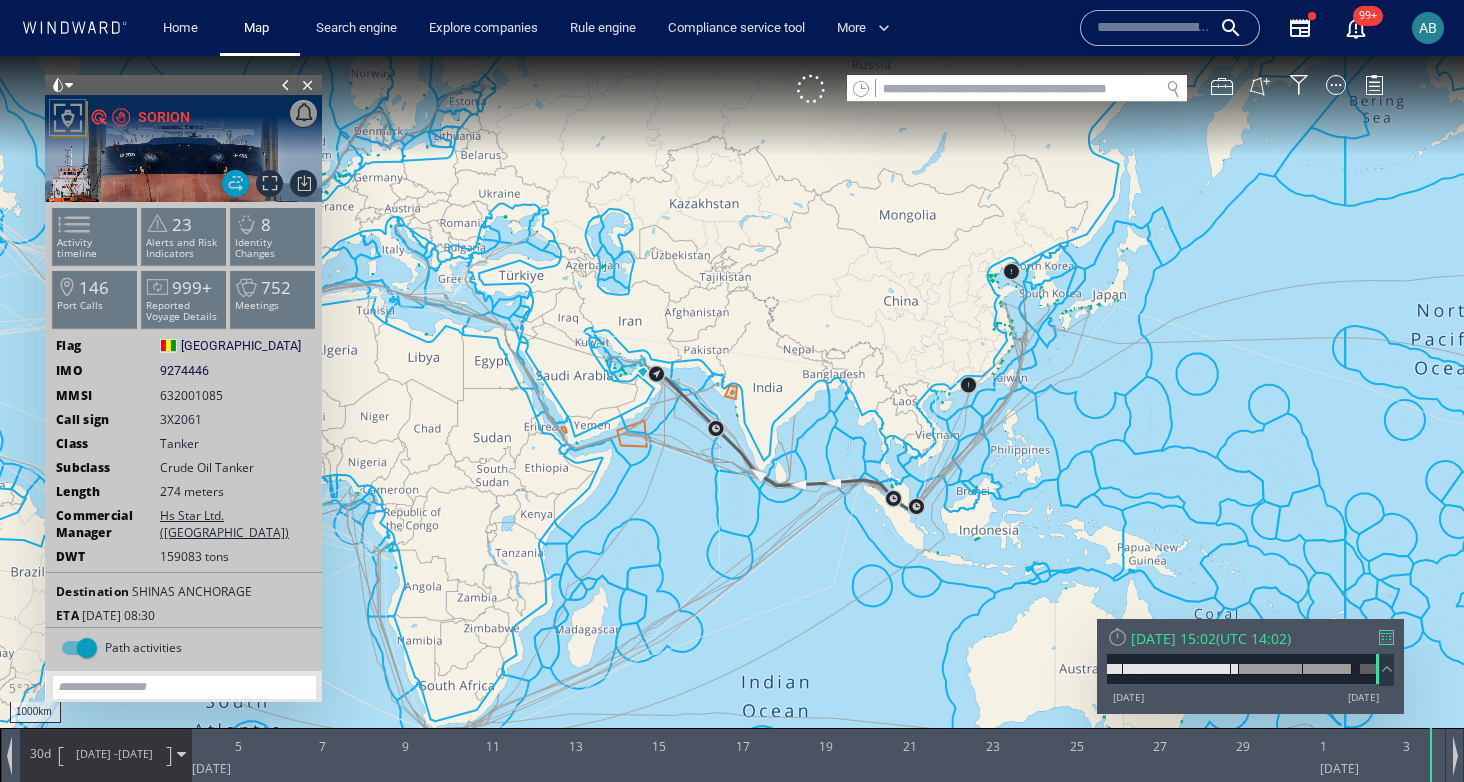 drag, startPoint x: 853, startPoint y: 489, endPoint x: 992, endPoint y: 469, distance: 140.43147 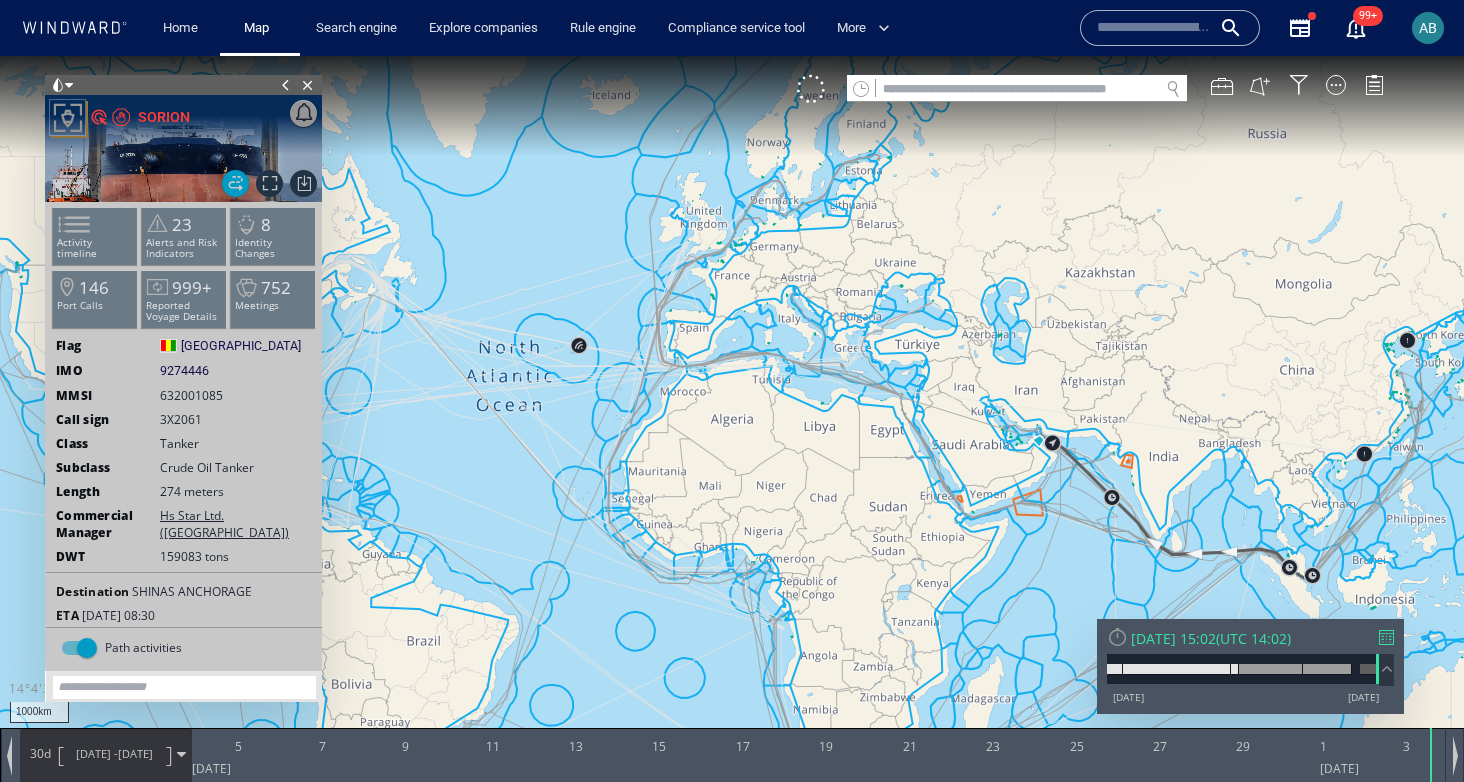 drag, startPoint x: 739, startPoint y: 357, endPoint x: 887, endPoint y: 505, distance: 209.3036 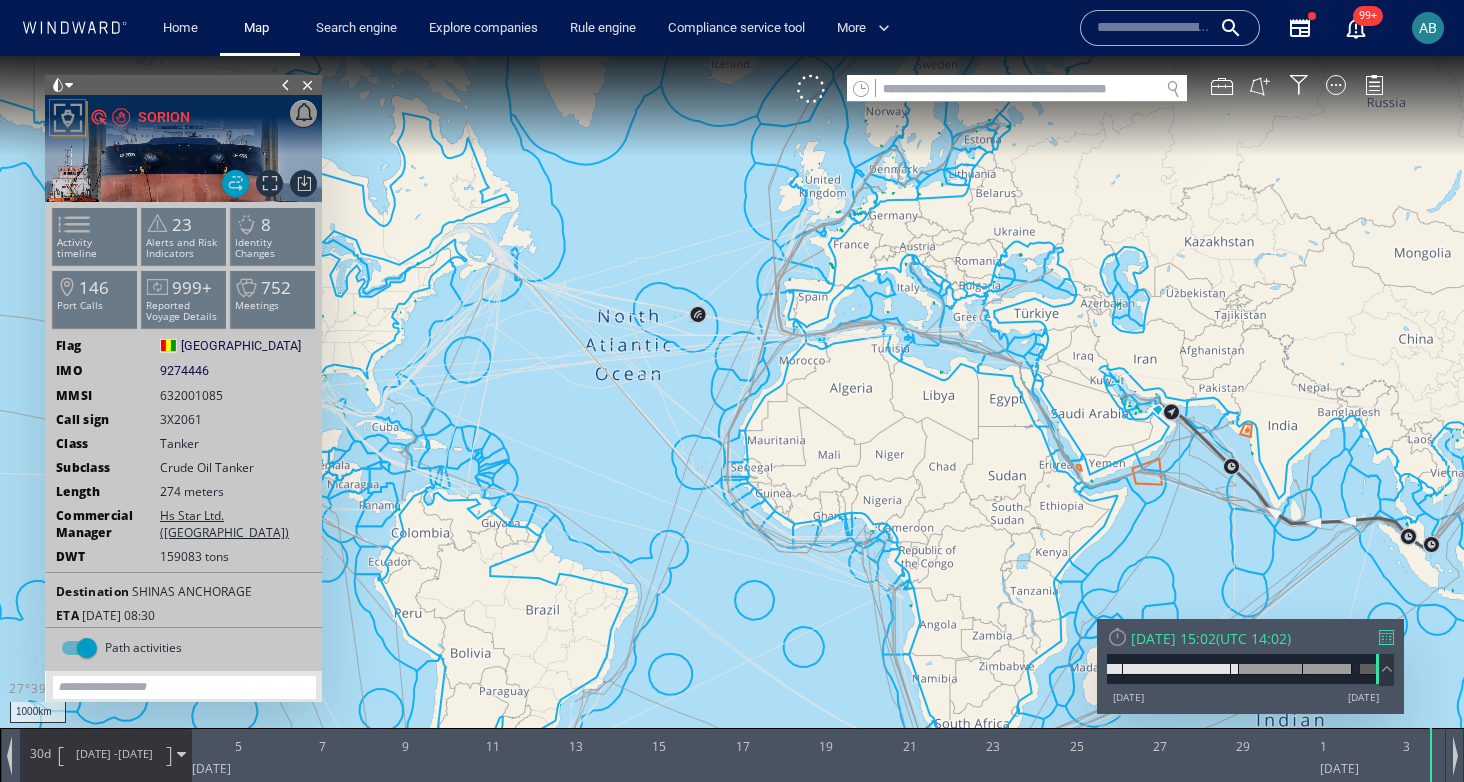 drag, startPoint x: 612, startPoint y: 422, endPoint x: 864, endPoint y: 386, distance: 254.55844 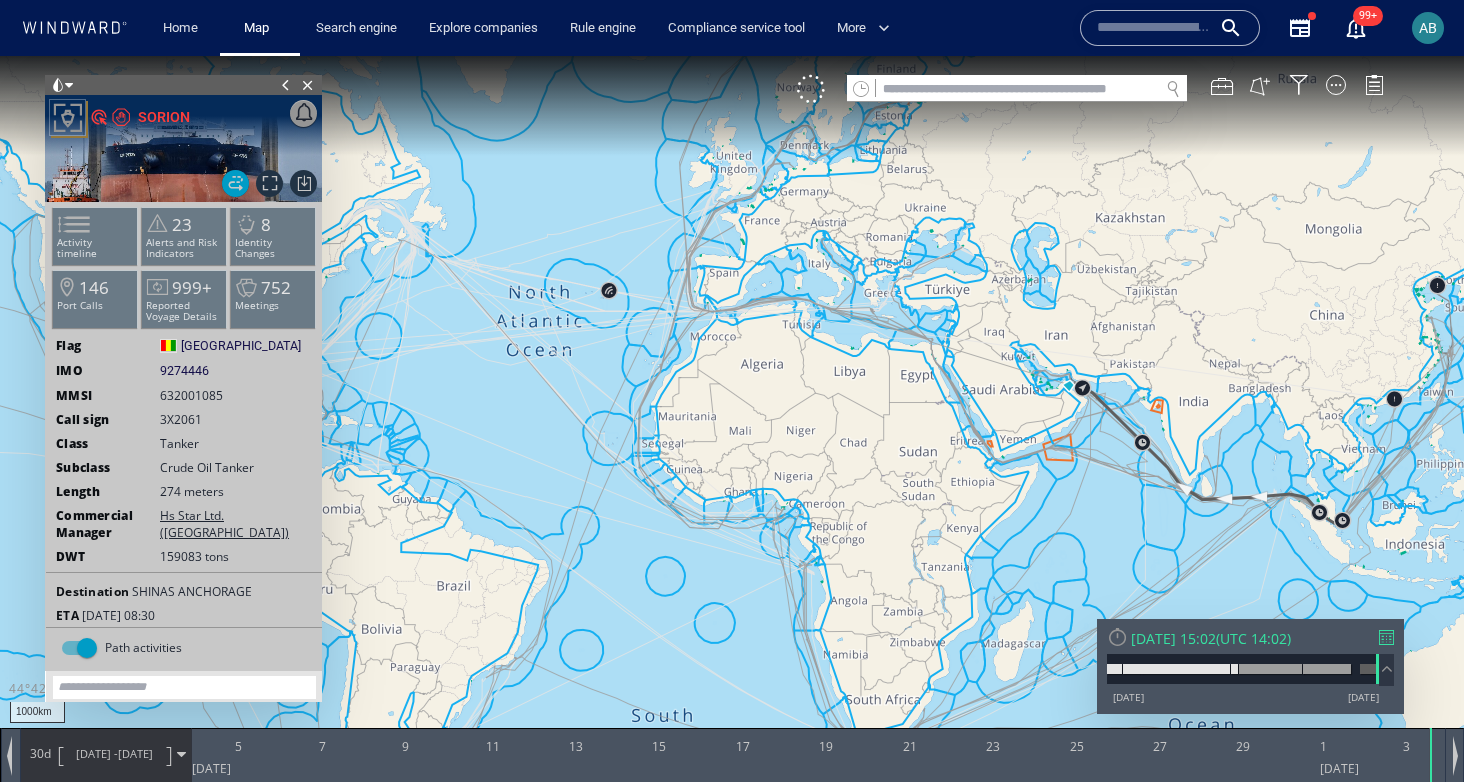 drag, startPoint x: 1096, startPoint y: 265, endPoint x: 537, endPoint y: 251, distance: 559.1753 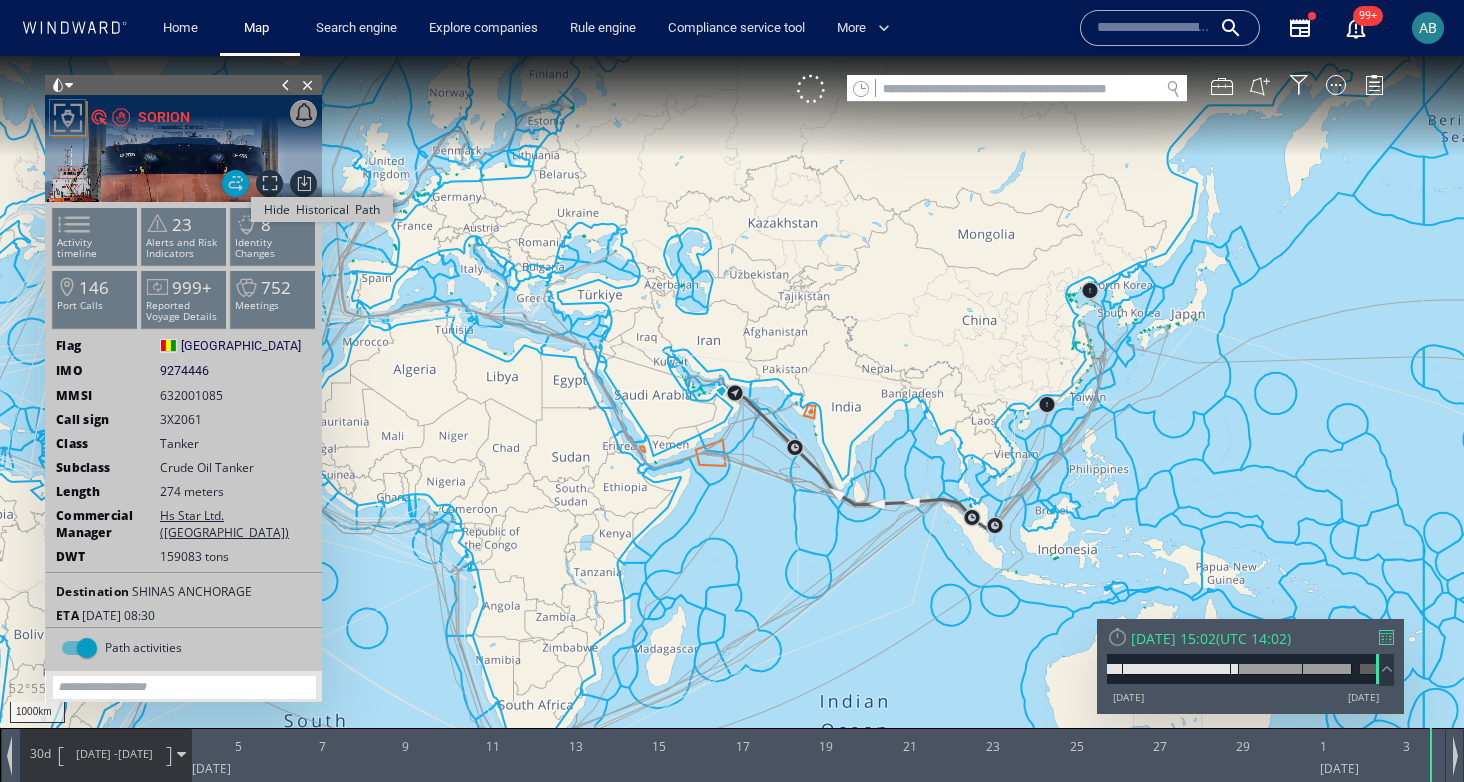 click on "Hide Historical Path" at bounding box center [235, 183] 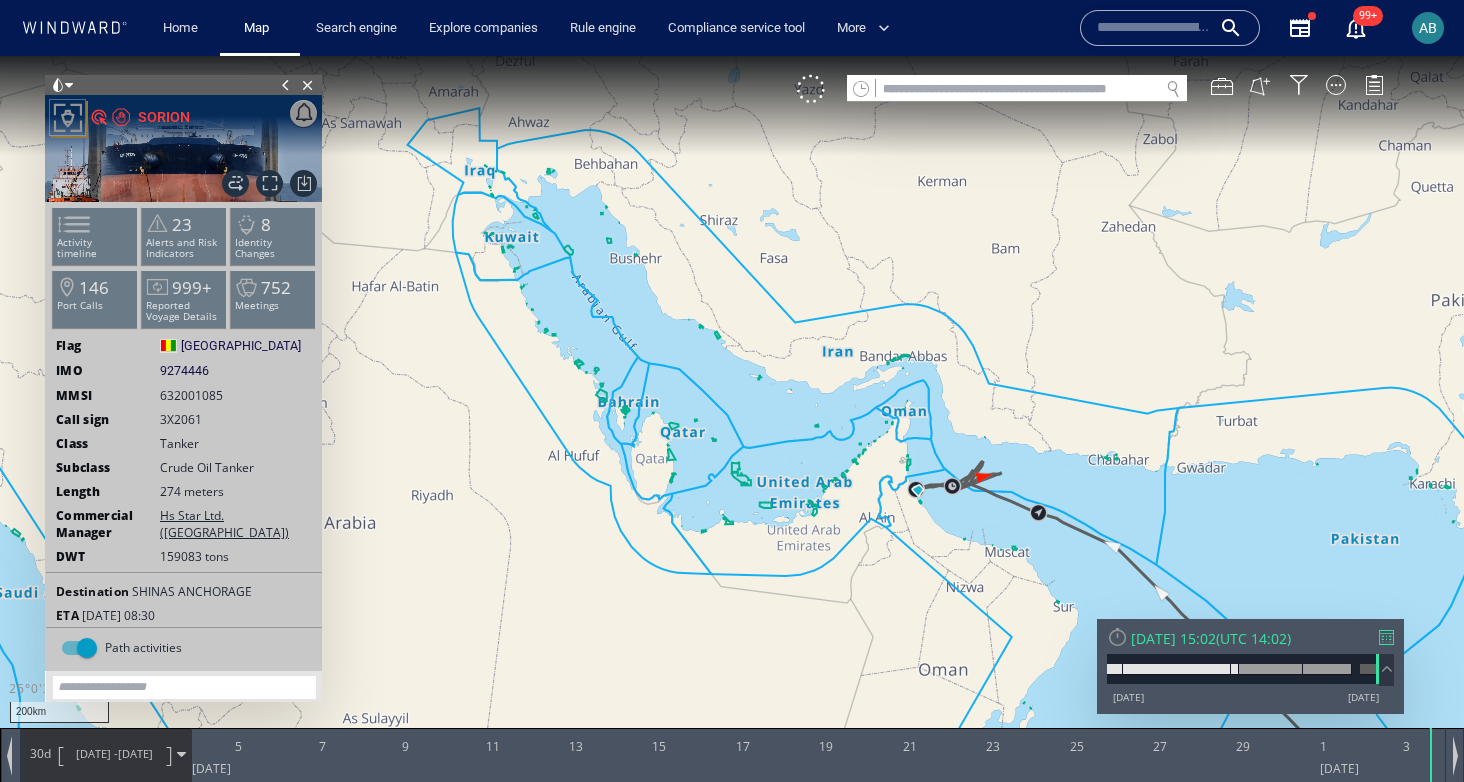 drag, startPoint x: 991, startPoint y: 497, endPoint x: 799, endPoint y: 471, distance: 193.75243 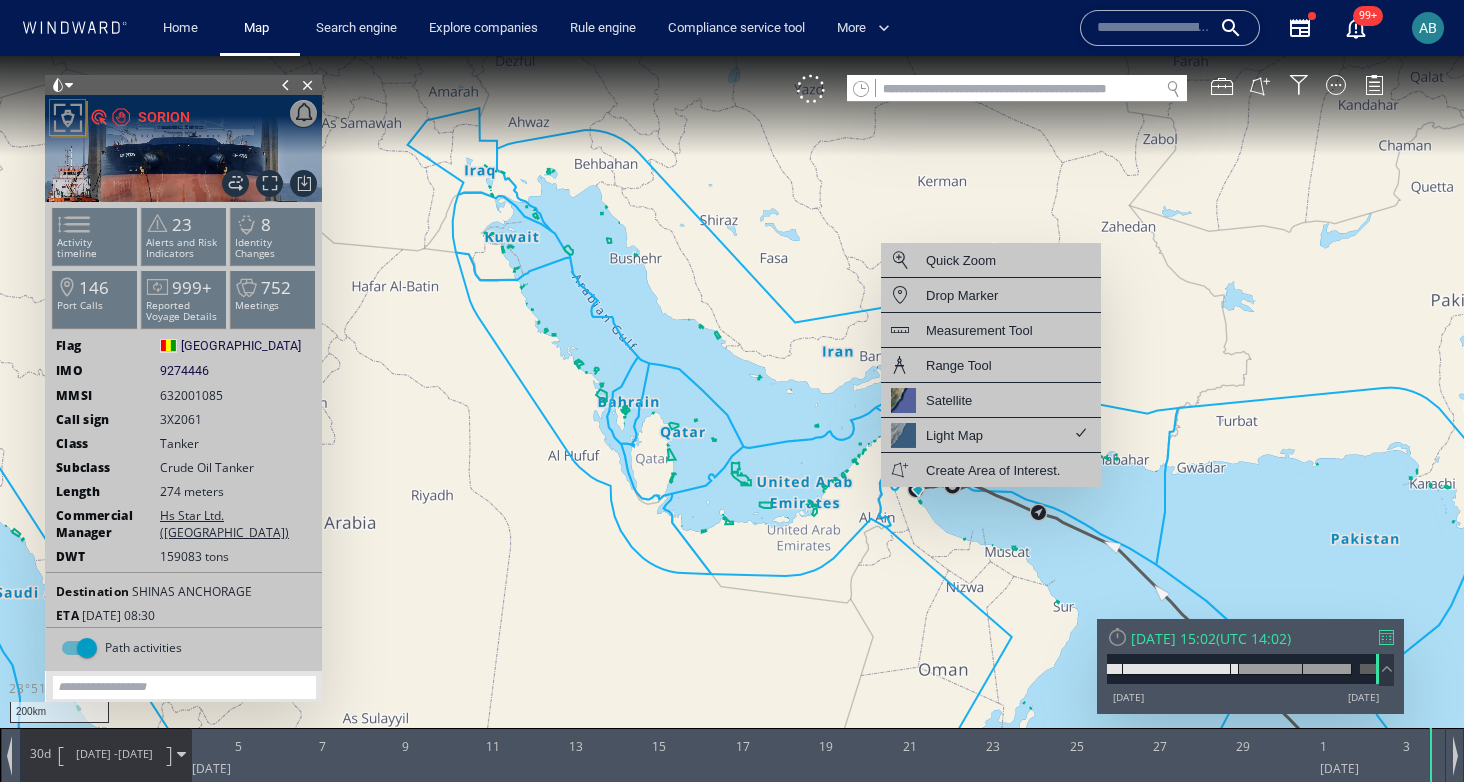 click at bounding box center [732, 409] 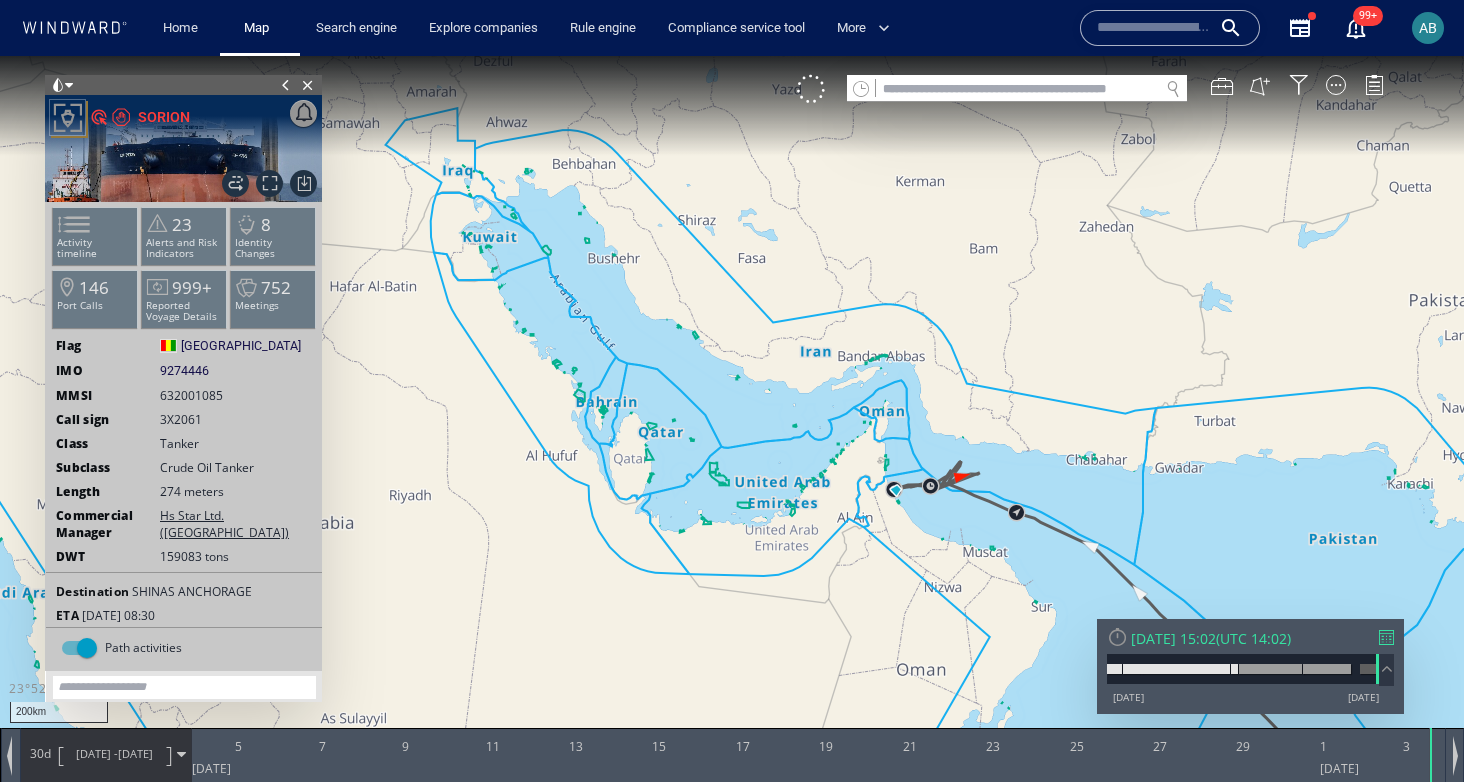 drag, startPoint x: 927, startPoint y: 536, endPoint x: 730, endPoint y: 455, distance: 213.00235 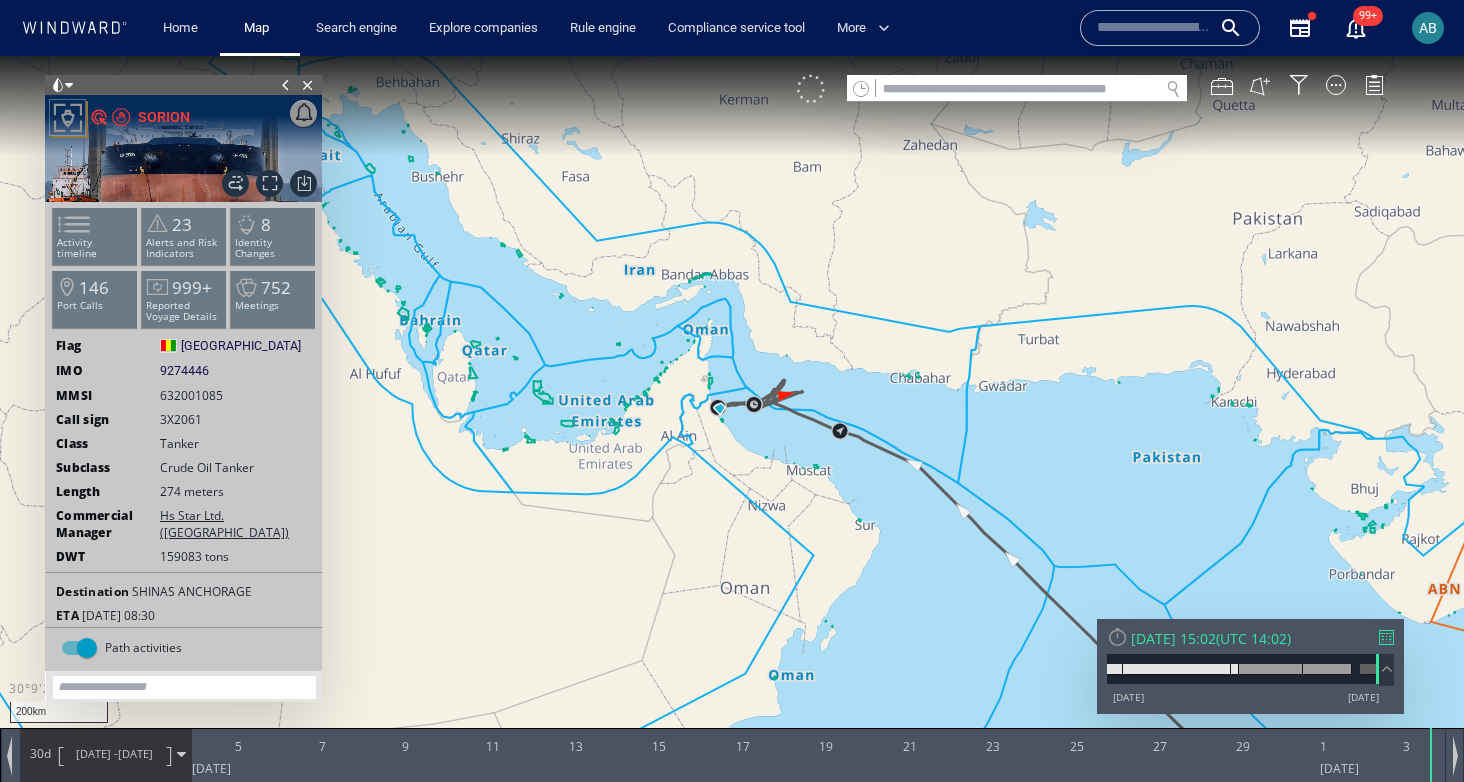 click at bounding box center [811, 89] 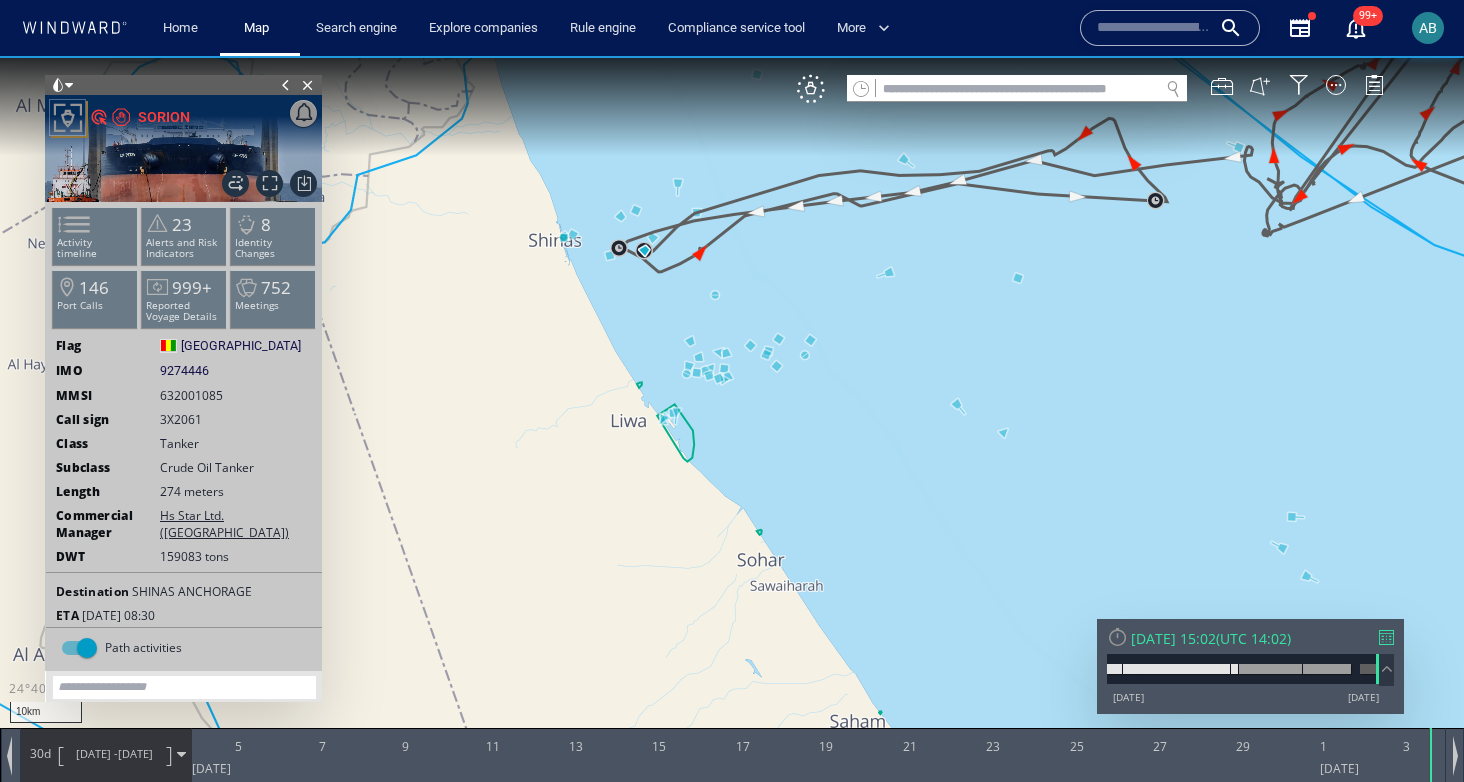 drag, startPoint x: 607, startPoint y: 268, endPoint x: 656, endPoint y: 438, distance: 176.92088 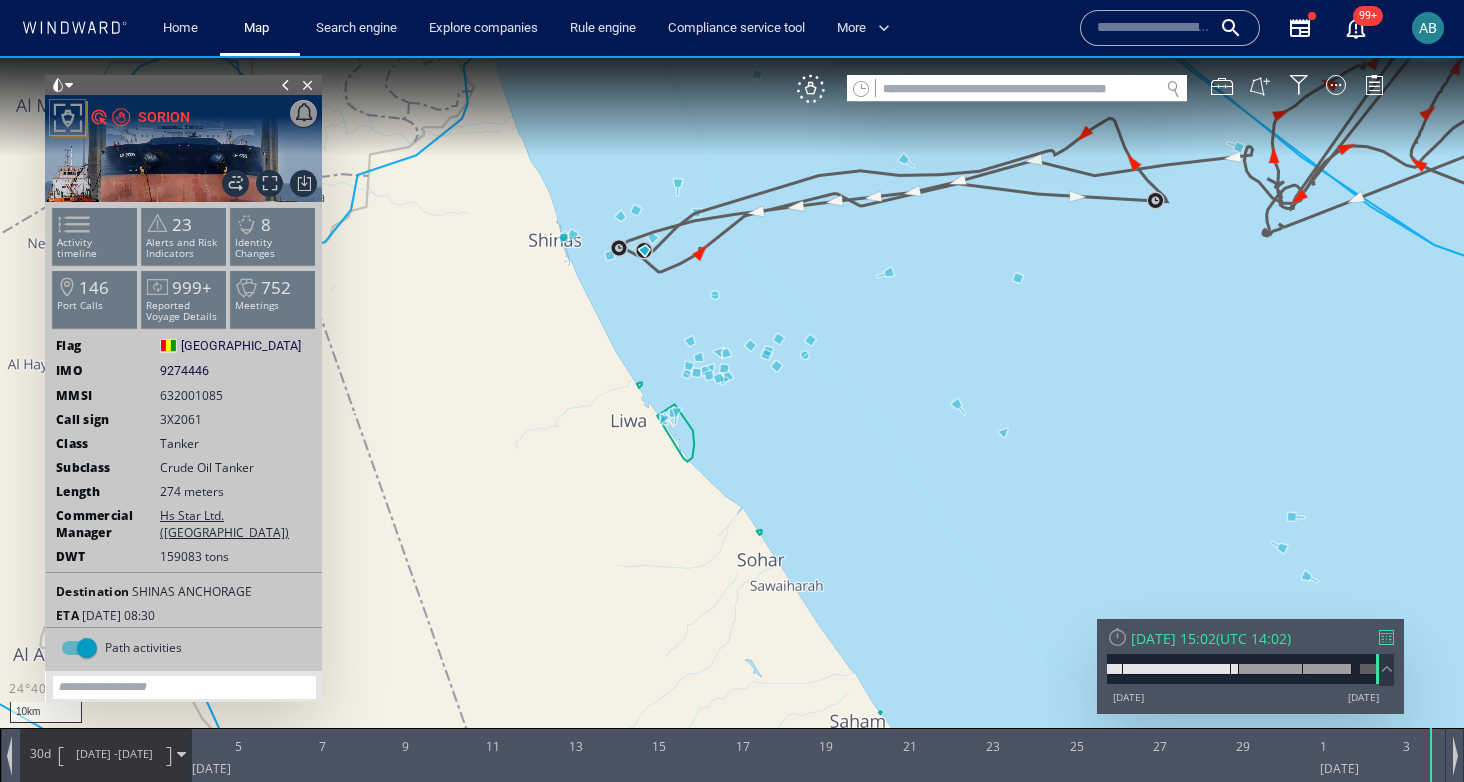 click at bounding box center (732, 409) 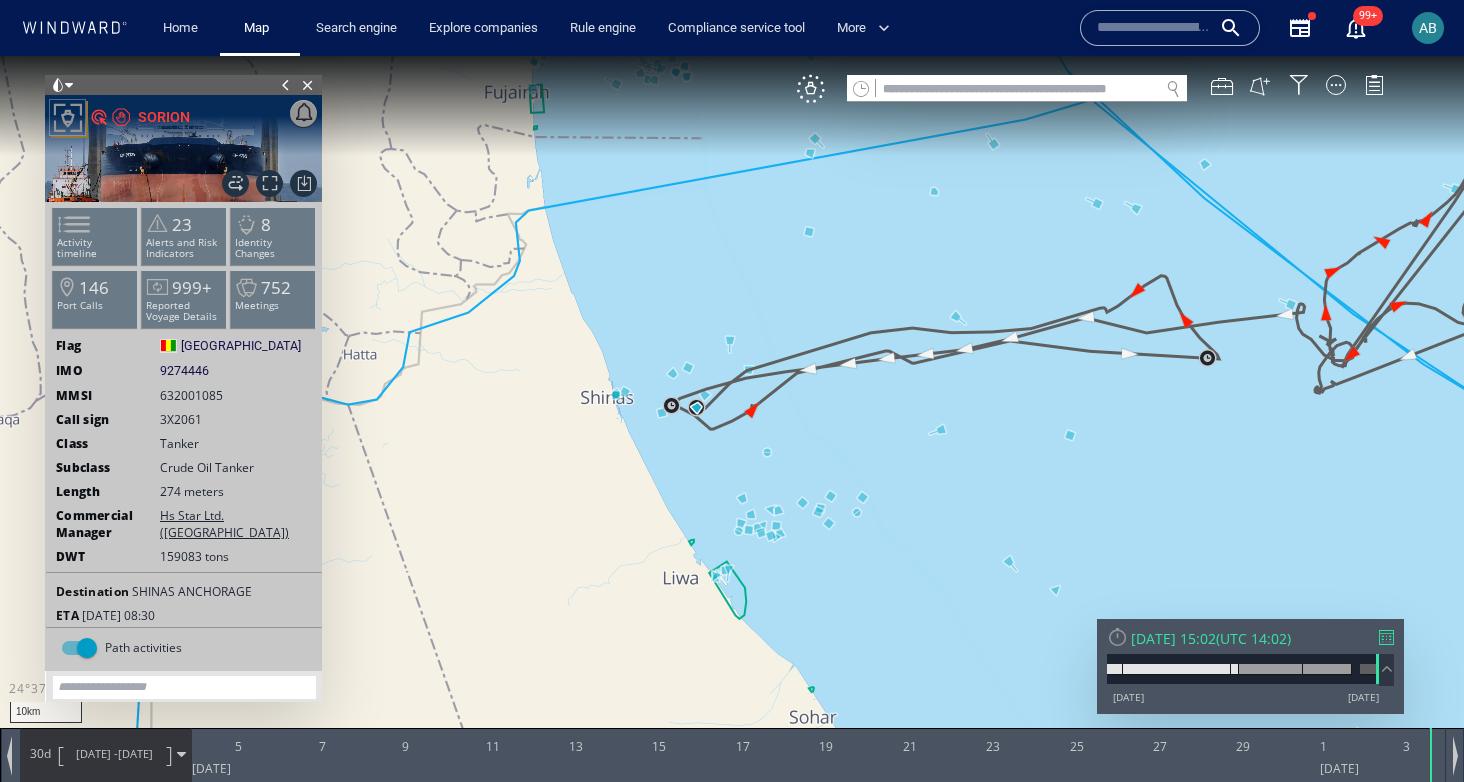 click at bounding box center [732, 409] 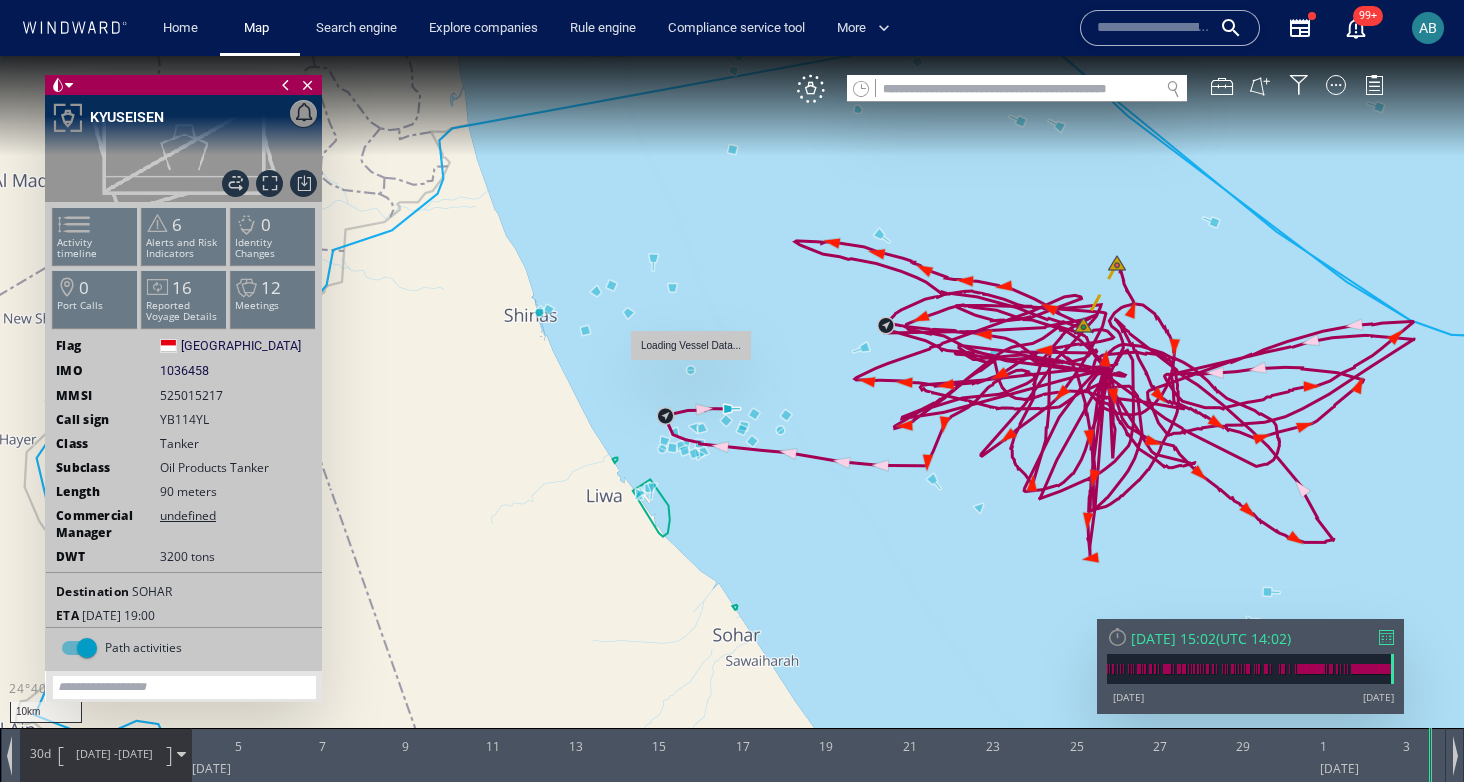 click at bounding box center [732, 409] 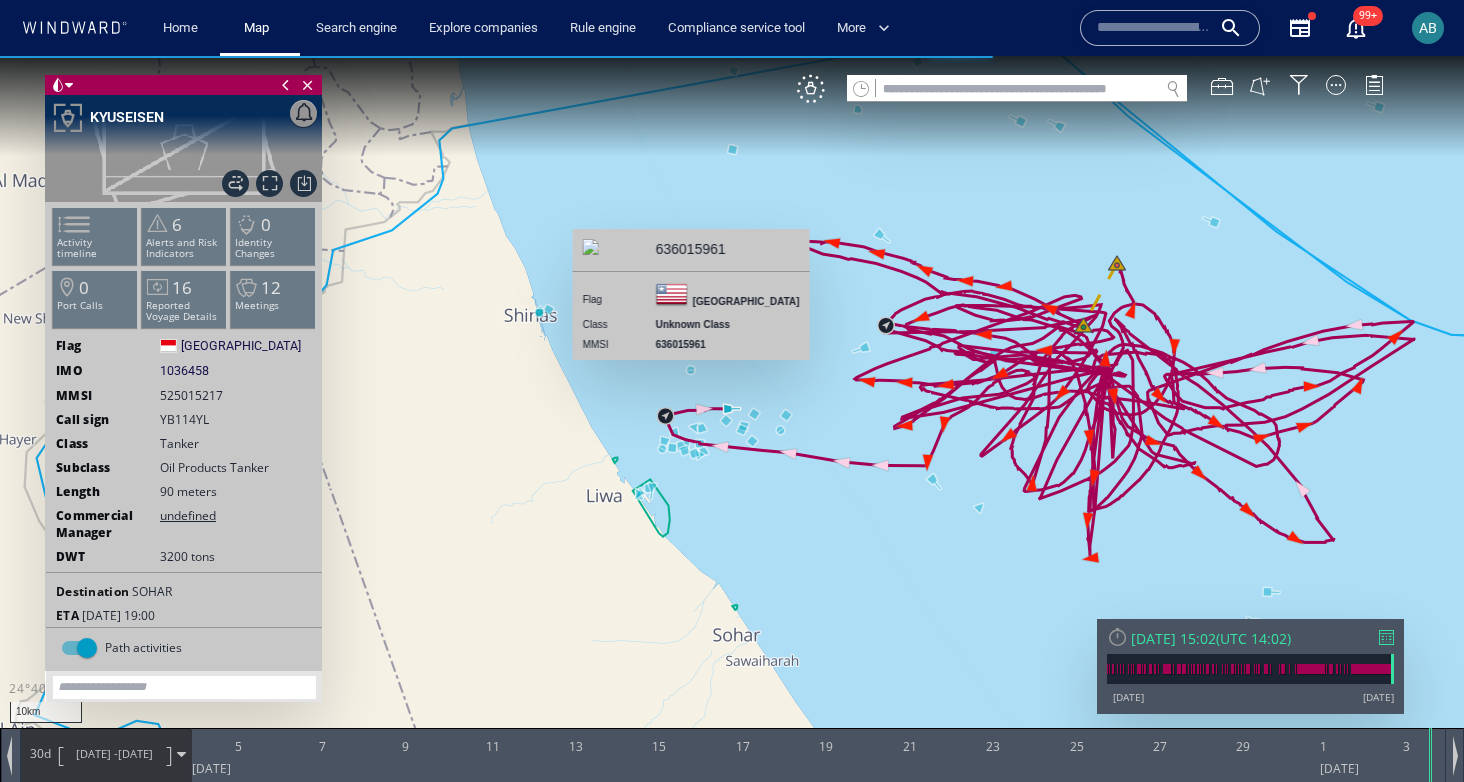 click at bounding box center (732, 409) 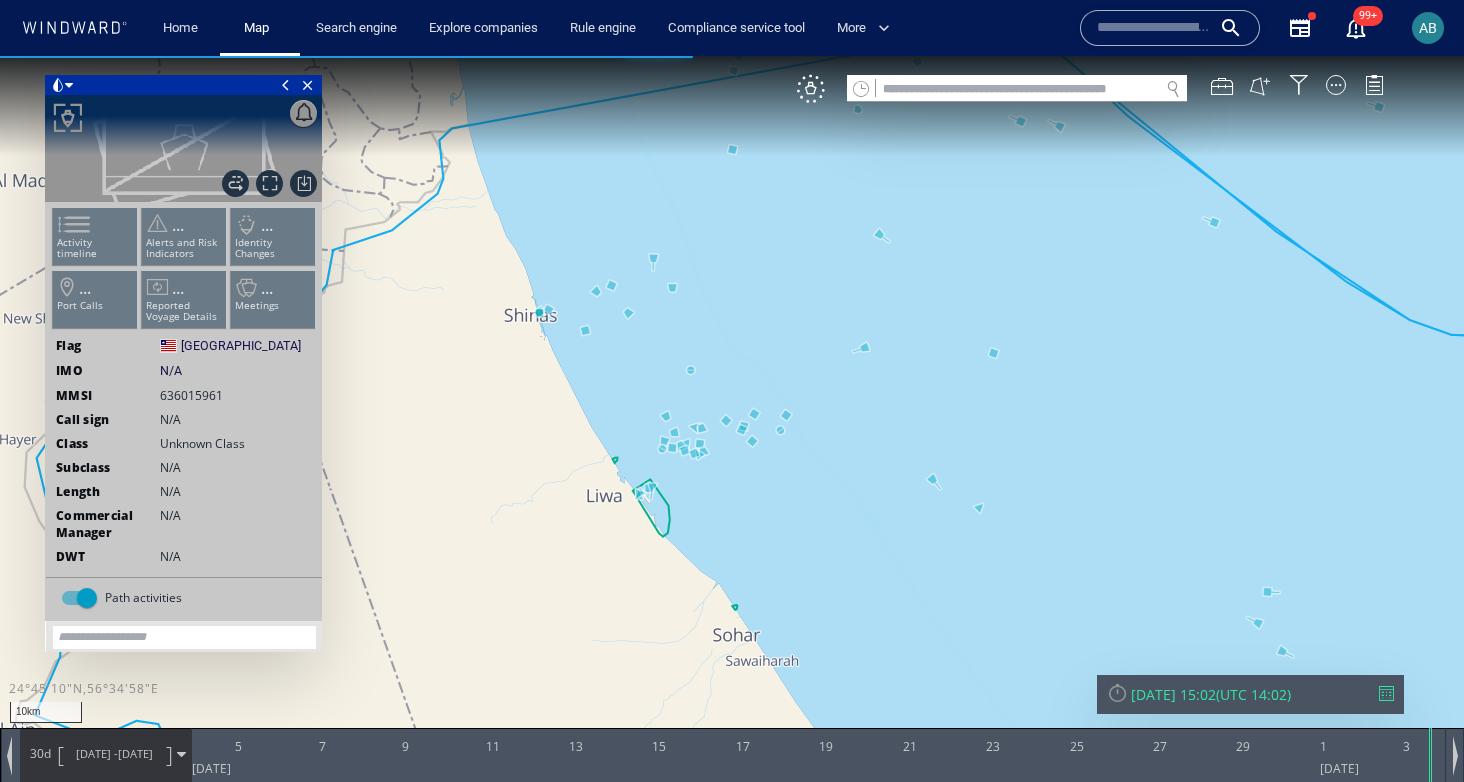 click at bounding box center [732, 409] 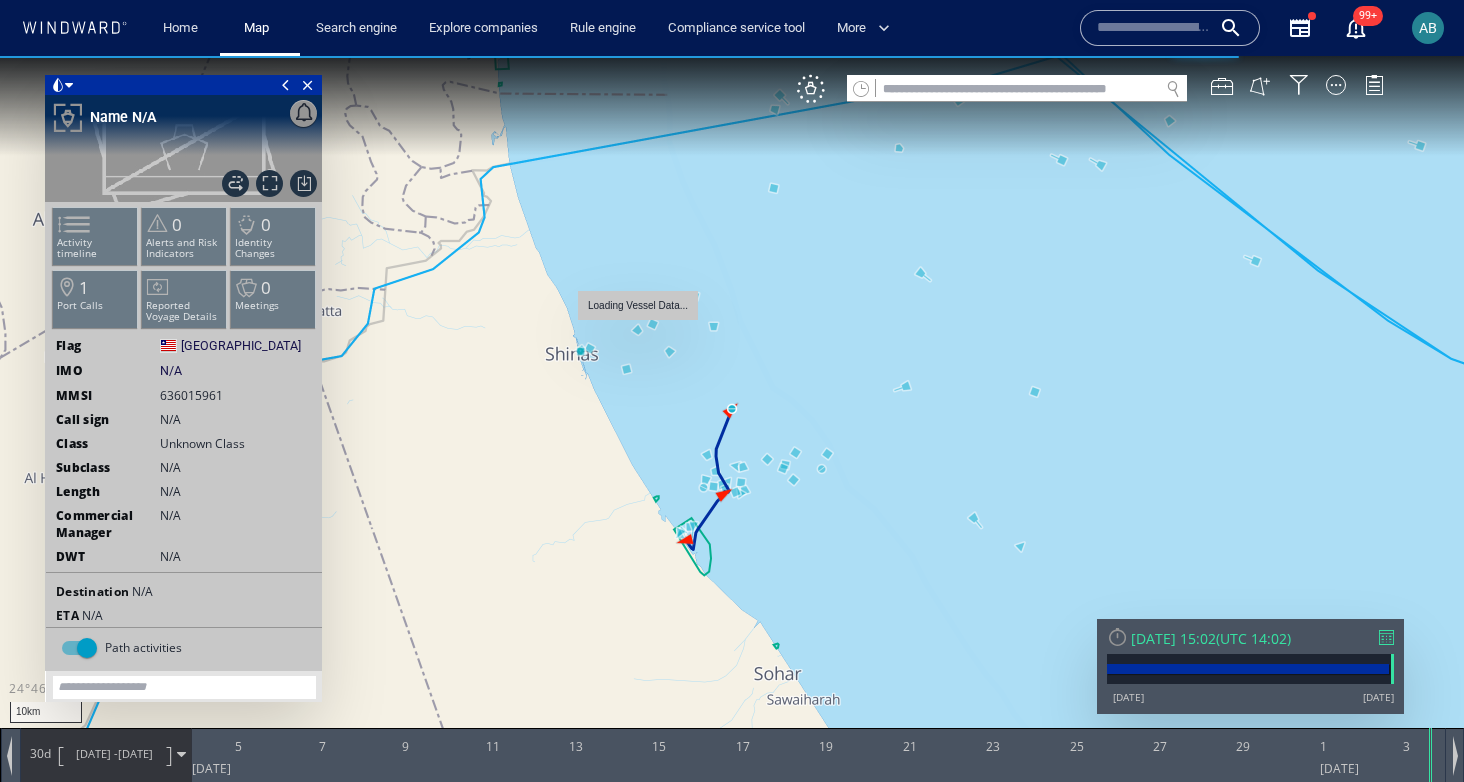 click at bounding box center (732, 409) 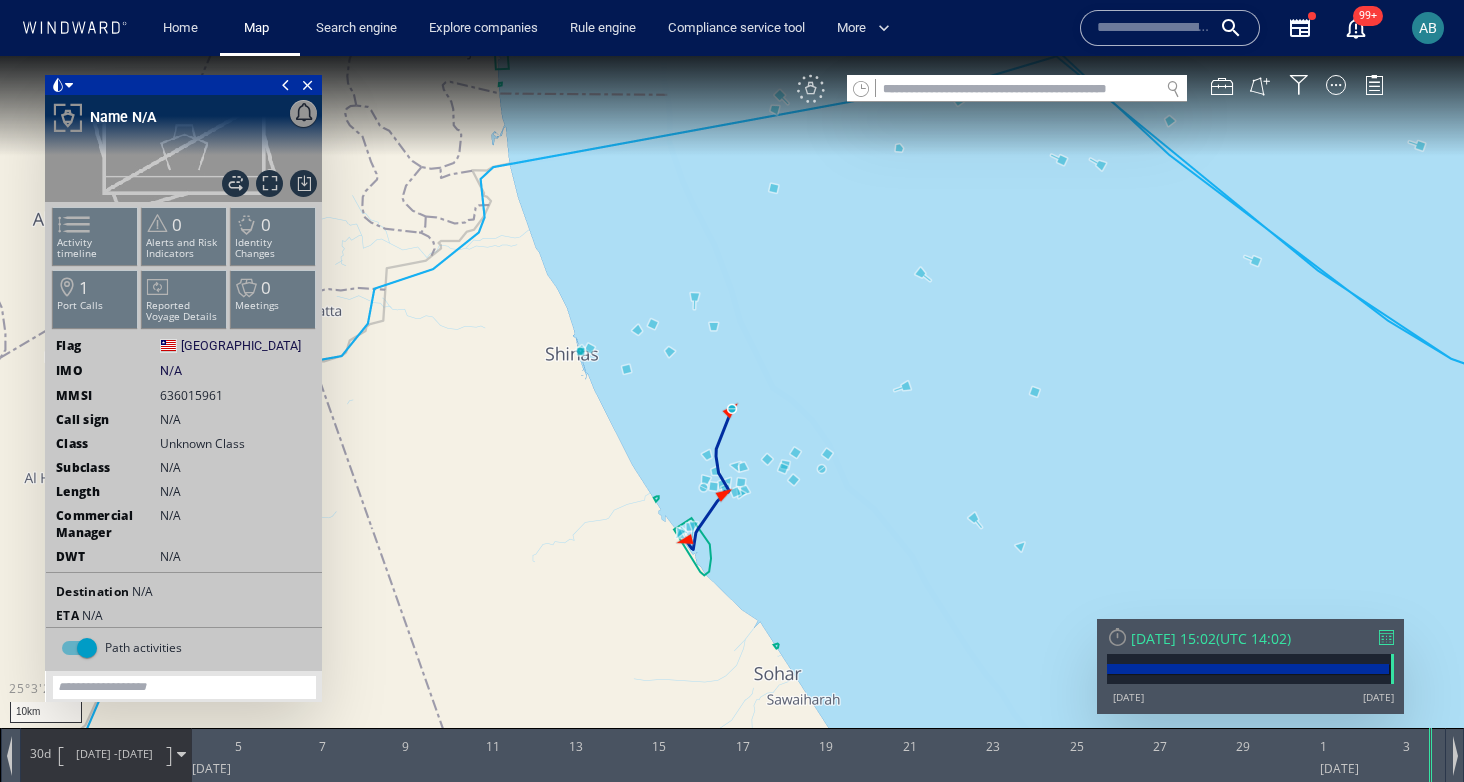 click on "VM" at bounding box center (811, 89) 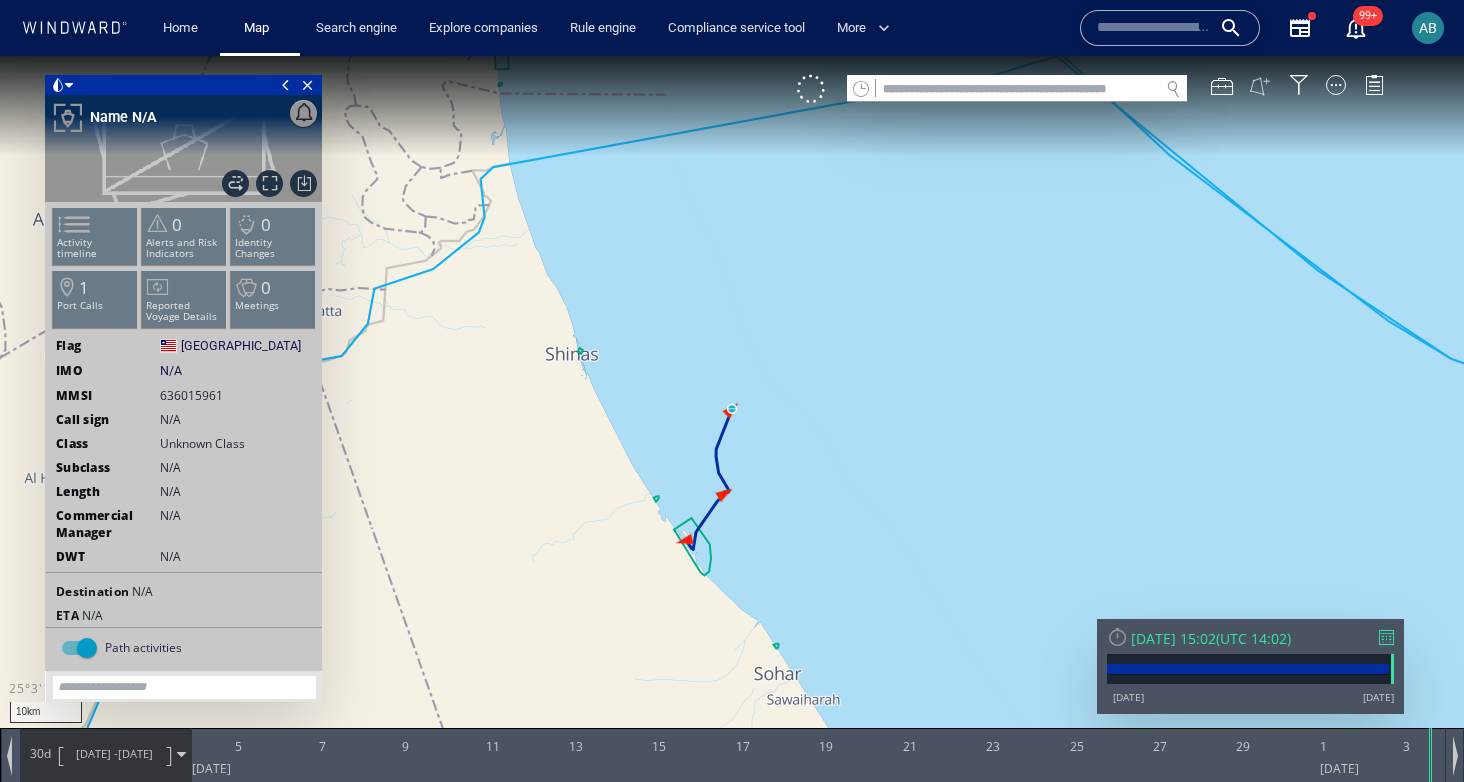 click at bounding box center [1260, 86] 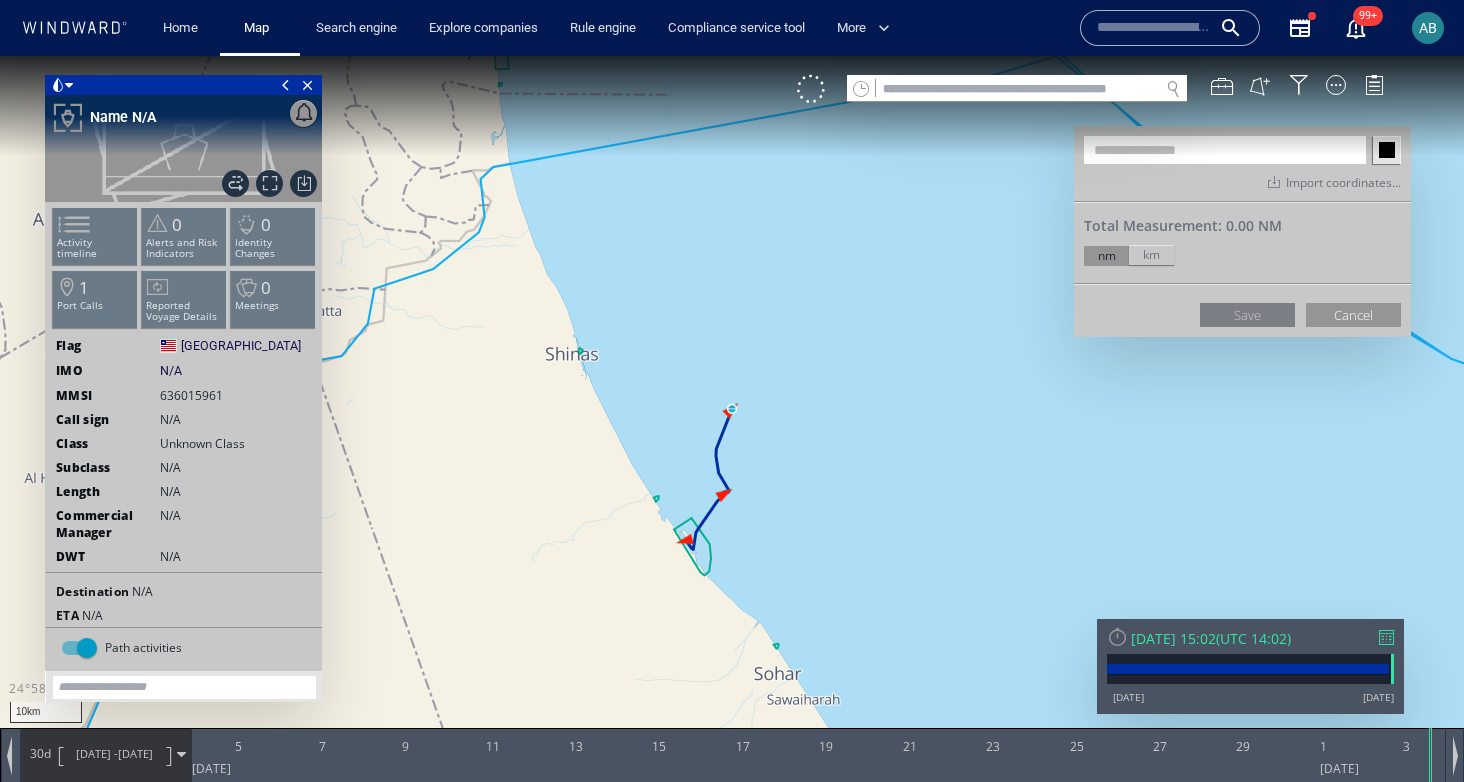 click at bounding box center (732, 409) 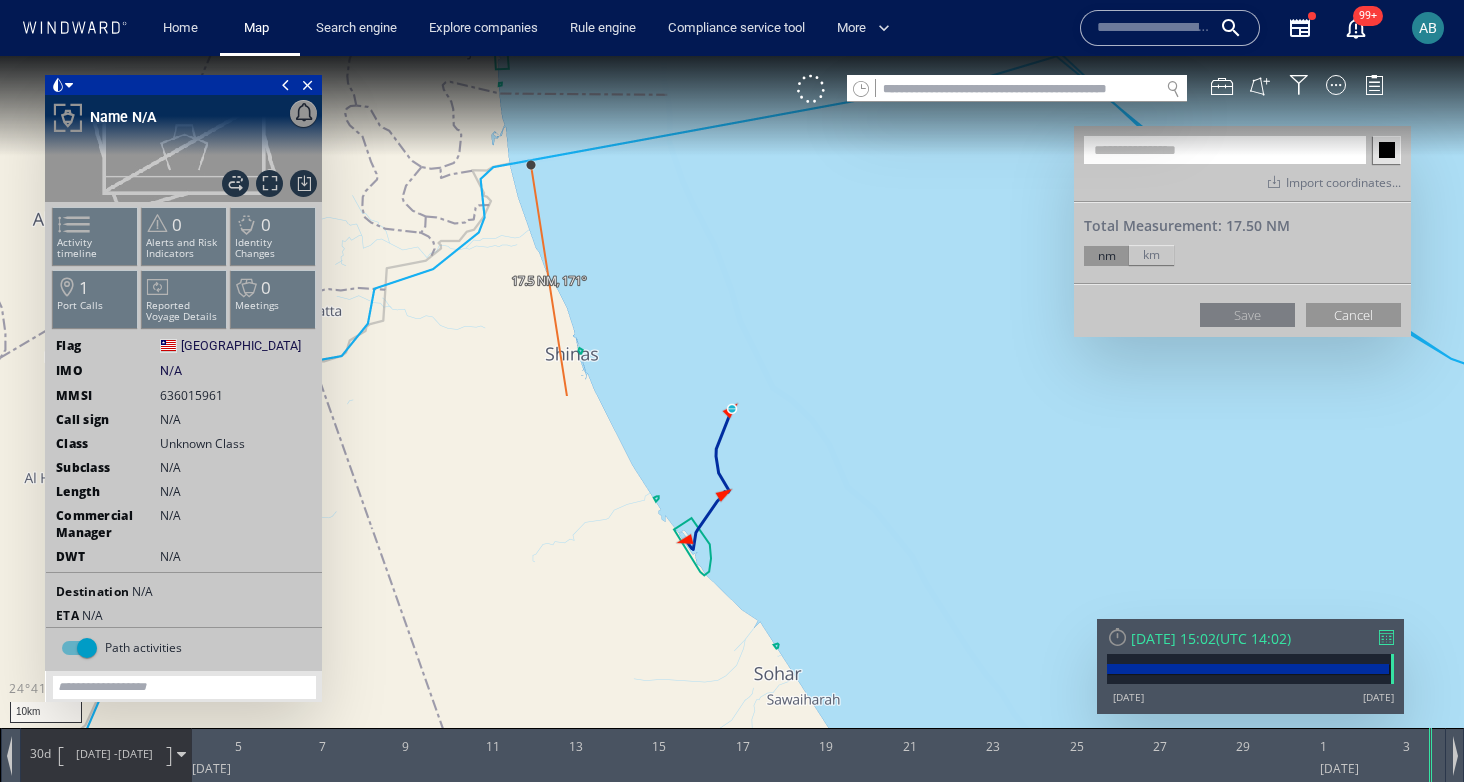click at bounding box center [732, 409] 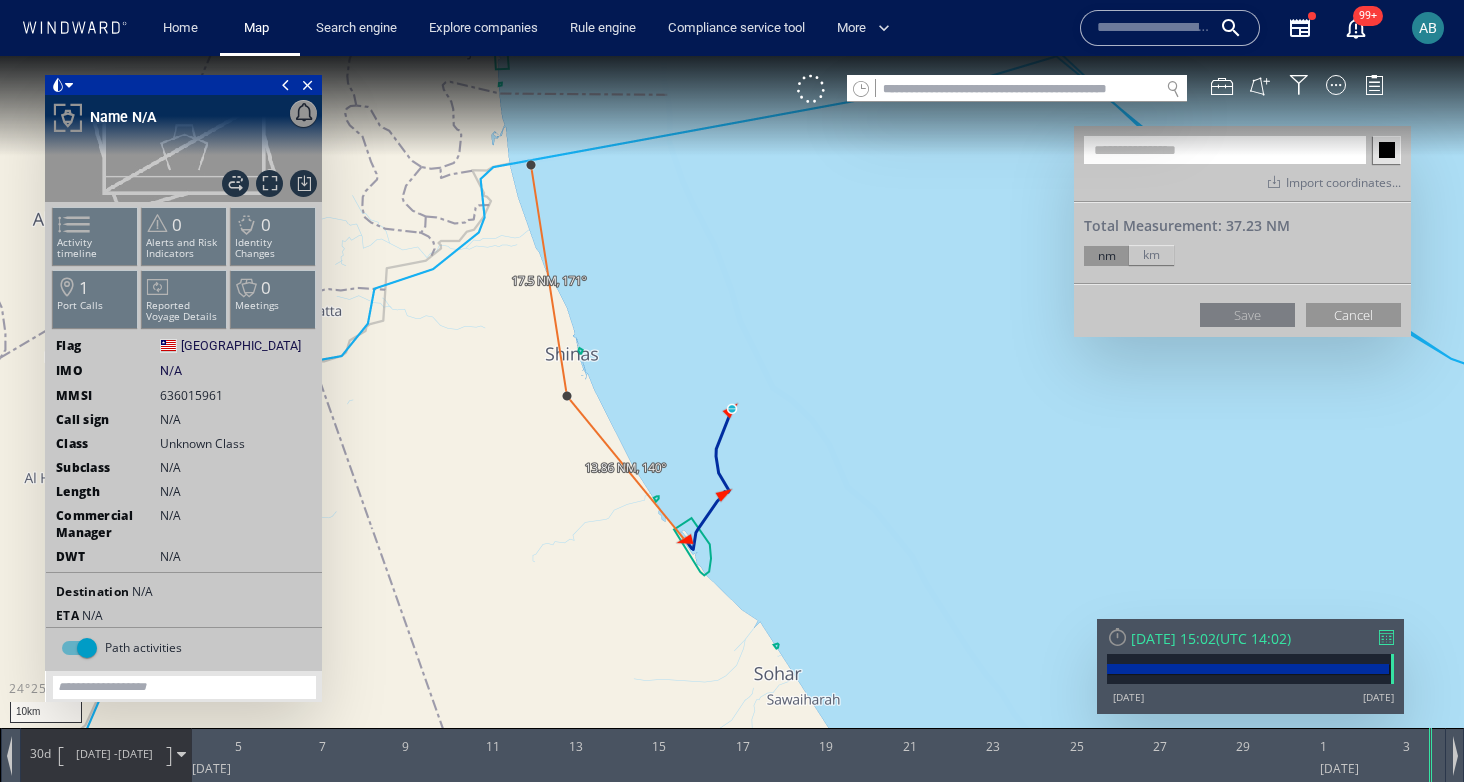 click at bounding box center (732, 409) 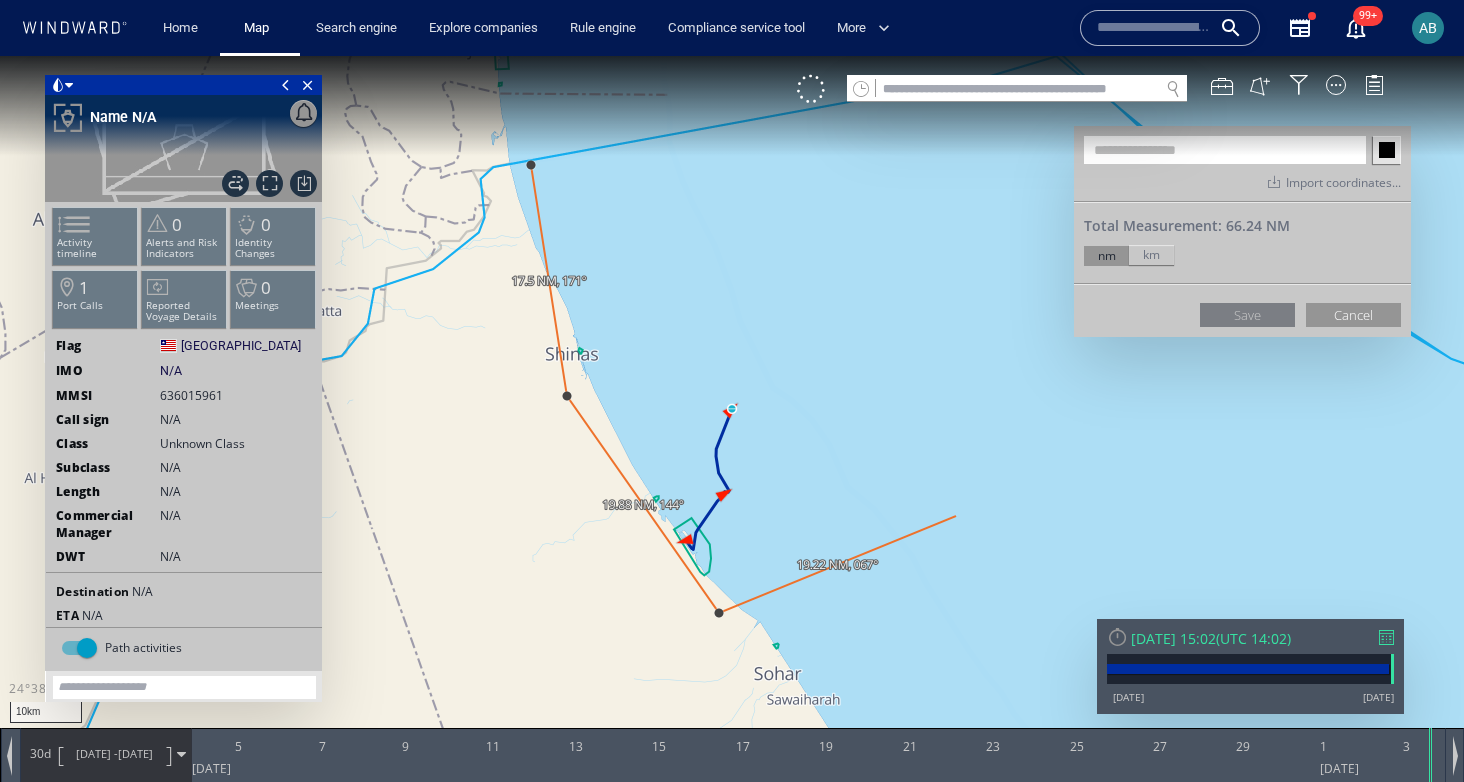 click at bounding box center [732, 409] 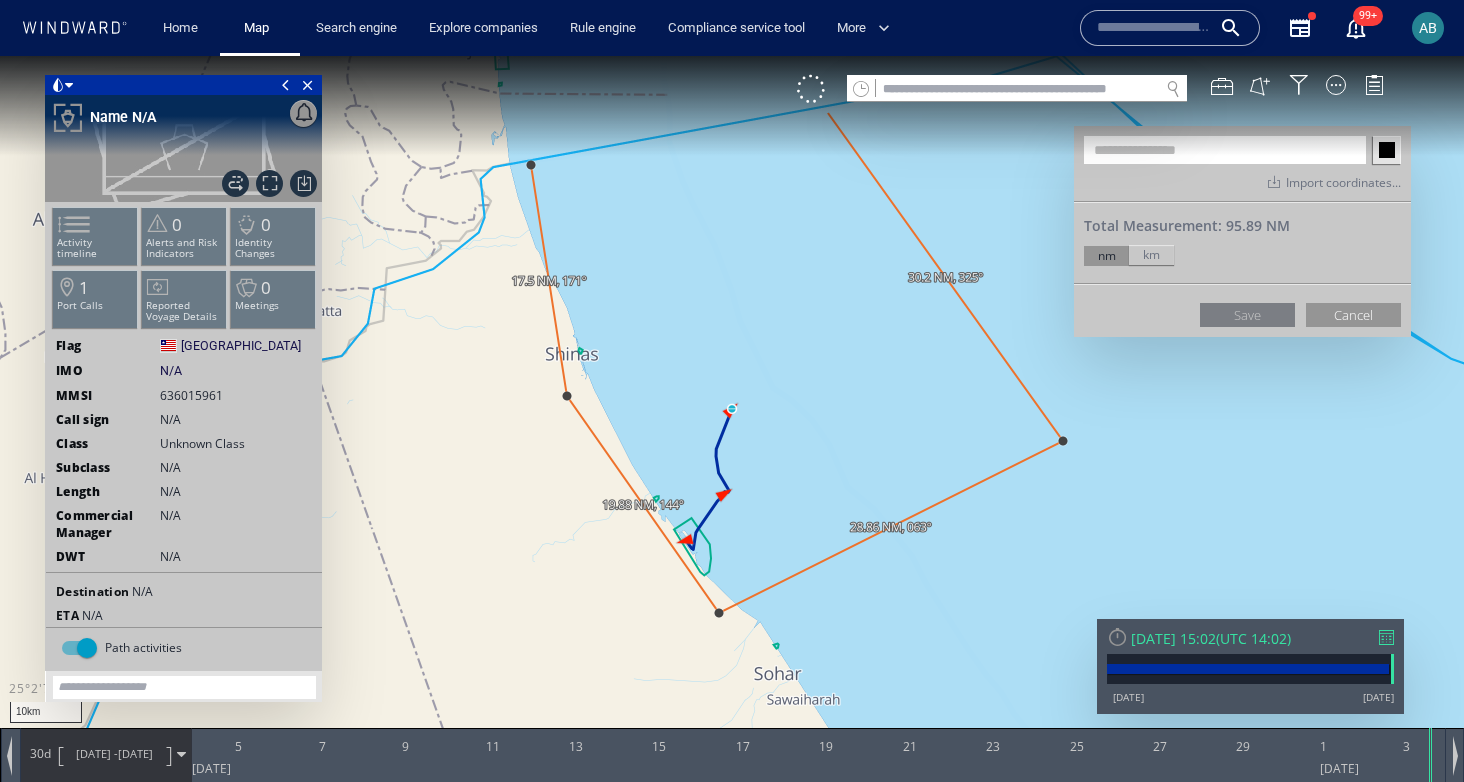 click at bounding box center (732, 409) 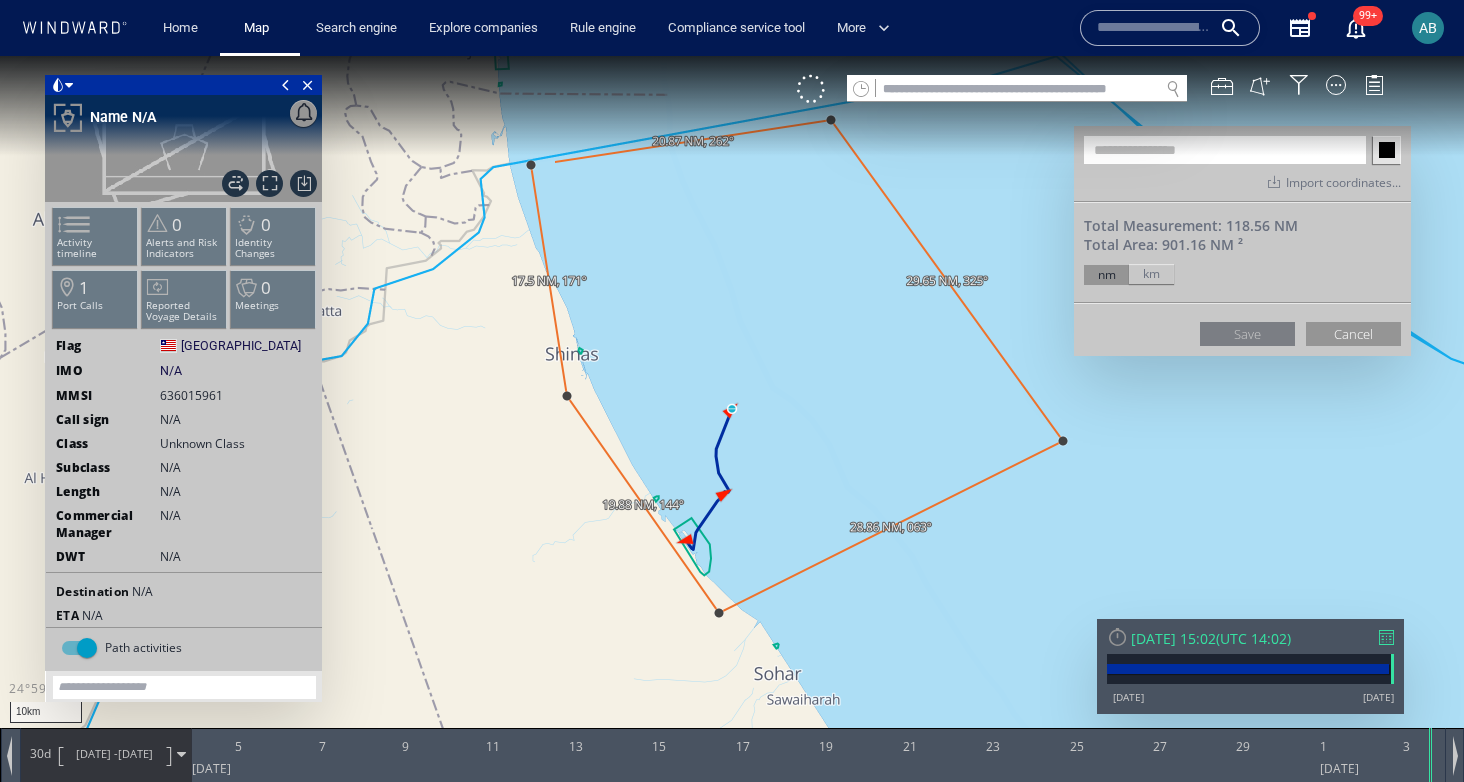 click at bounding box center [732, 409] 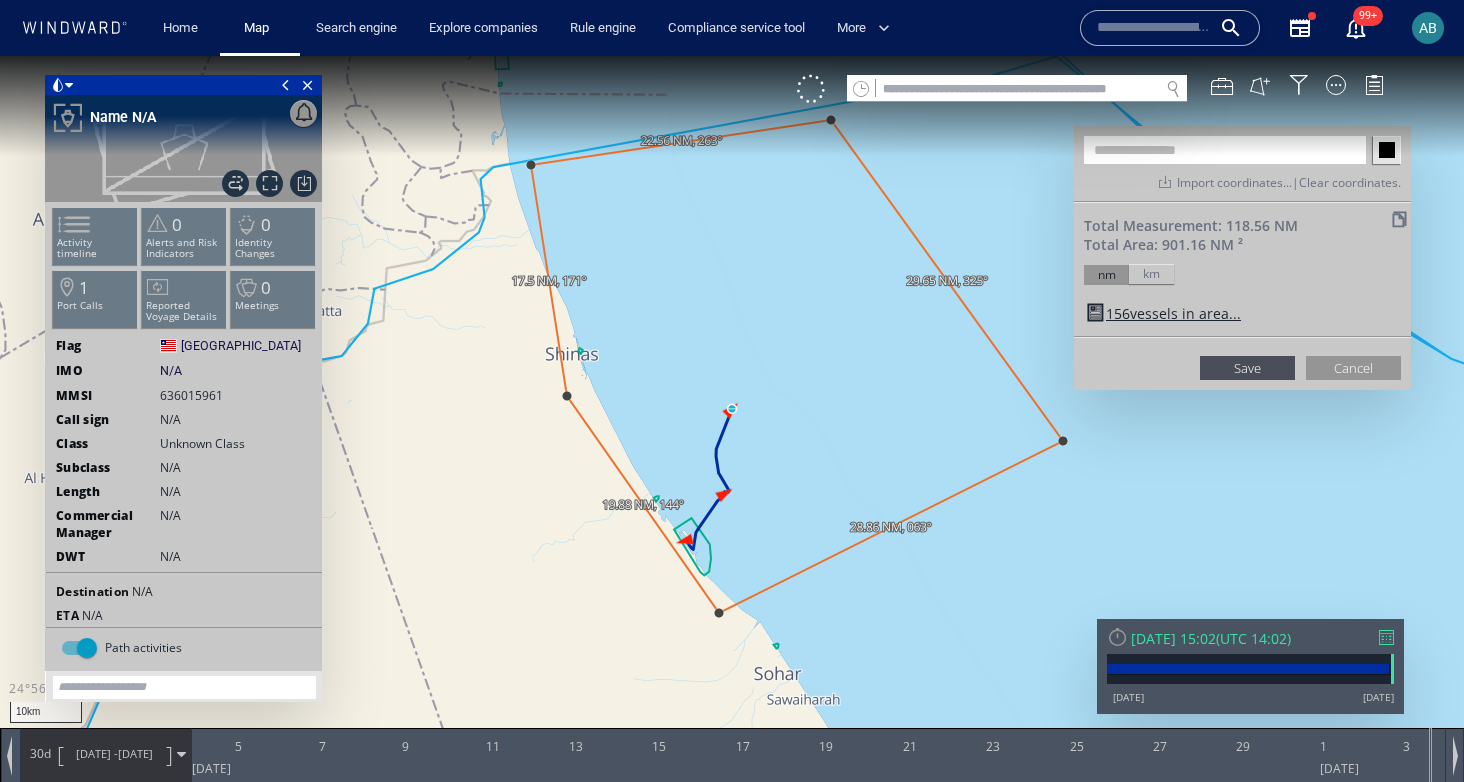 click at bounding box center [1225, 150] 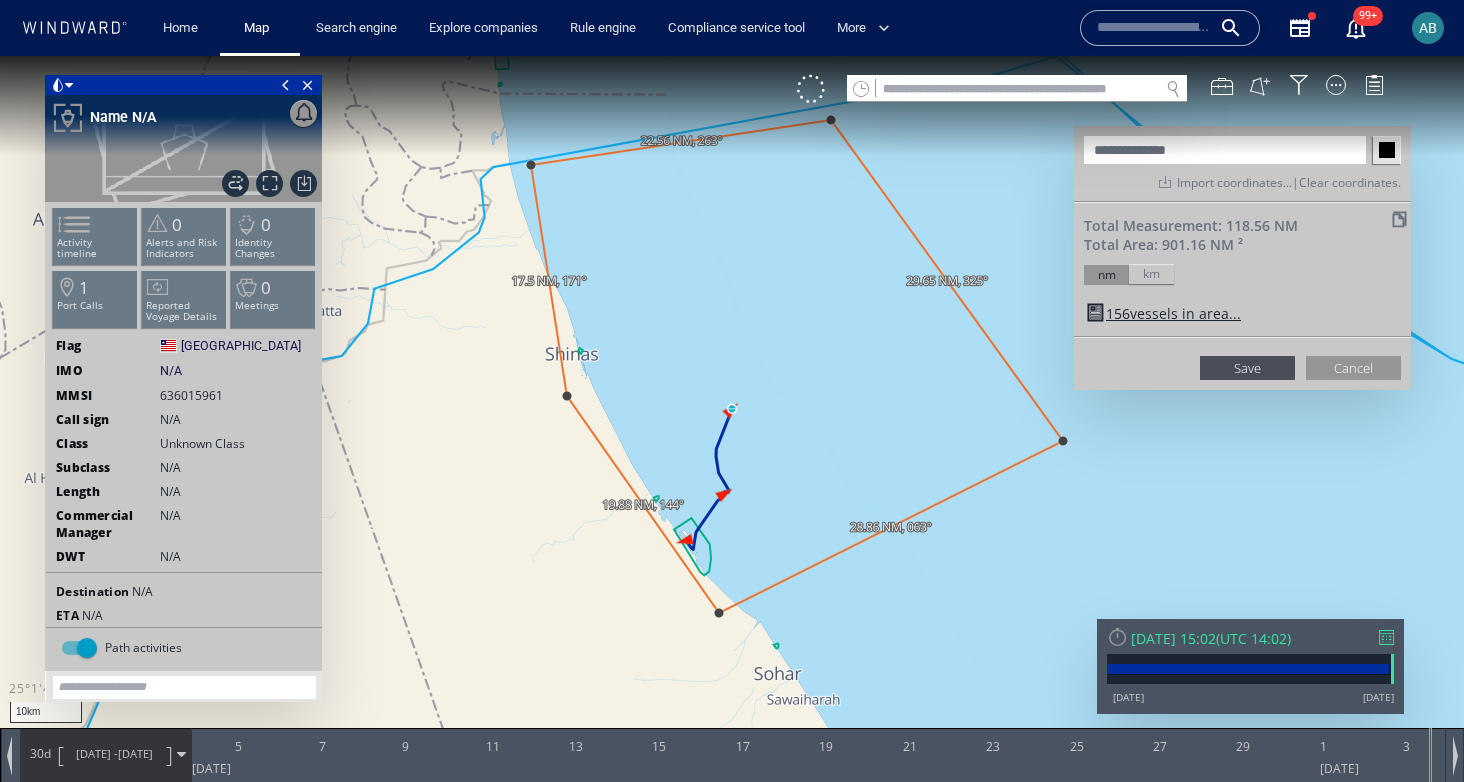 type on "**********" 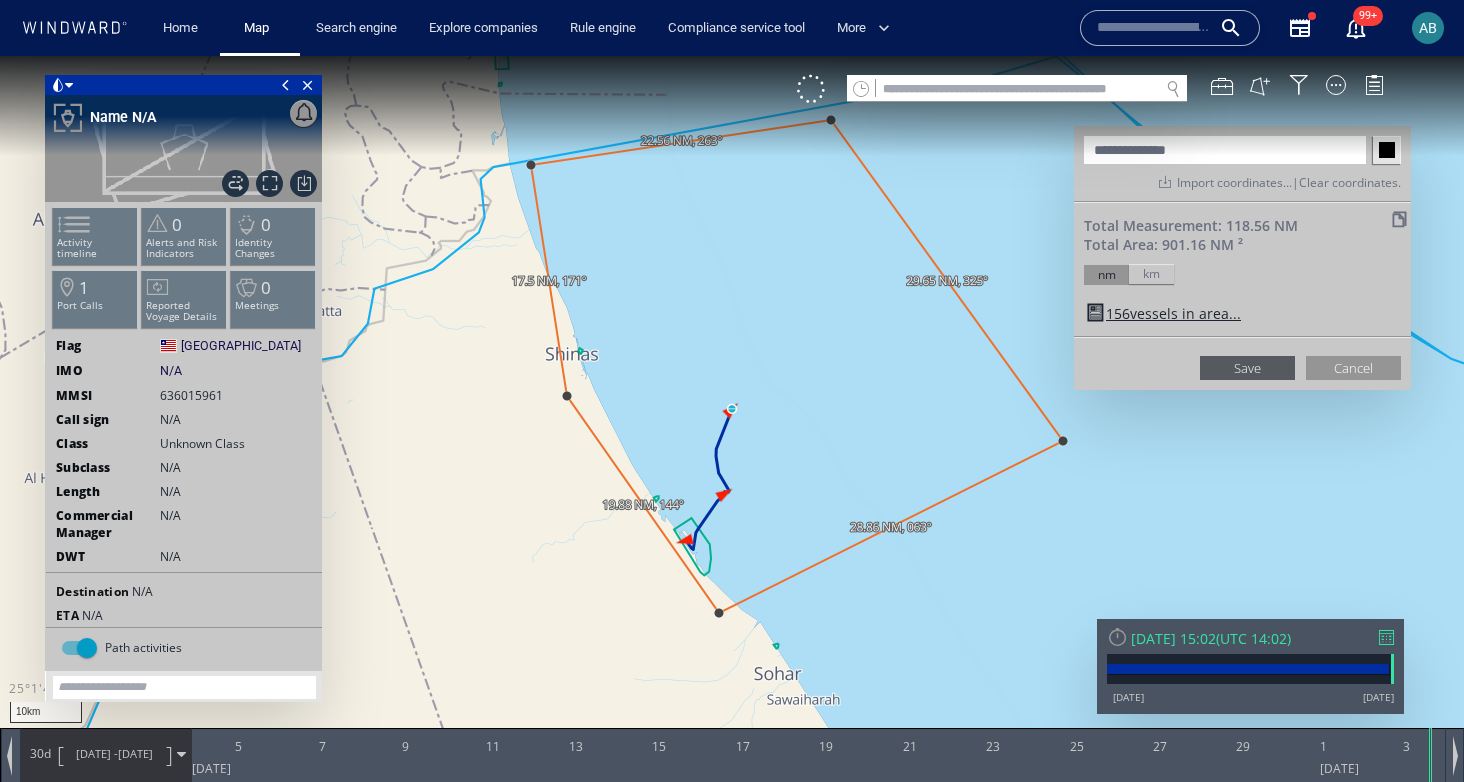 click on "Save" 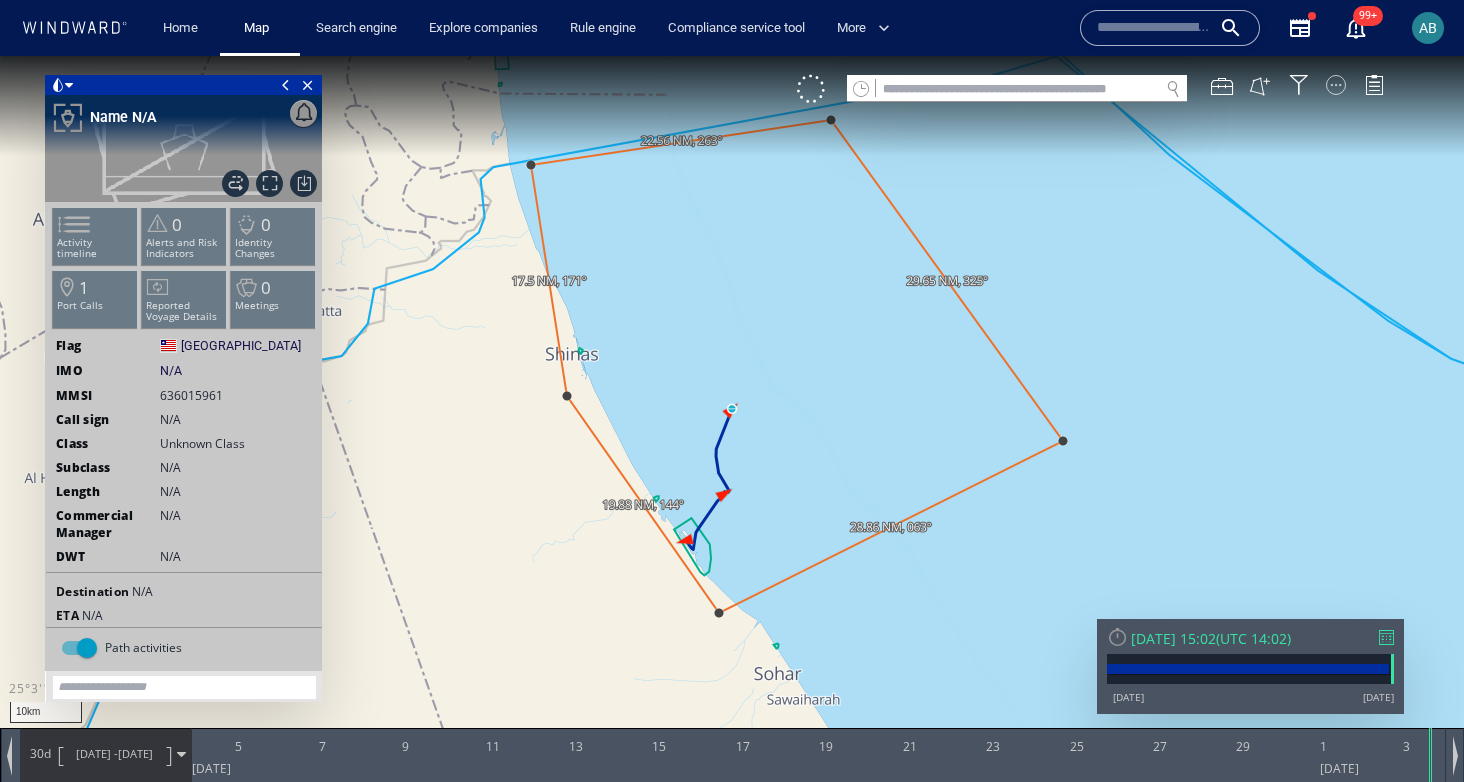 click at bounding box center [1336, 85] 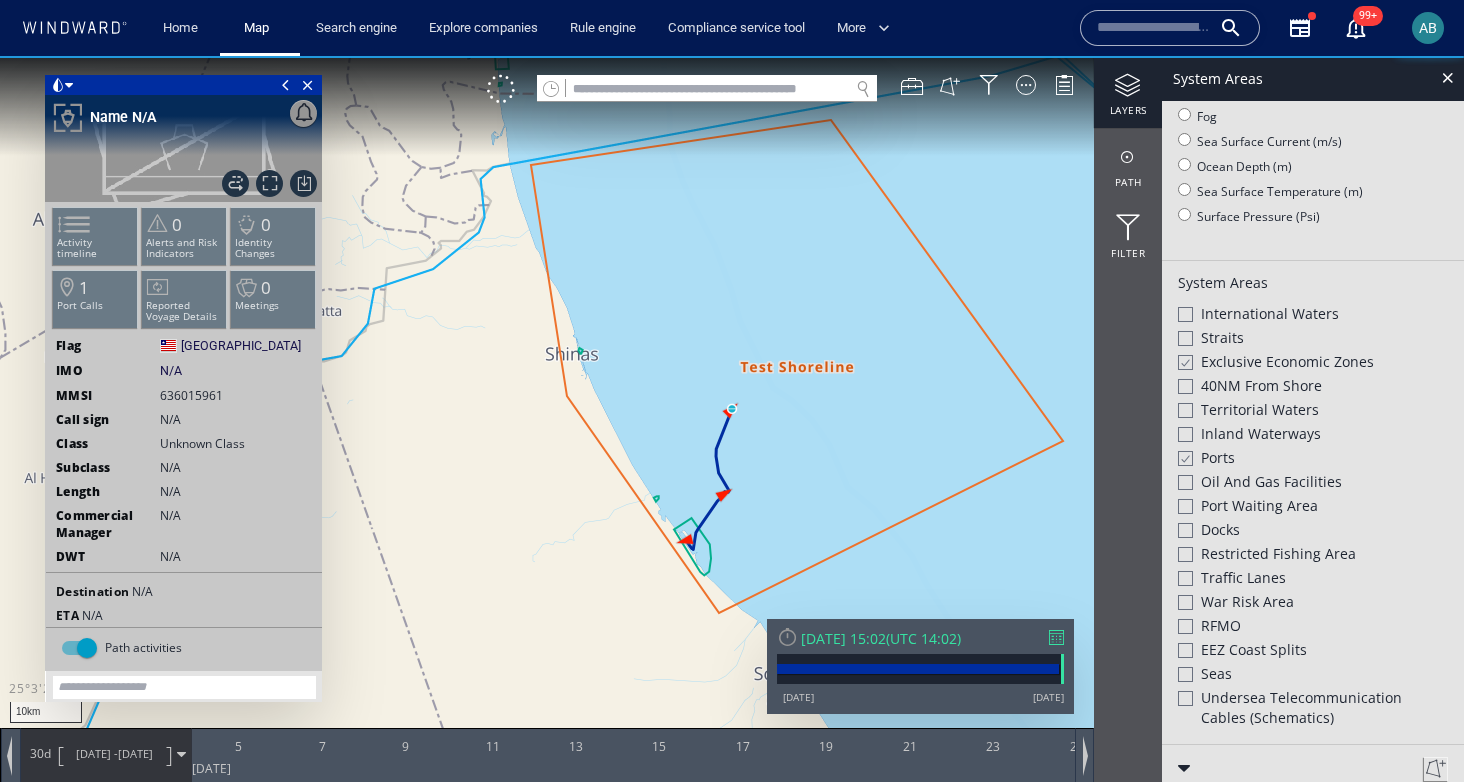 scroll, scrollTop: 337, scrollLeft: 0, axis: vertical 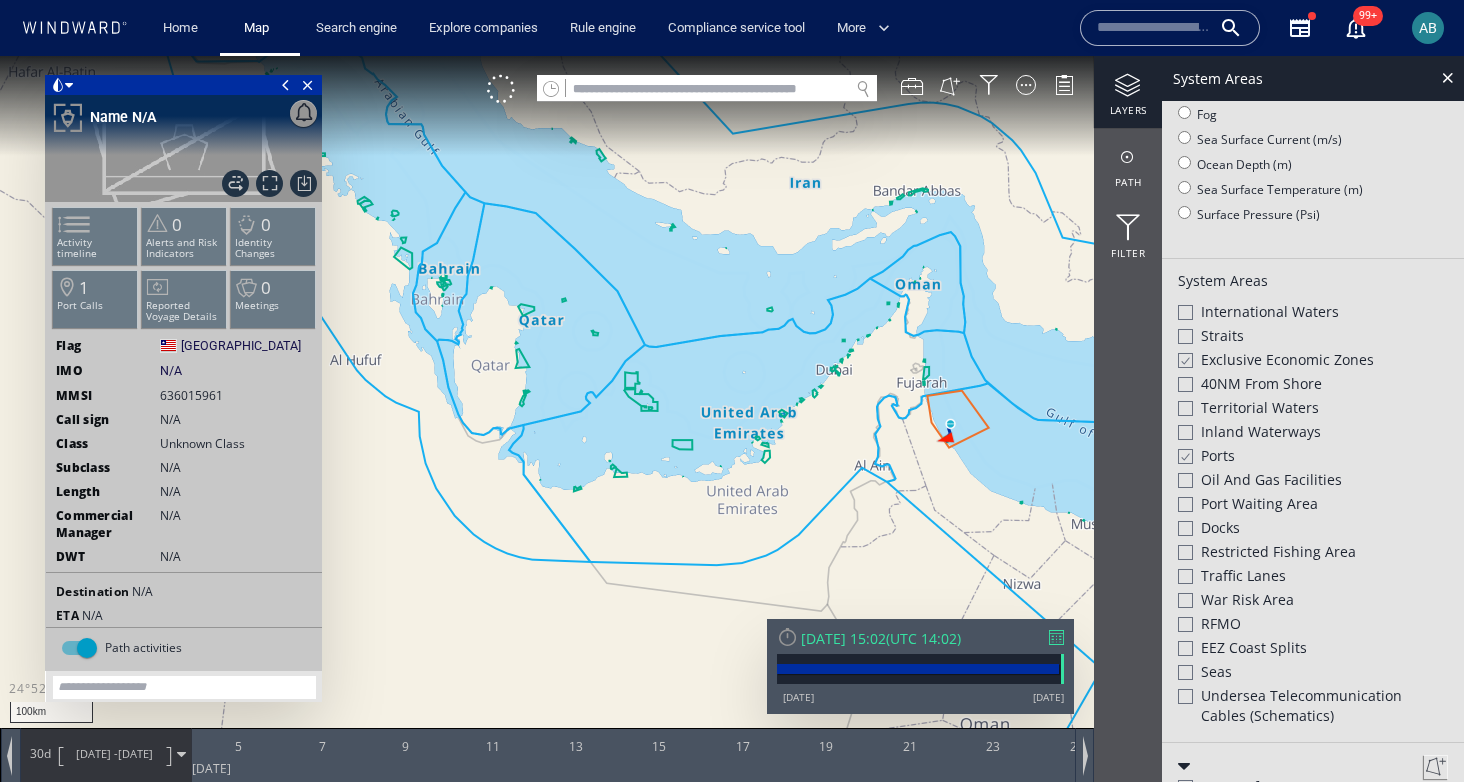 click 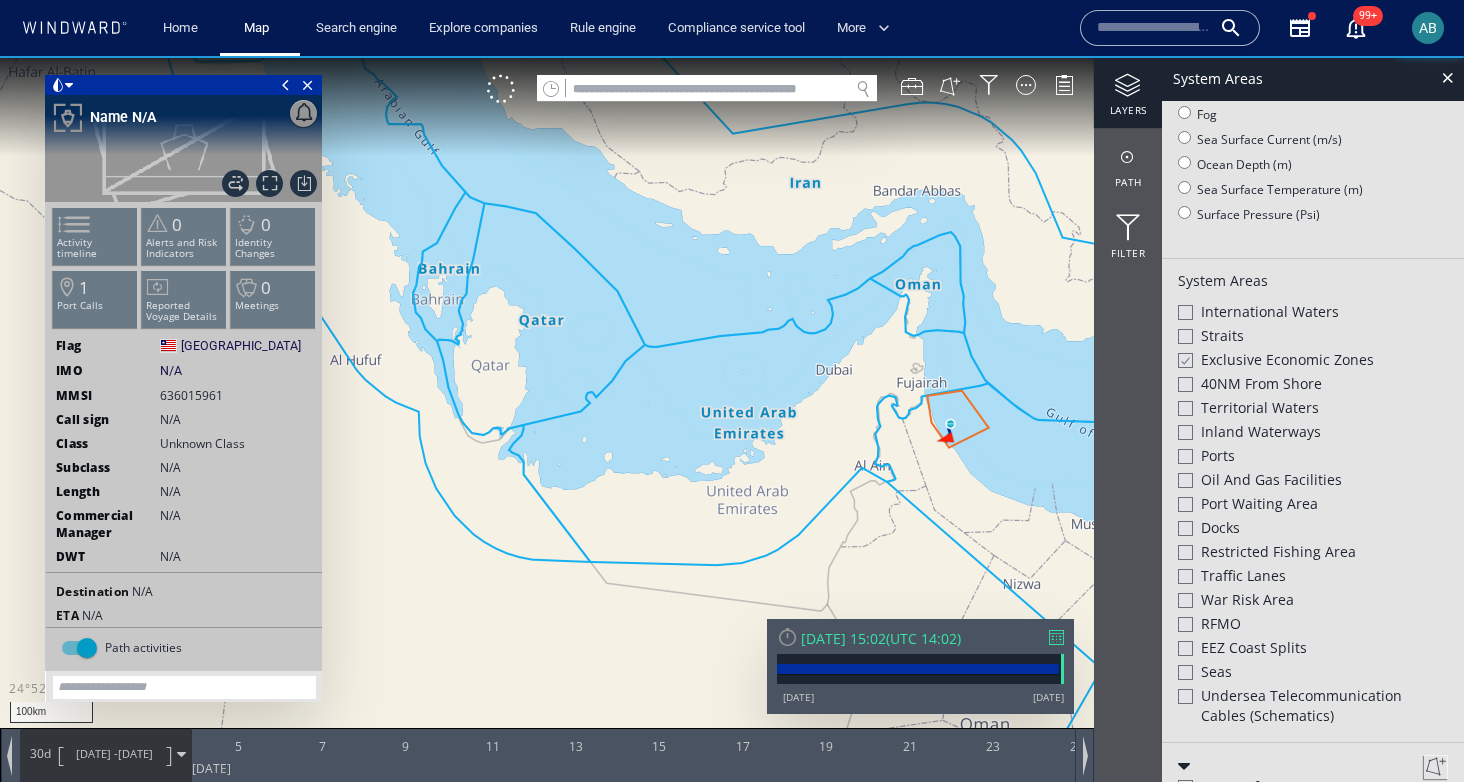click 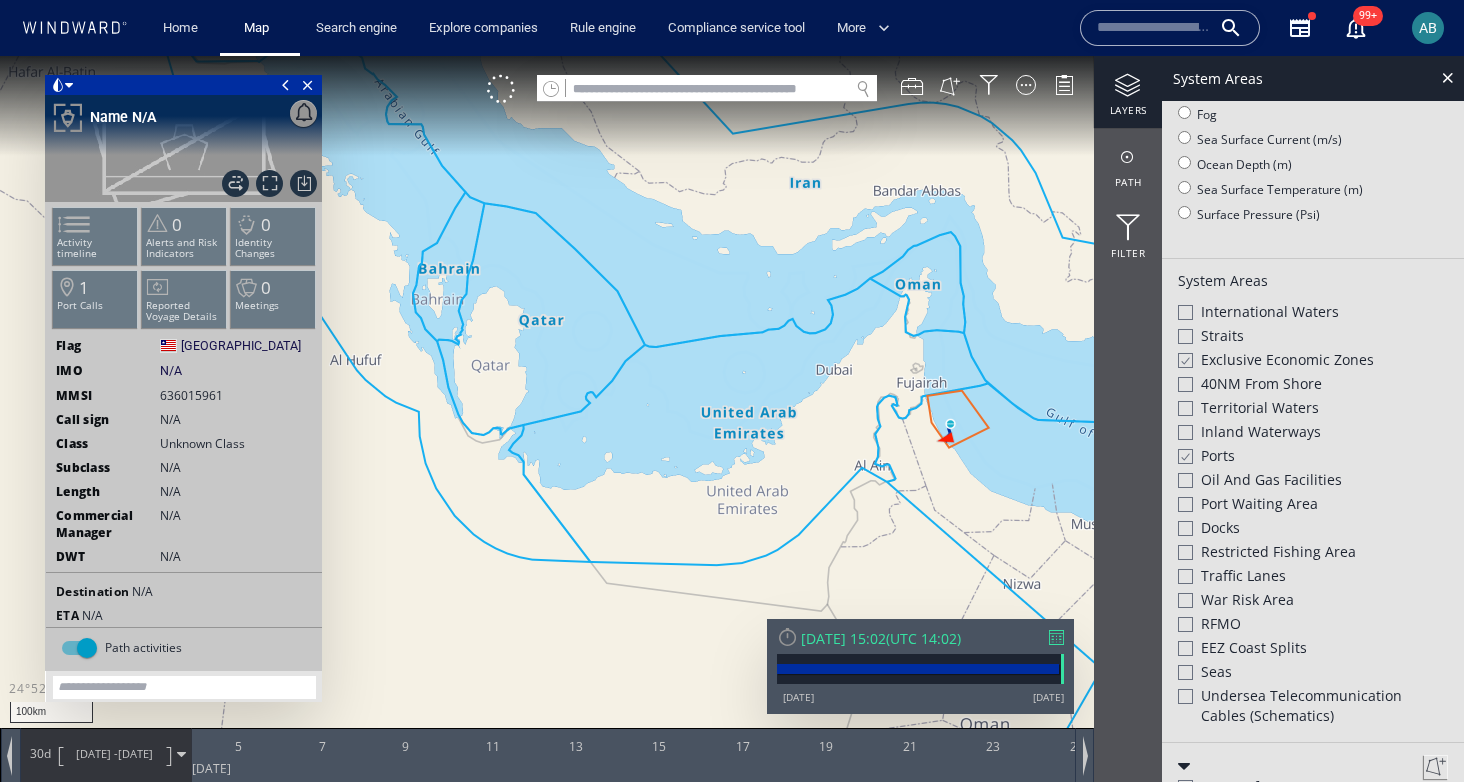 click 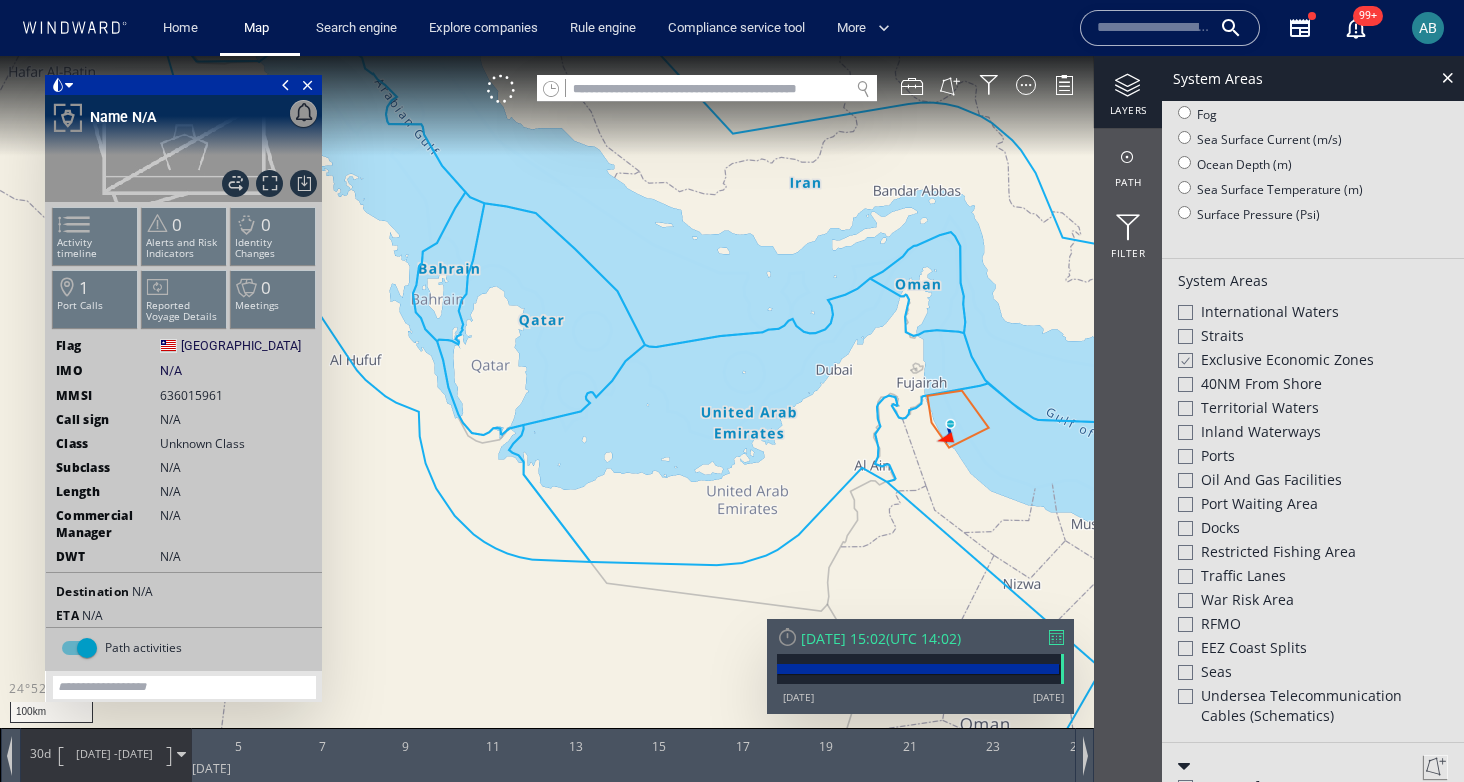 click 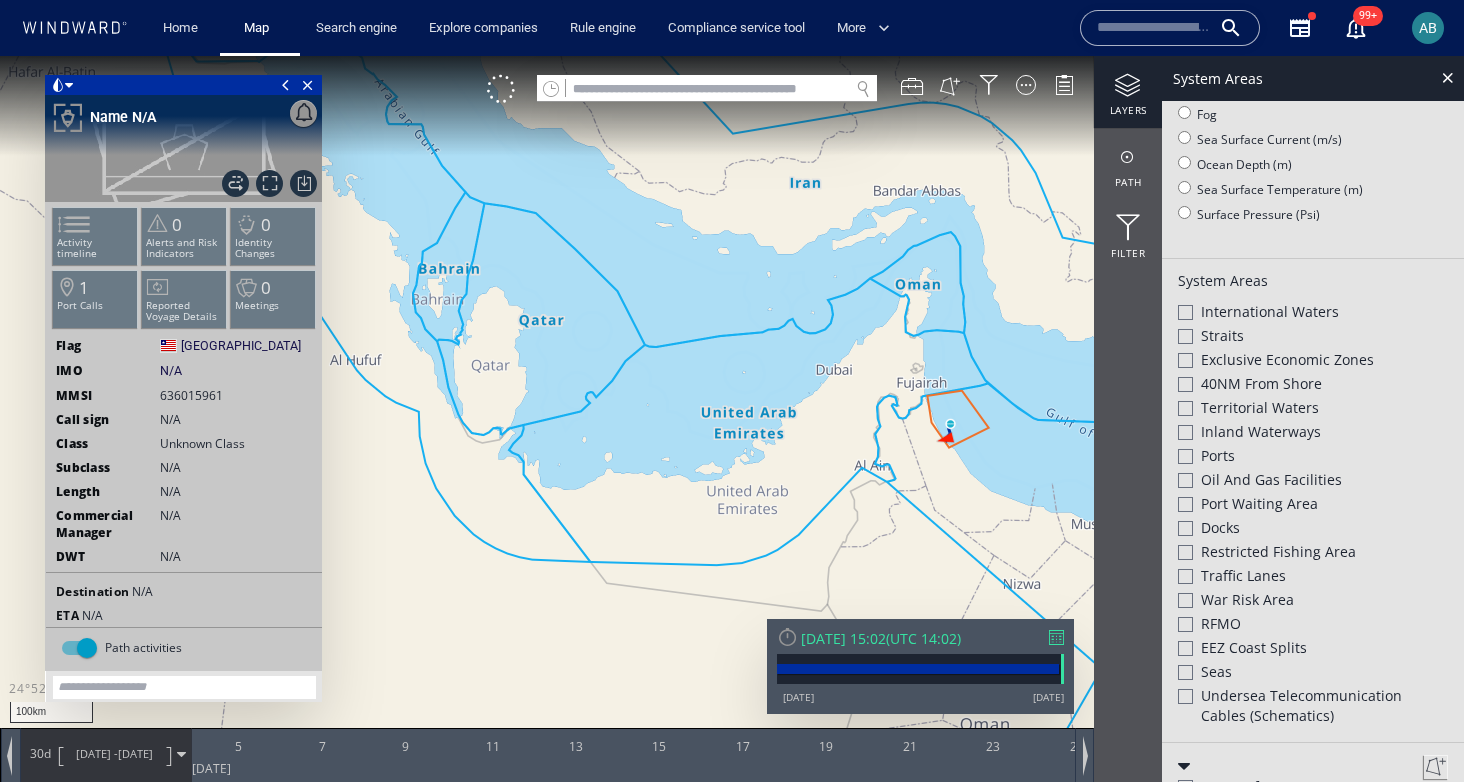 click 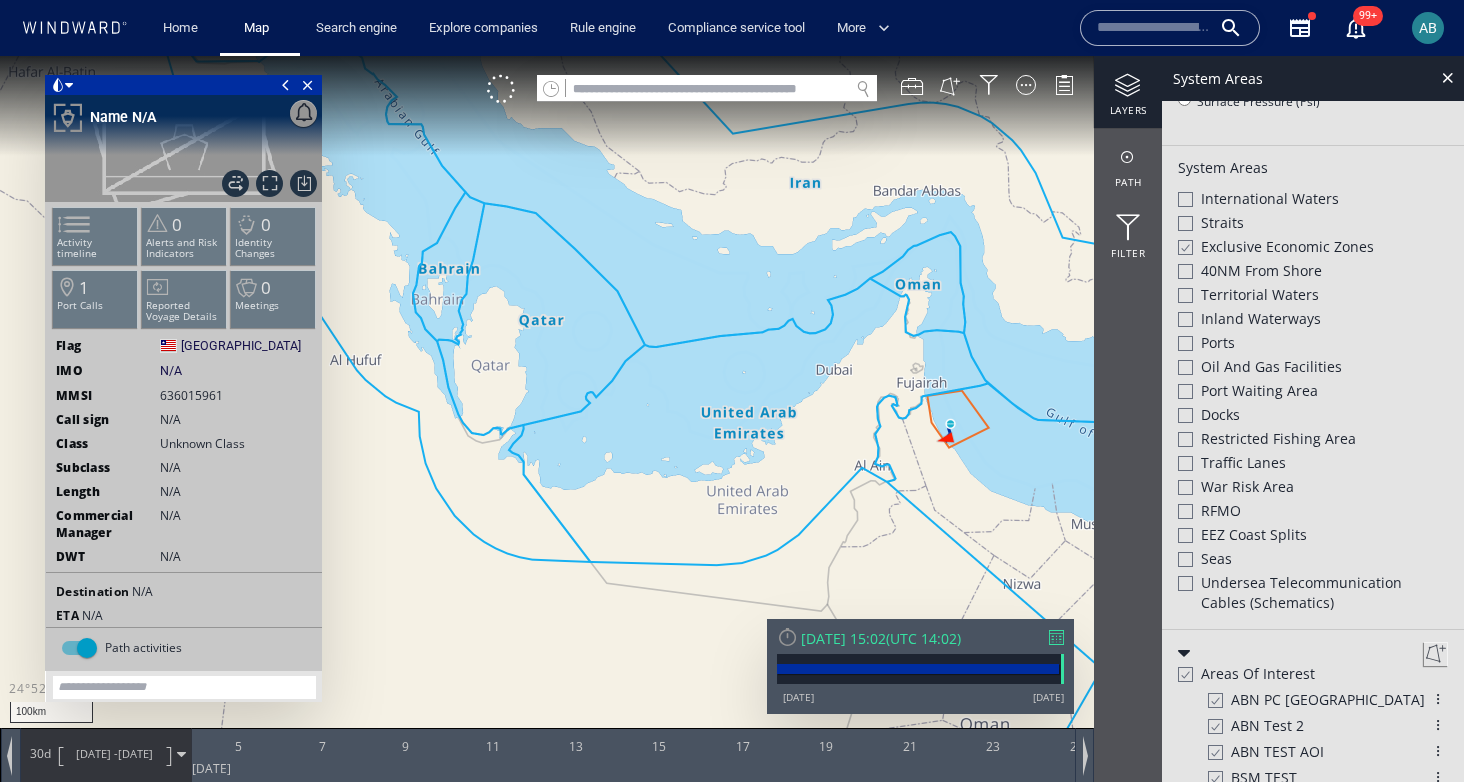 scroll, scrollTop: 551, scrollLeft: 0, axis: vertical 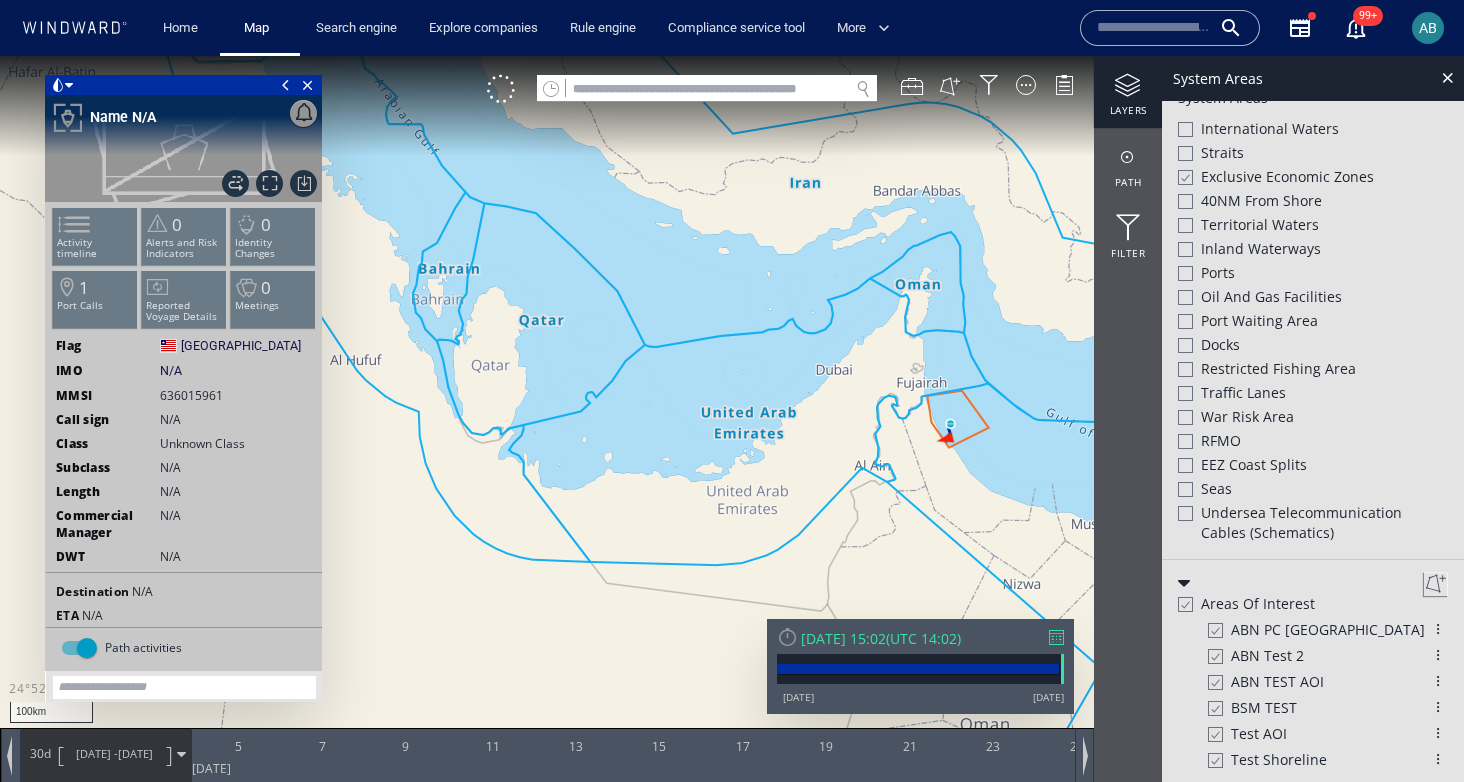 click 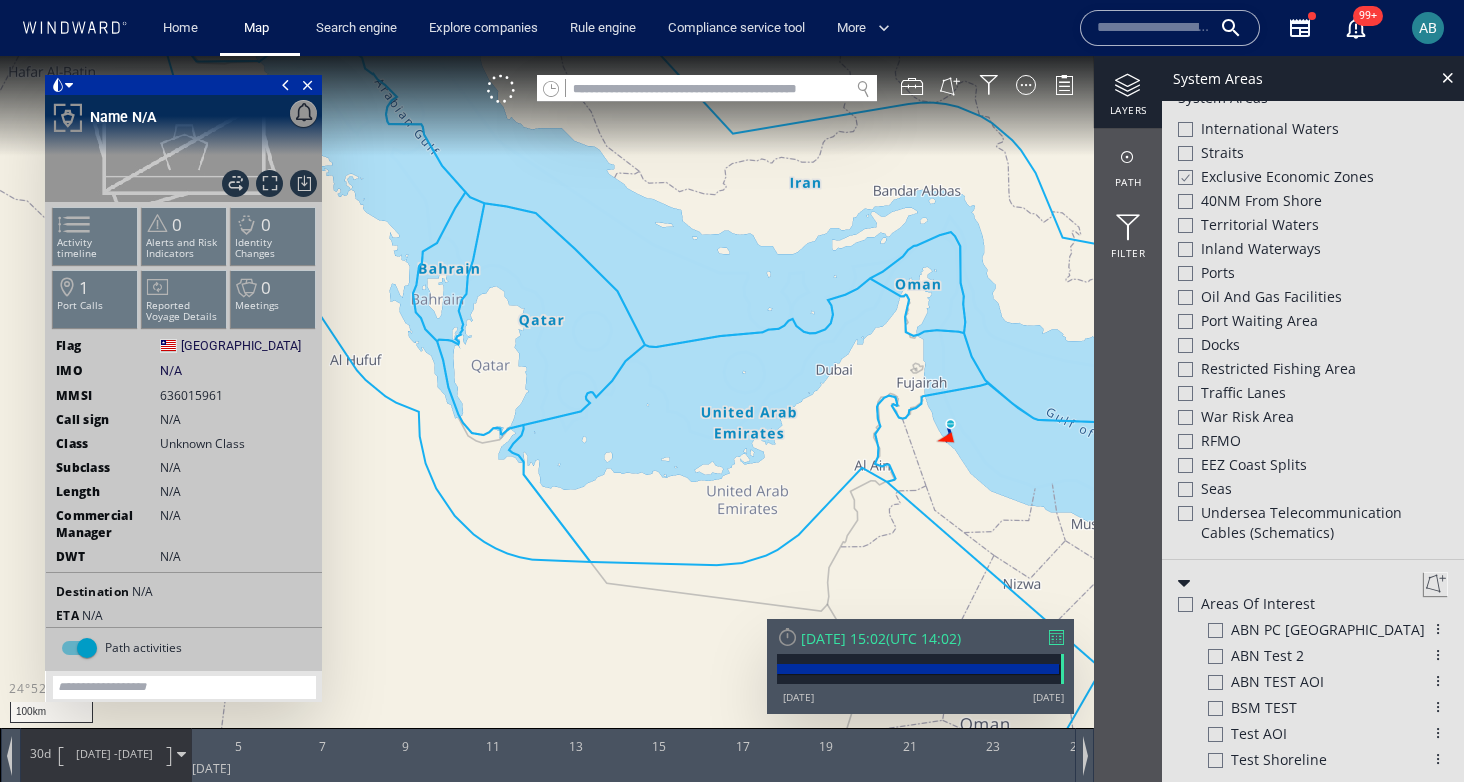 click 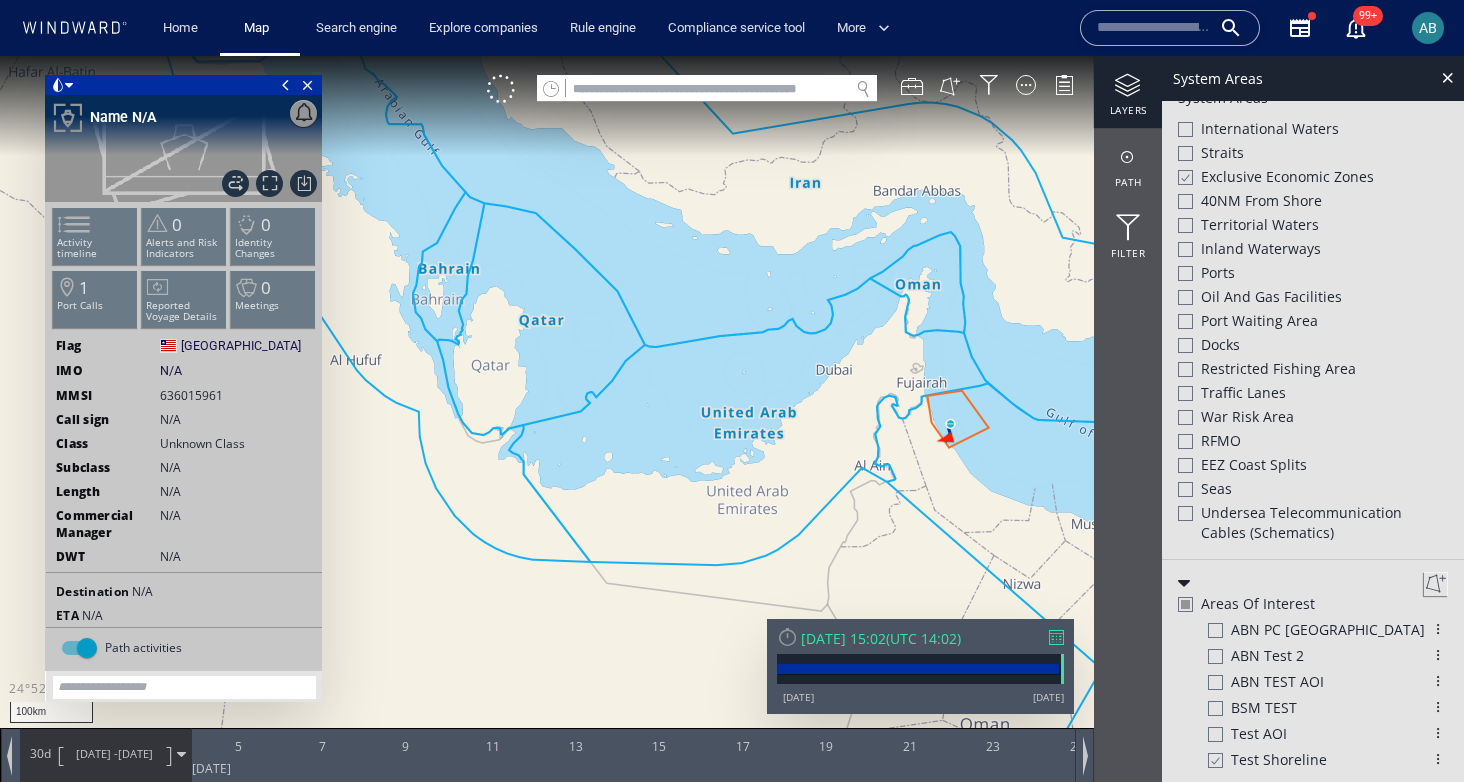 click 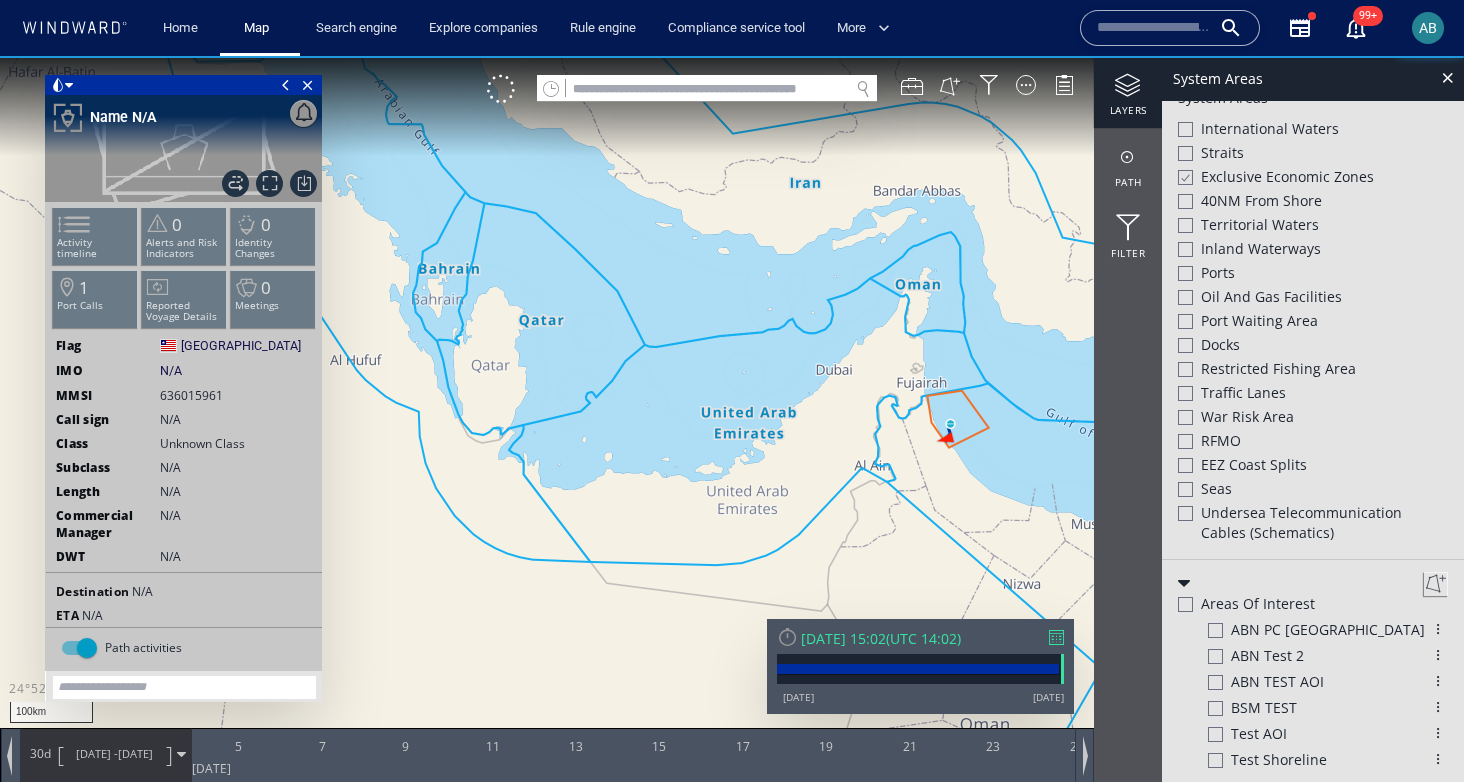click 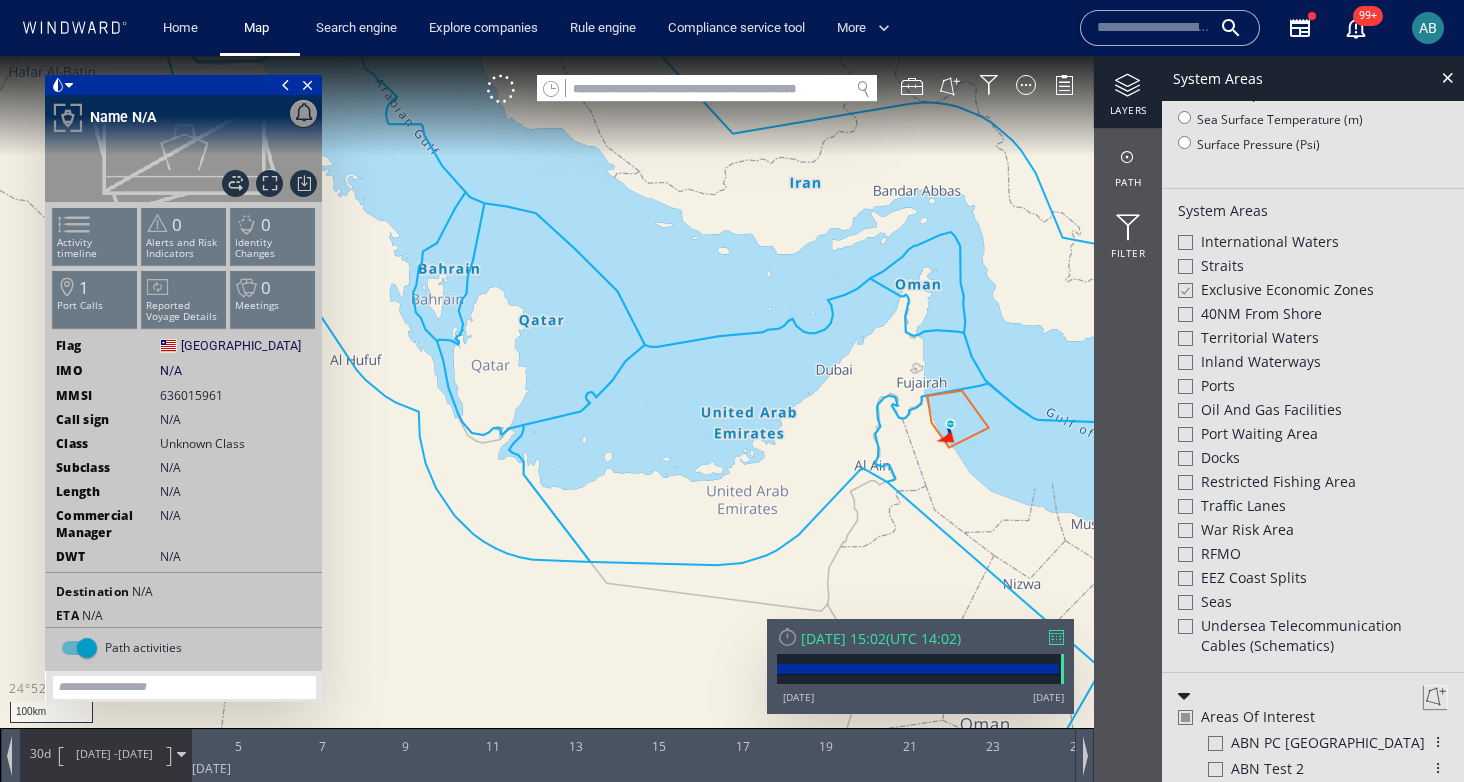 scroll, scrollTop: 438, scrollLeft: 0, axis: vertical 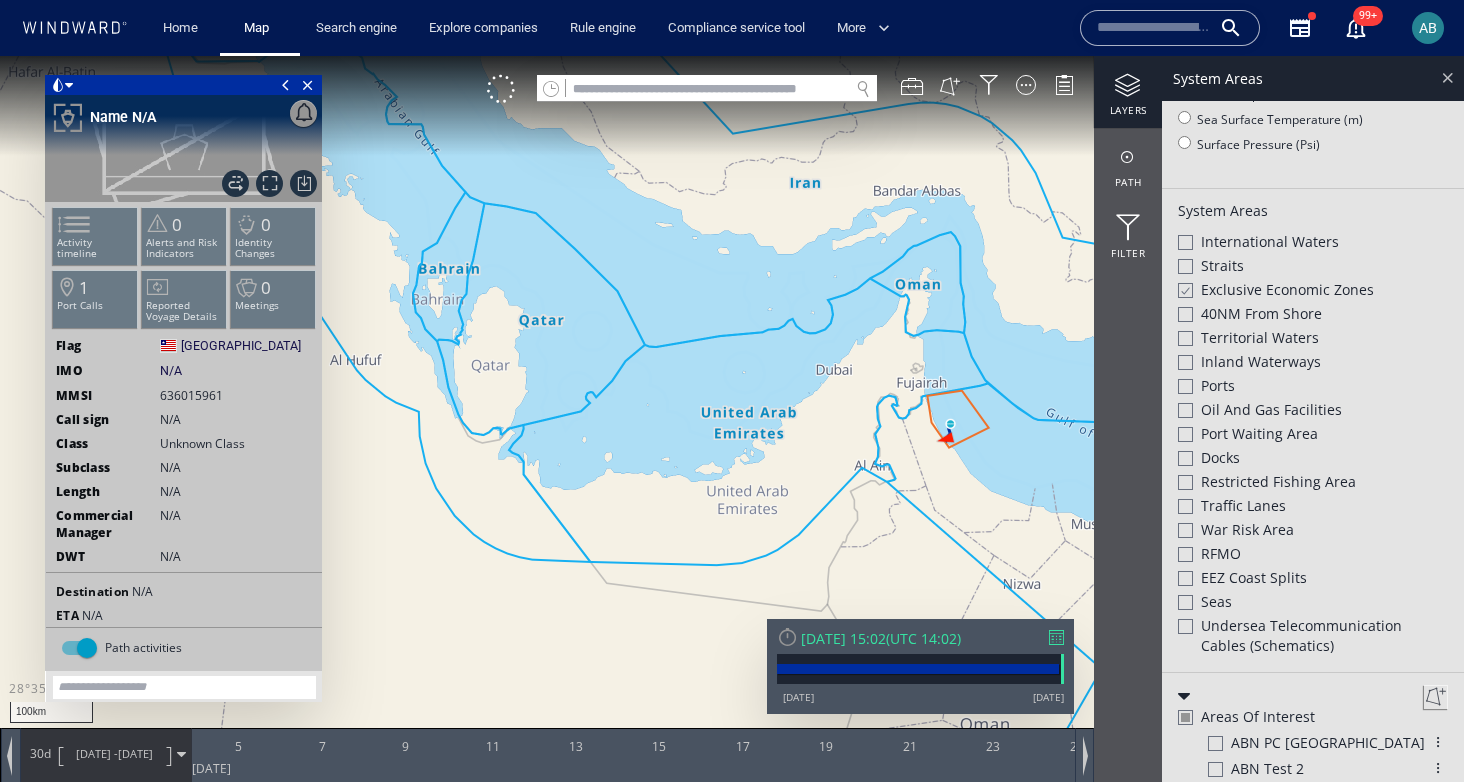 click 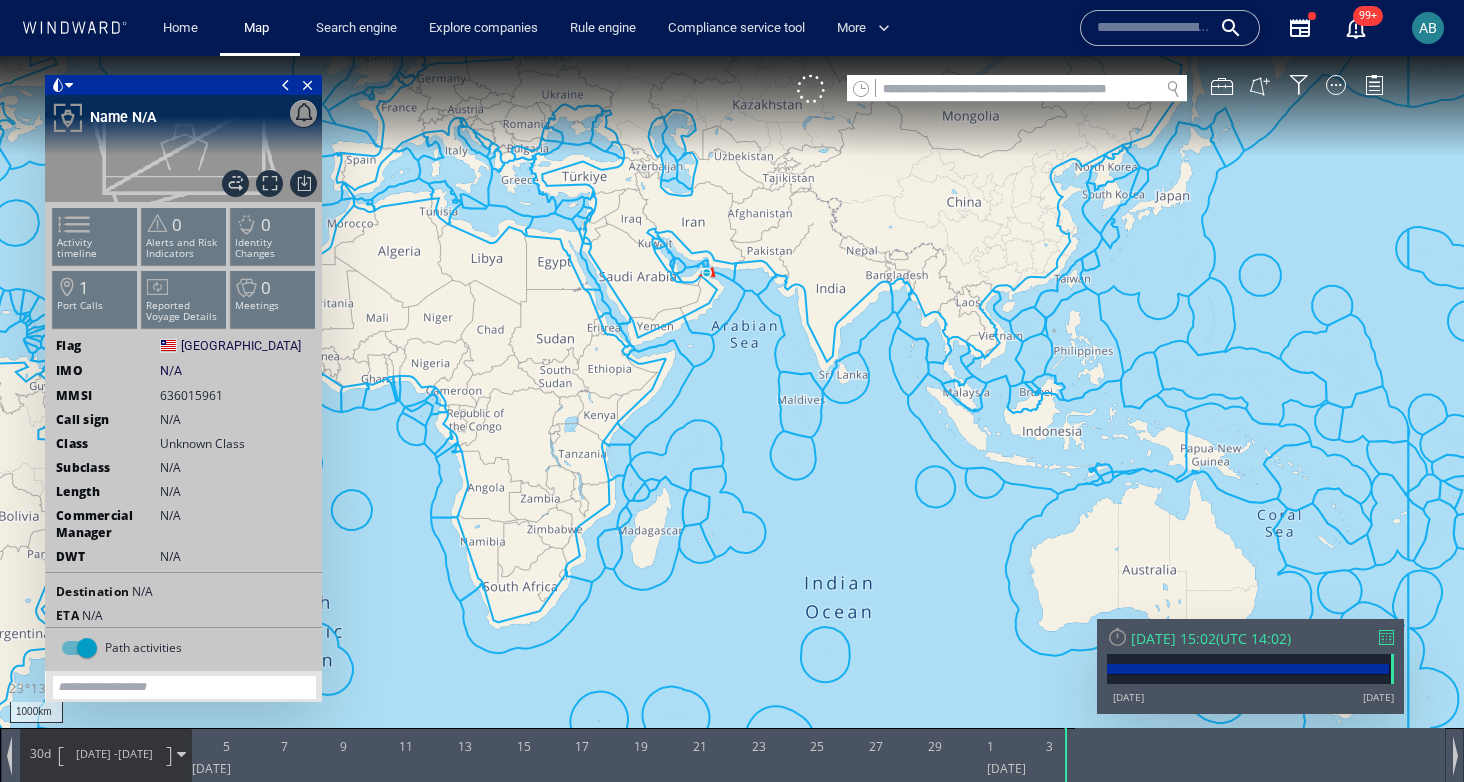 drag, startPoint x: 492, startPoint y: 282, endPoint x: 996, endPoint y: 378, distance: 513.0614 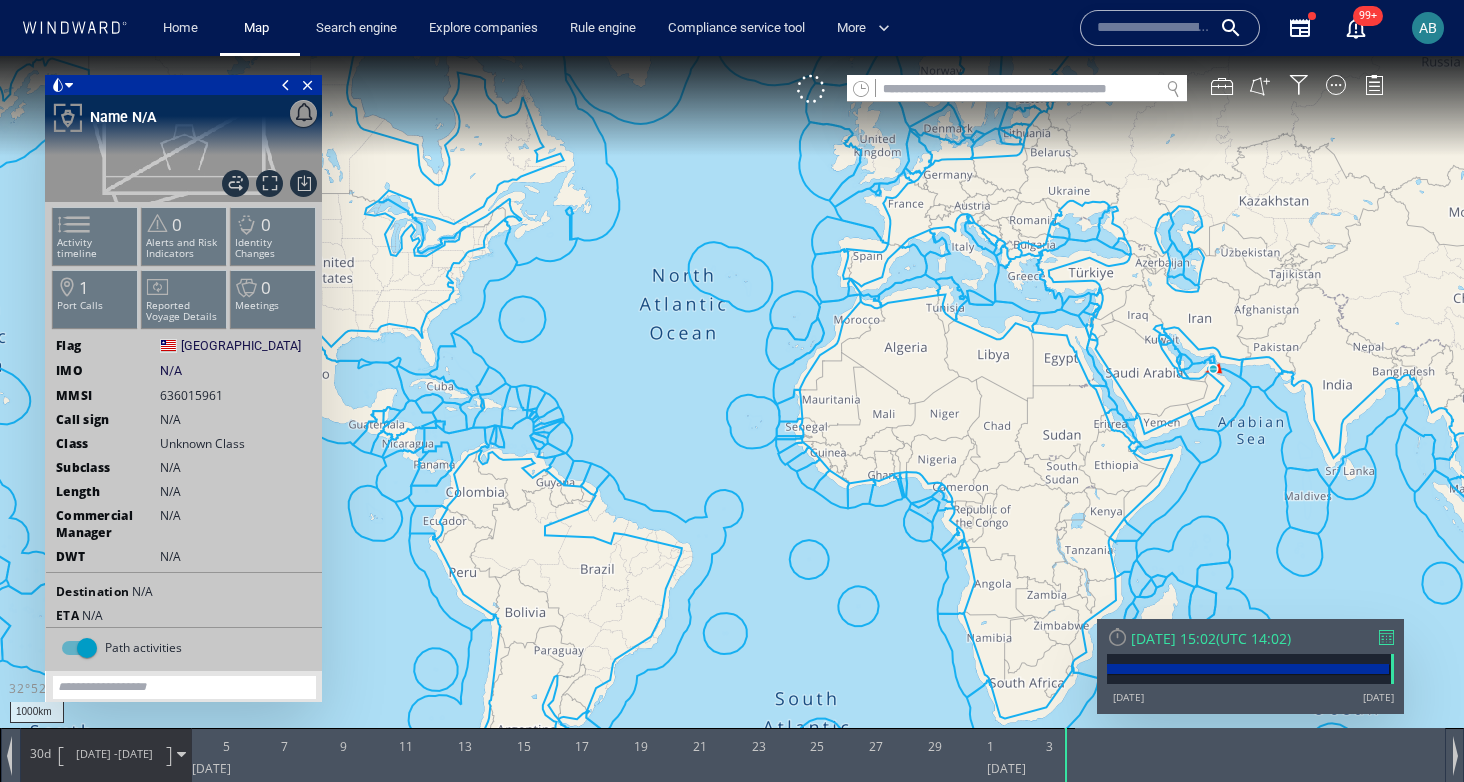 drag, startPoint x: 455, startPoint y: 355, endPoint x: 698, endPoint y: 316, distance: 246.10973 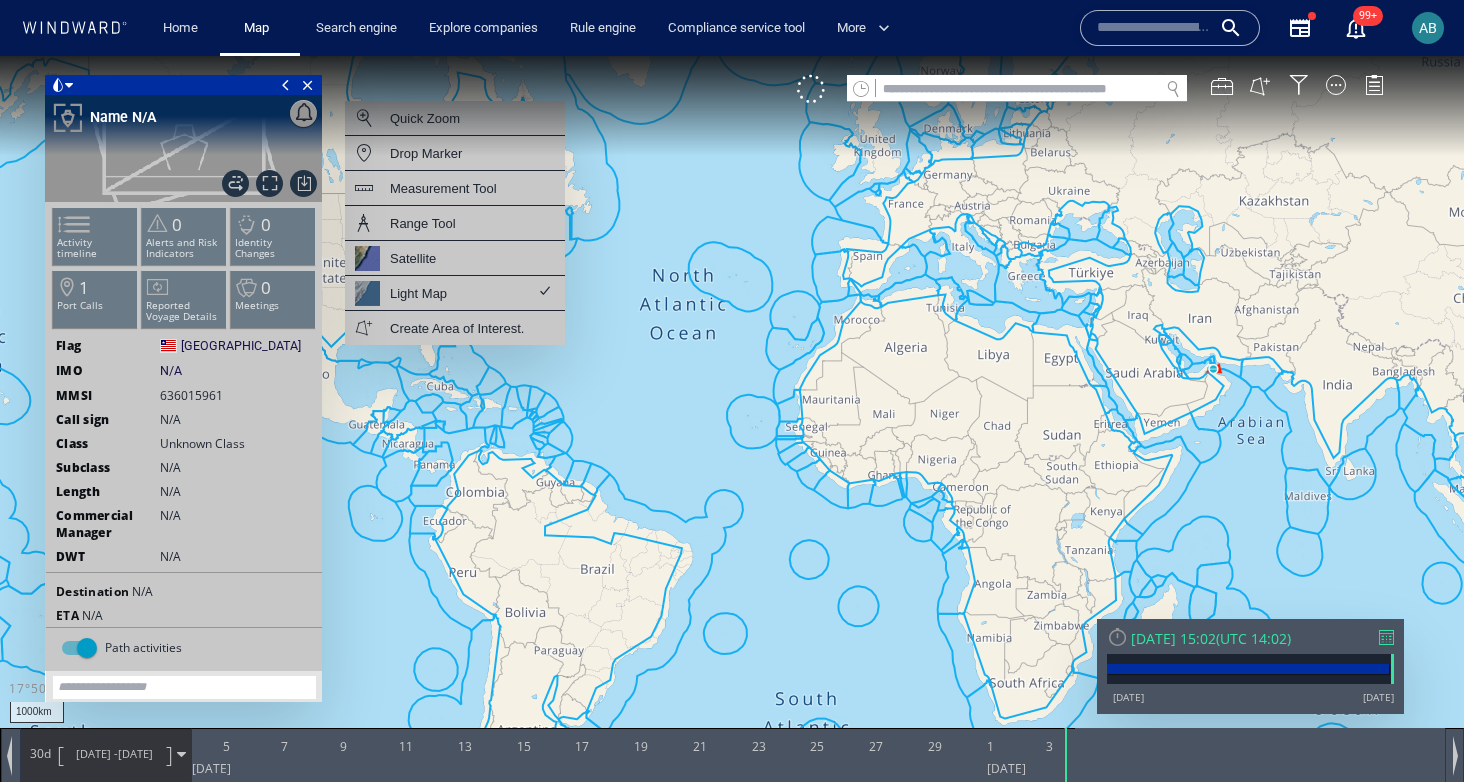 click at bounding box center (732, 409) 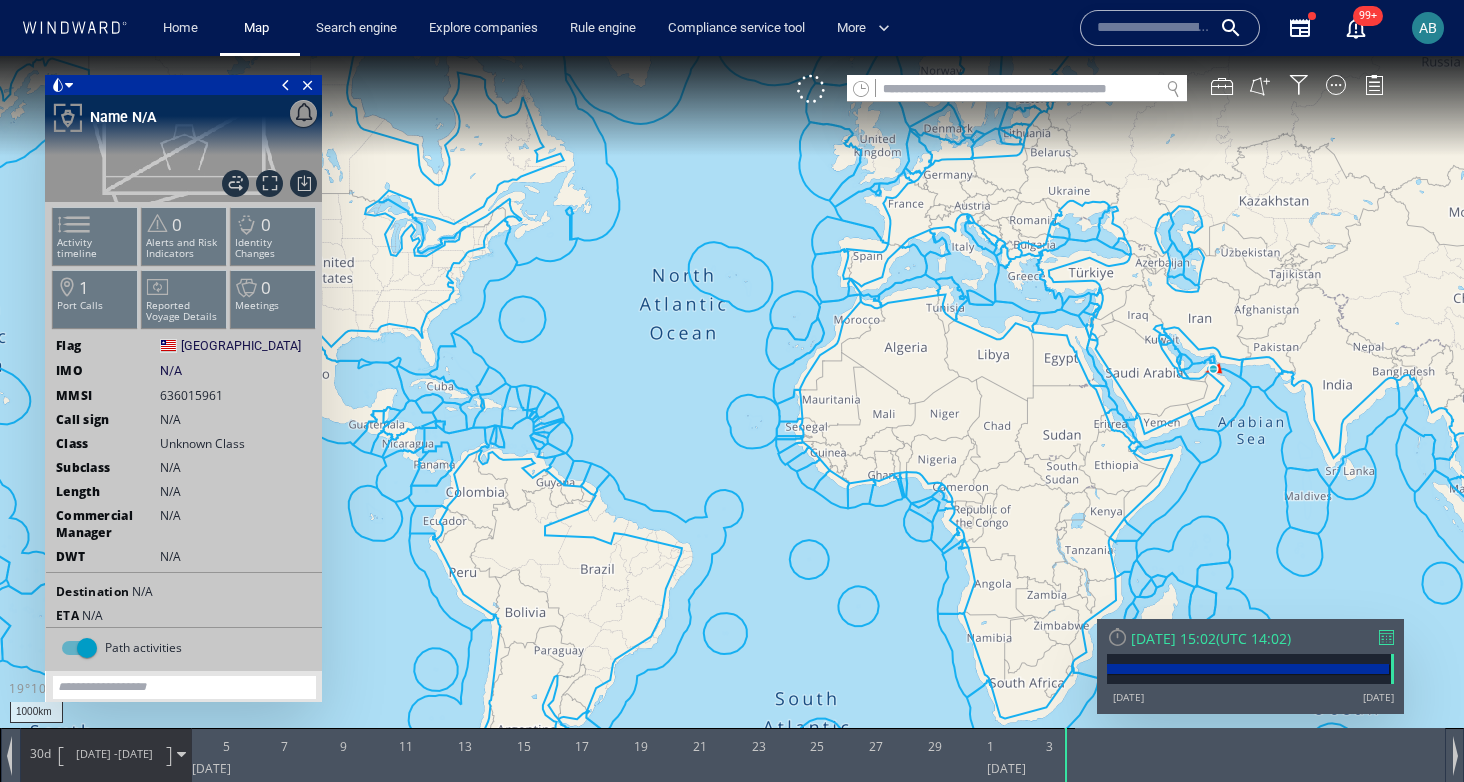 drag, startPoint x: 399, startPoint y: 403, endPoint x: 670, endPoint y: 384, distance: 271.66522 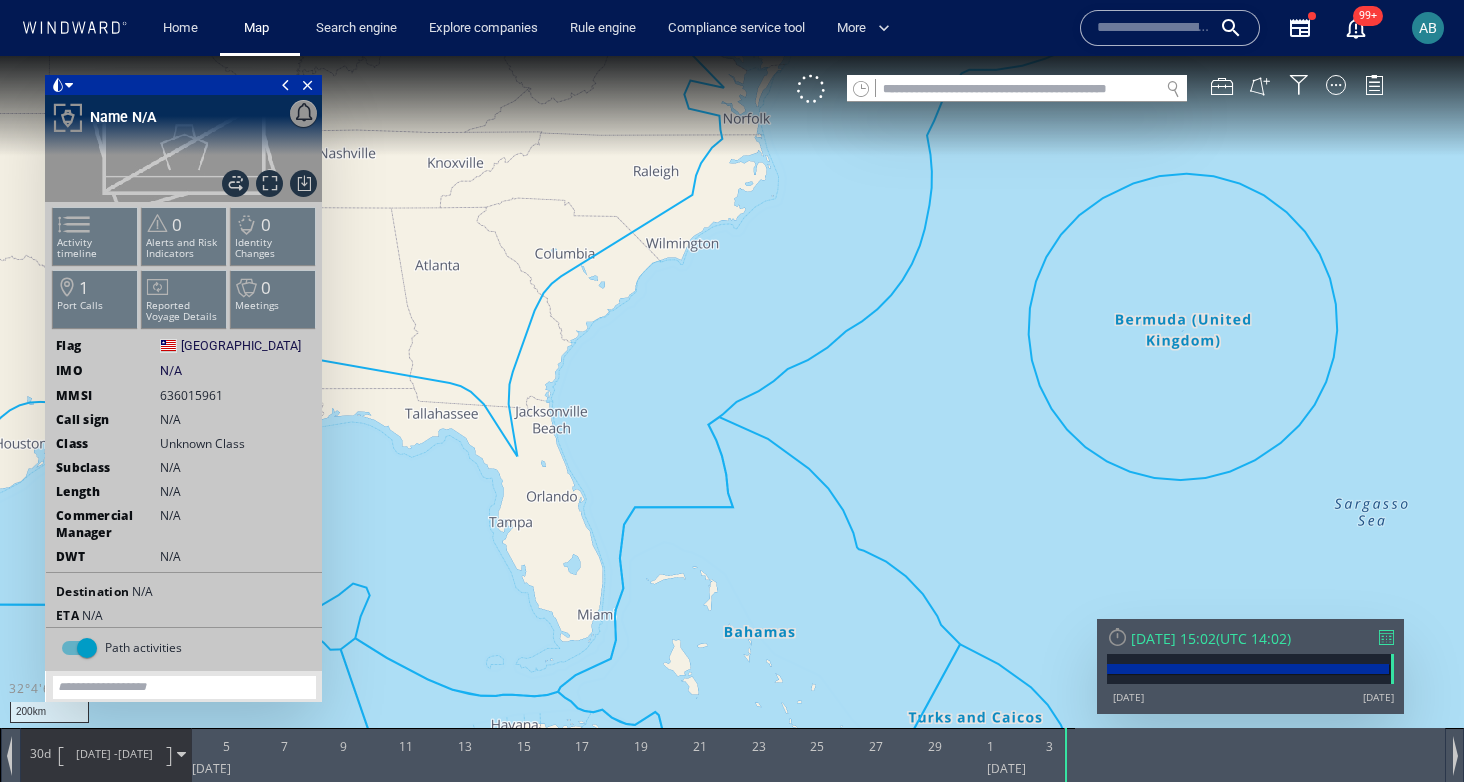 drag, startPoint x: 1132, startPoint y: 341, endPoint x: 937, endPoint y: 347, distance: 195.09229 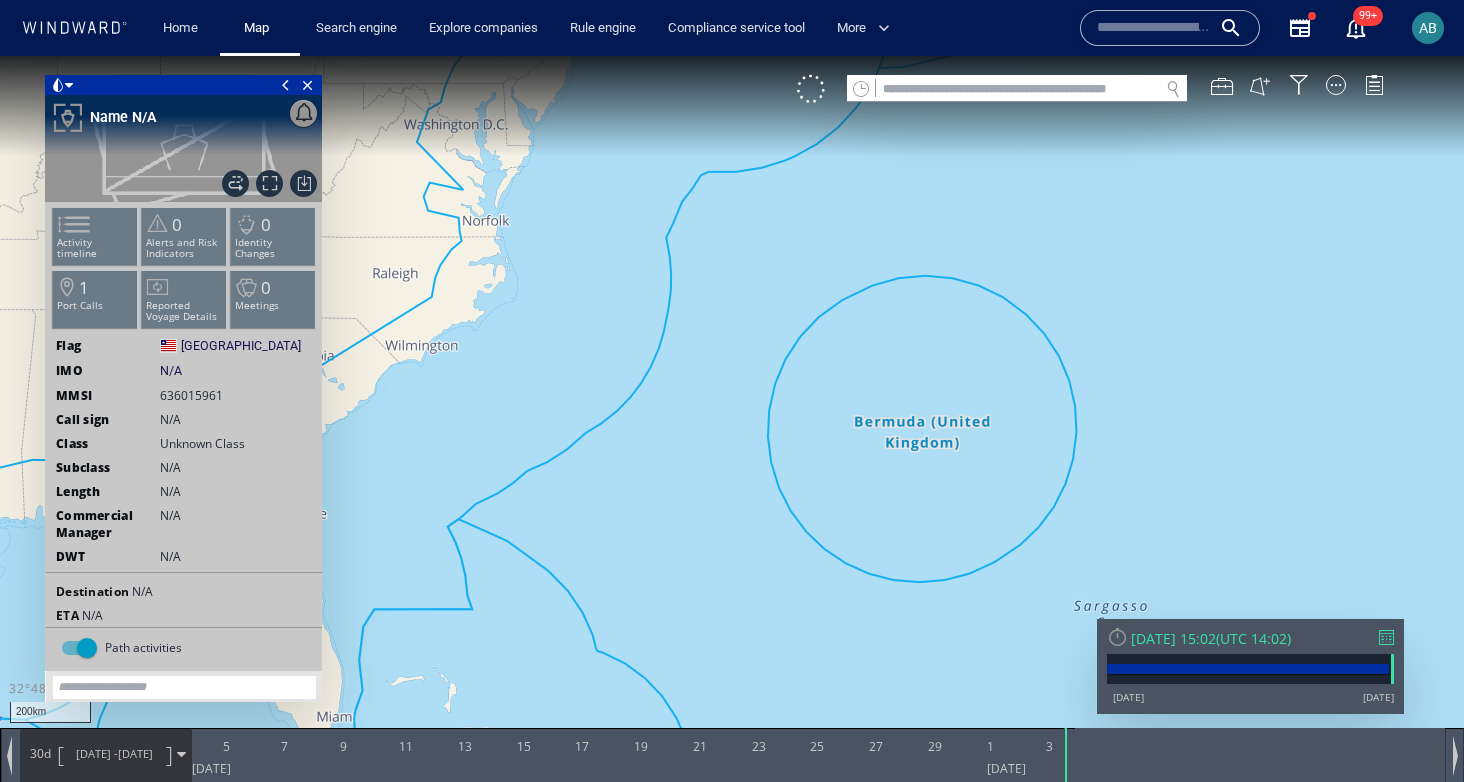 drag, startPoint x: 923, startPoint y: 314, endPoint x: 844, endPoint y: 398, distance: 115.31262 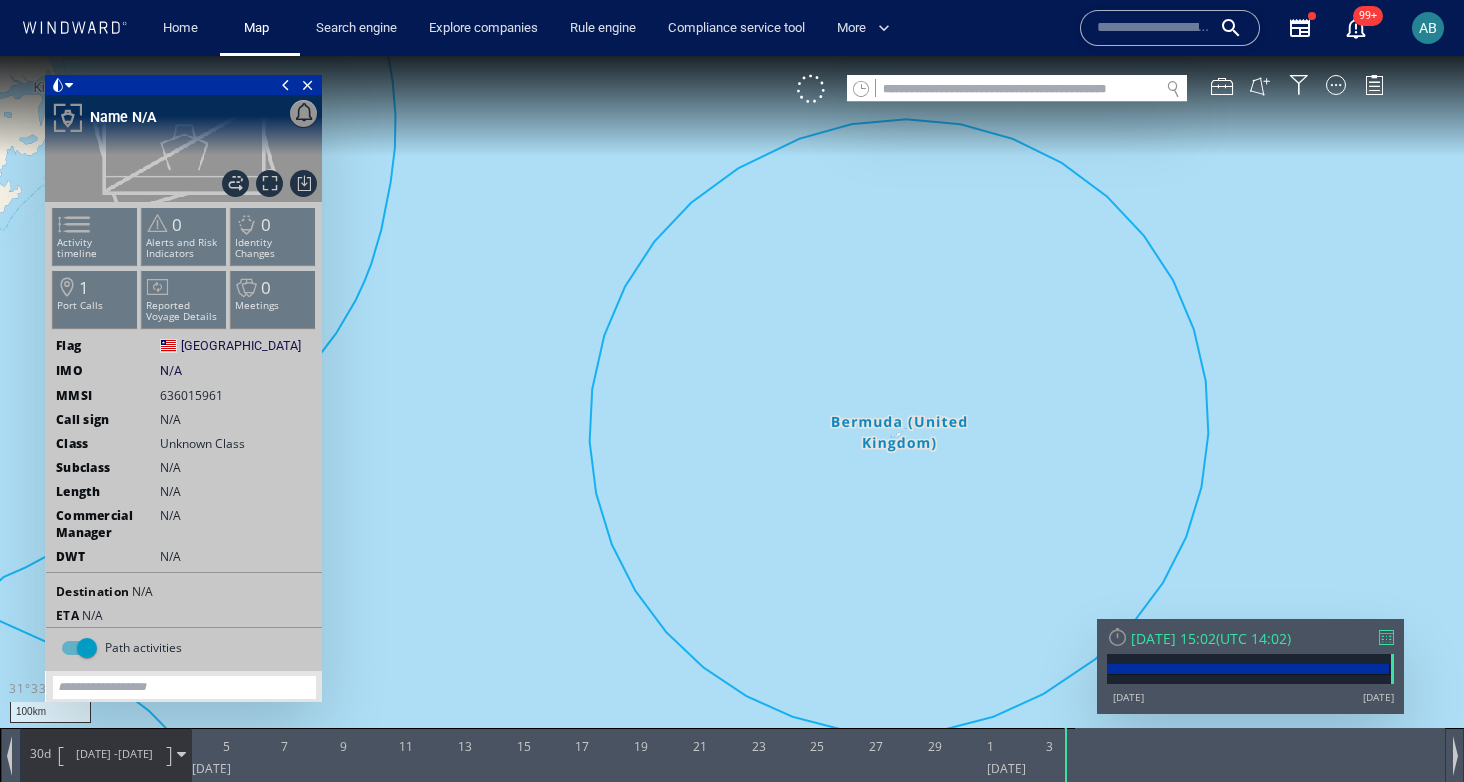 drag, startPoint x: 897, startPoint y: 501, endPoint x: 834, endPoint y: 442, distance: 86.313385 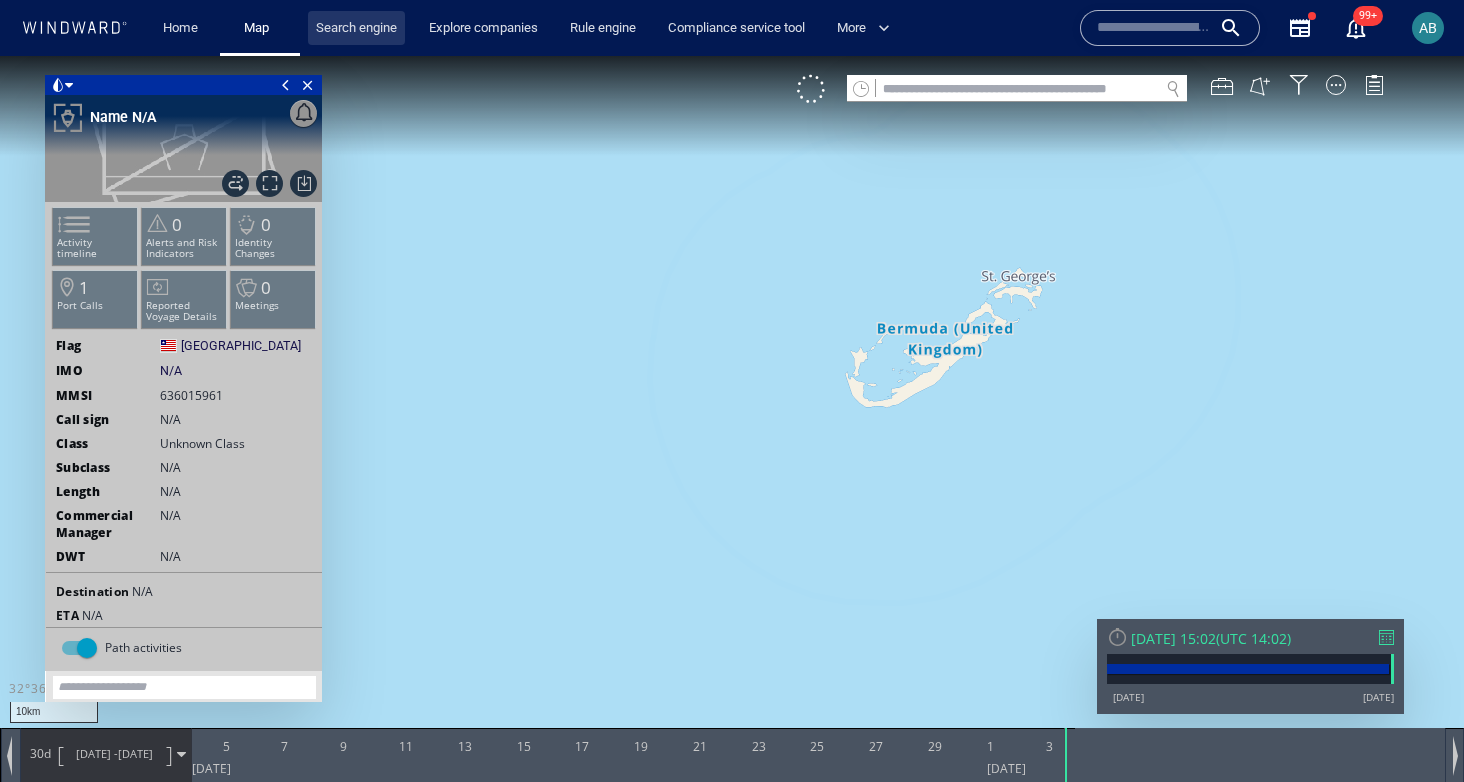 click on "Search engine" at bounding box center (356, 28) 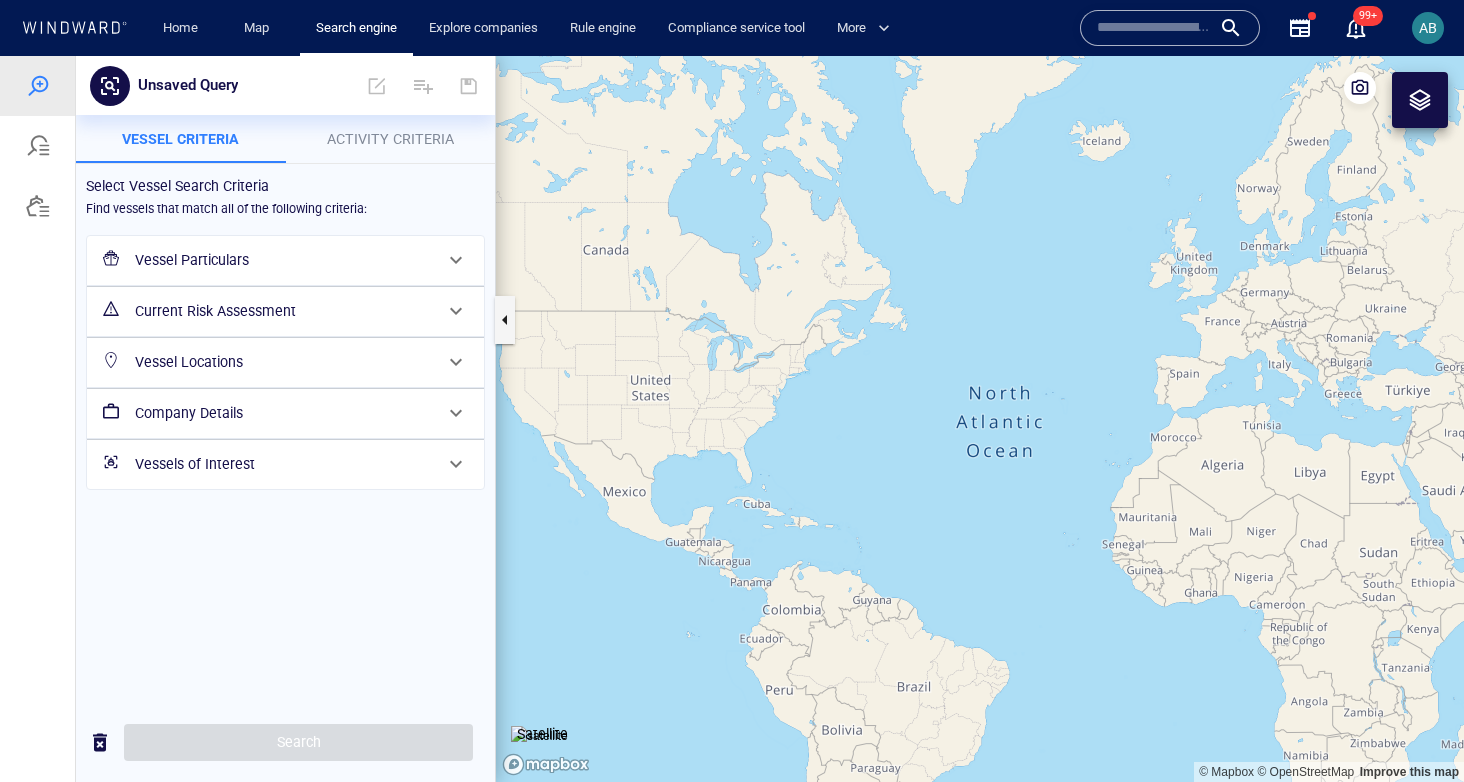click on "Activity Criteria" at bounding box center (390, 139) 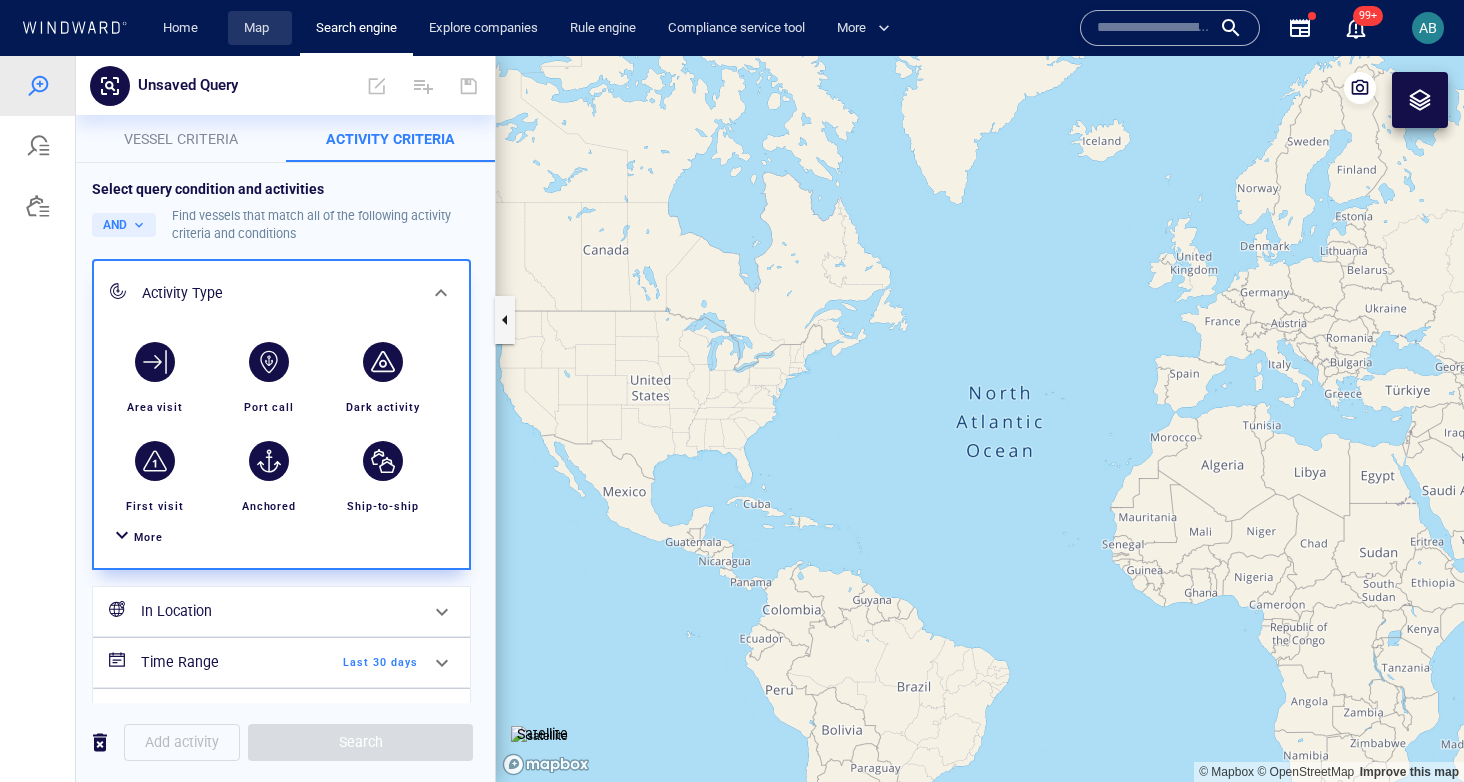 click on "Map" at bounding box center [260, 28] 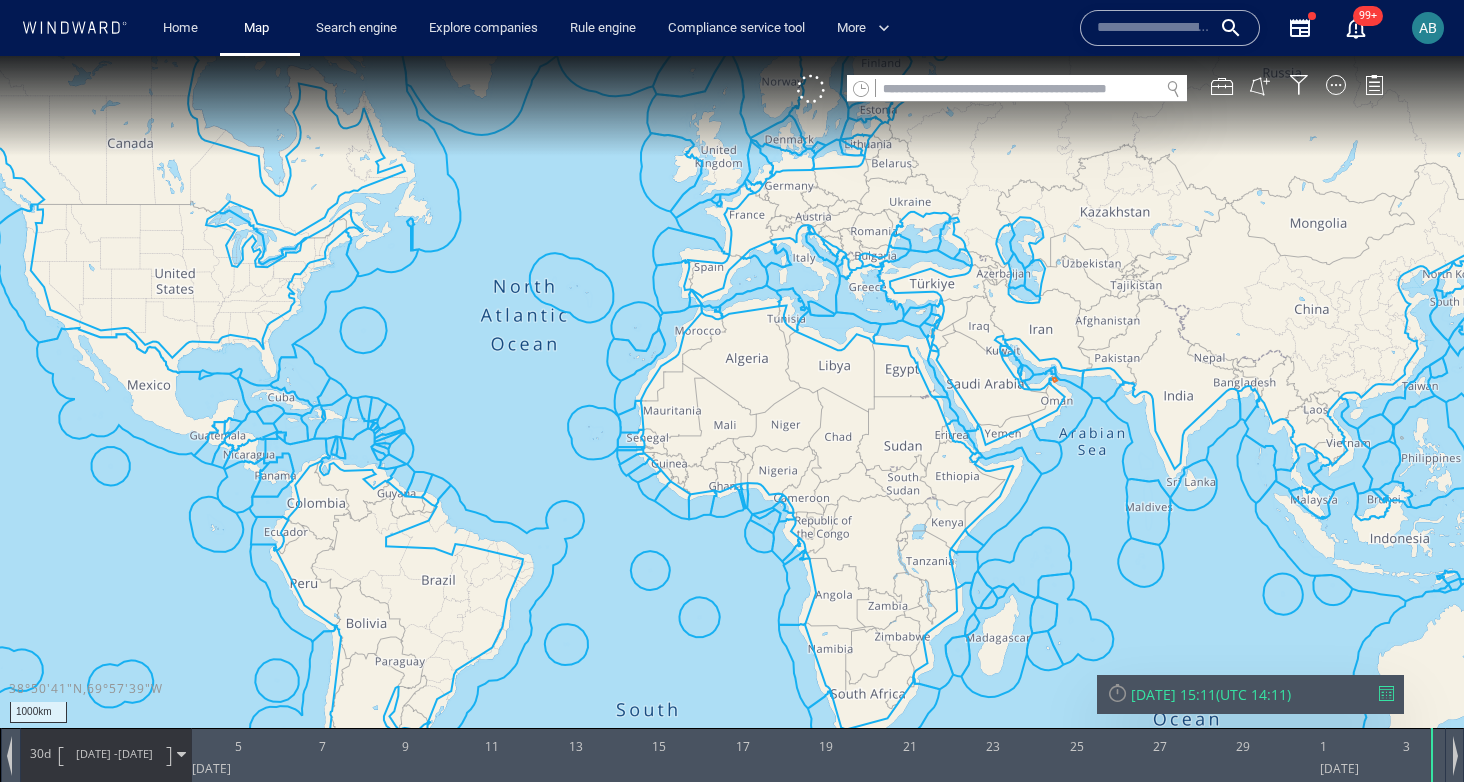 drag, startPoint x: 334, startPoint y: 285, endPoint x: 401, endPoint y: 329, distance: 80.1561 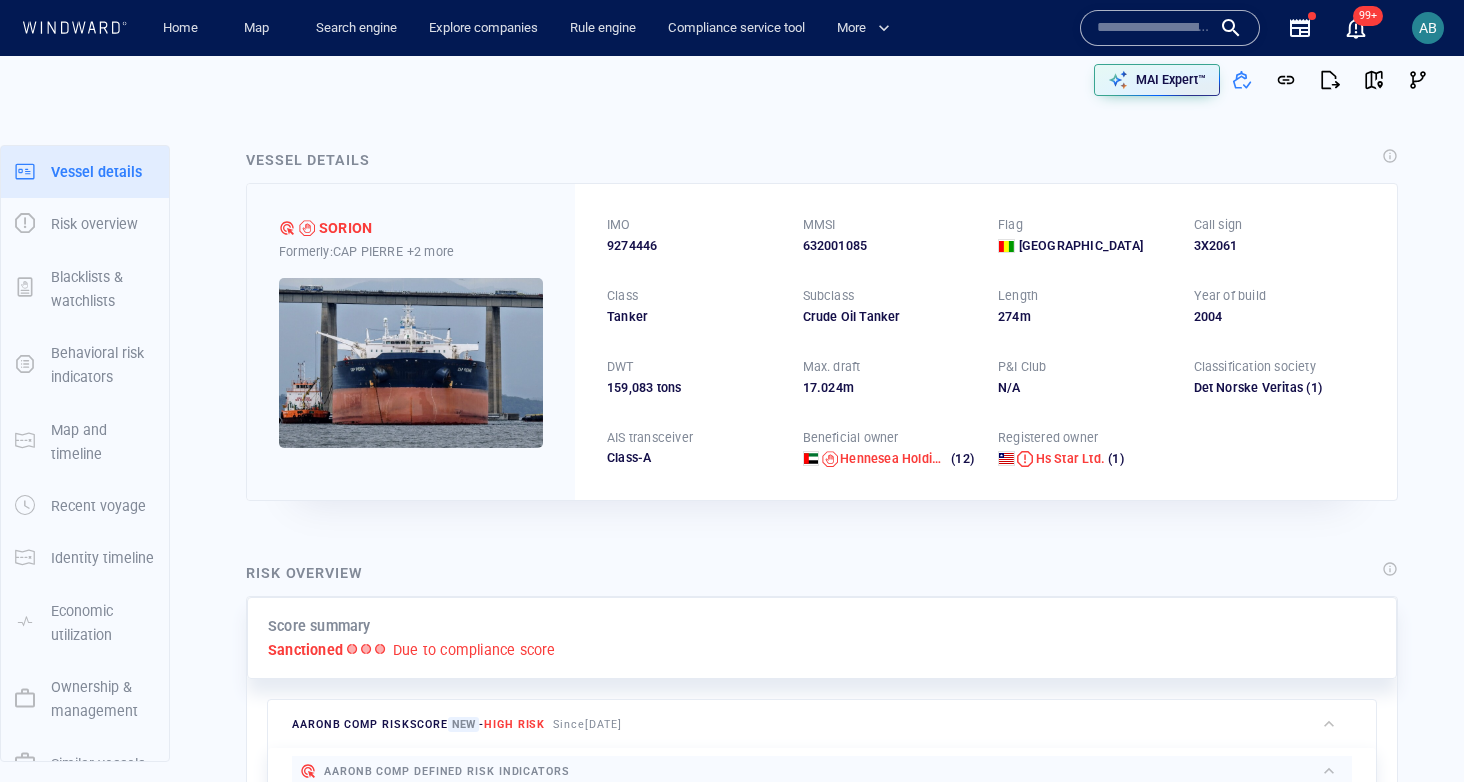 scroll, scrollTop: 0, scrollLeft: 0, axis: both 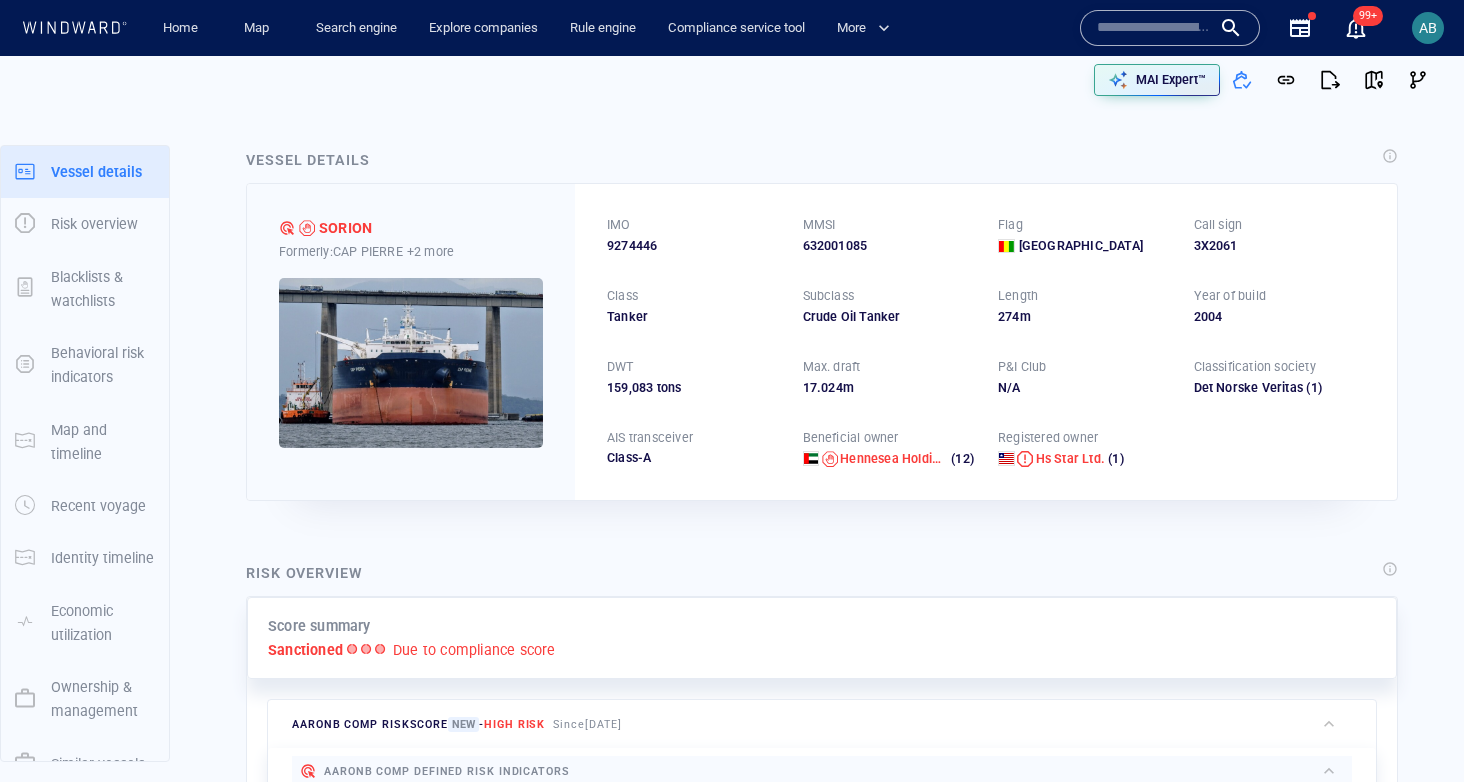 paste on "*******" 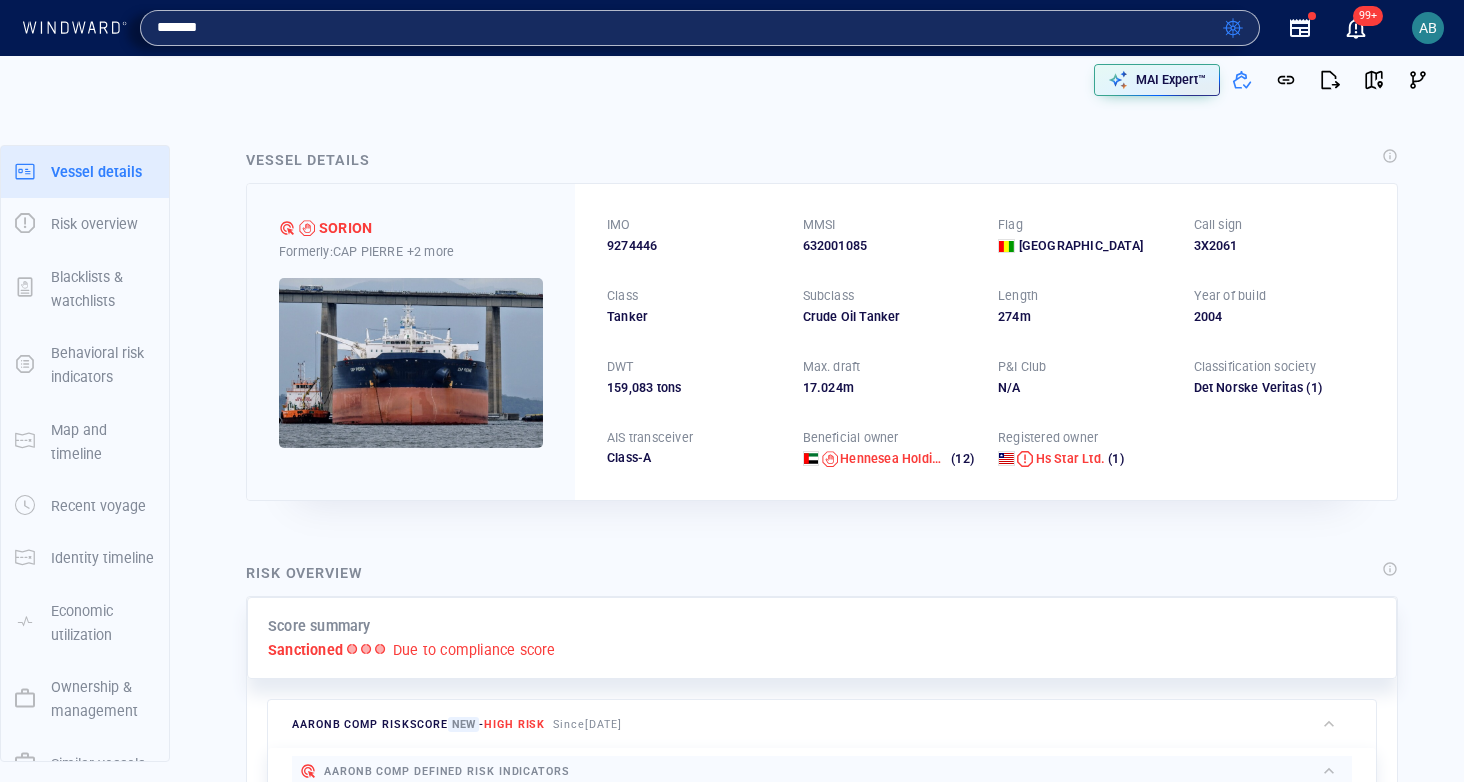 type on "*******" 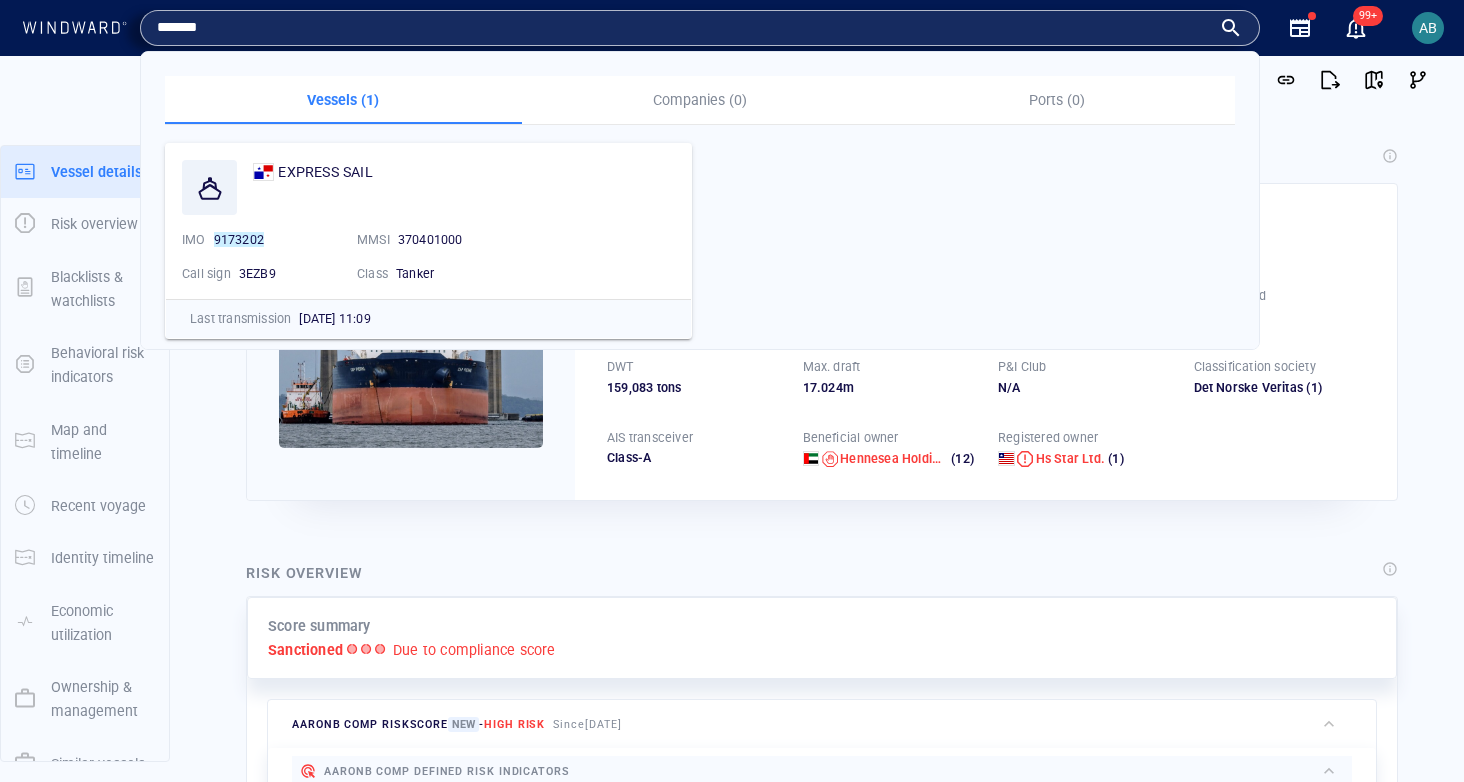click on "*******" at bounding box center [684, 28] 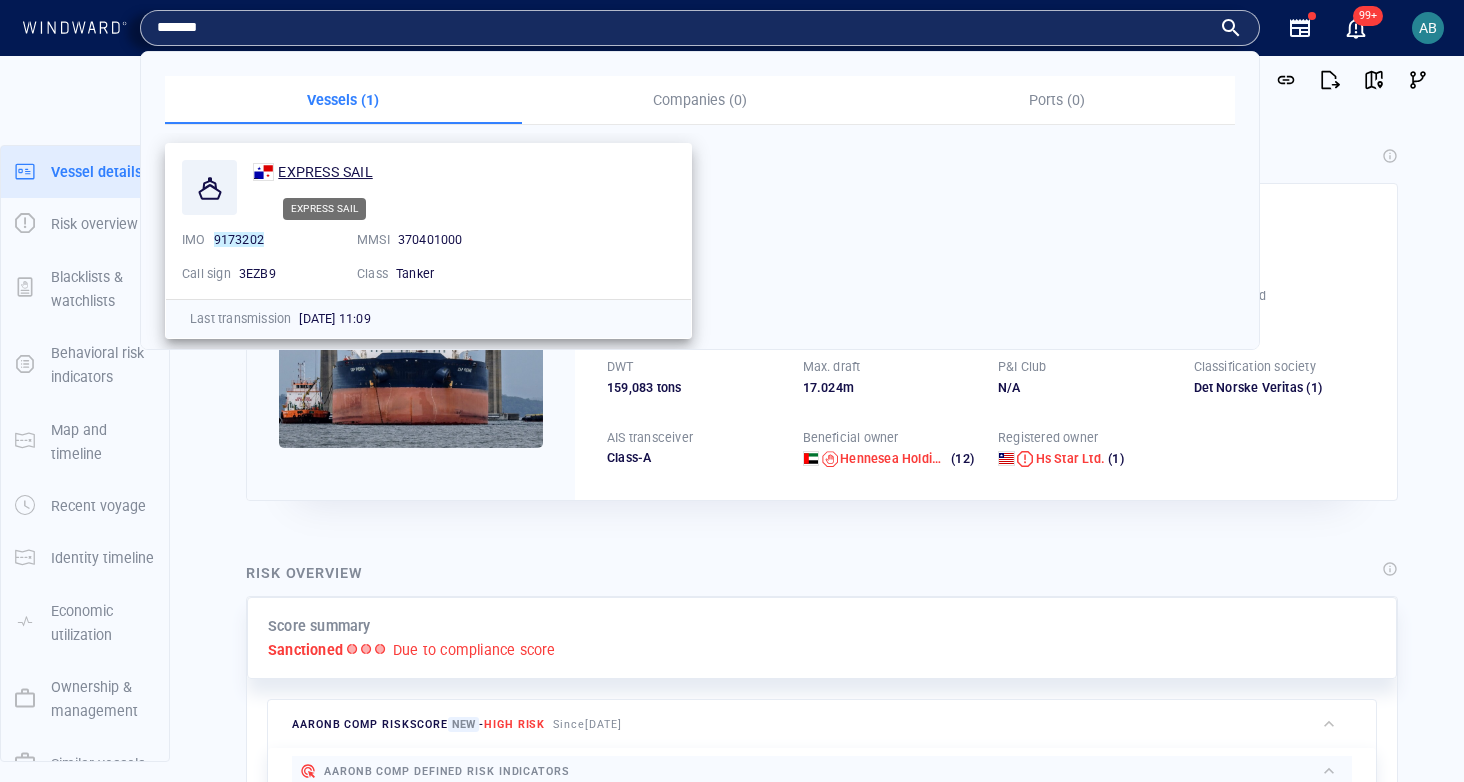 click on "EXPRESS SAIL" at bounding box center [325, 172] 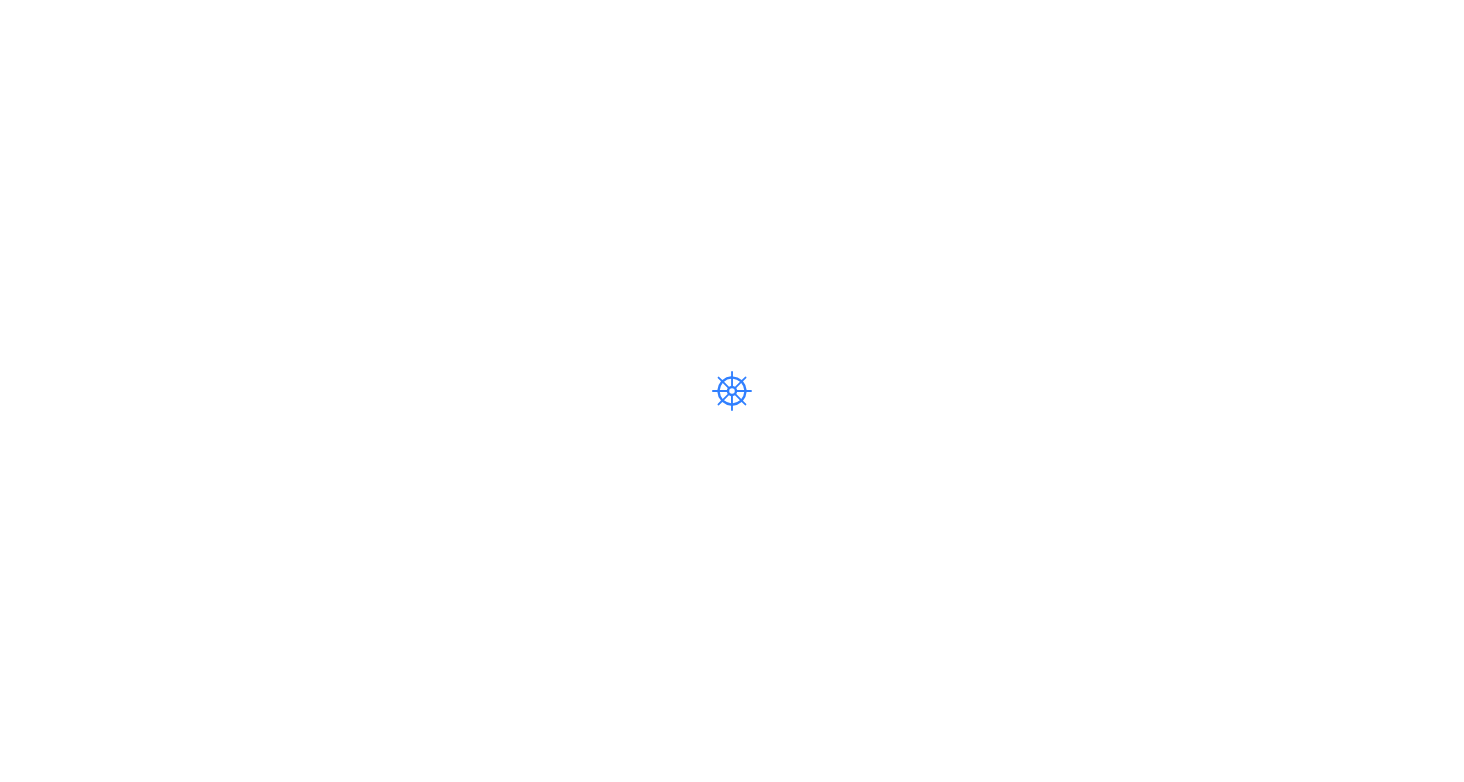 scroll, scrollTop: 0, scrollLeft: 0, axis: both 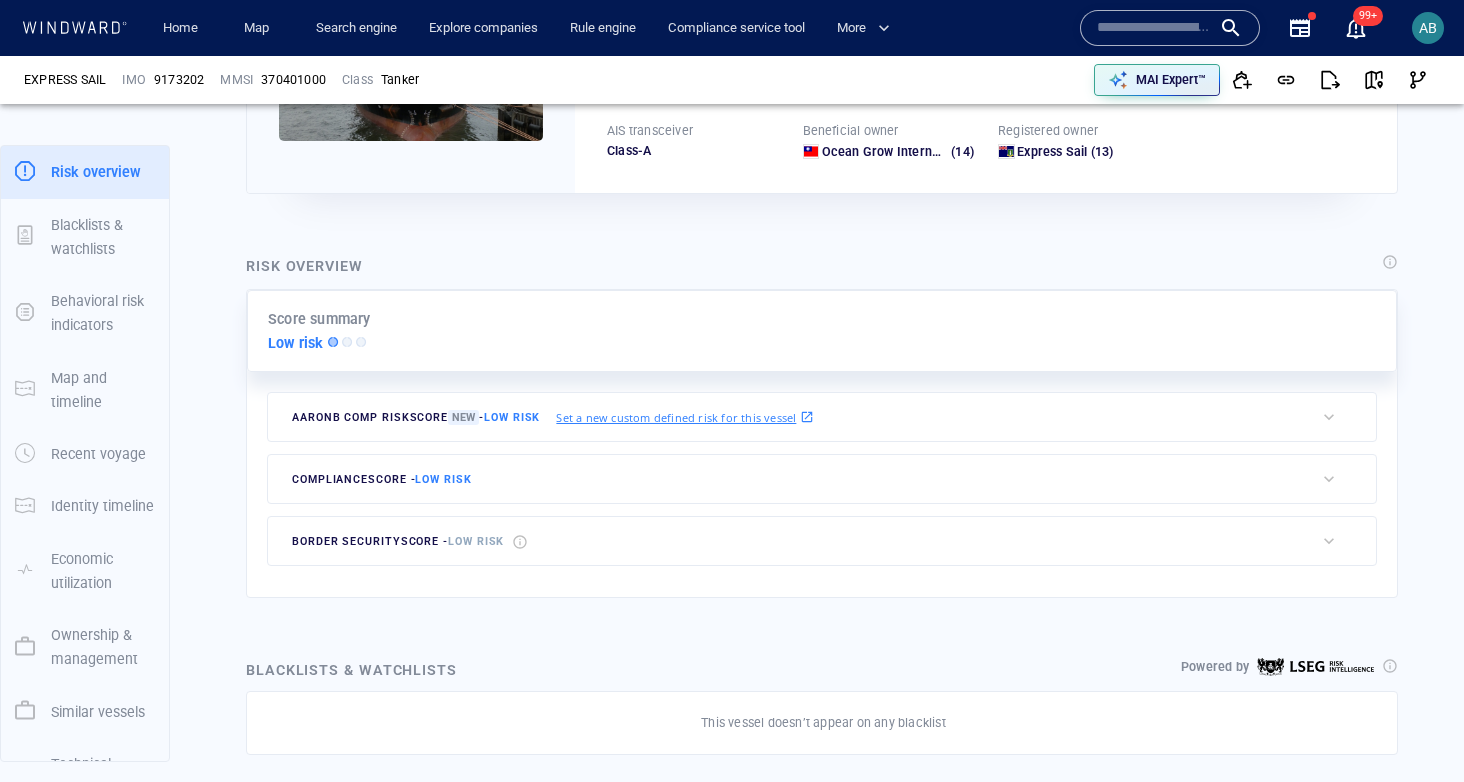 click on "compliance  score  -  Low risk" at bounding box center [791, 479] 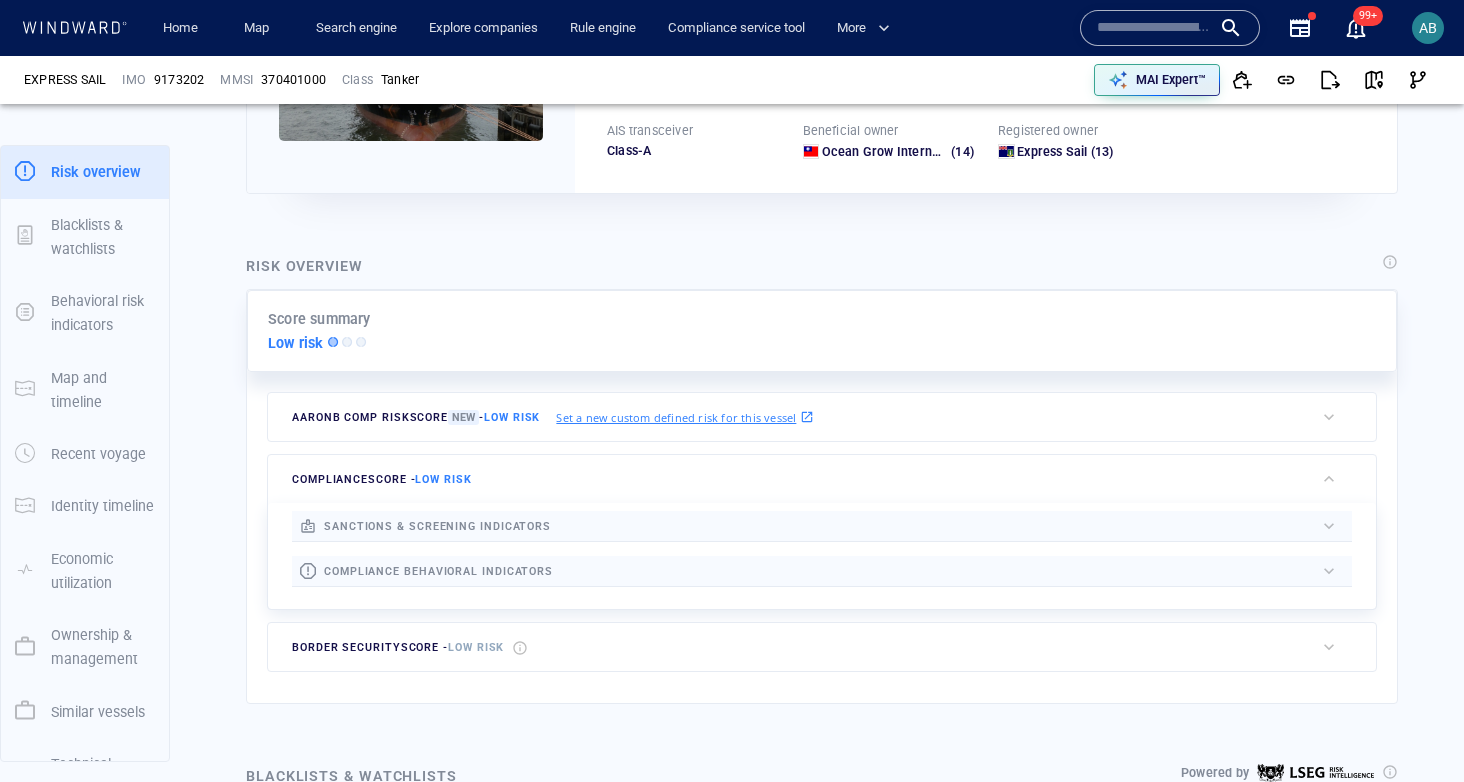 click on "compliance  score  -  Low risk" at bounding box center (791, 479) 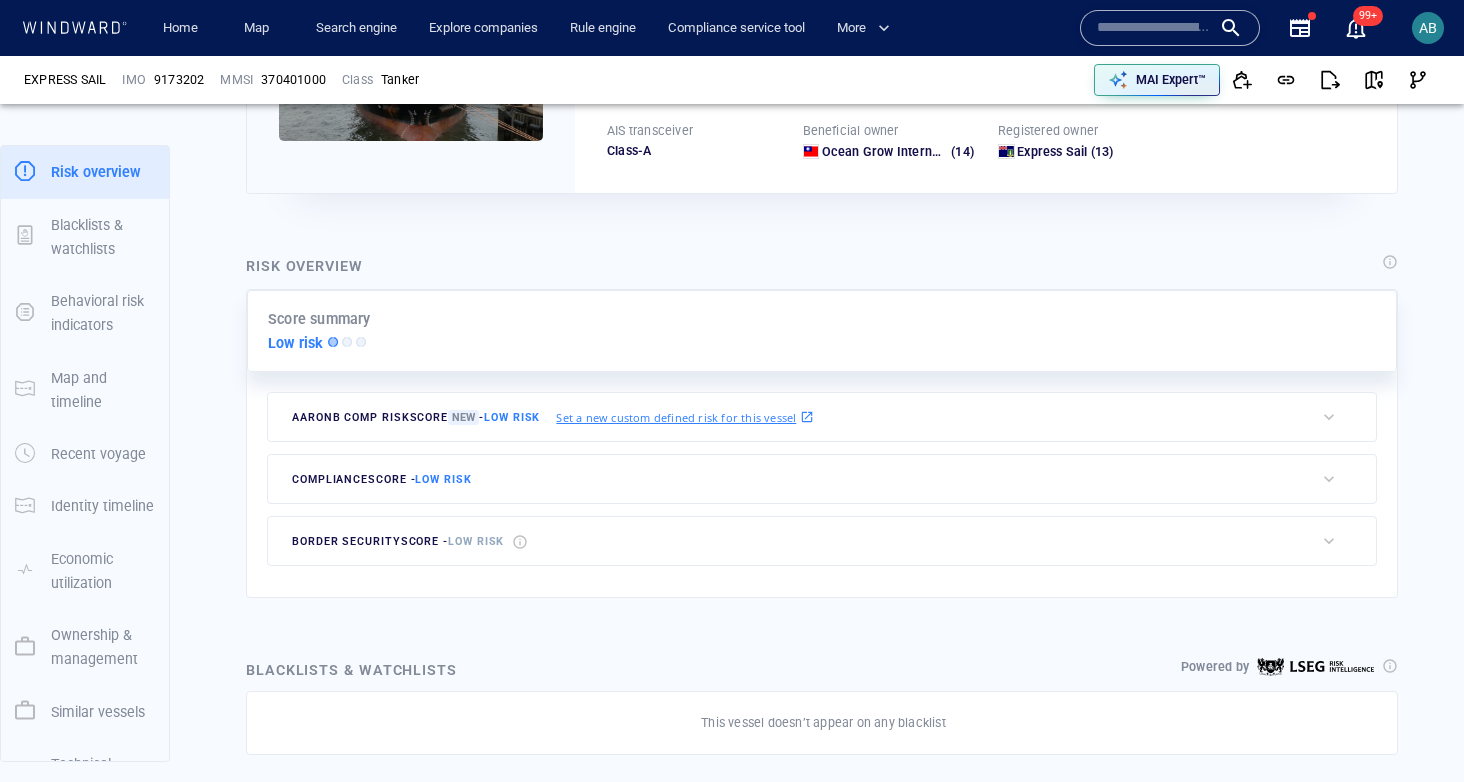 scroll, scrollTop: 562, scrollLeft: 0, axis: vertical 